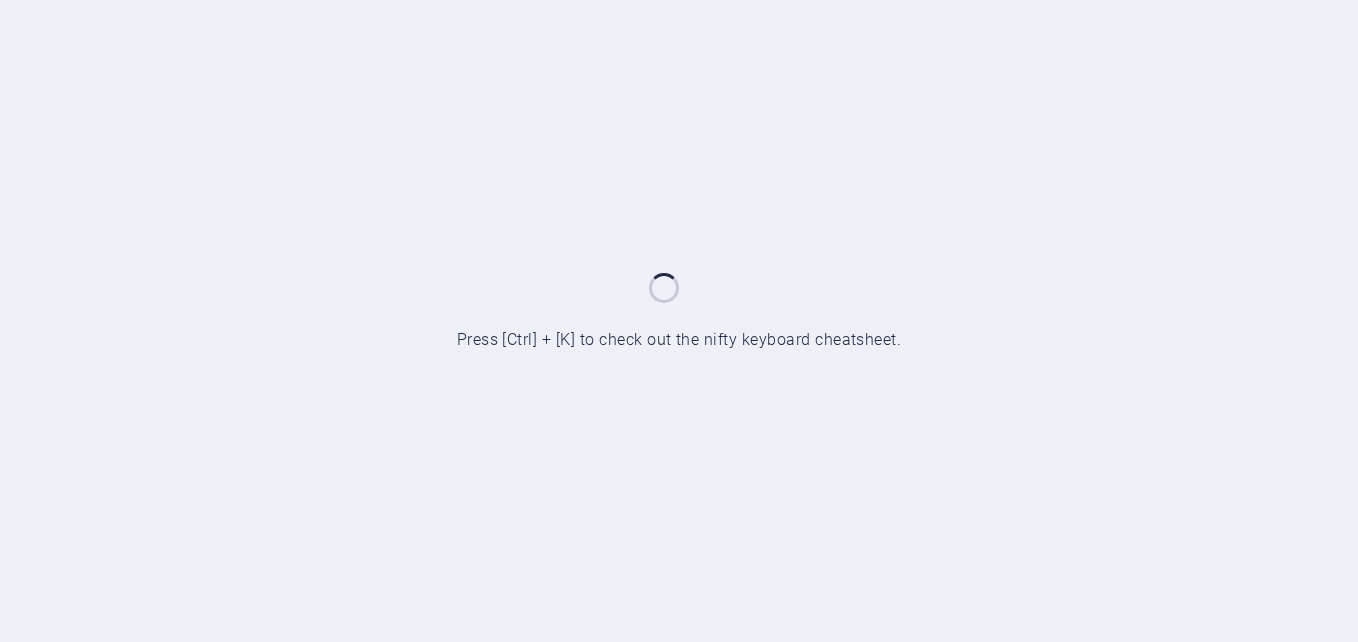 scroll, scrollTop: 0, scrollLeft: 0, axis: both 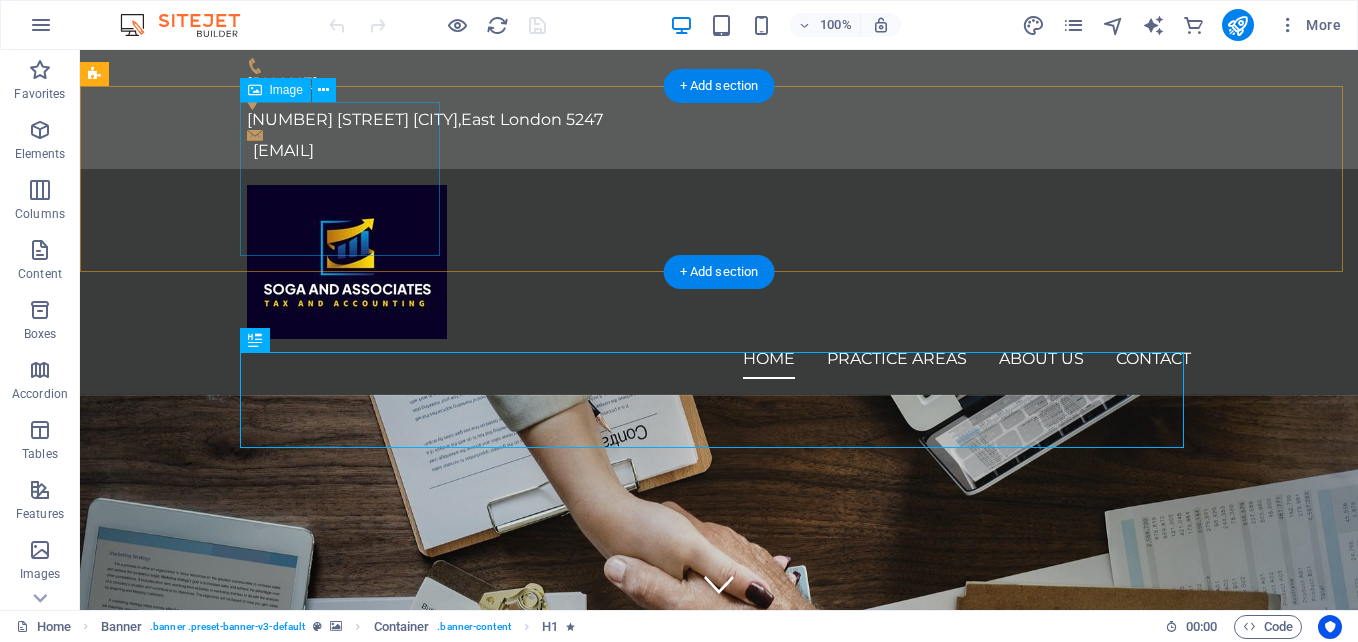 click at bounding box center (719, 262) 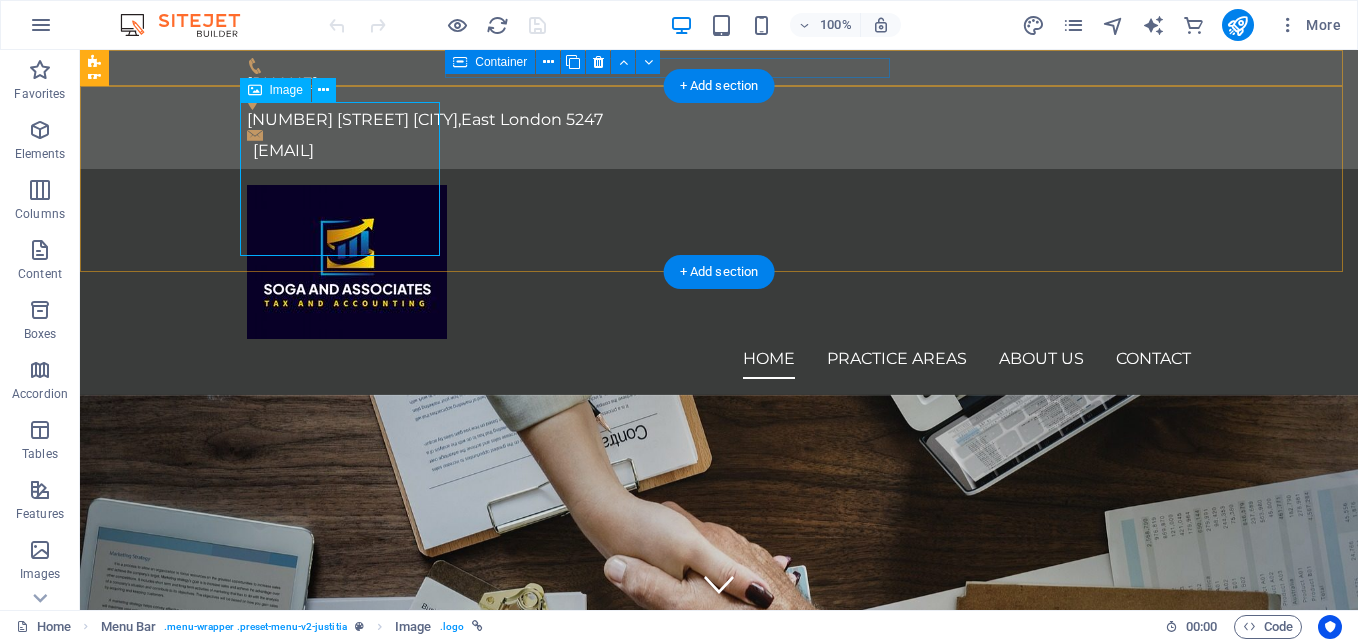 click at bounding box center (719, 262) 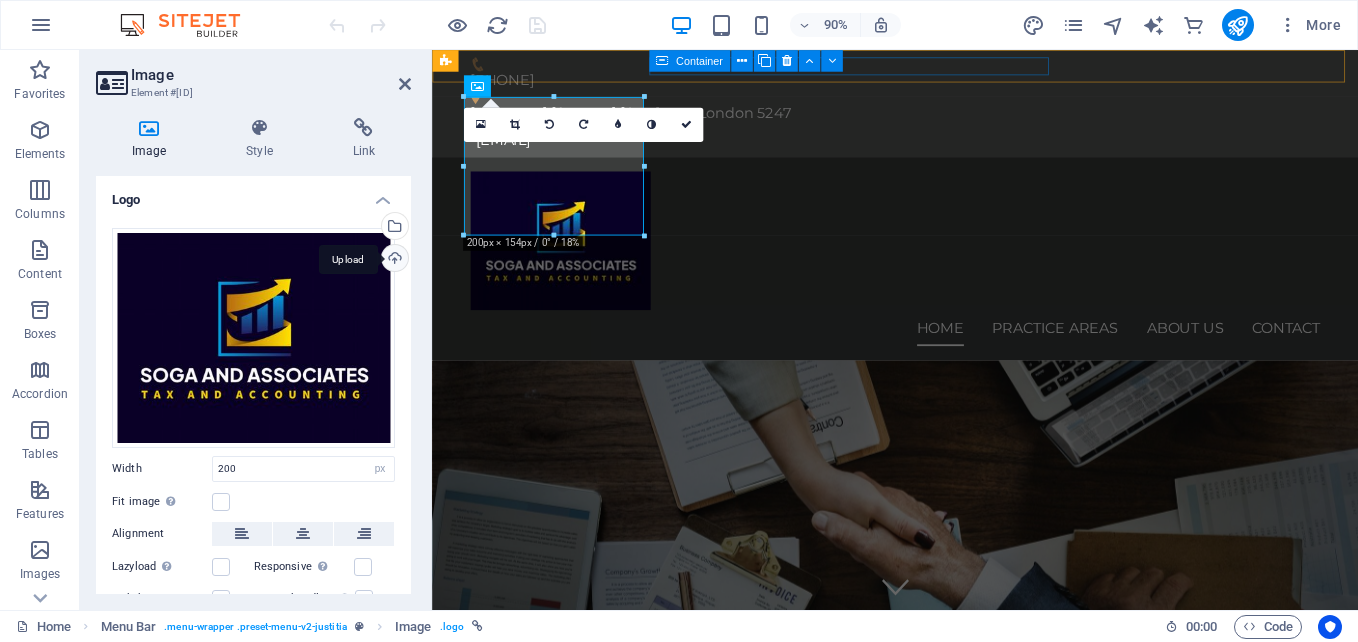 click on "Upload" at bounding box center (393, 260) 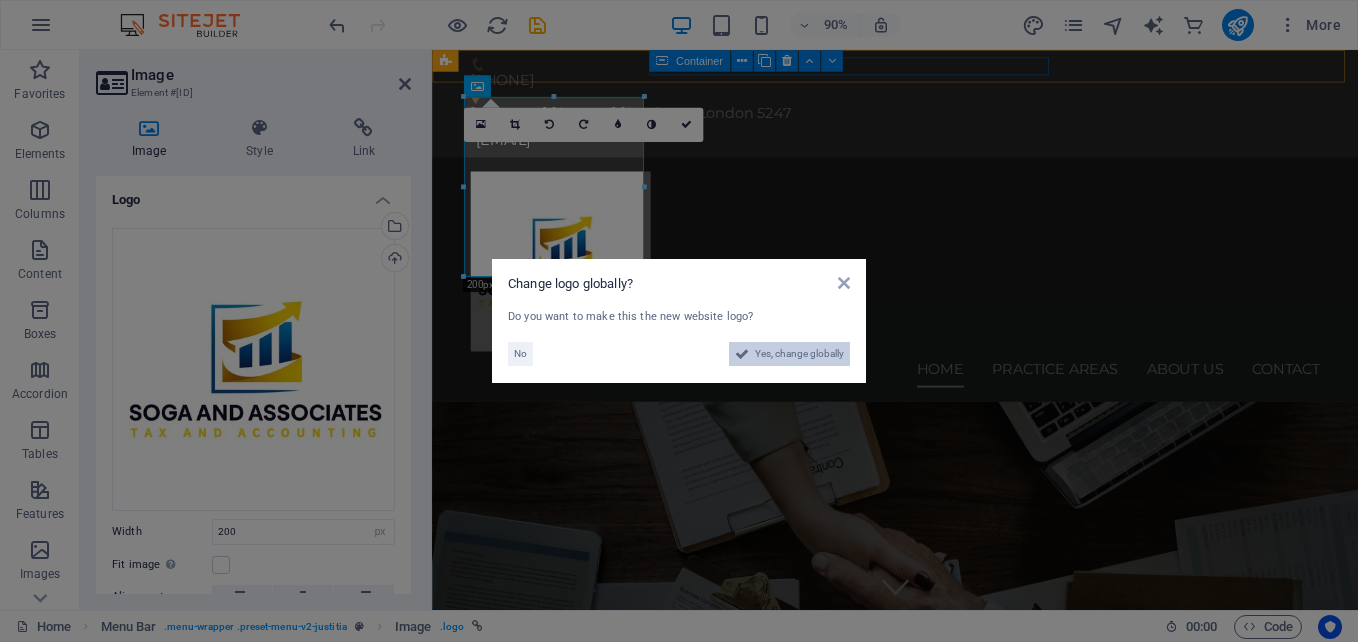 click on "Yes, change globally" at bounding box center (799, 354) 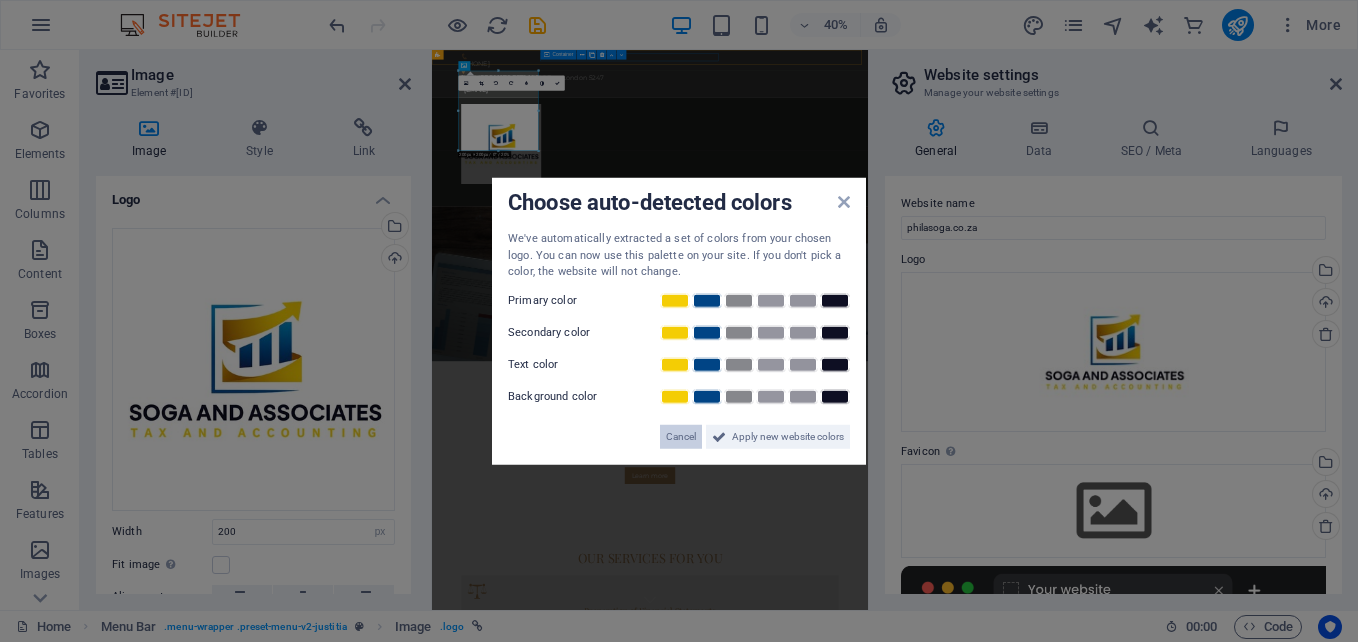click on "Cancel" at bounding box center [681, 436] 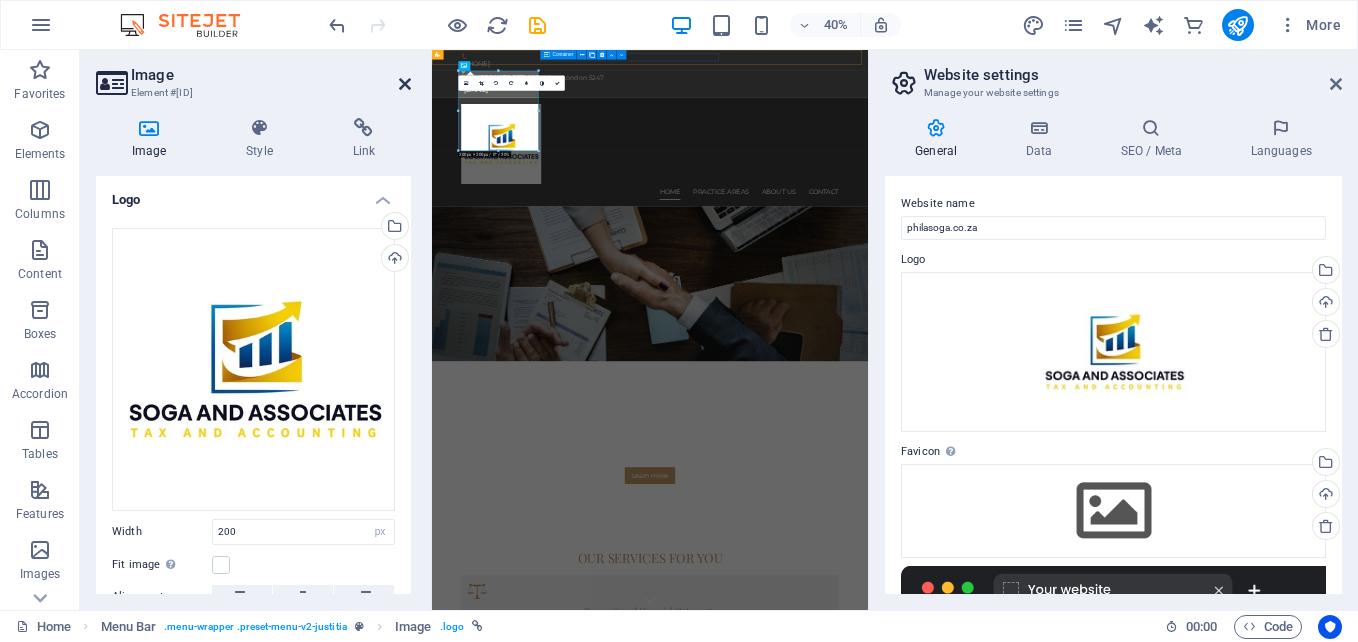 click at bounding box center (405, 84) 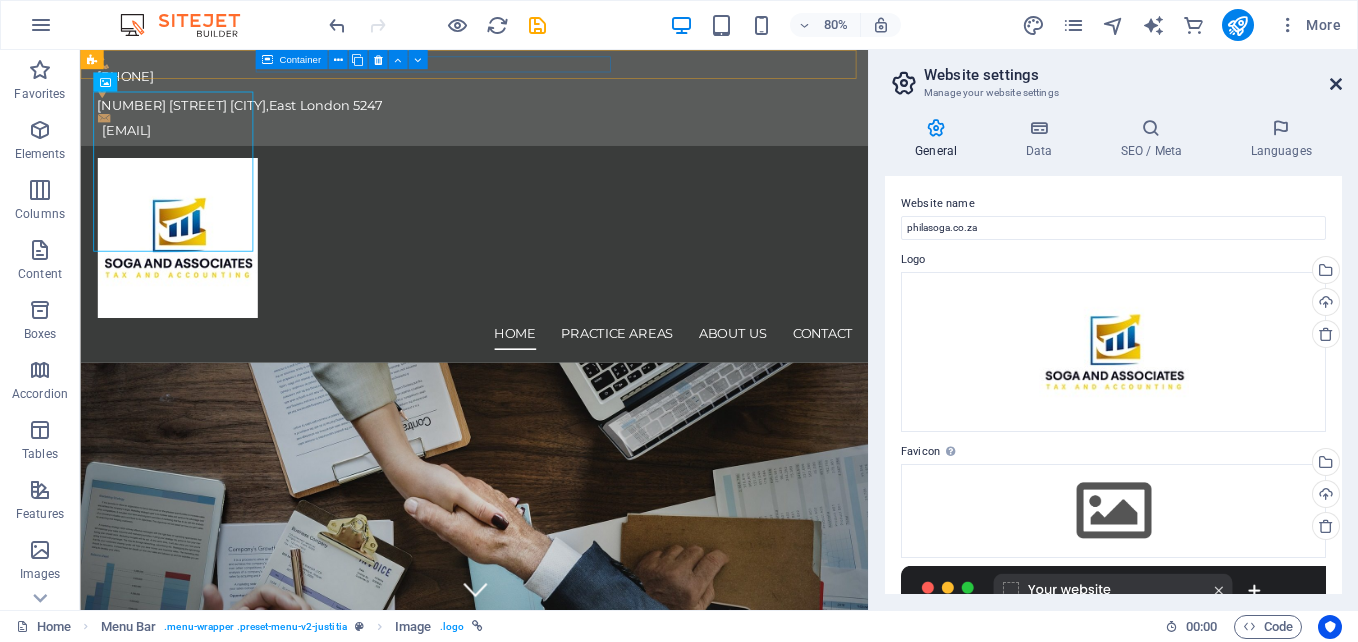 click at bounding box center (1336, 84) 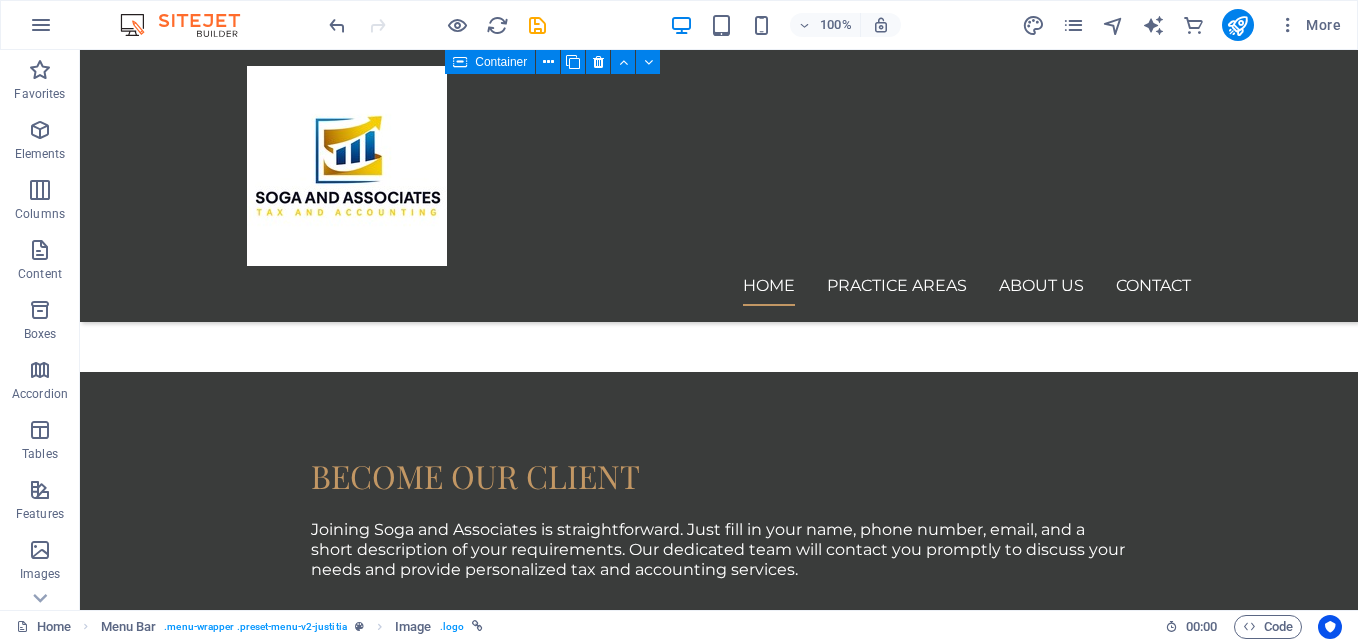 scroll, scrollTop: 2300, scrollLeft: 0, axis: vertical 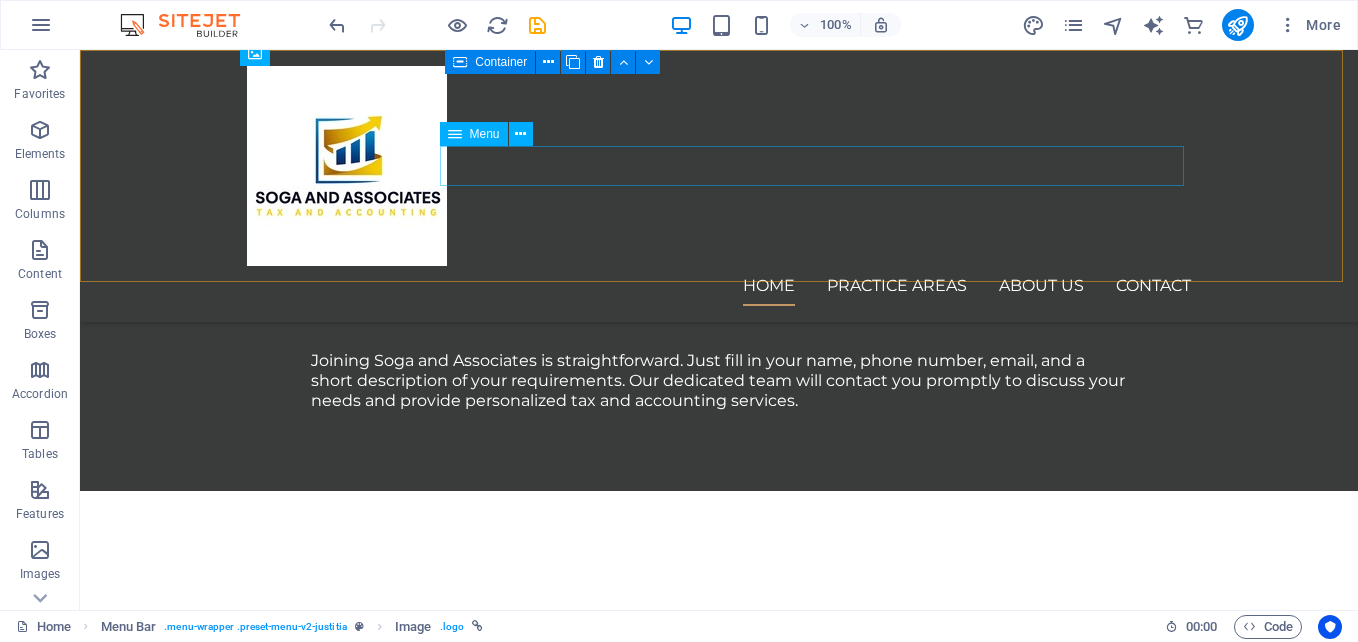 click on "Home Practice Areas About us Contact" at bounding box center (719, 286) 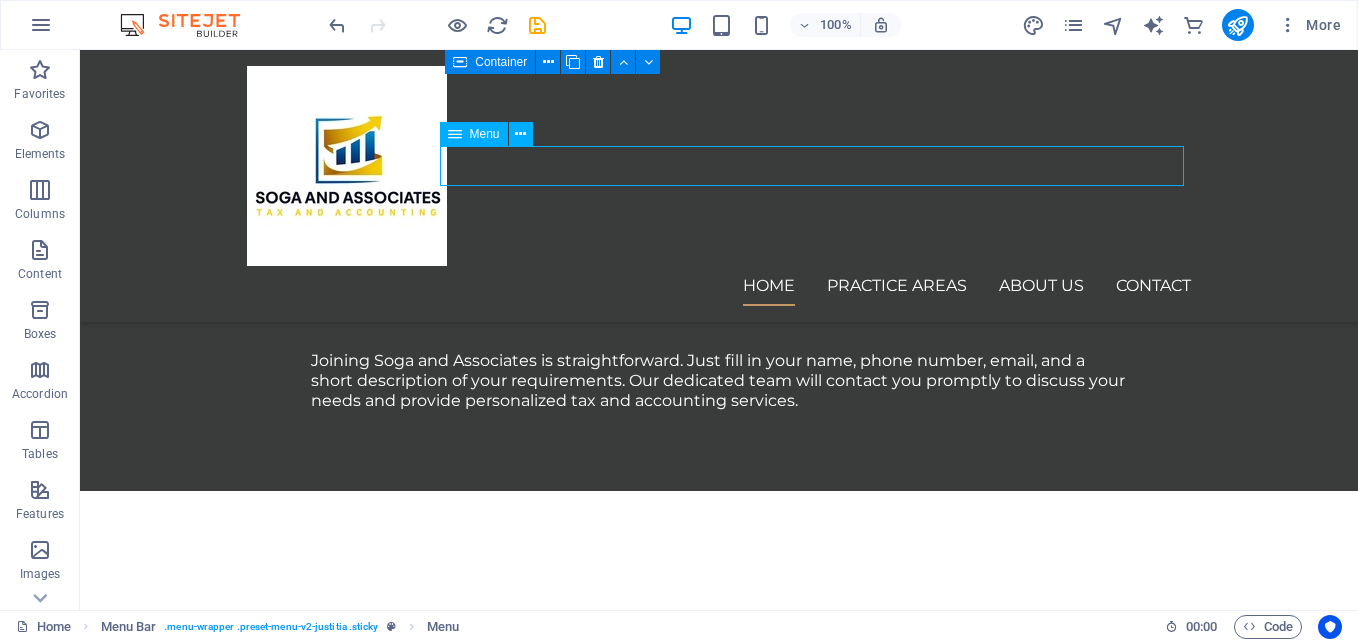 click on "Home Practice Areas About us Contact" at bounding box center [719, 286] 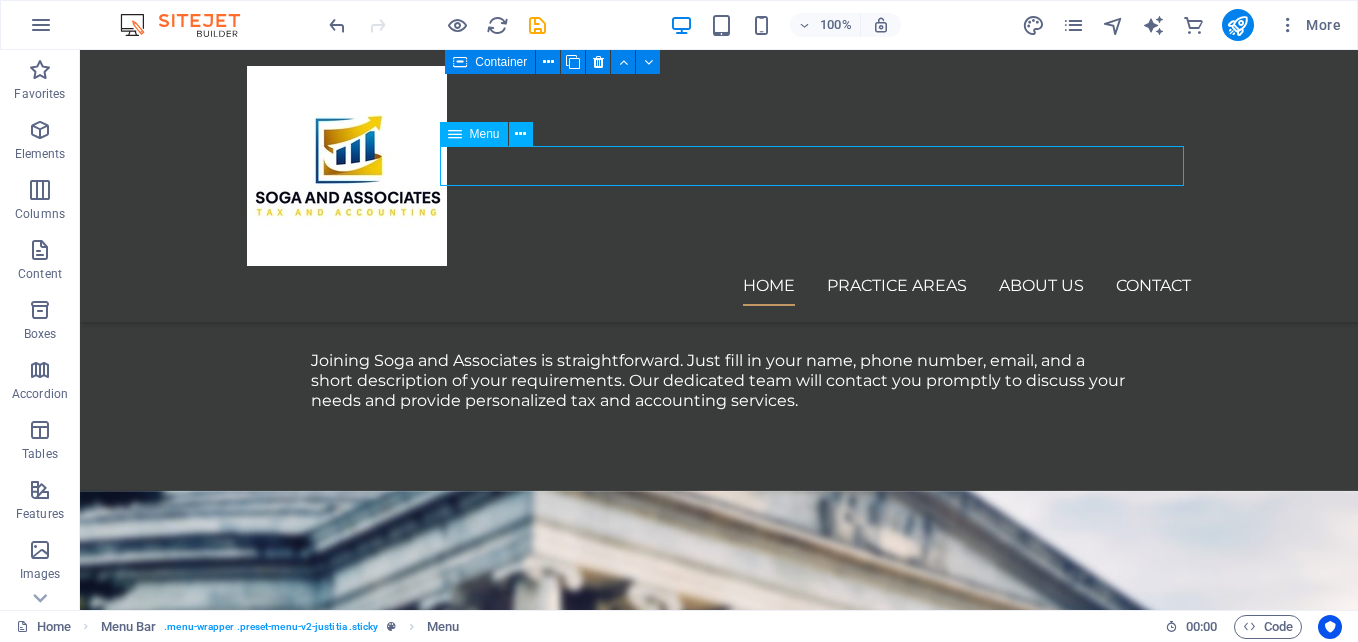 scroll, scrollTop: 2340, scrollLeft: 0, axis: vertical 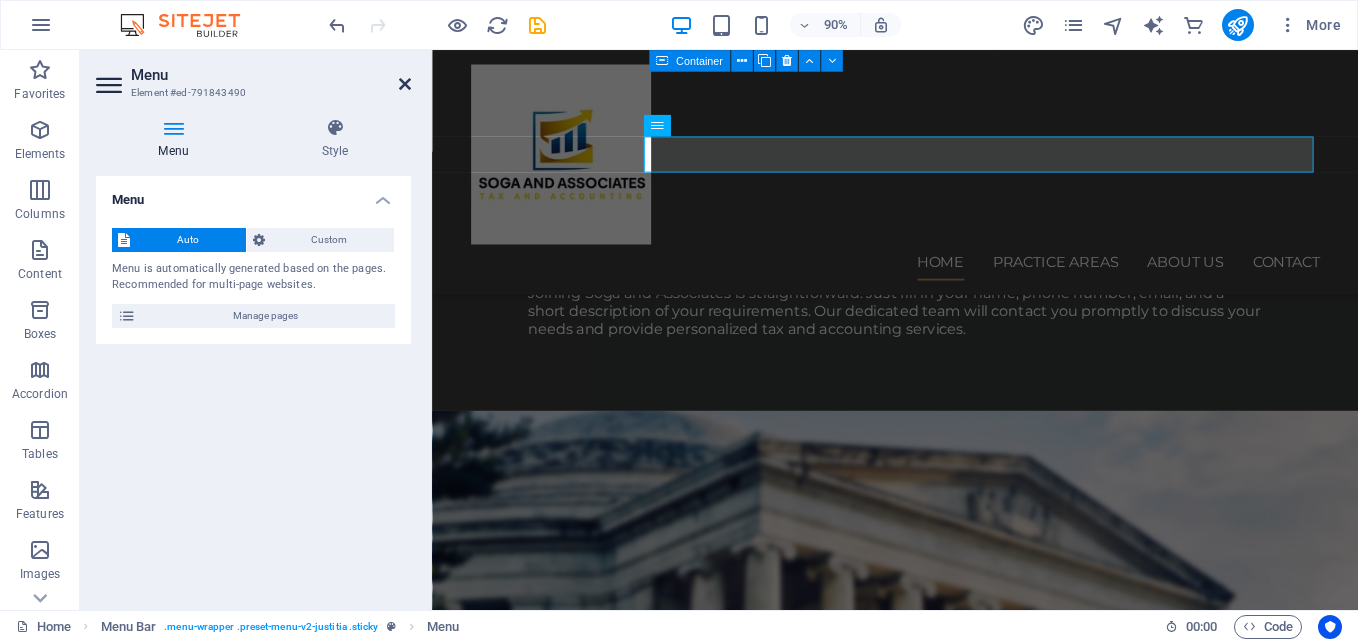 click at bounding box center [405, 84] 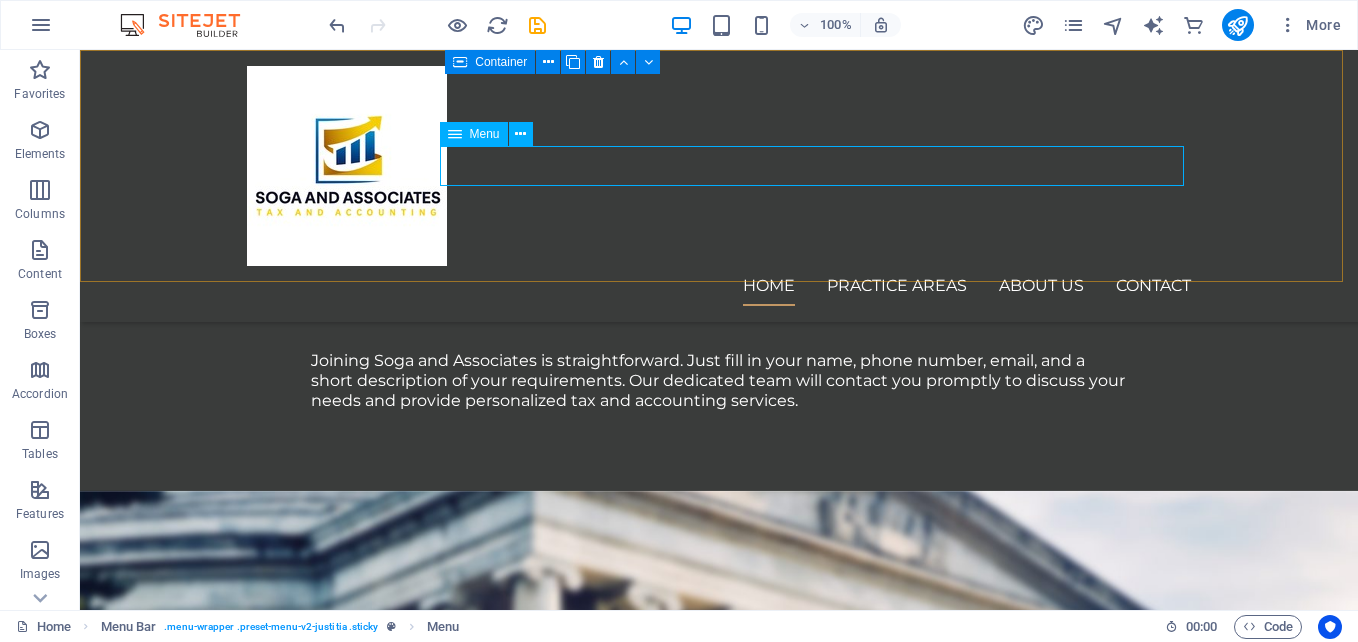 click on "Home Practice Areas About us Contact" at bounding box center [719, 286] 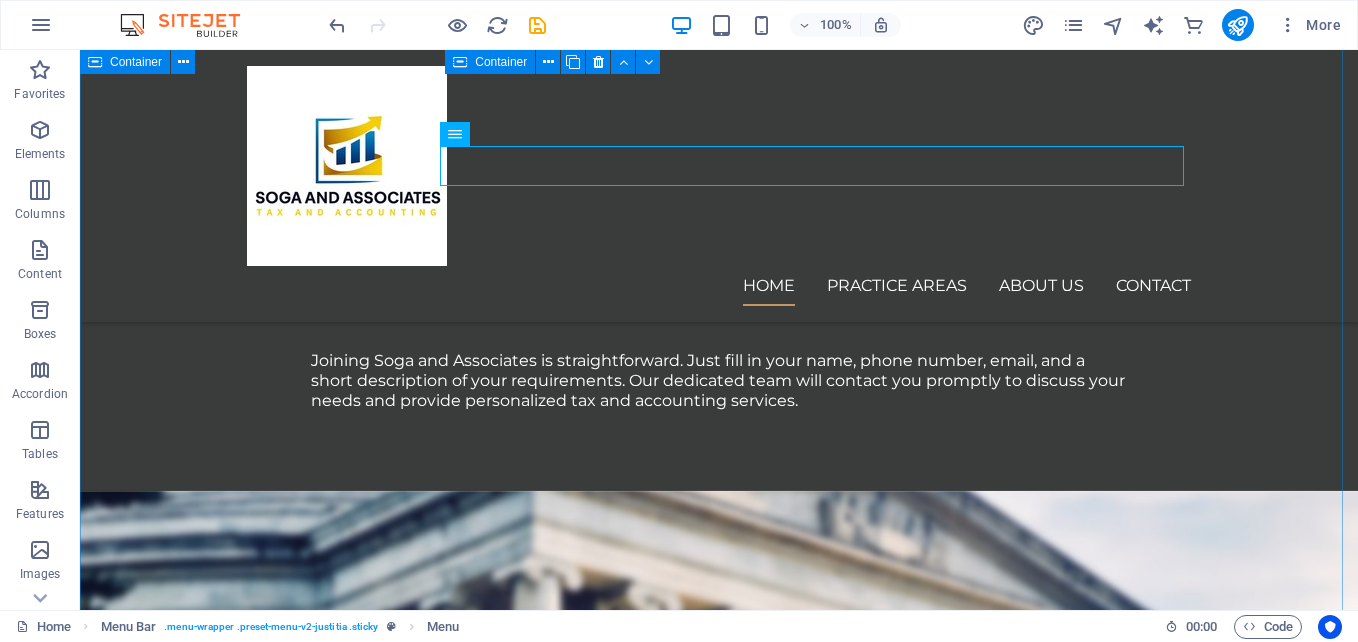 click on "Our PRACTICE AREAS Company Registration Launch your business with confidence. We assist with: - New Company Registrations (CIPC) - Company Director & Name Amendments - SARS Tax Clearance / Pin Support  Read more VAT Services Comprehensive support to manage your VAT obligations: - VAT Registration (VAT101) - Periodic VAT Return Submissions (VAT201) - General VAT Compliance Assistance  Read more Payroll and Employer Services Ensure your employee tax compliance is smooth and accurate: - Payroll Tax Registration (EMP101e) - UIF & PAYE Submissions (EMP201) - Employer Reconciliation (EMP501)  Read more Tax Return Filing Timely and accurate tax filing for individuals and businesses: - Annual Individual Tax Returns (ITR12) - Company & CC Tax Returns (ITR14C) - Provisional Tax Returns (IRP6) - Personalised Tax Consultations  Read more Financial Statements and Reporting Professional reports to support compliance, growth, and funding: - Annual Financial Statements - Interim or Management Accounting Reports  Read more" at bounding box center (719, 4115) 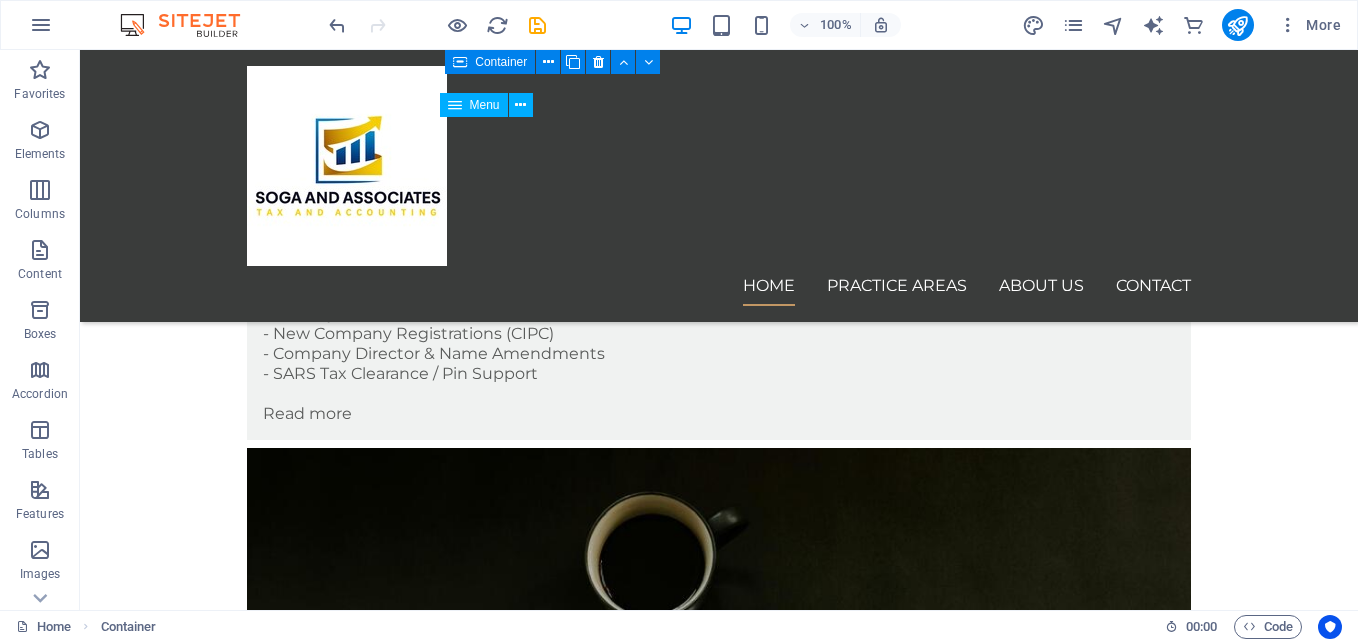 scroll, scrollTop: 4180, scrollLeft: 0, axis: vertical 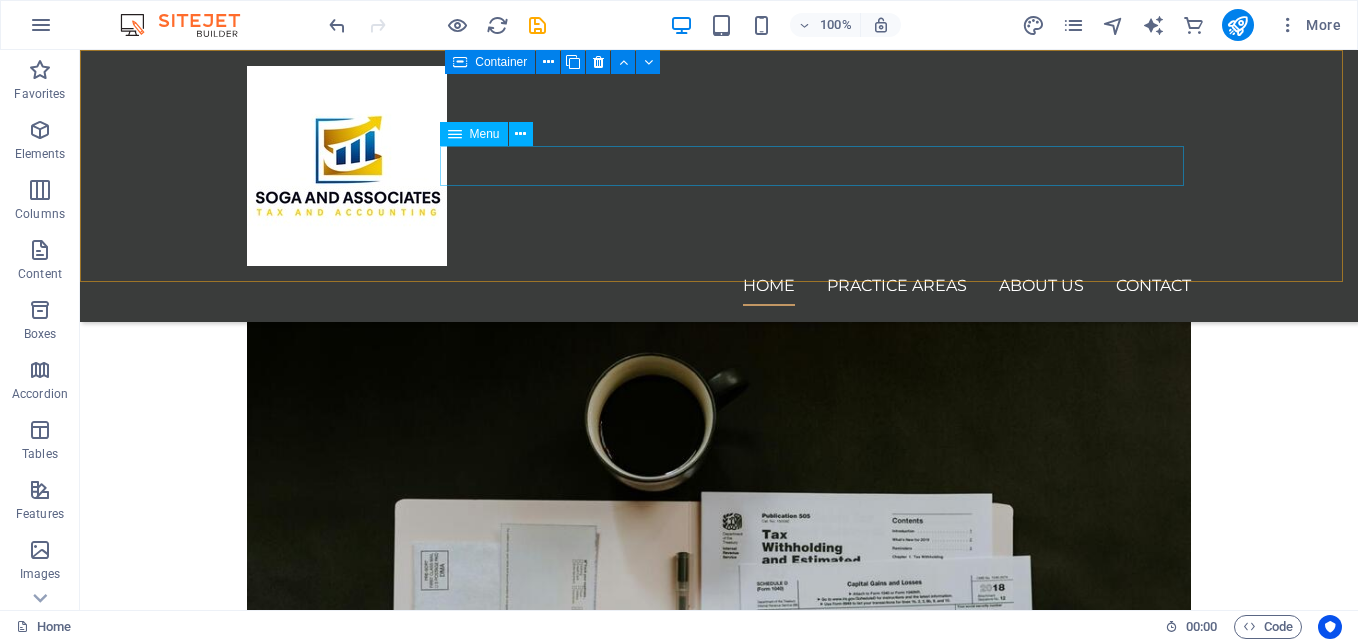 click on "Home Practice Areas About us Contact" at bounding box center [719, 286] 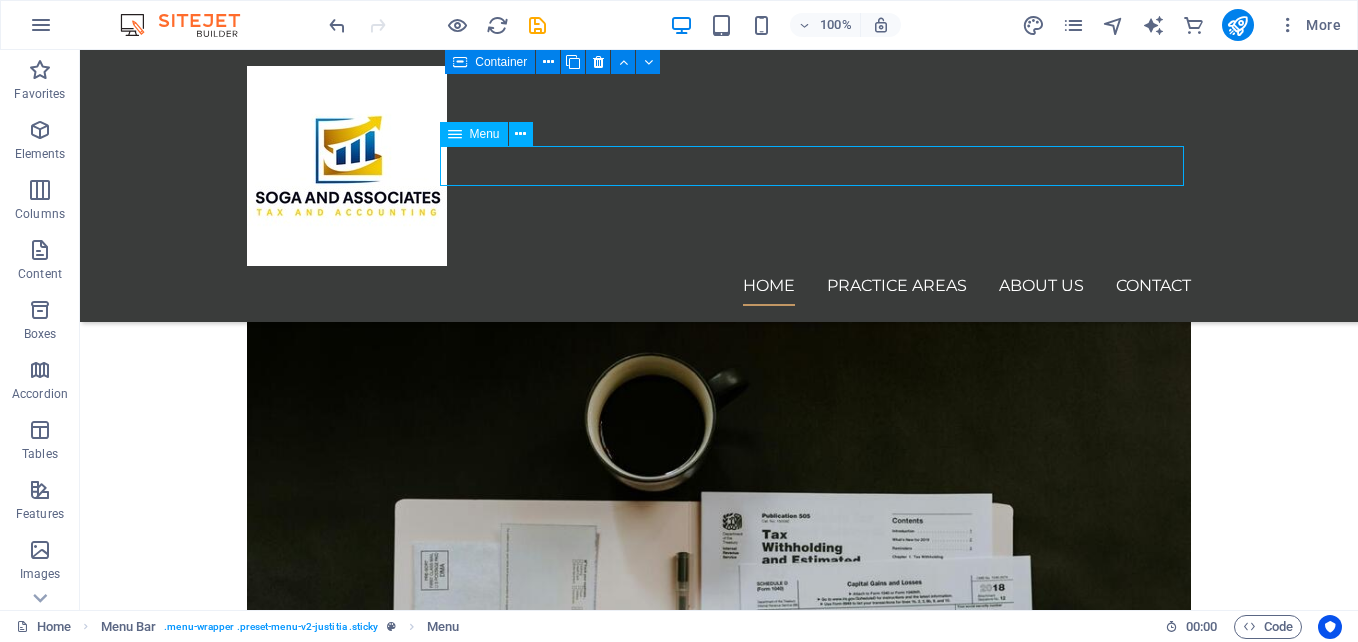 click on "Home Practice Areas About us Contact" at bounding box center (719, 286) 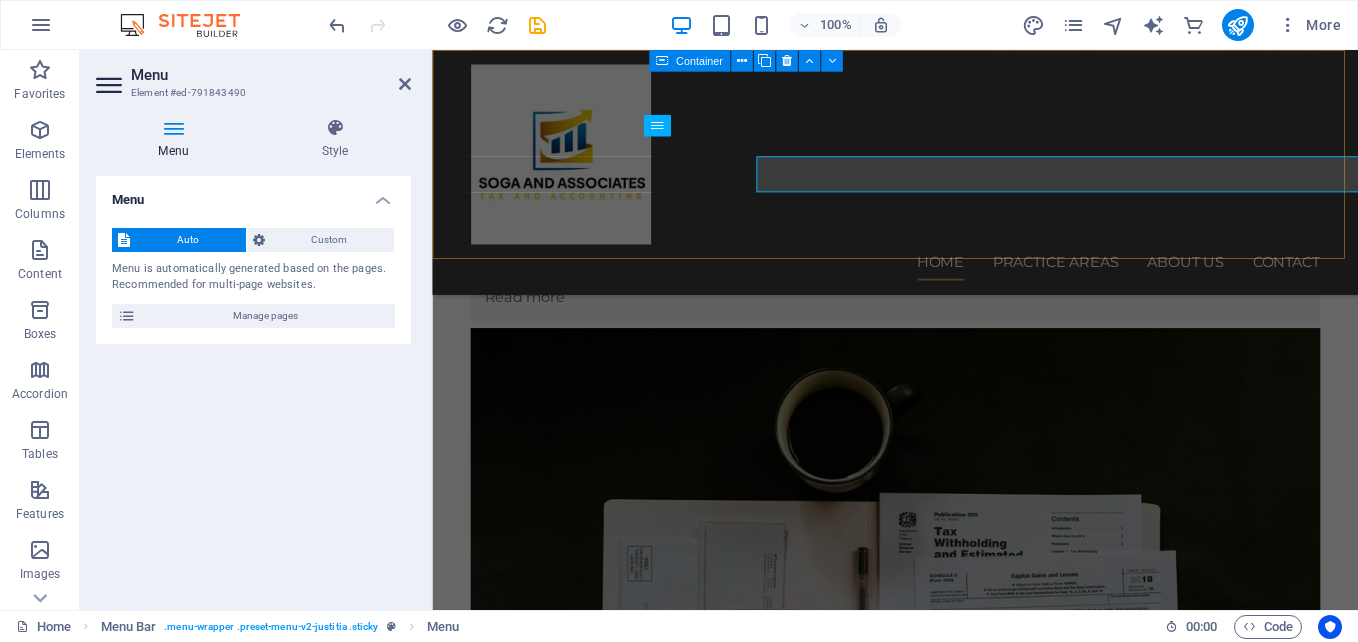 scroll, scrollTop: 4158, scrollLeft: 0, axis: vertical 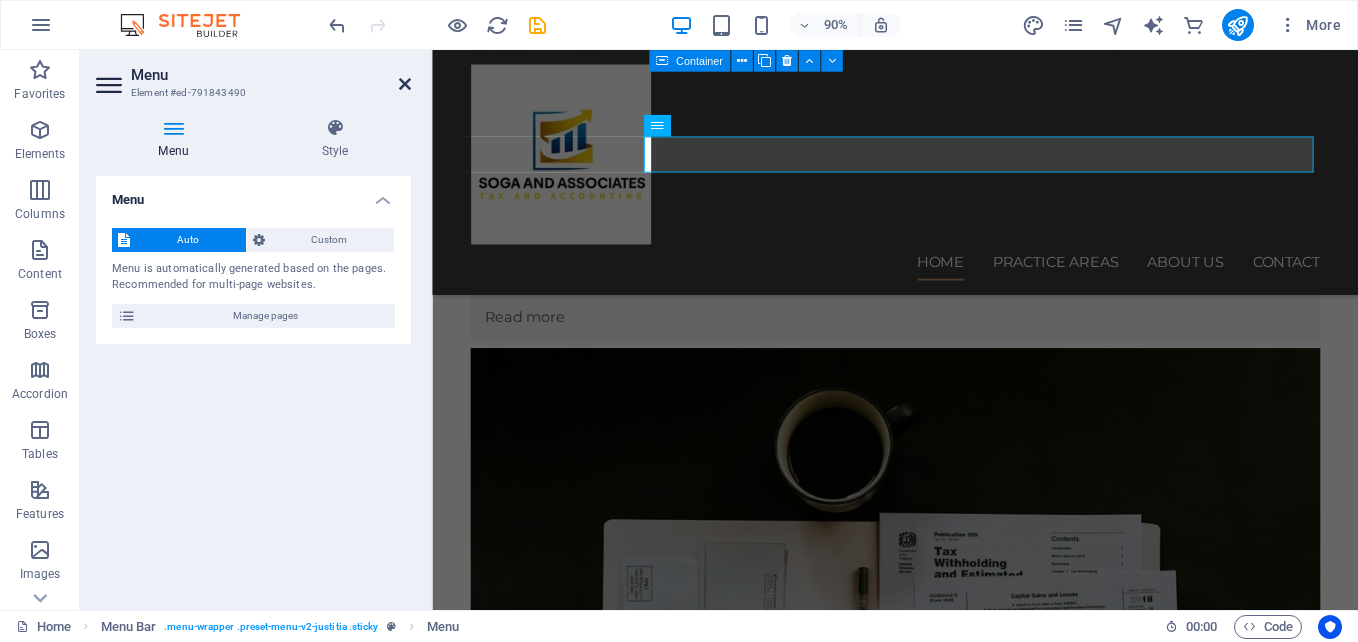 click at bounding box center [405, 84] 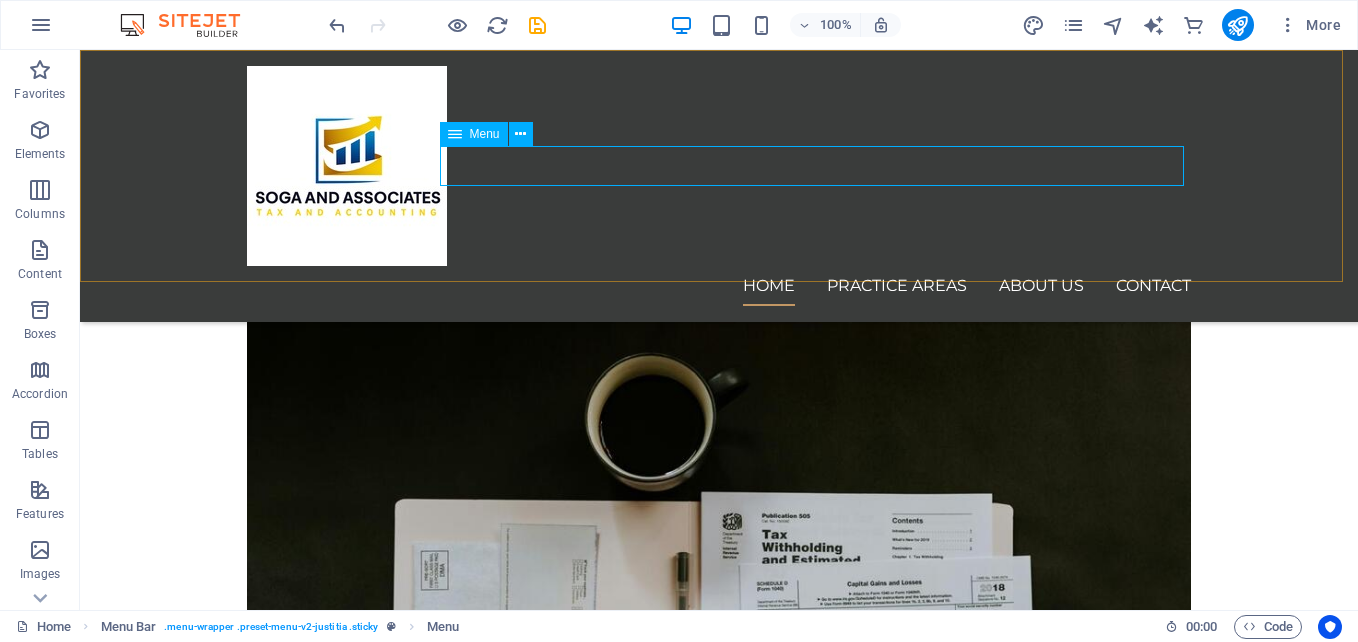 click on "Home Practice Areas About us Contact" at bounding box center (719, 286) 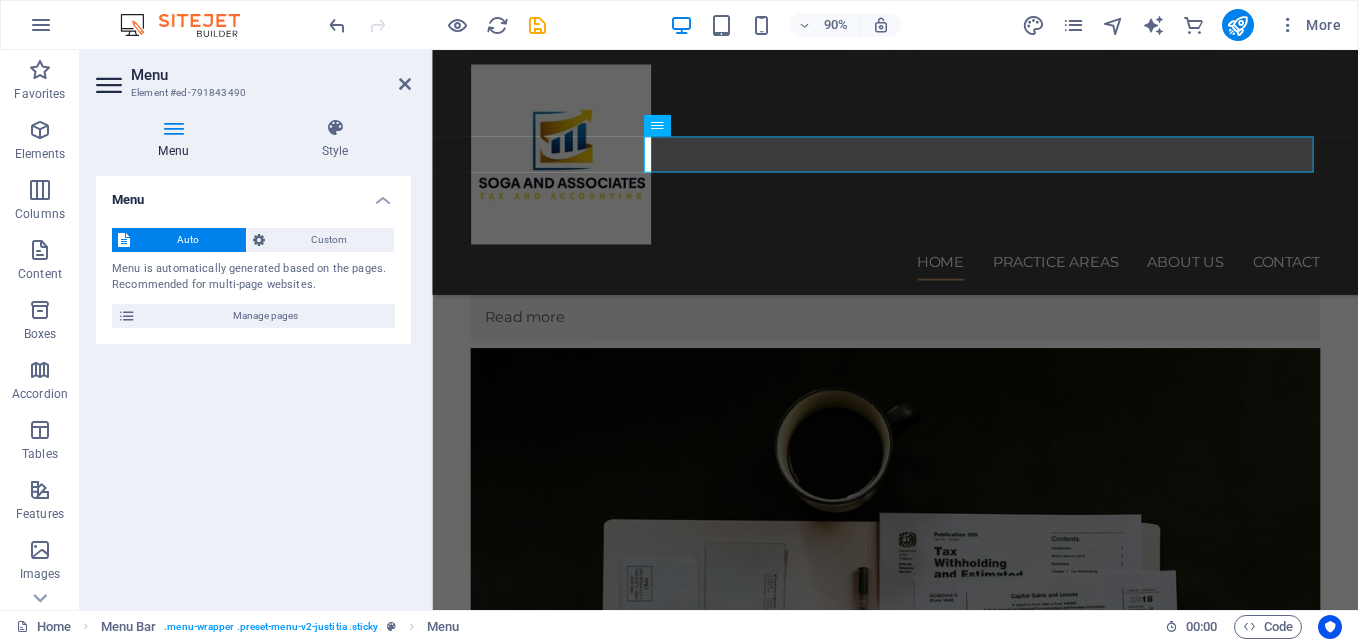 click at bounding box center (173, 128) 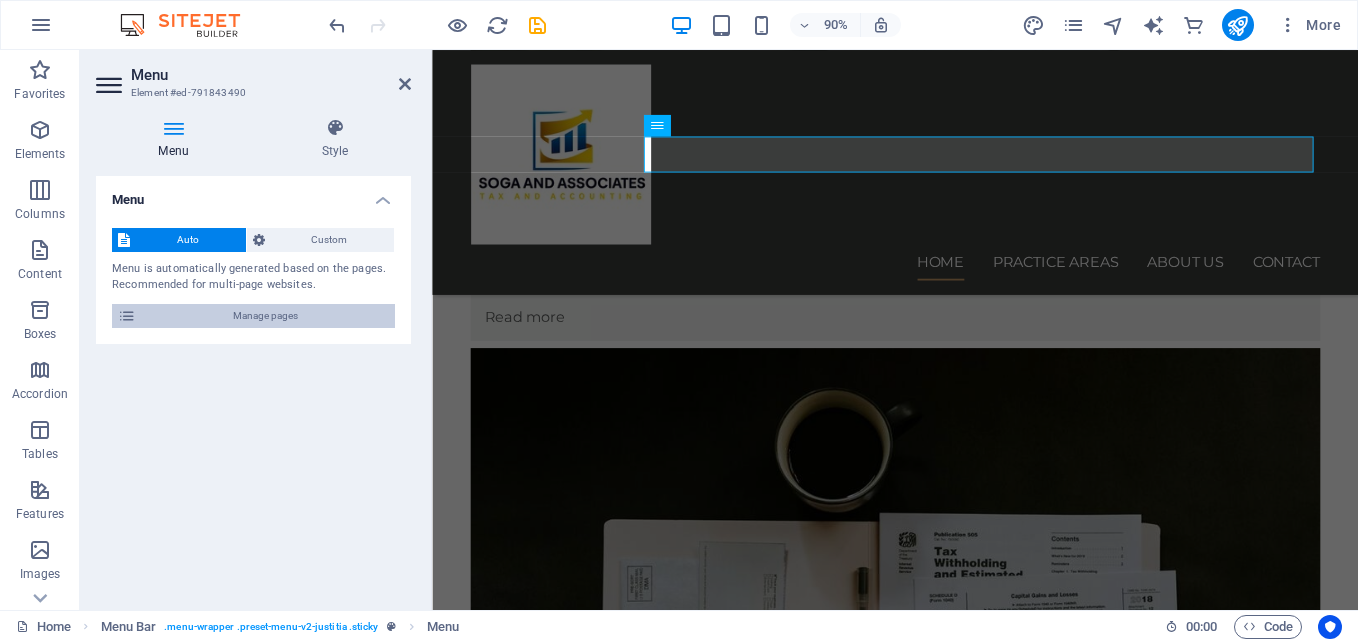 click at bounding box center [127, 316] 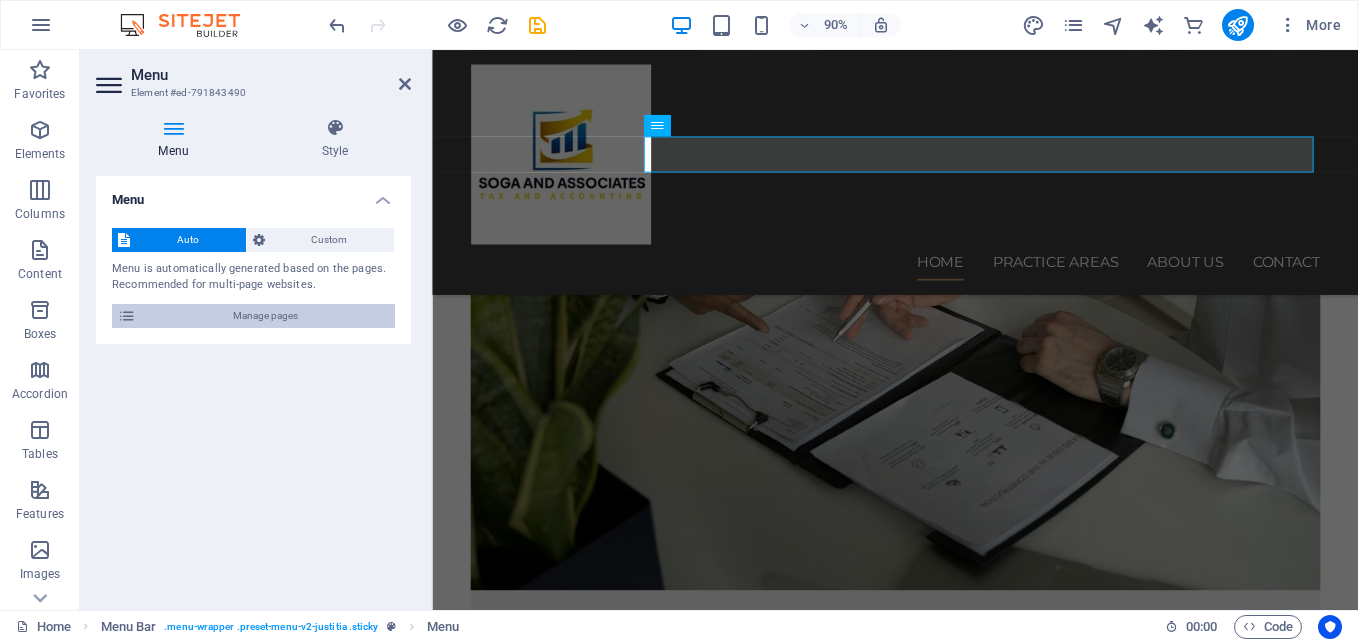 scroll, scrollTop: 3441, scrollLeft: 0, axis: vertical 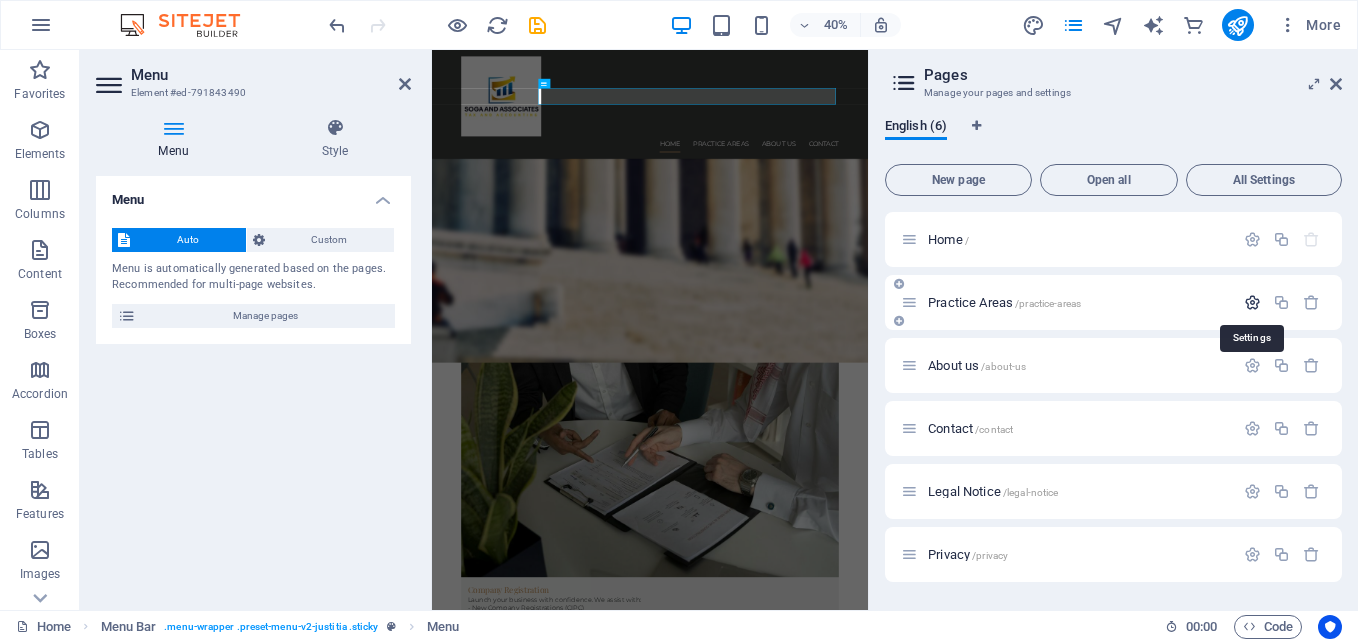 click at bounding box center (1252, 302) 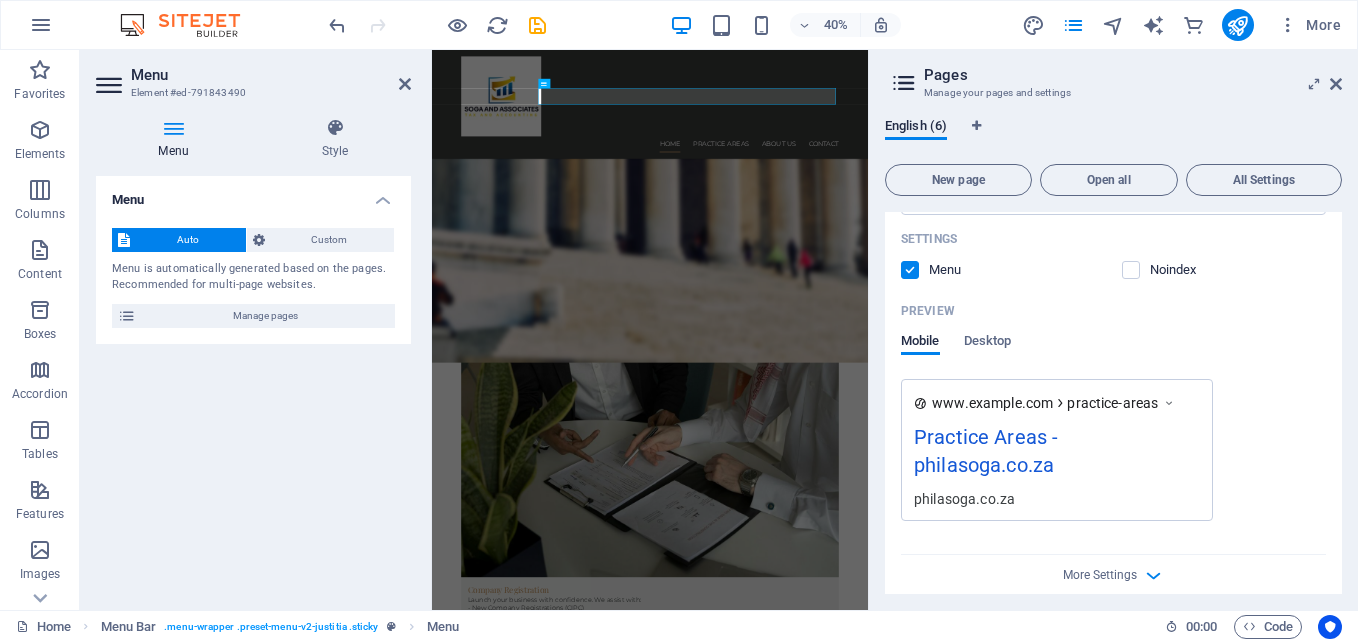 scroll, scrollTop: 600, scrollLeft: 0, axis: vertical 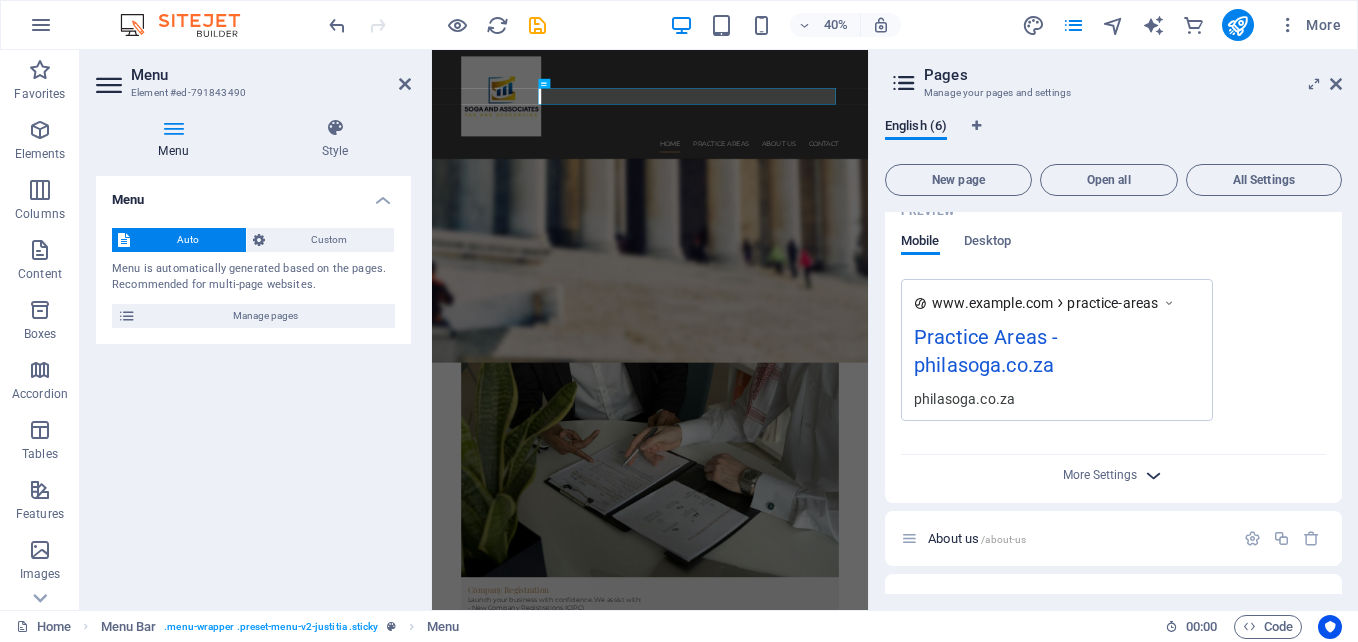 click at bounding box center (1153, 475) 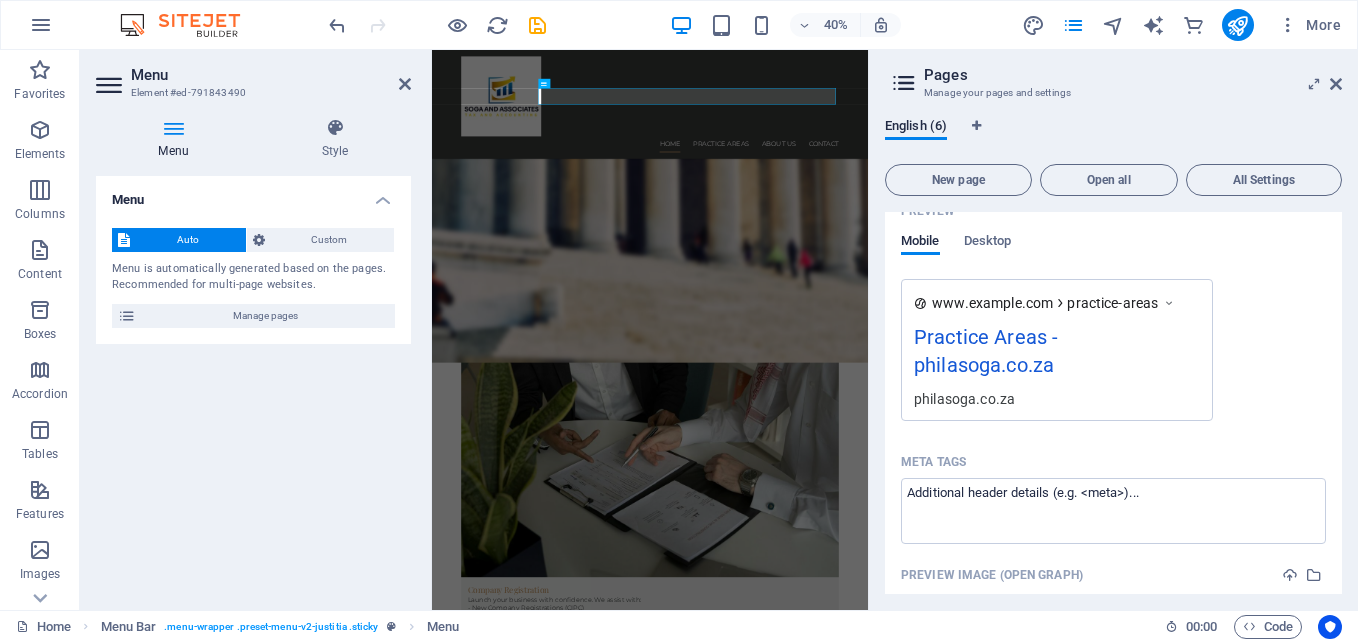 scroll, scrollTop: 500, scrollLeft: 0, axis: vertical 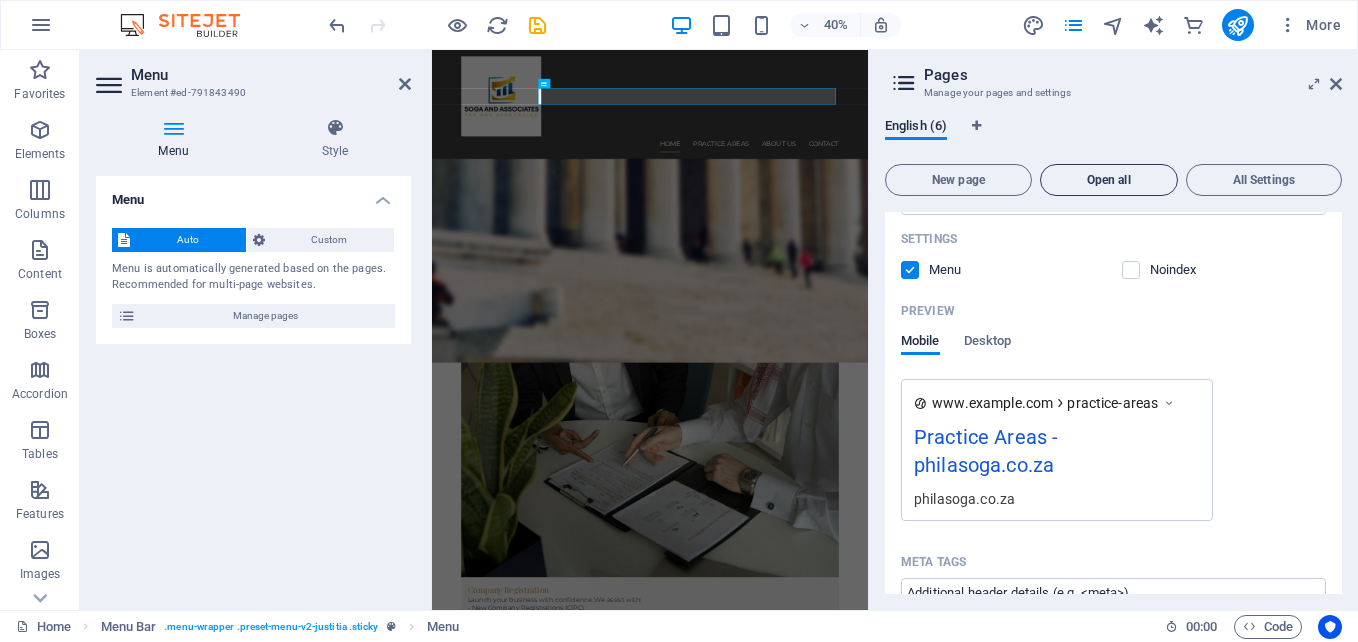 click on "Open all" at bounding box center [1109, 180] 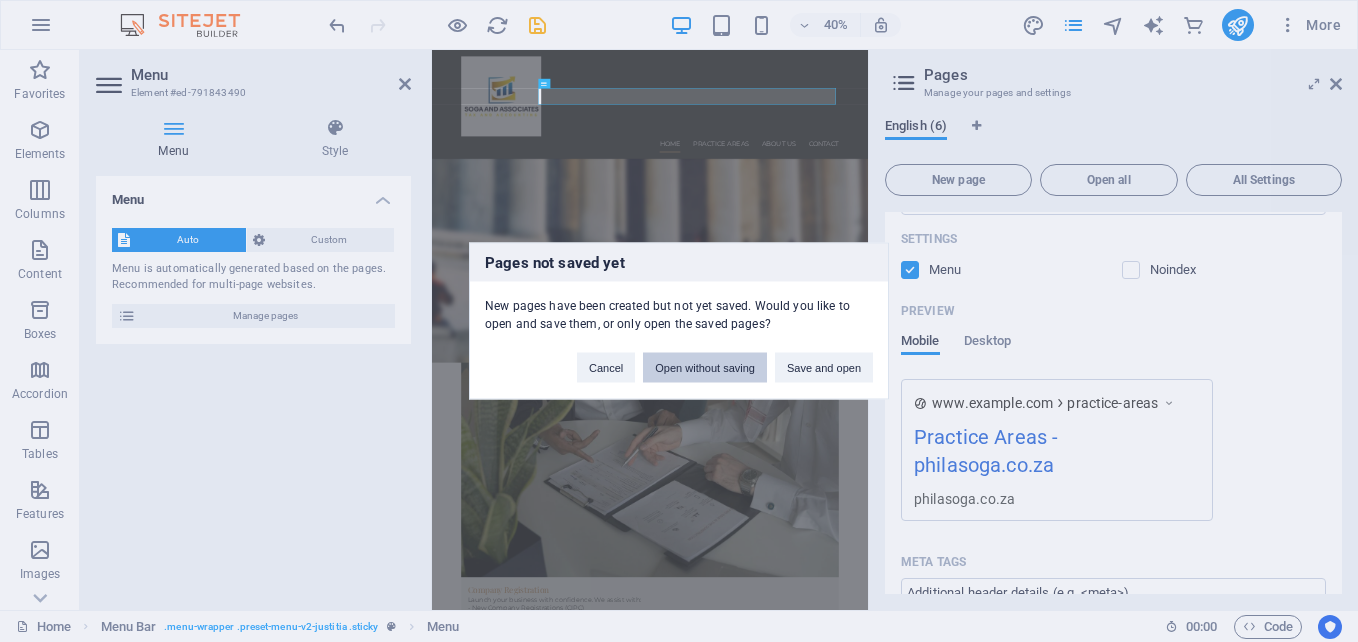 click on "Open without saving" at bounding box center [705, 368] 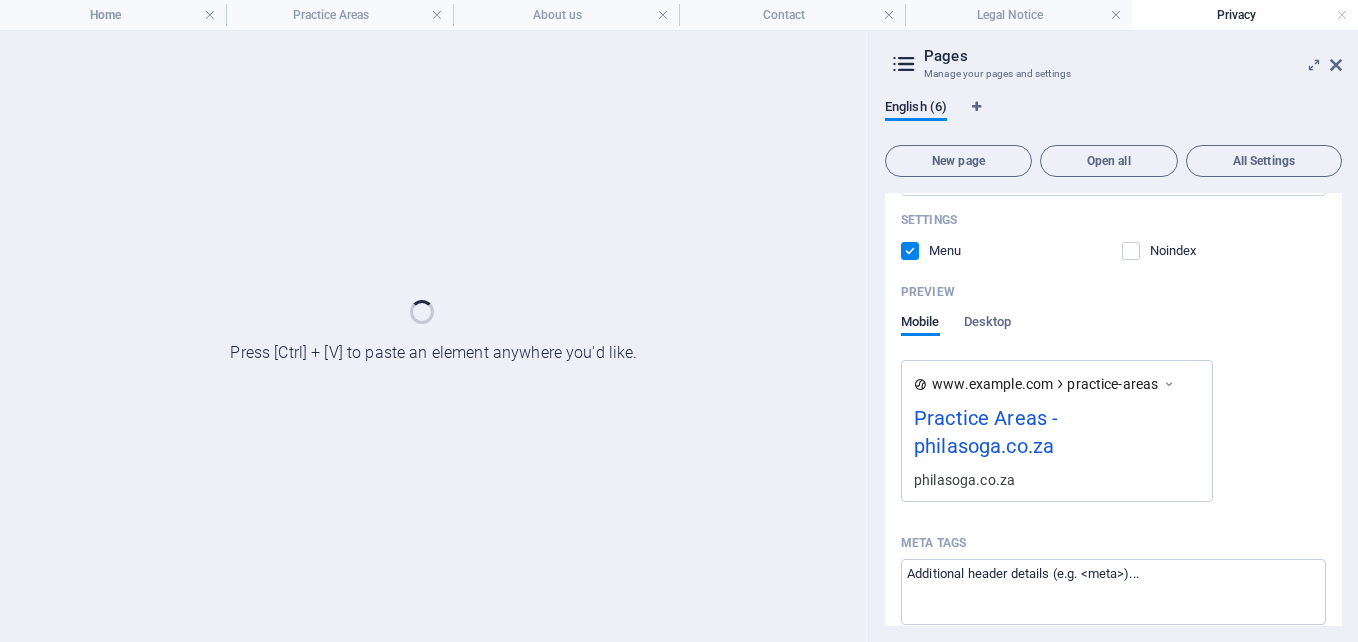 scroll, scrollTop: 0, scrollLeft: 0, axis: both 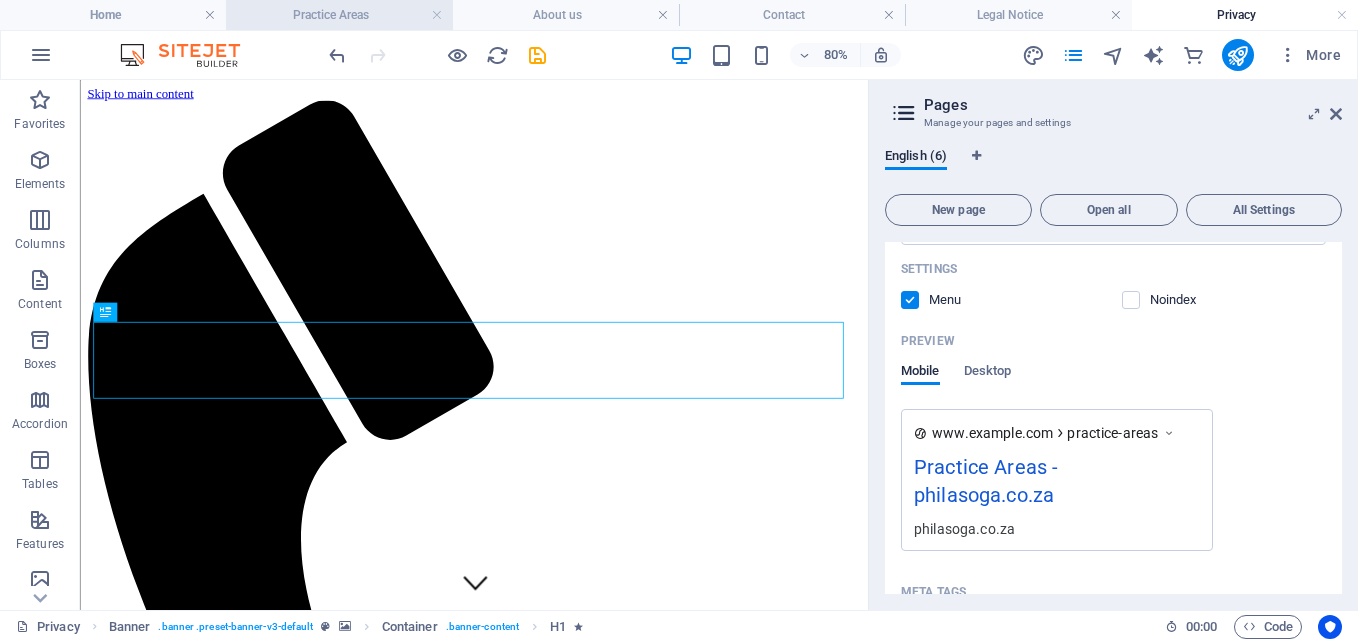 click on "Practice Areas" at bounding box center (339, 15) 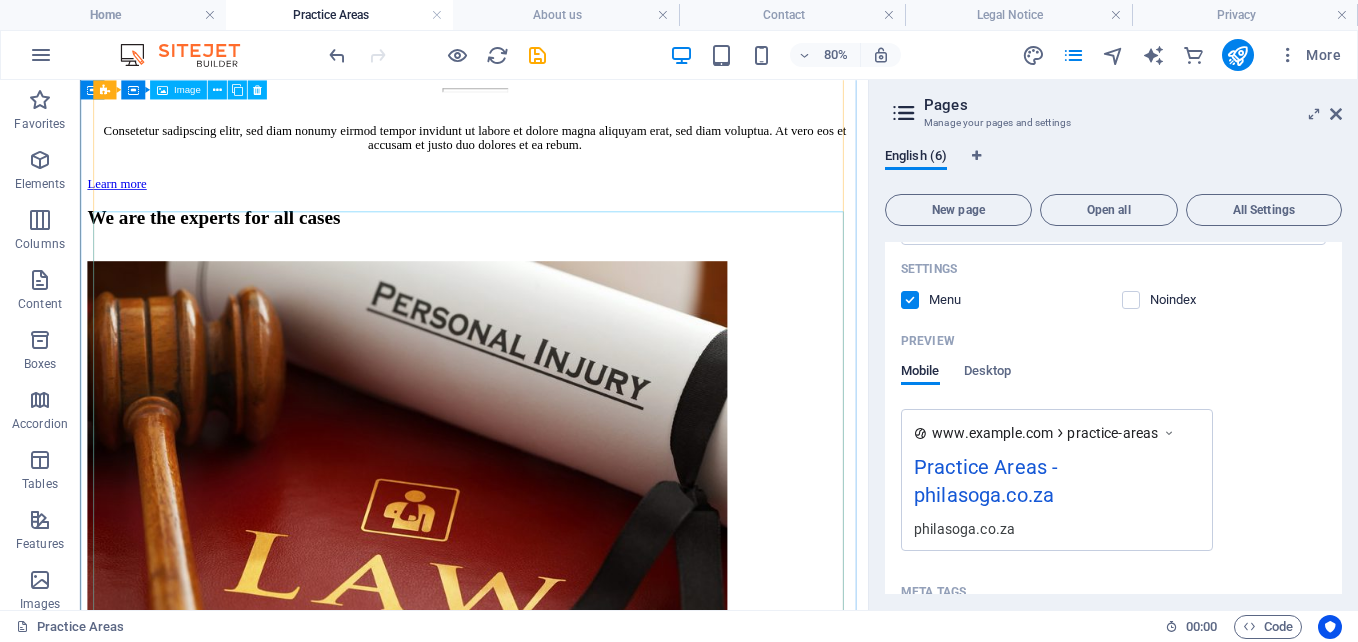scroll, scrollTop: 5385, scrollLeft: 0, axis: vertical 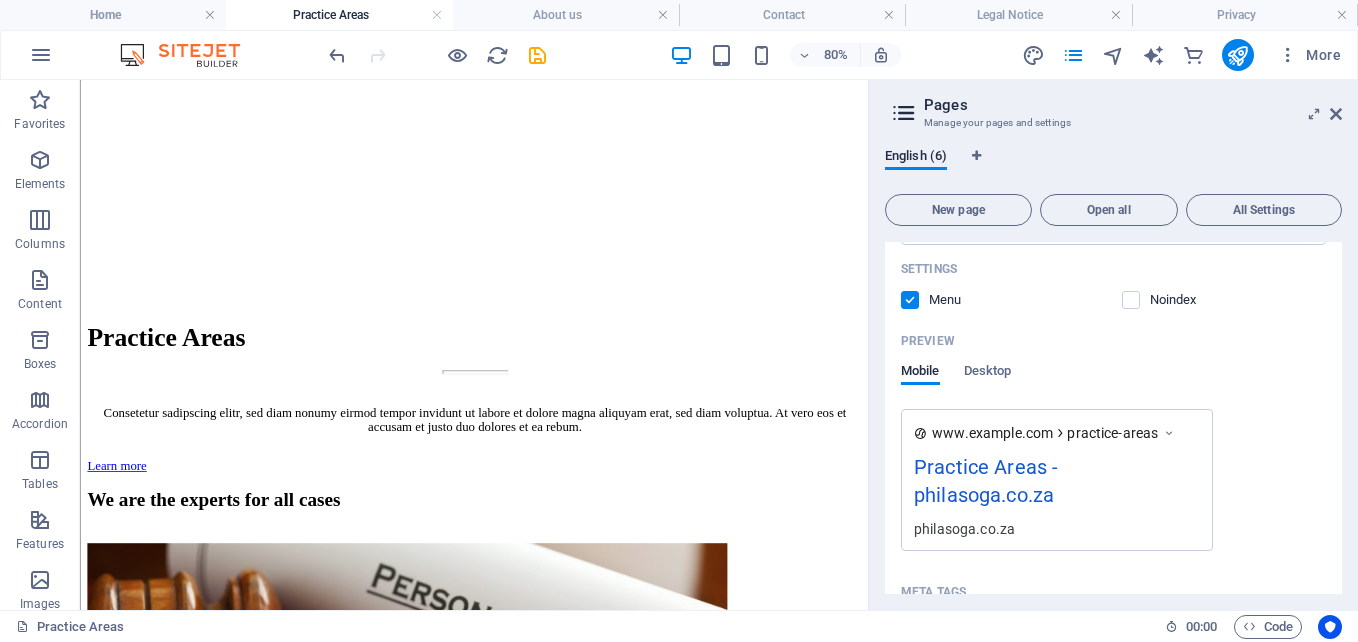 click on "Practice Areas" at bounding box center [339, 15] 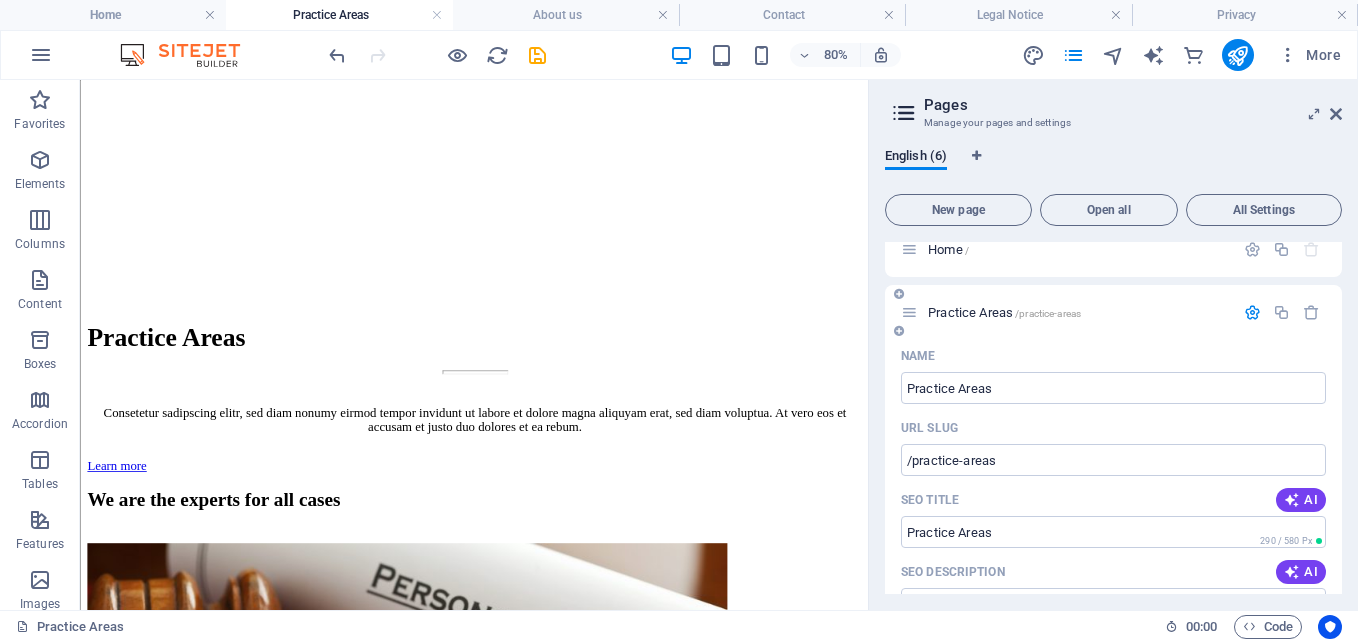 scroll, scrollTop: 0, scrollLeft: 0, axis: both 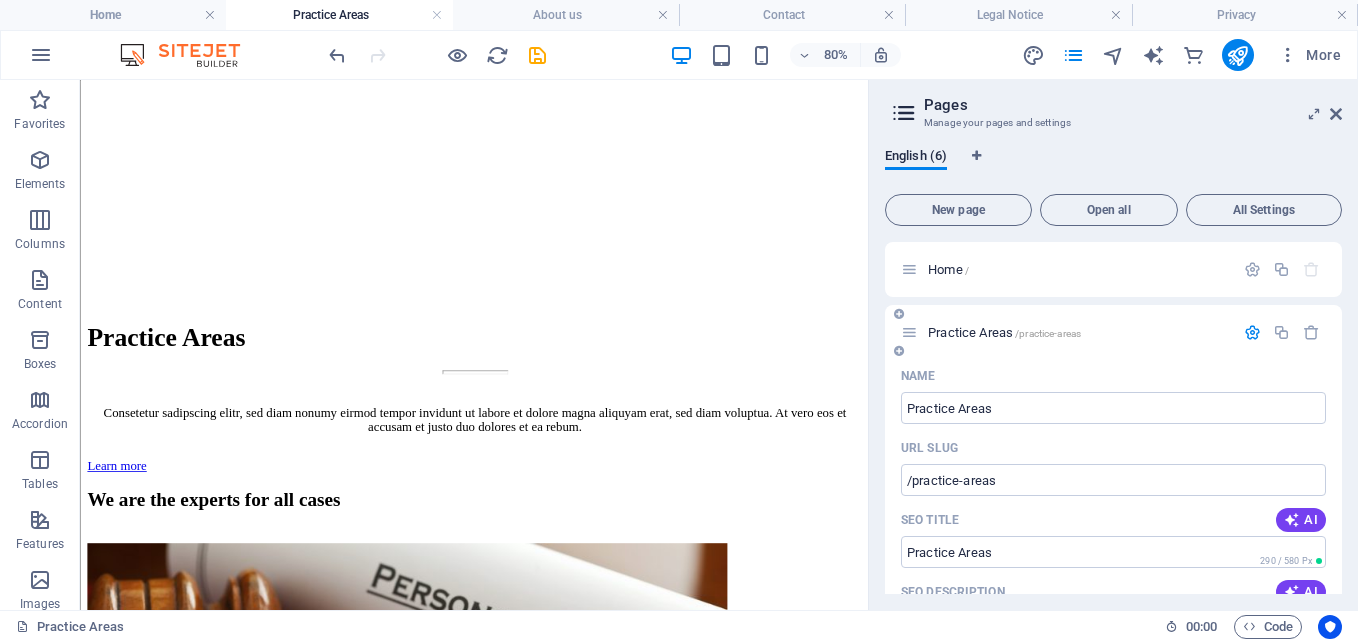 click at bounding box center [1252, 332] 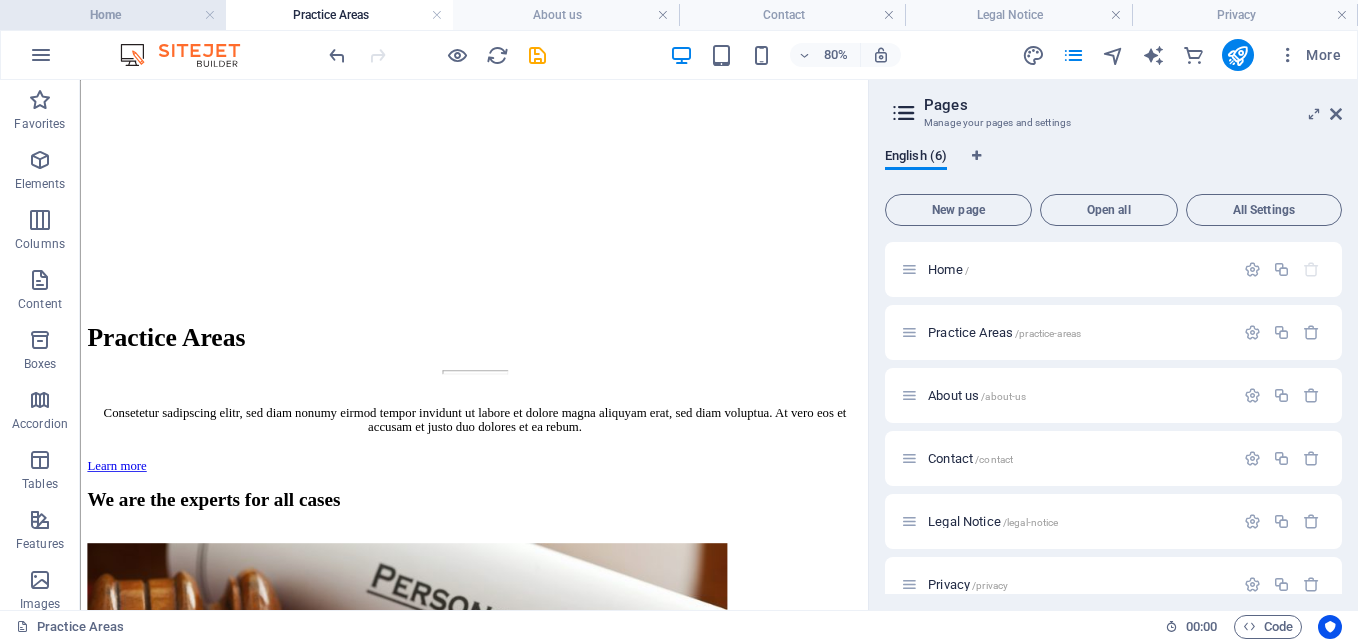 click on "Home" at bounding box center (113, 15) 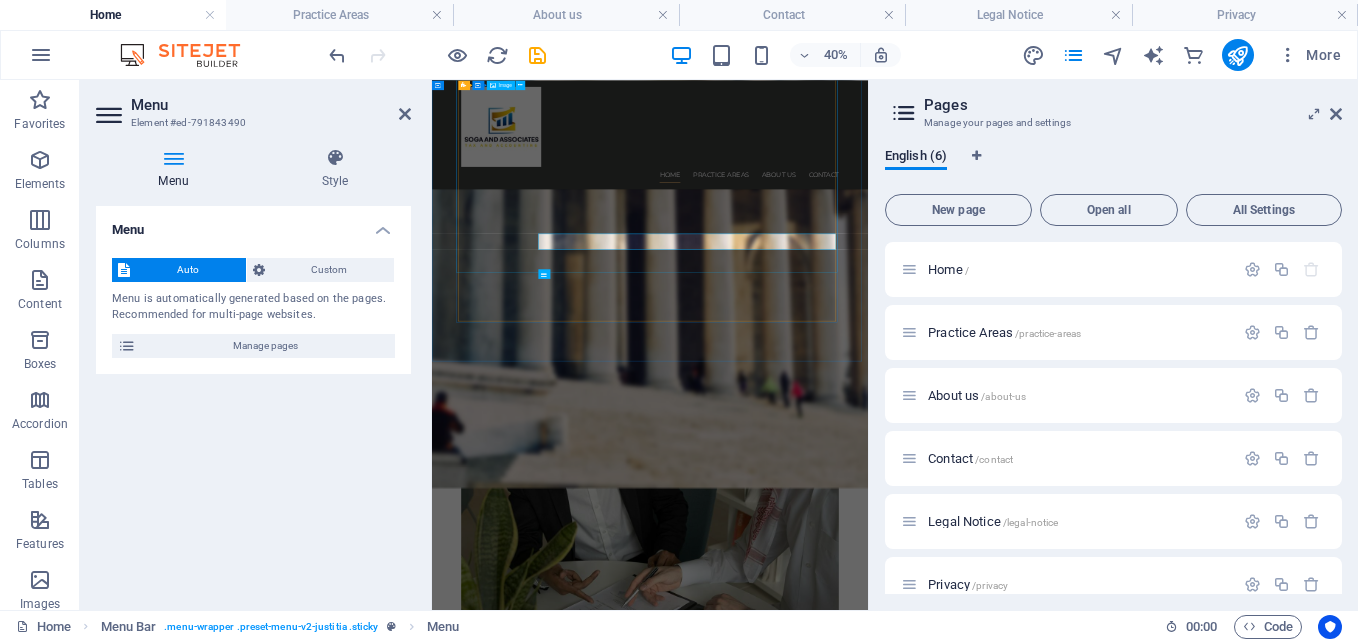scroll, scrollTop: 3079, scrollLeft: 0, axis: vertical 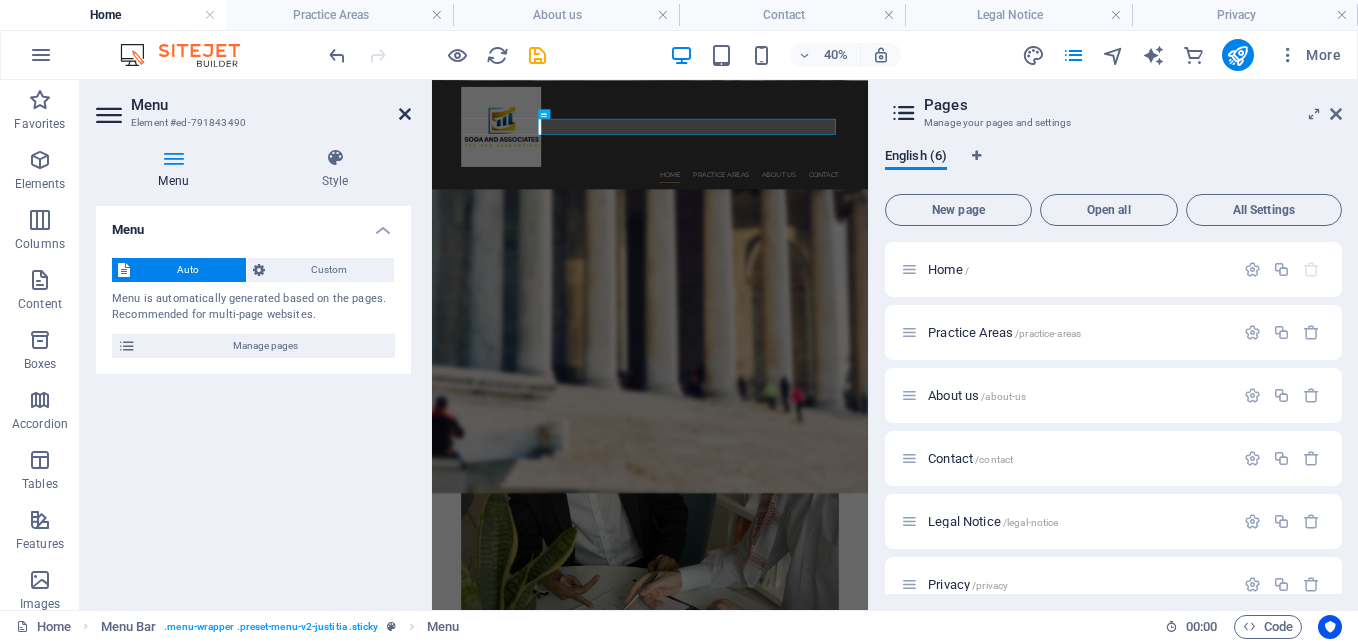 click at bounding box center (405, 114) 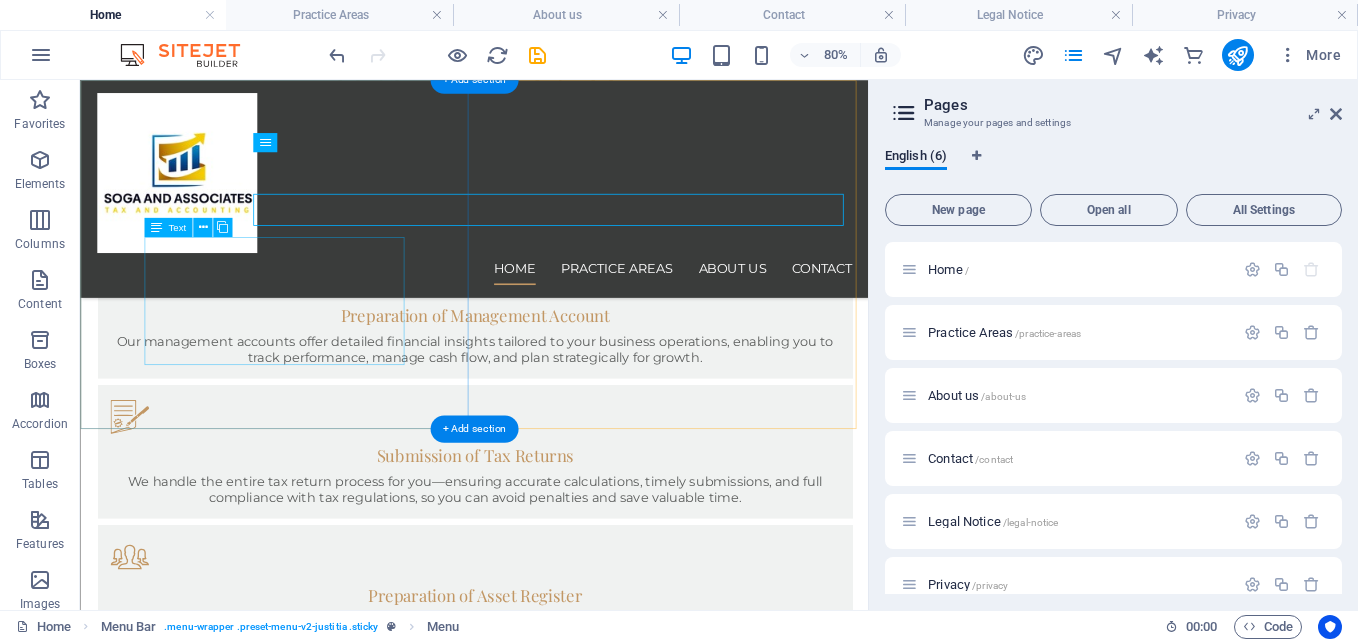 scroll, scrollTop: 1519, scrollLeft: 0, axis: vertical 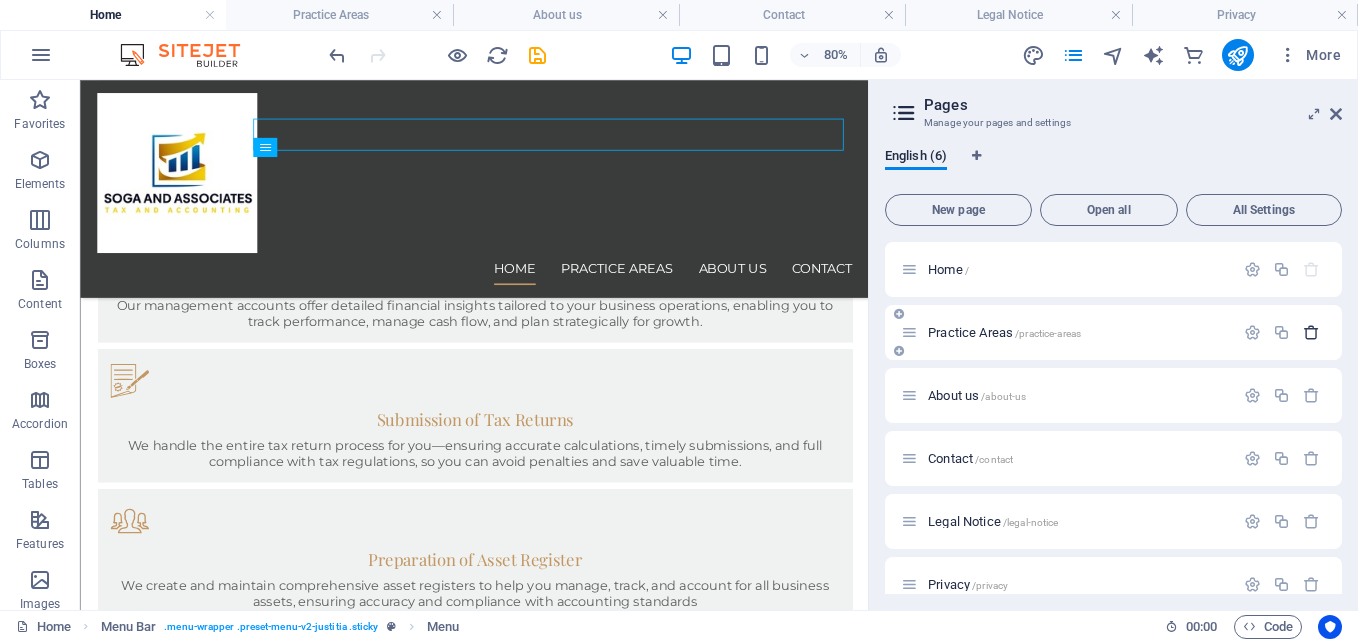 click at bounding box center (1311, 332) 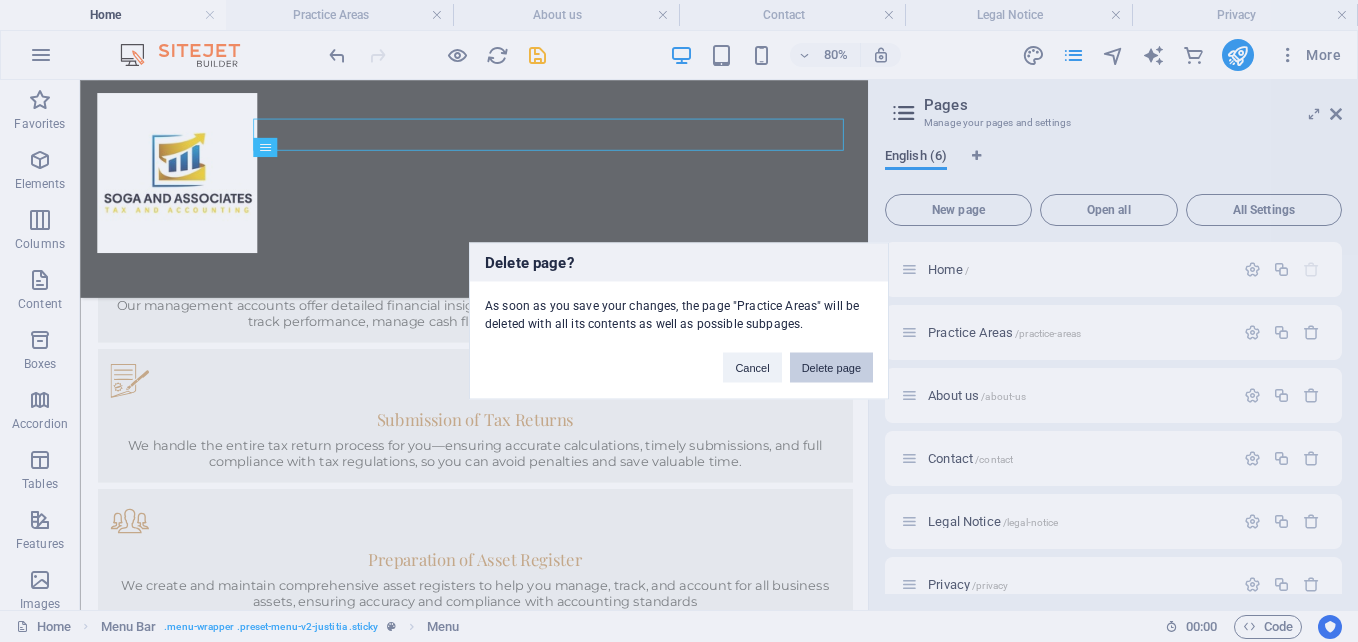 click on "Delete page" at bounding box center [831, 368] 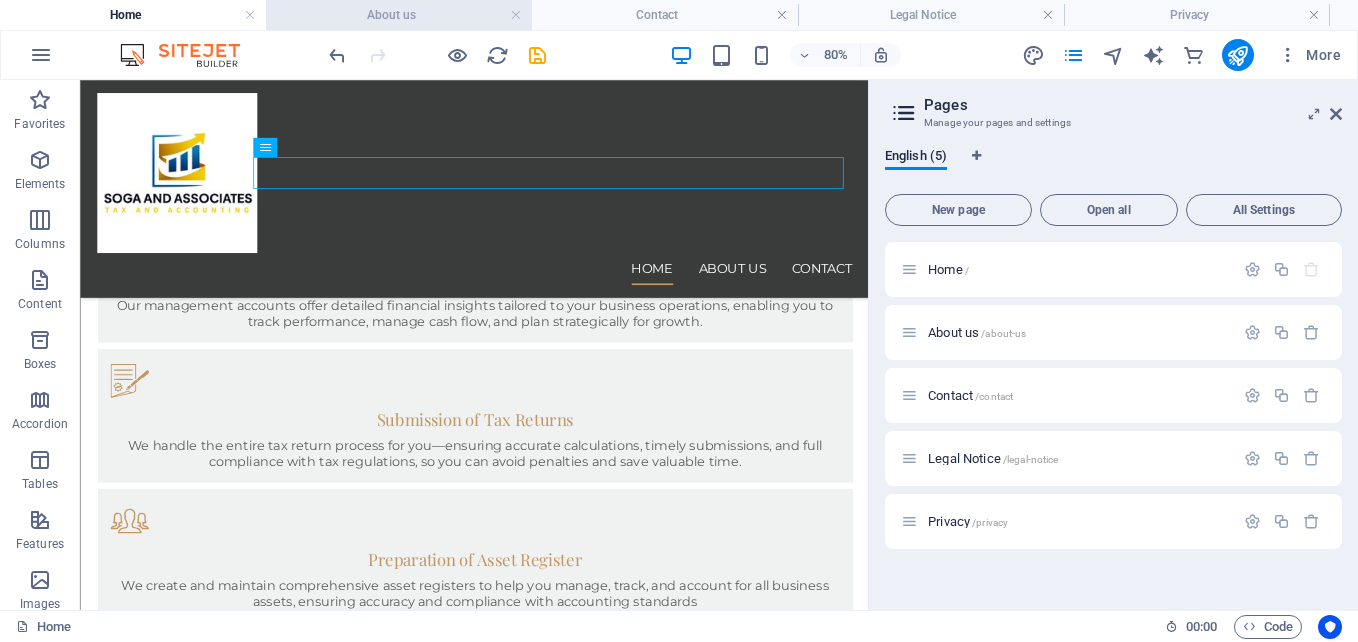 click on "About us" at bounding box center [399, 15] 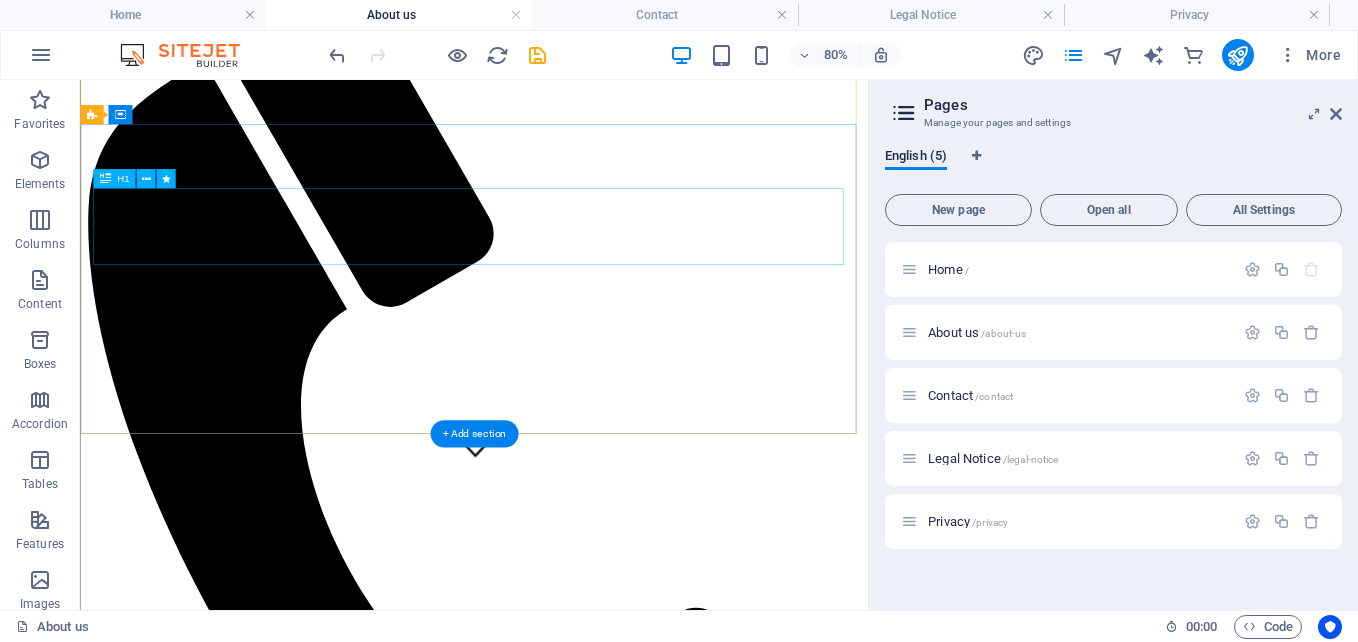 scroll, scrollTop: 0, scrollLeft: 0, axis: both 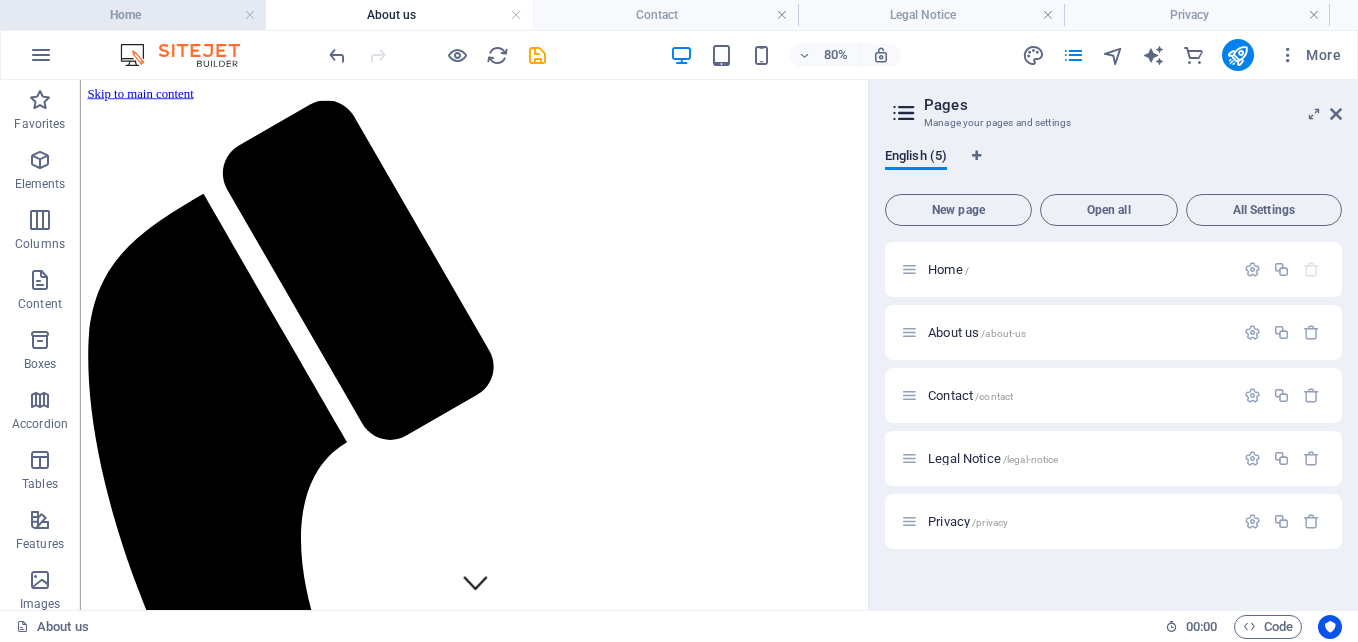 click on "Home" at bounding box center [133, 15] 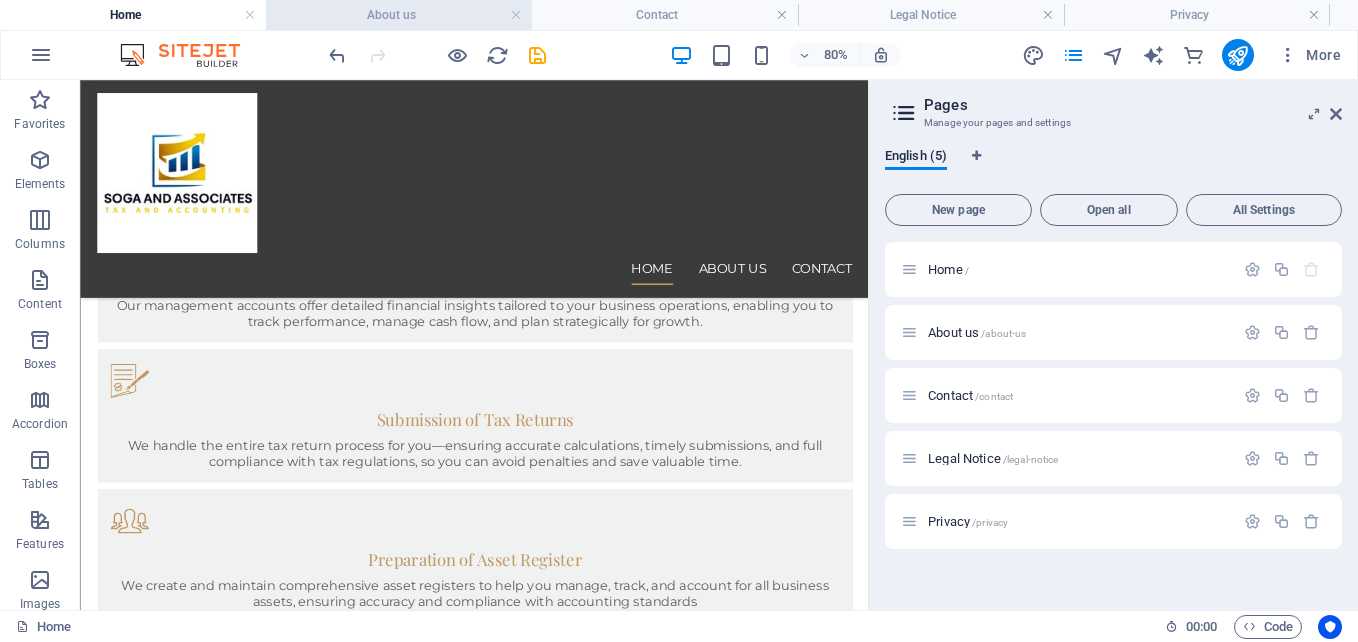 click on "About us" at bounding box center (399, 15) 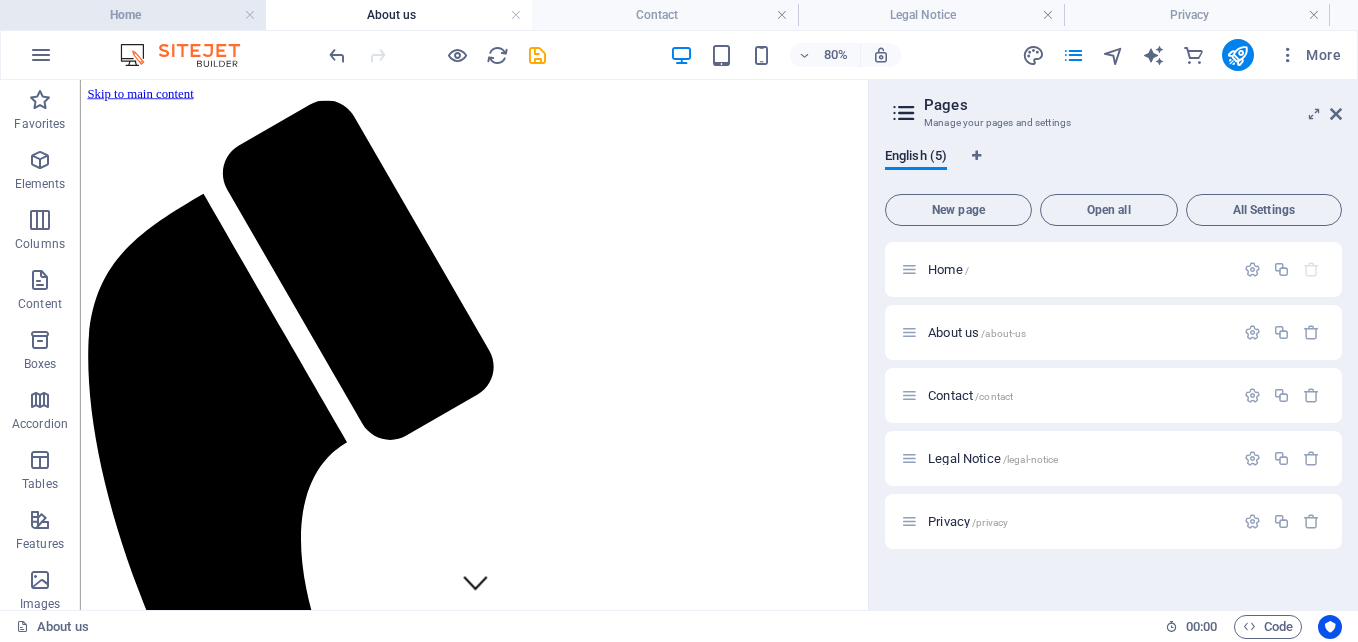 click on "Home" at bounding box center [133, 15] 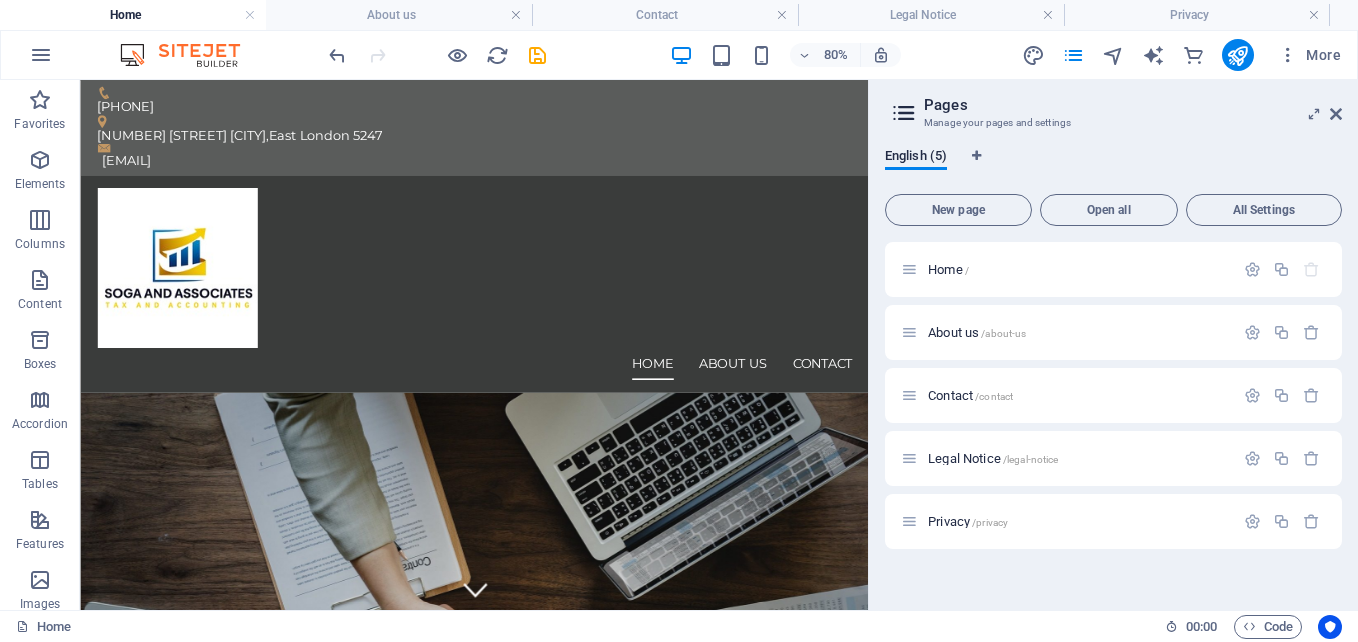 scroll, scrollTop: 1519, scrollLeft: 0, axis: vertical 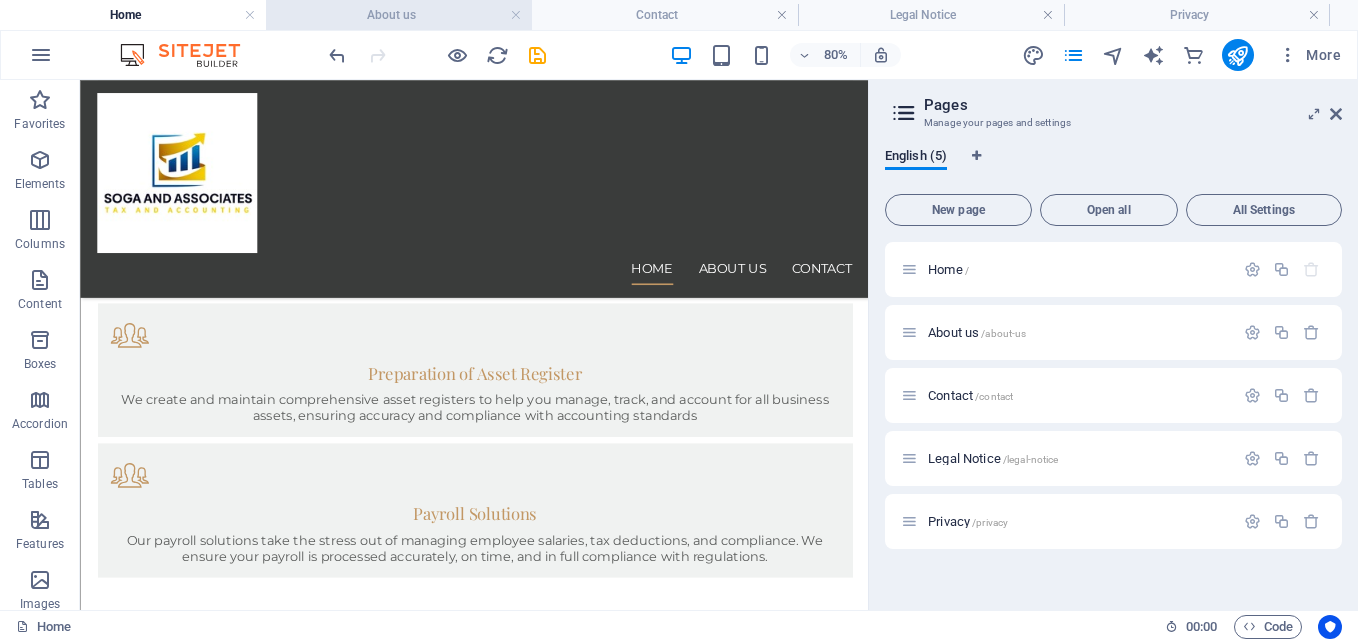 click on "About us" at bounding box center [399, 15] 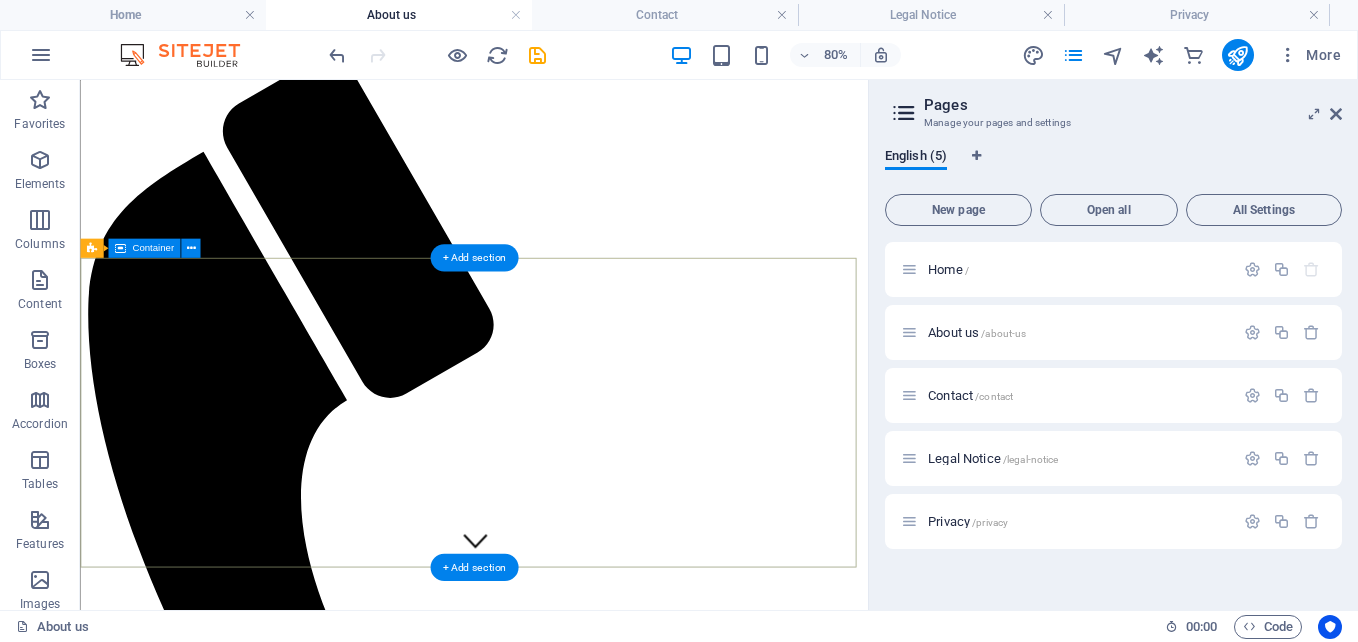 scroll, scrollTop: 0, scrollLeft: 0, axis: both 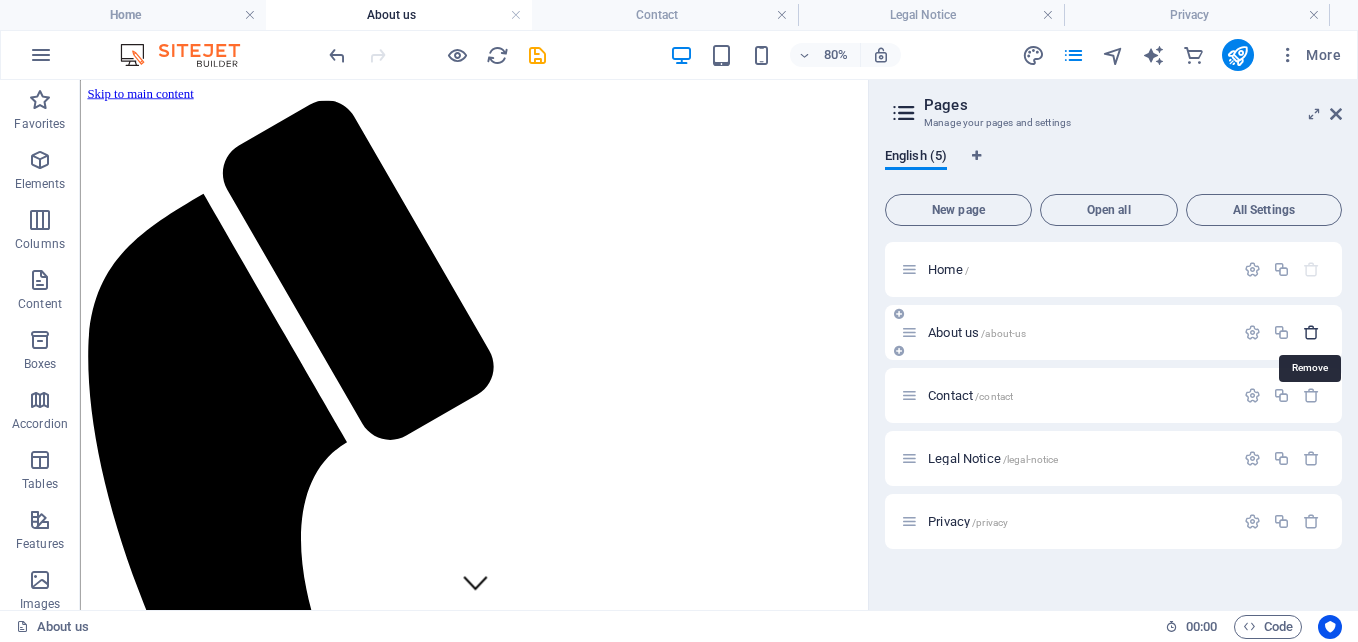 click at bounding box center (1311, 332) 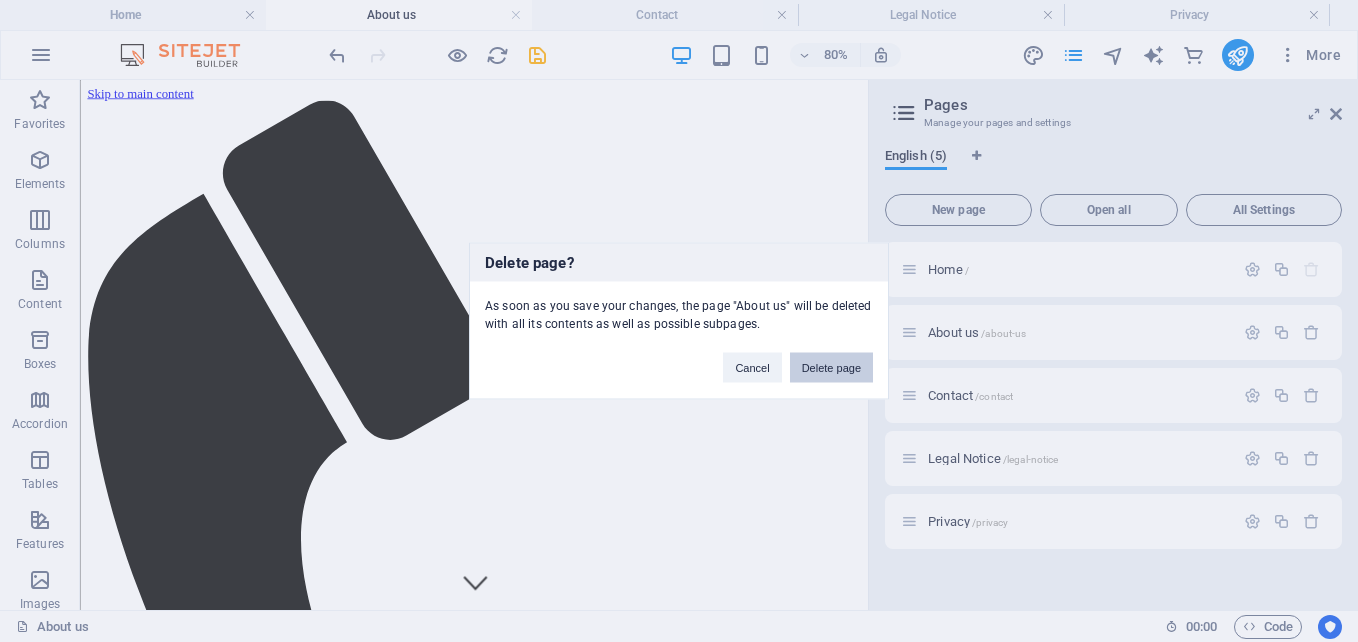 click on "Delete page" at bounding box center [831, 368] 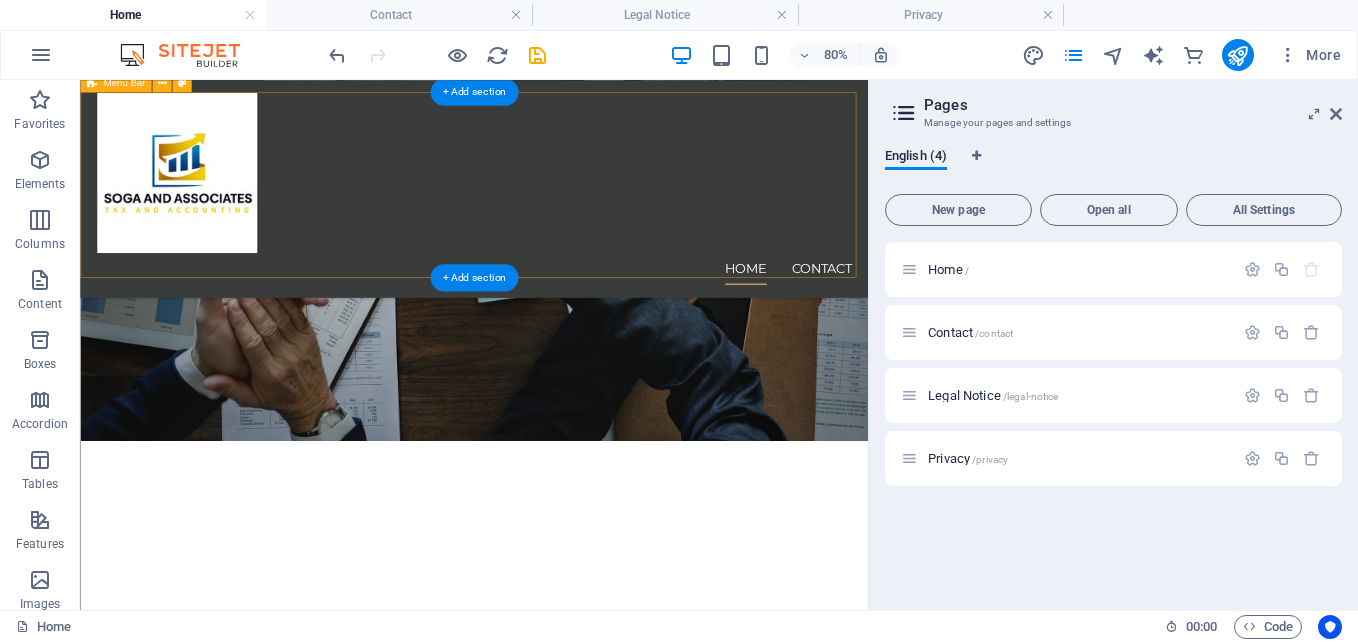 scroll, scrollTop: 0, scrollLeft: 0, axis: both 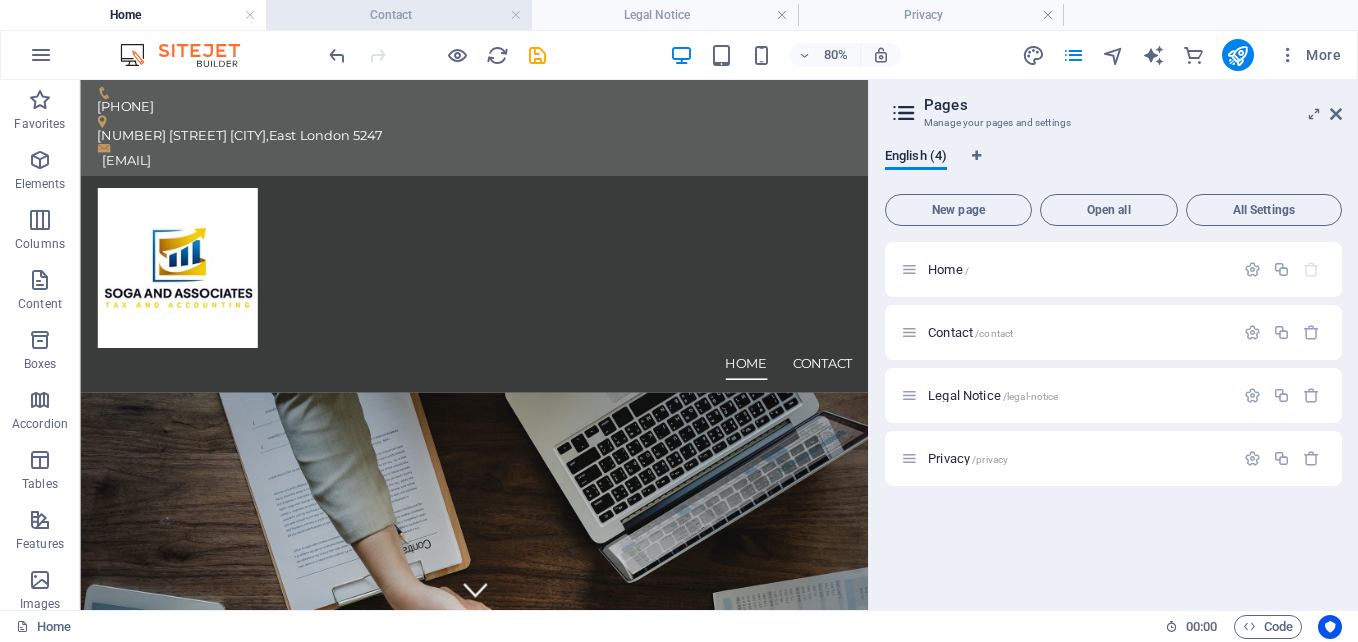 click on "Contact" at bounding box center [399, 15] 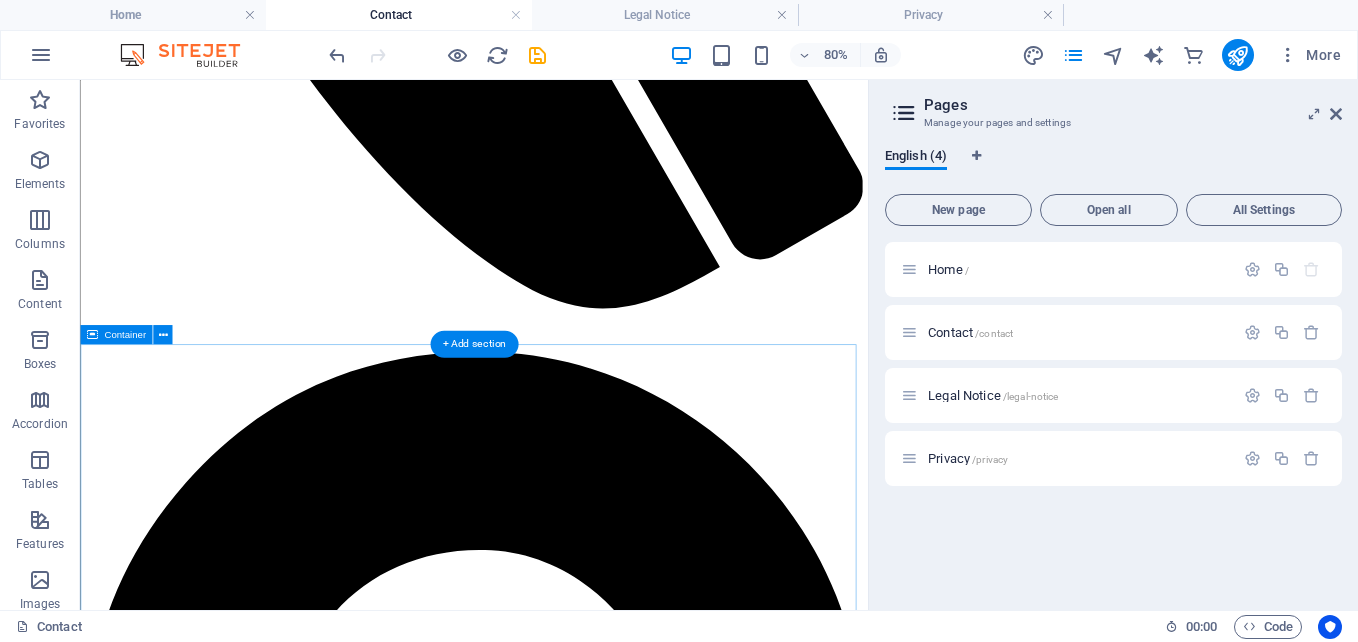 scroll, scrollTop: 1000, scrollLeft: 0, axis: vertical 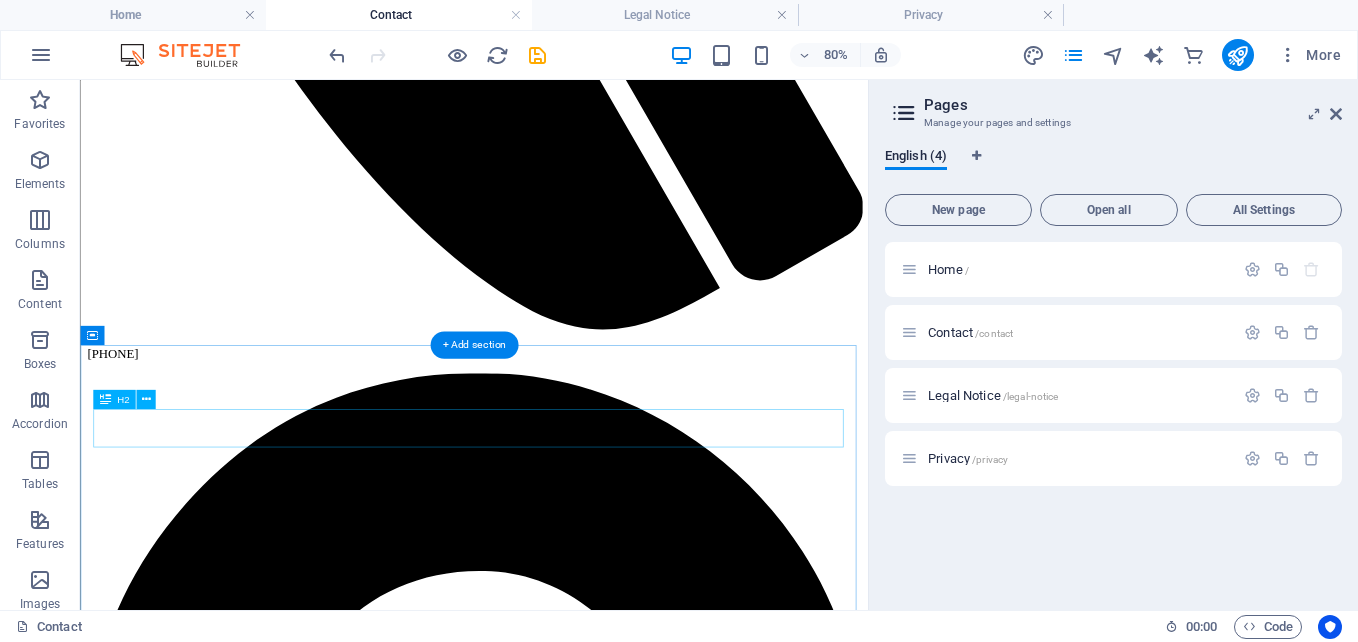click on "Contact us now" at bounding box center (572, 9363) 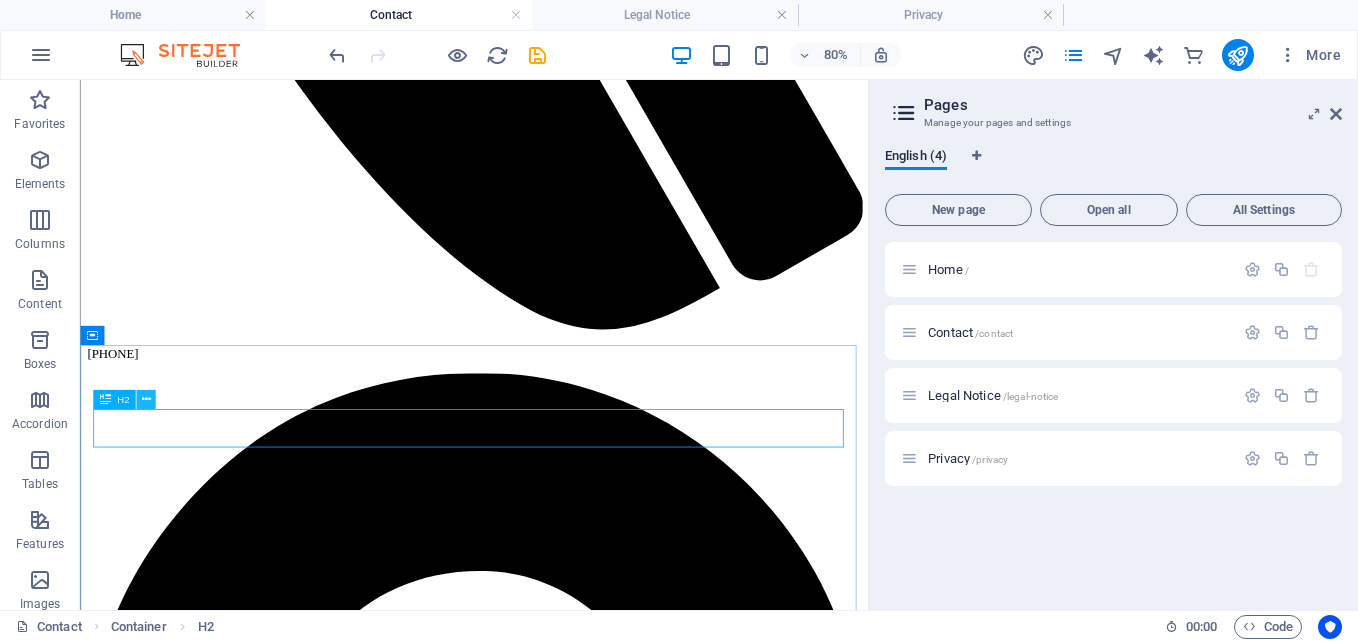 click at bounding box center [145, 399] 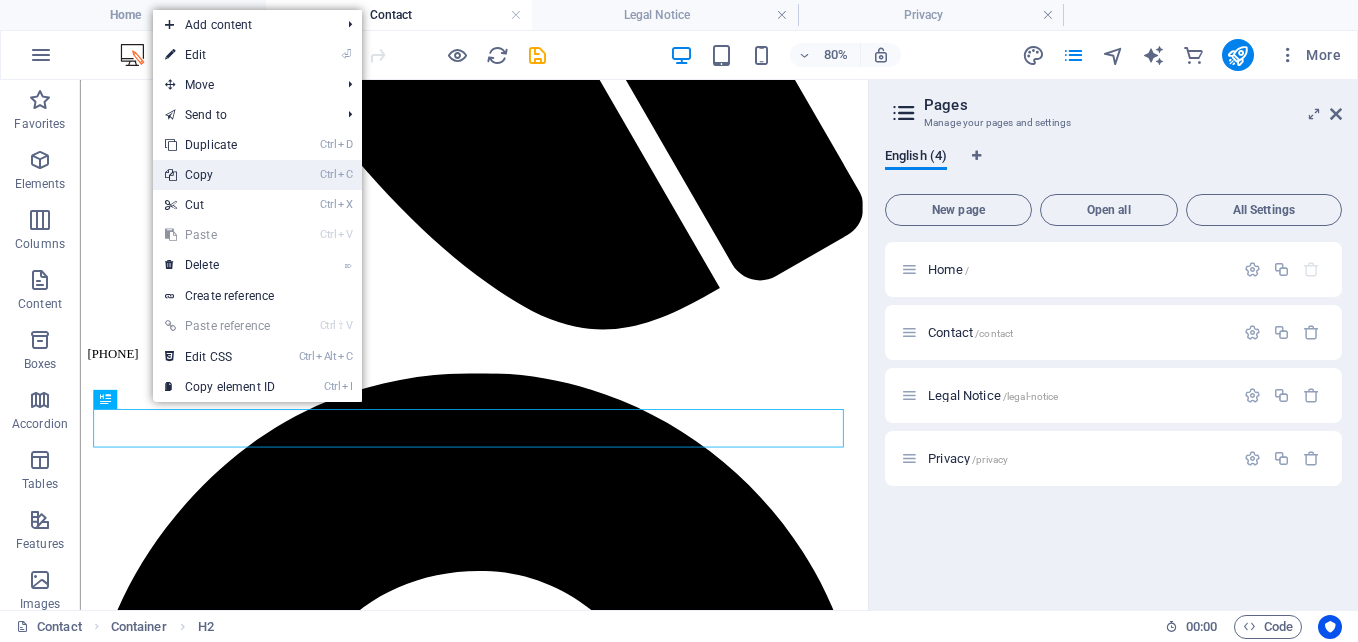 click on "Ctrl C  Copy" at bounding box center (220, 175) 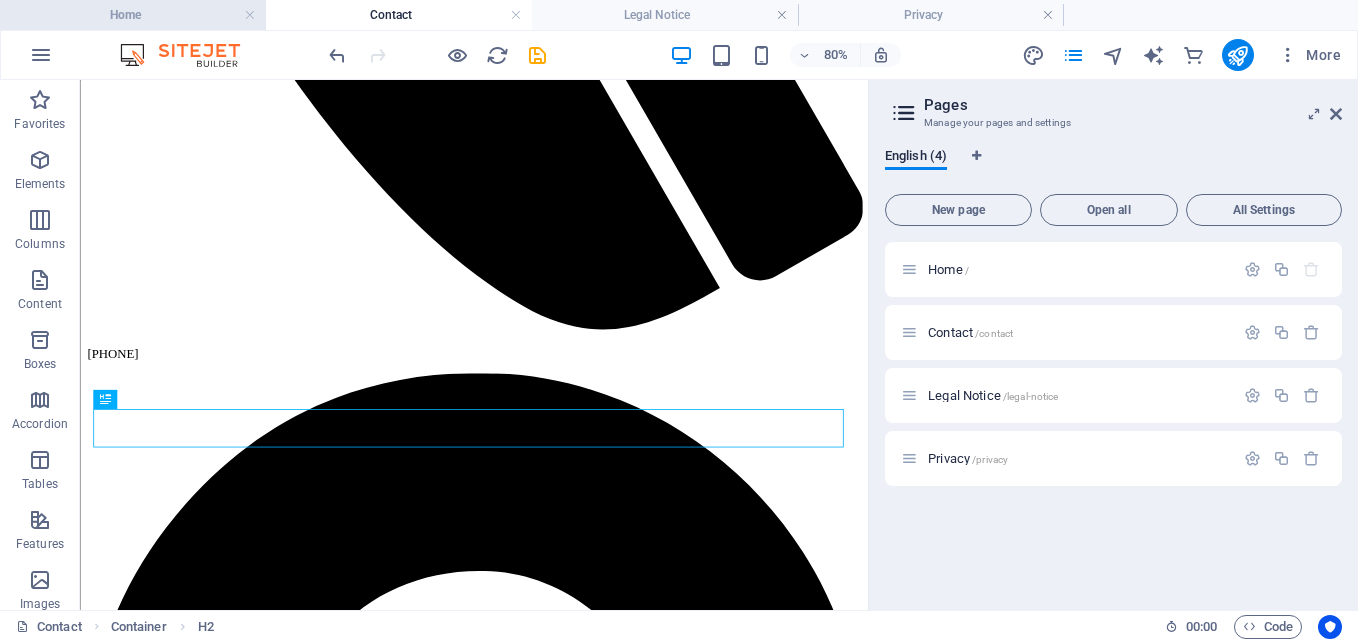 click on "Home" at bounding box center [133, 15] 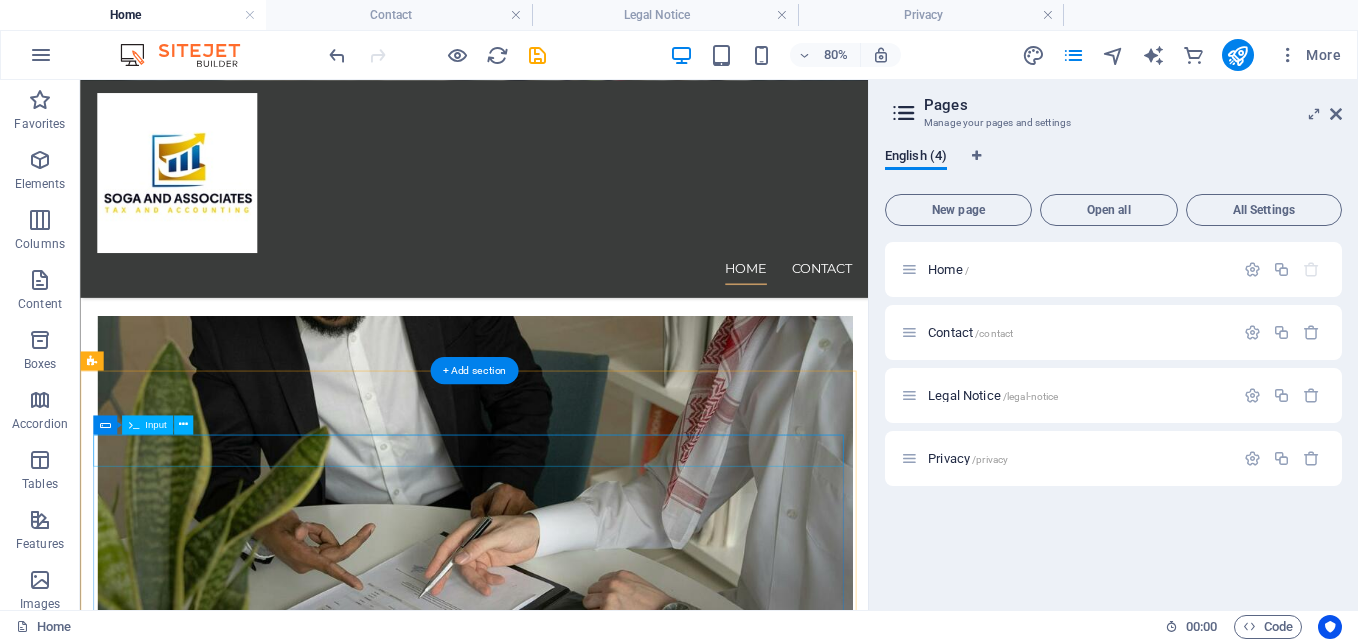 scroll, scrollTop: 3500, scrollLeft: 0, axis: vertical 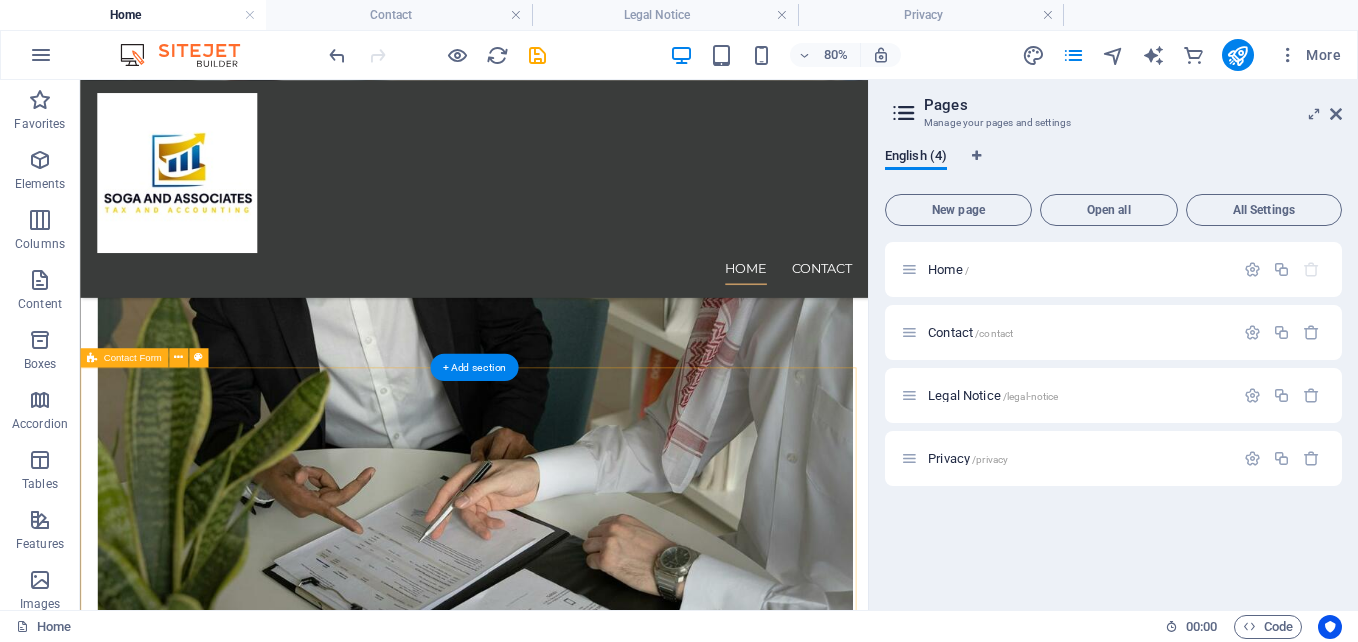 click on "I agree that the contact details are accurate and up to date Unreadable? Load new Submit" at bounding box center [572, 6231] 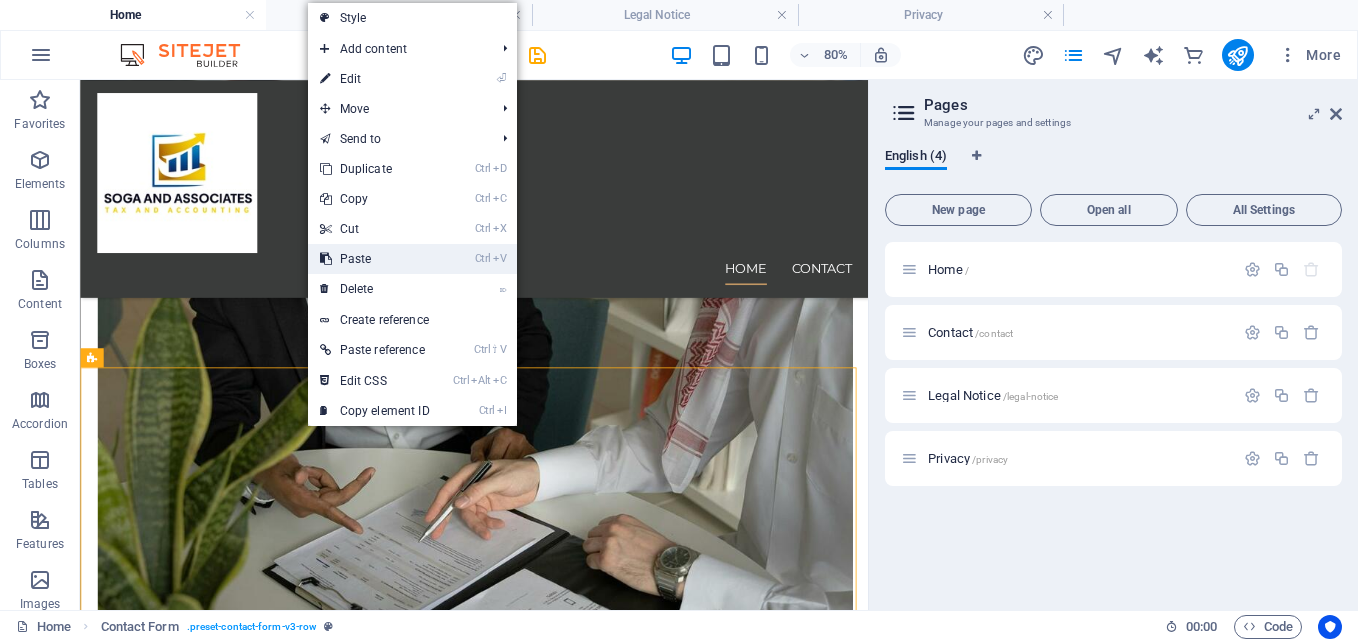 click on "Ctrl V  Paste" at bounding box center [375, 259] 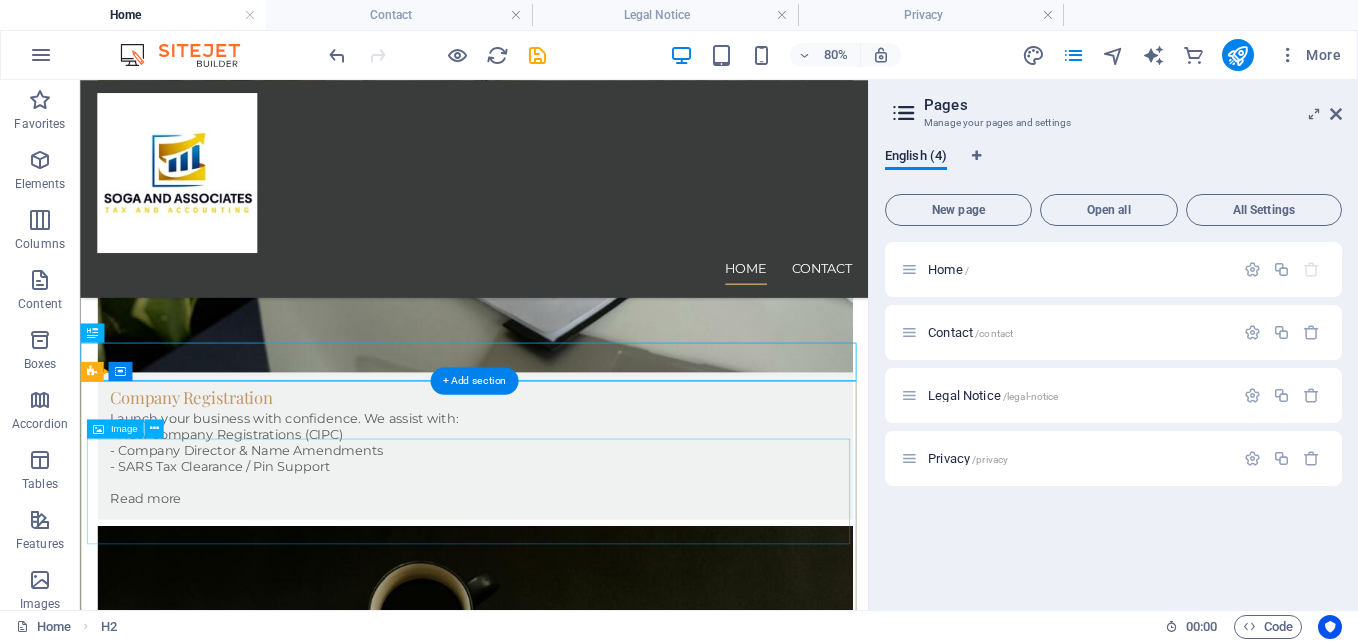 scroll, scrollTop: 3867, scrollLeft: 0, axis: vertical 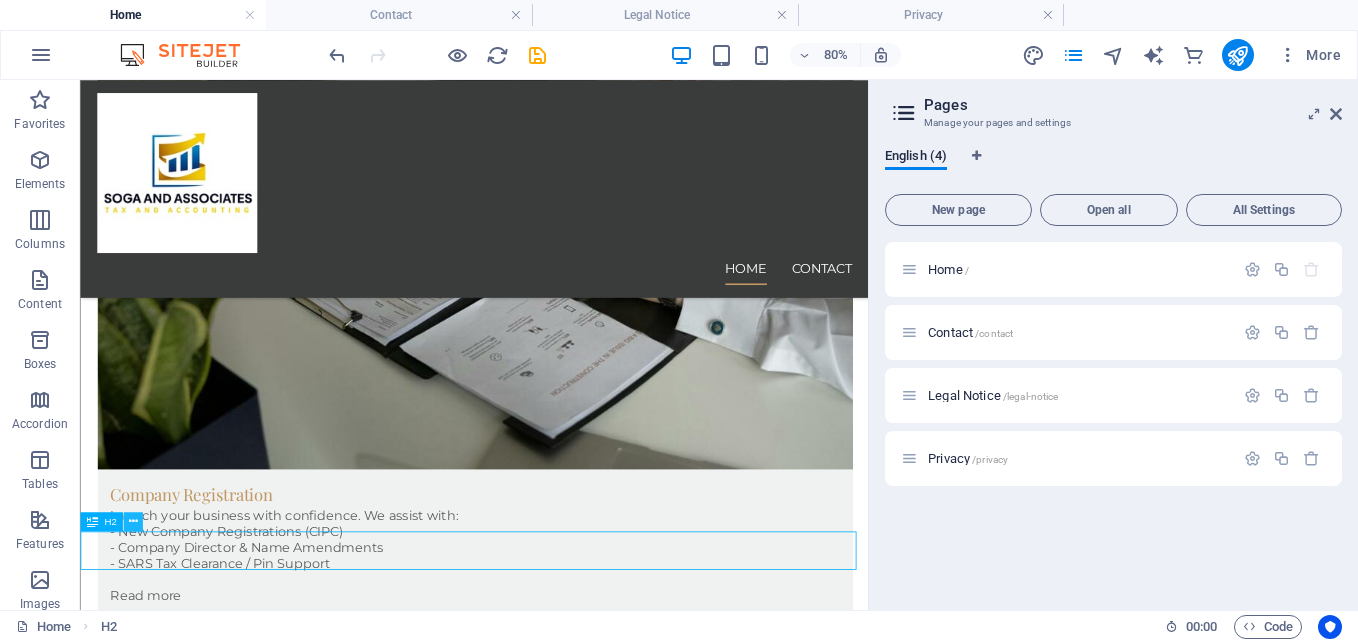 click at bounding box center (133, 521) 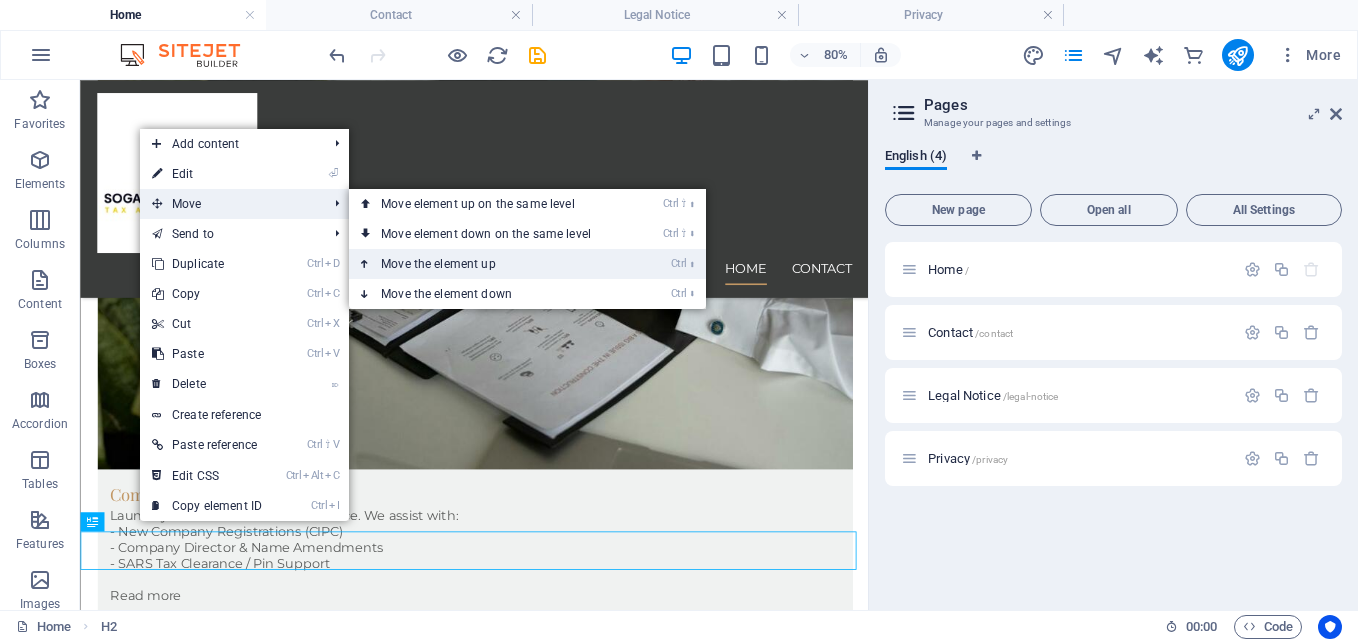 click on "Ctrl ⬆  Move the element up" at bounding box center (490, 264) 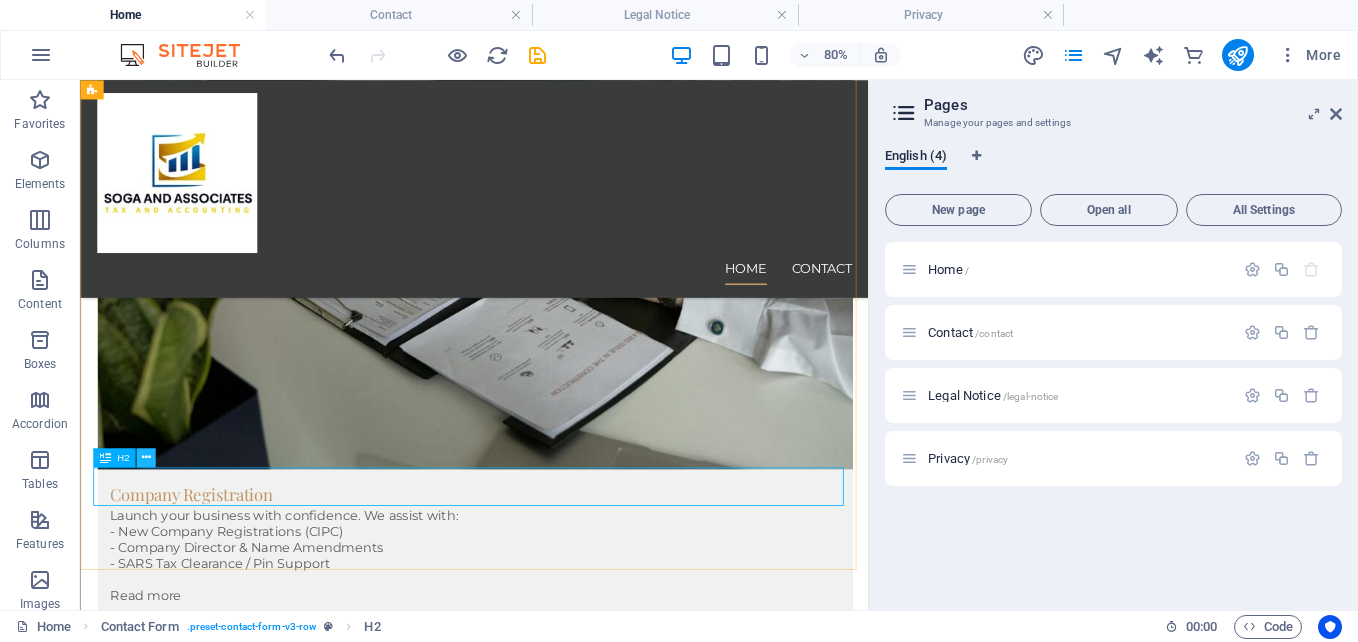 click at bounding box center (145, 457) 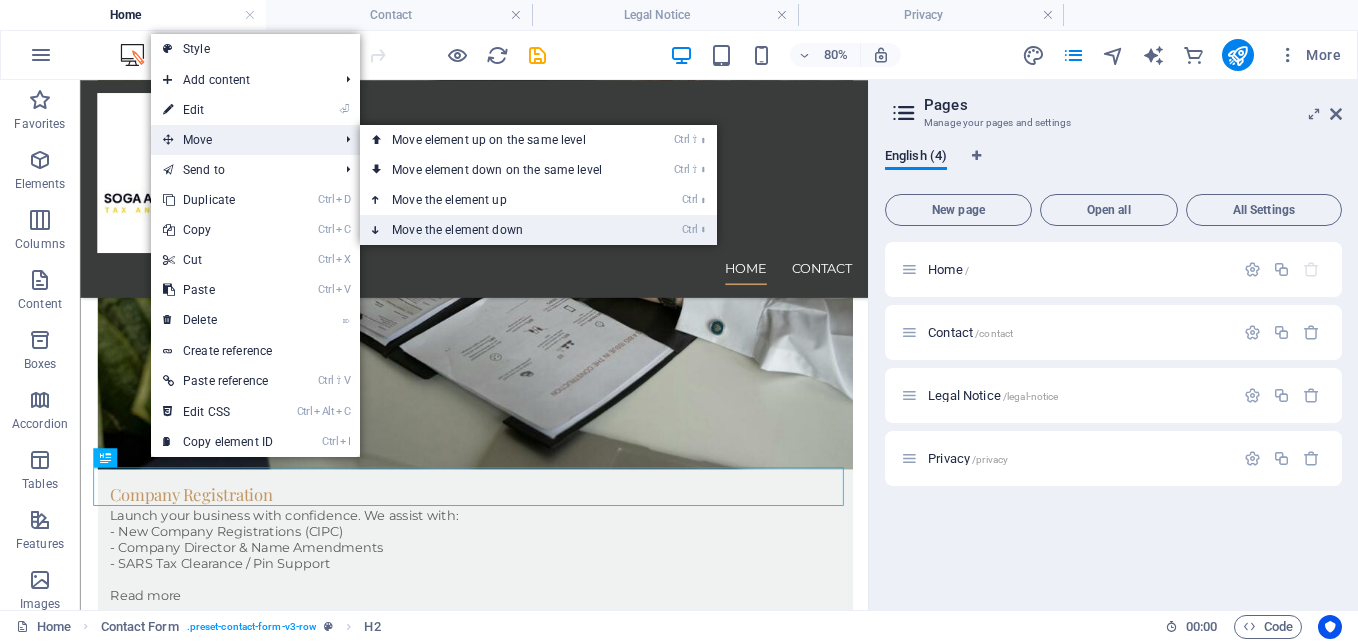click on "Ctrl ⬇  Move the element down" at bounding box center (501, 230) 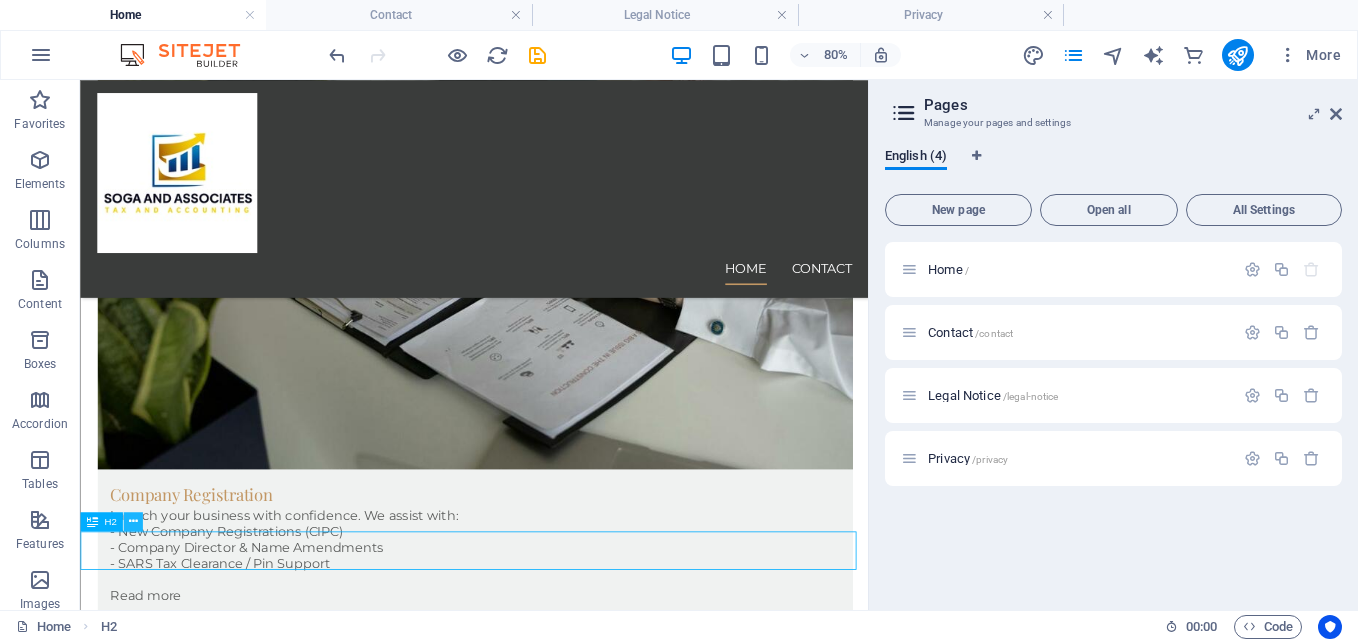 click at bounding box center (133, 521) 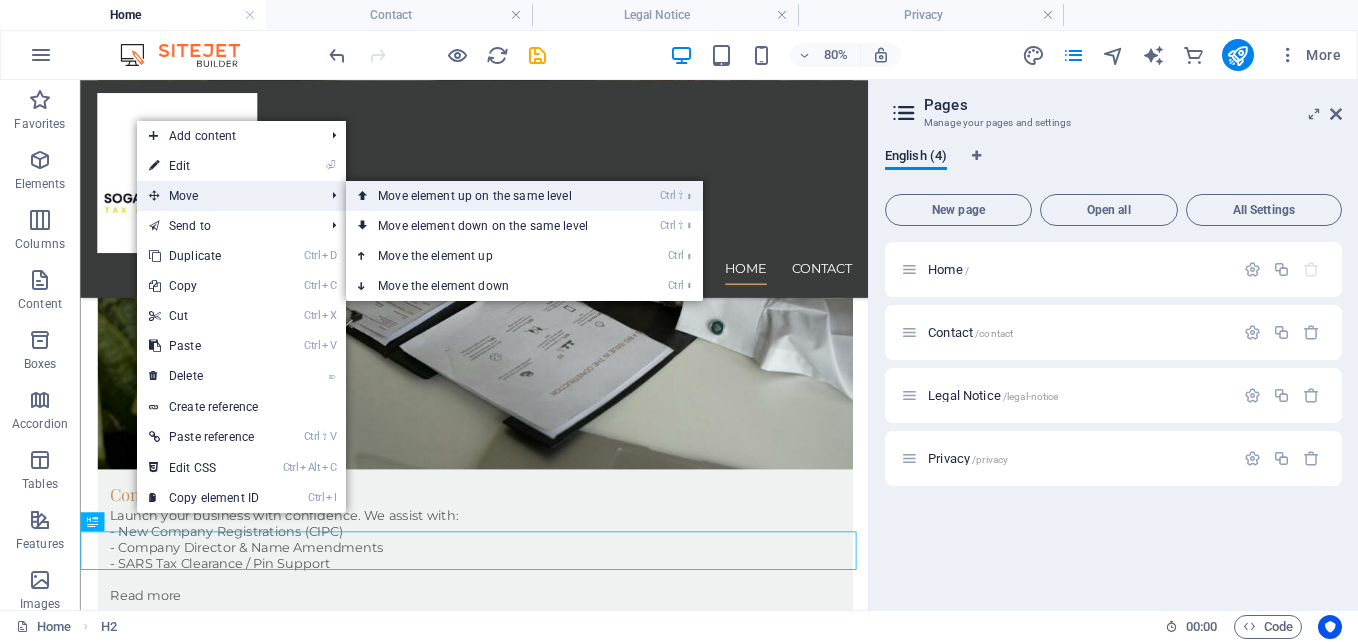 click on "Ctrl ⇧ ⬆  Move element up on the same level" at bounding box center (487, 196) 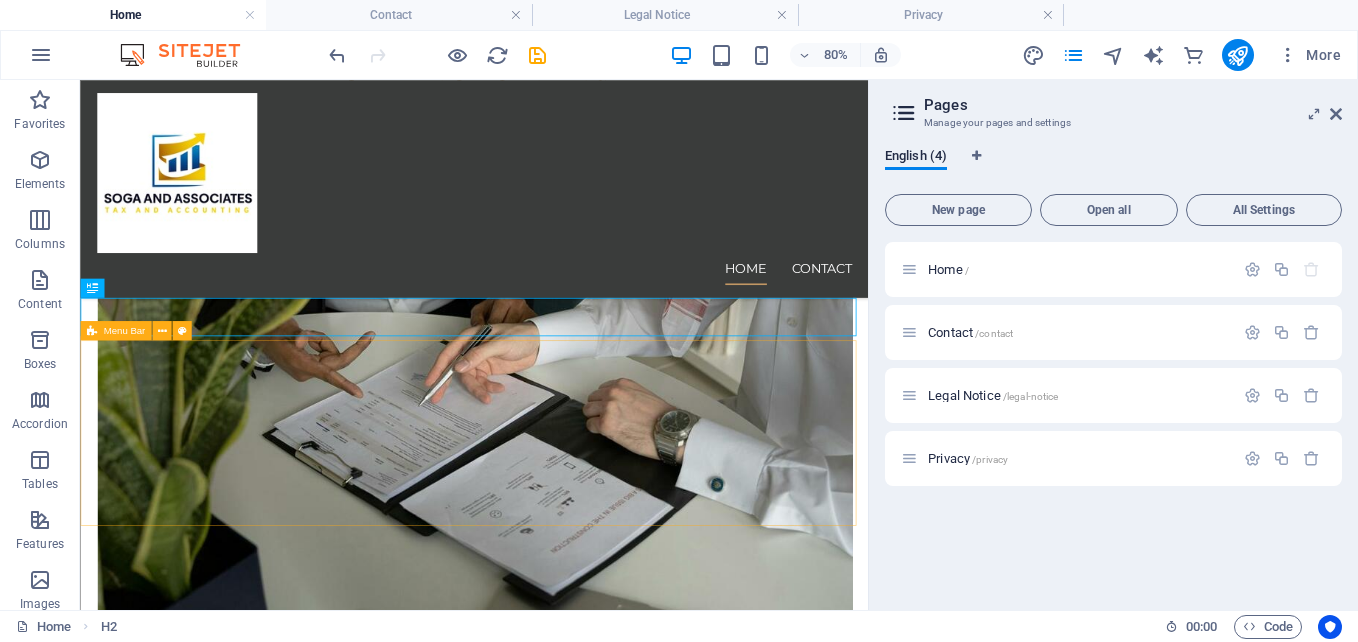 scroll, scrollTop: 3551, scrollLeft: 0, axis: vertical 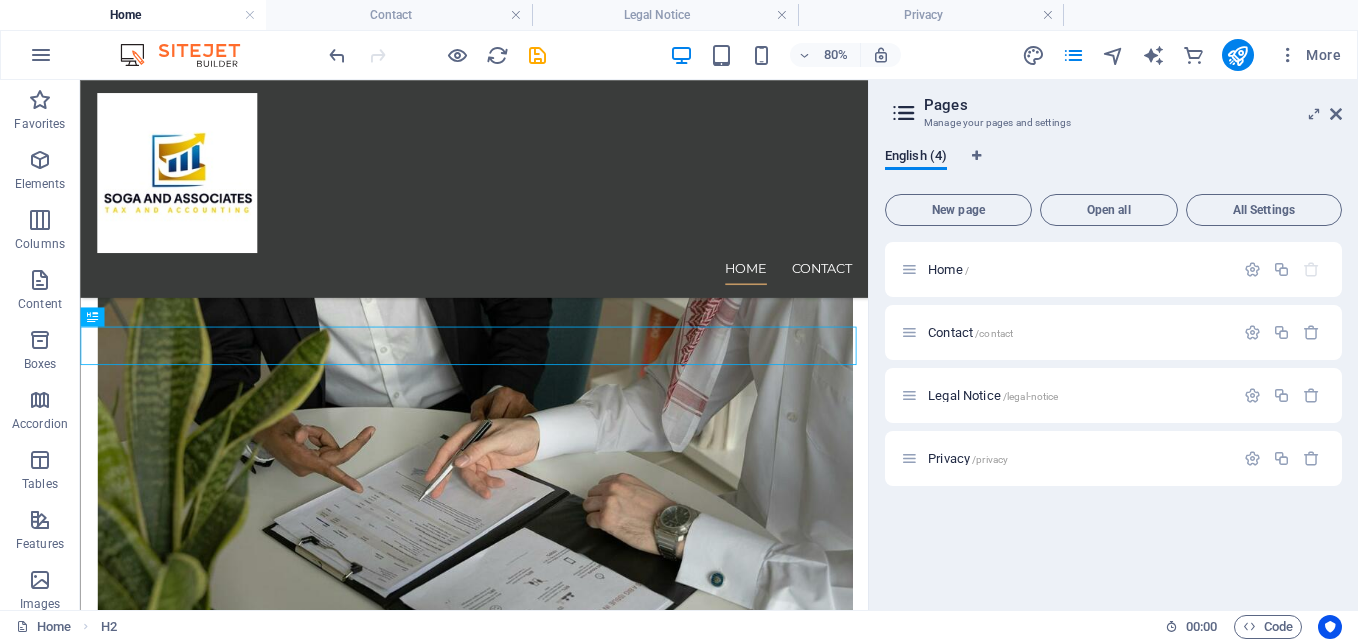 click on "Home / Contact /contact Legal Notice /legal-notice Privacy /privacy" at bounding box center [1113, 418] 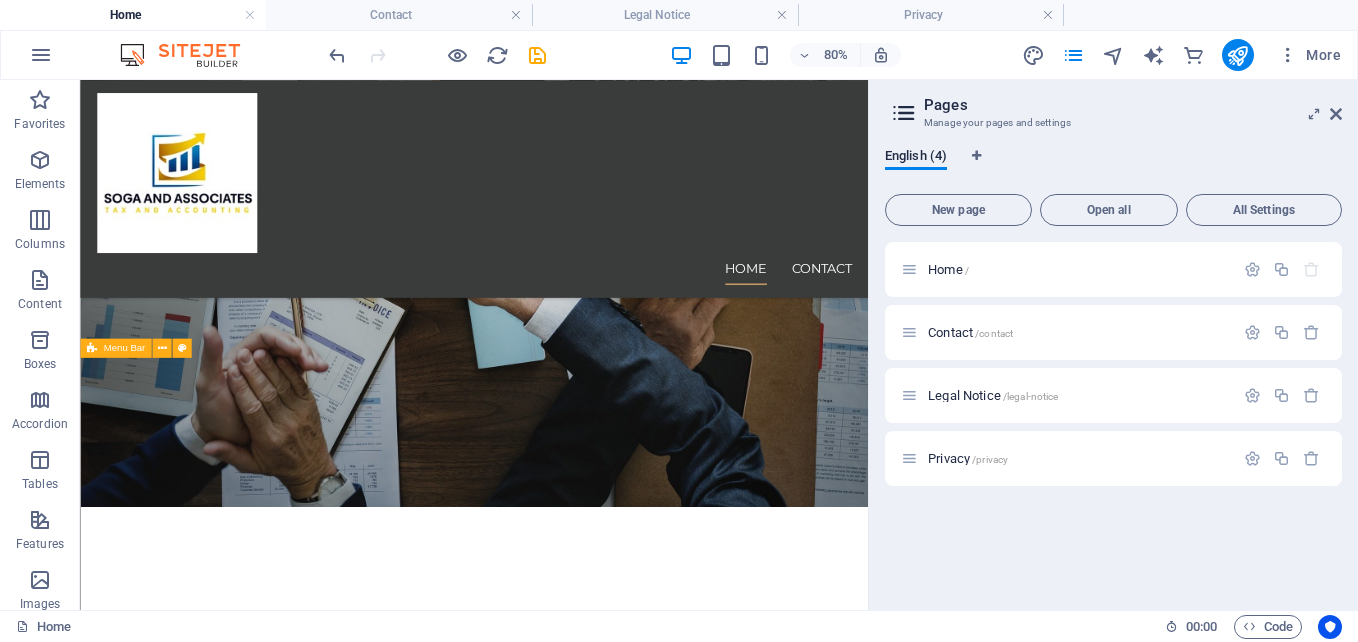 scroll, scrollTop: 351, scrollLeft: 0, axis: vertical 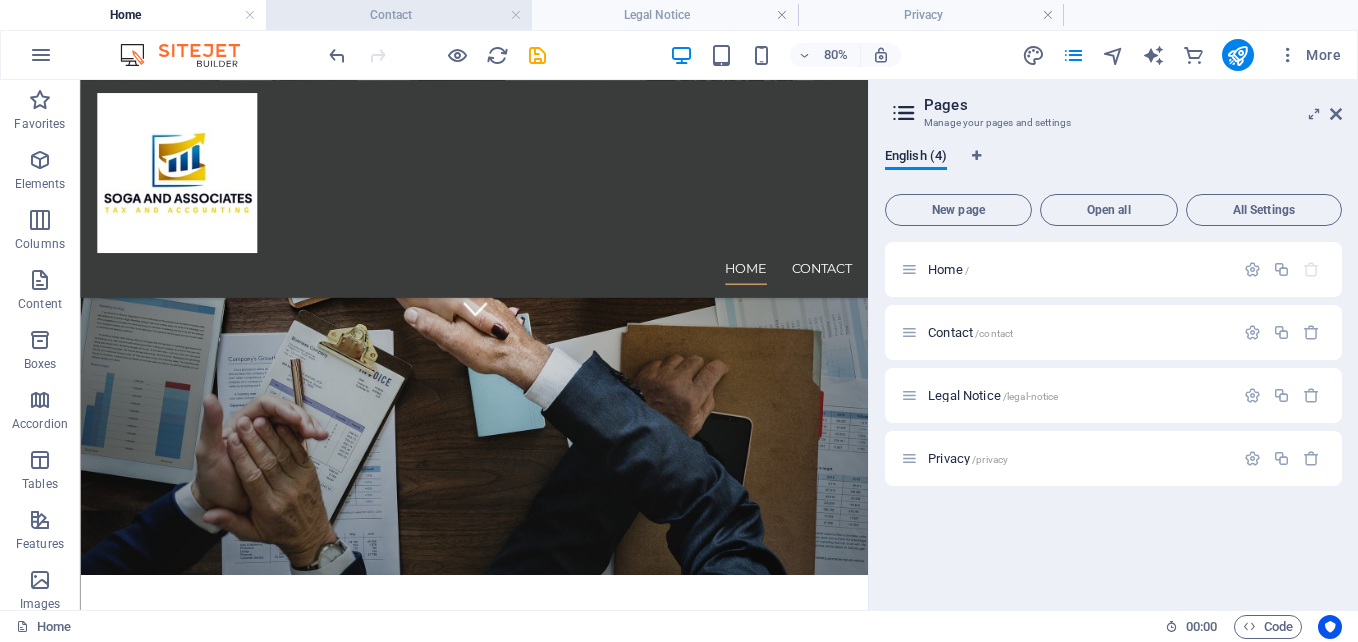 click on "Contact" at bounding box center [399, 15] 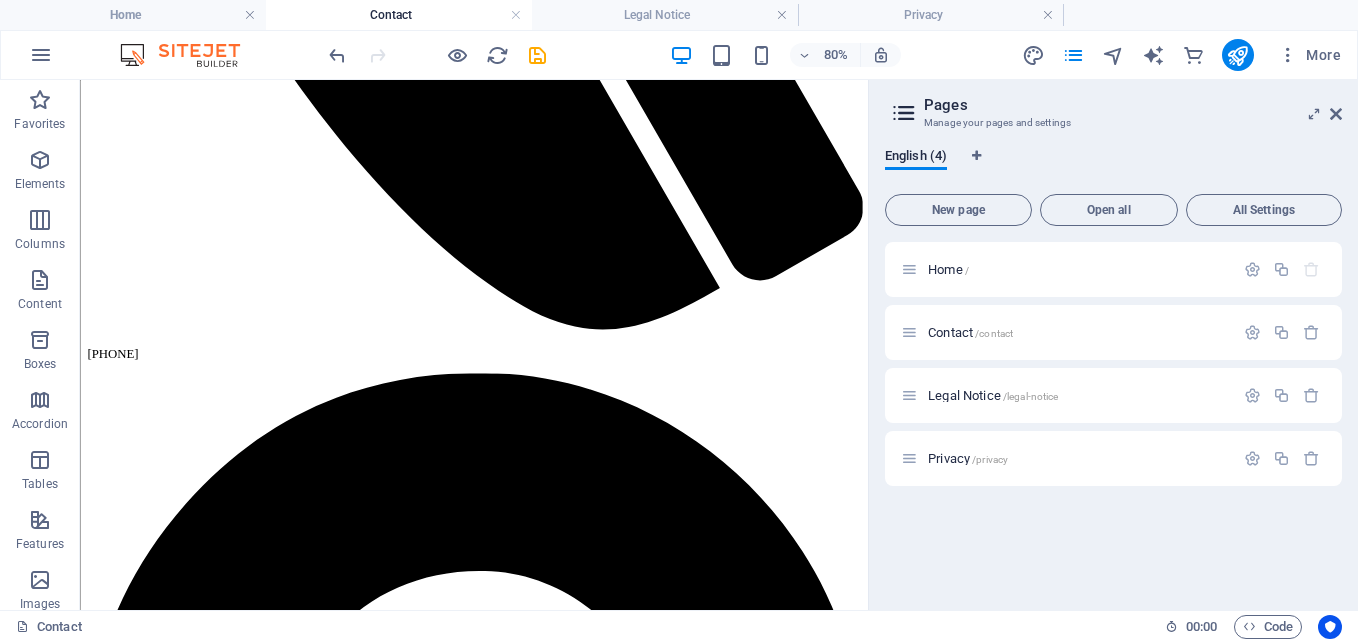 scroll, scrollTop: 0, scrollLeft: 0, axis: both 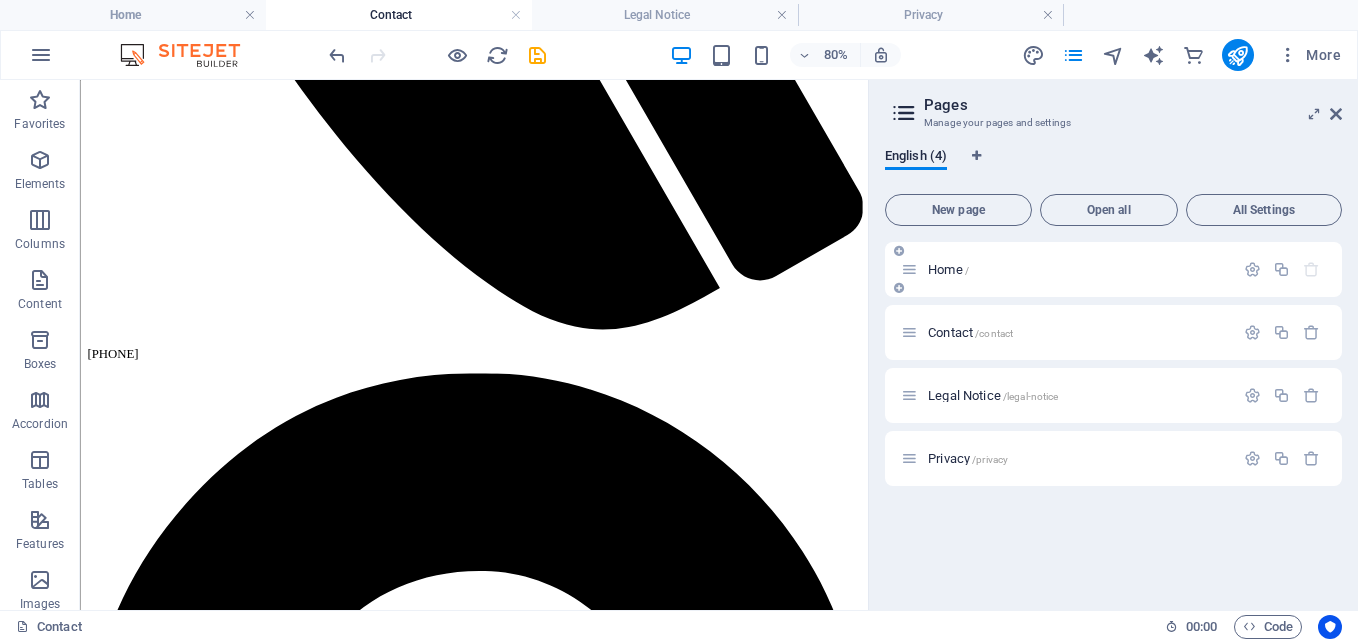click on "Home /" at bounding box center [948, 269] 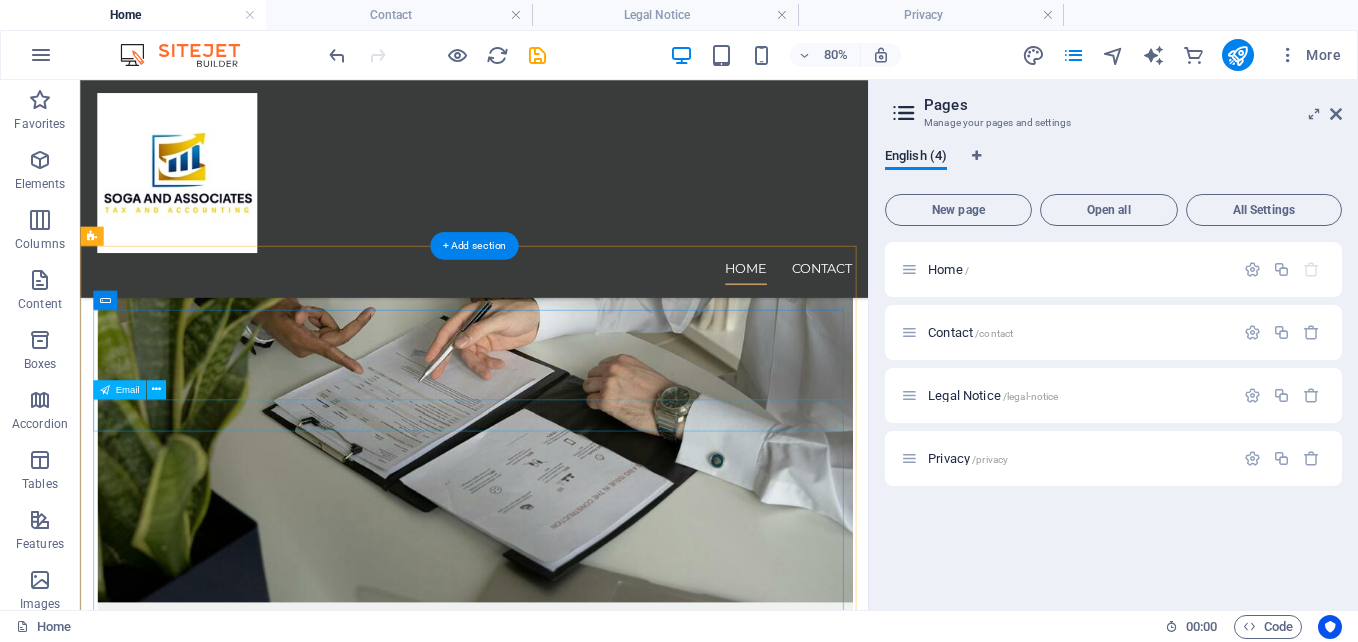 scroll, scrollTop: 3600, scrollLeft: 0, axis: vertical 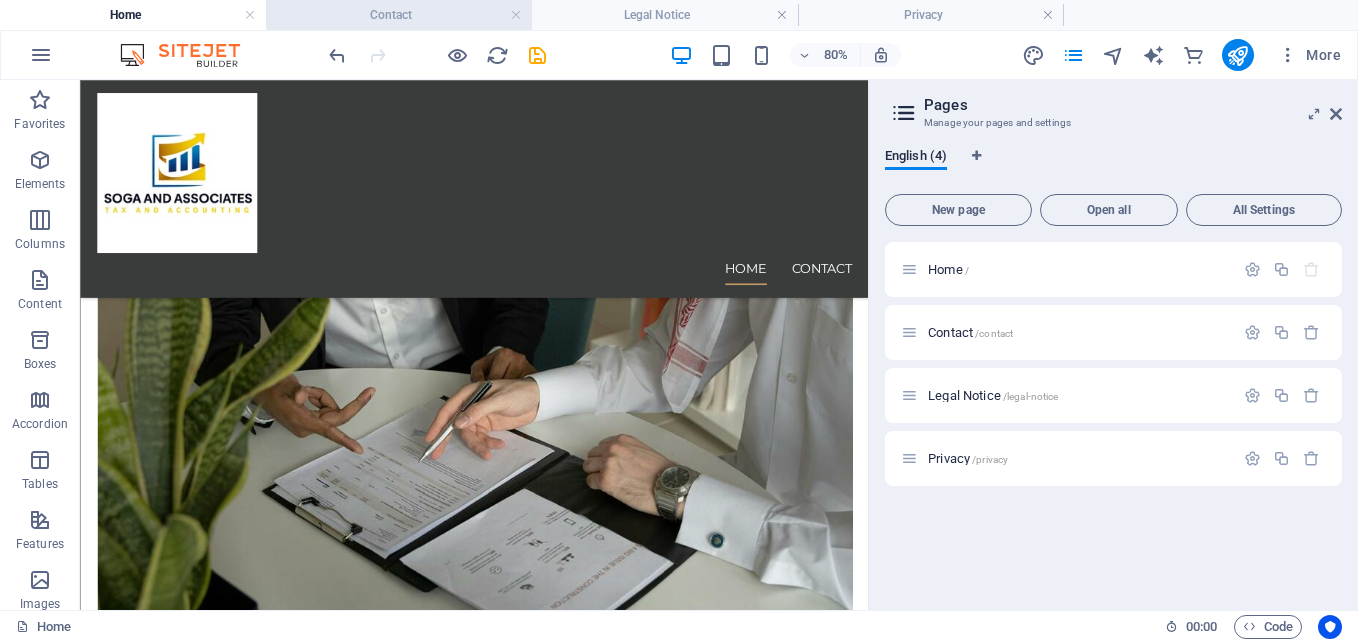 click on "Contact" at bounding box center [399, 15] 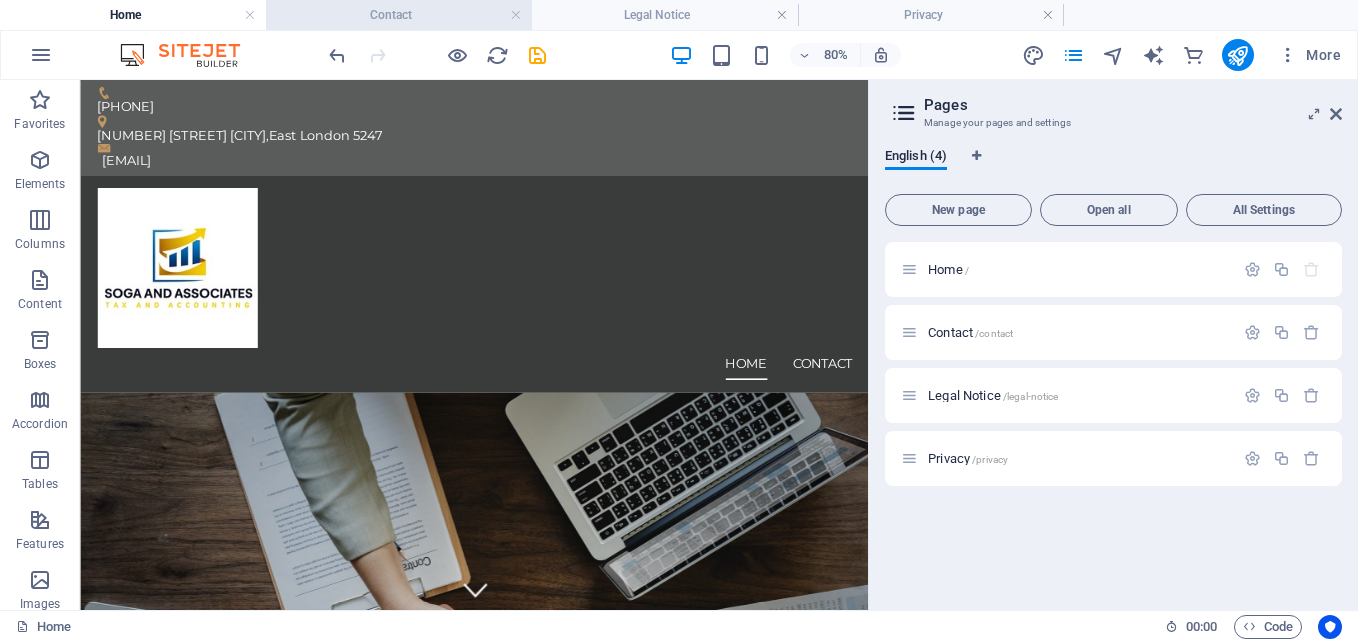 scroll, scrollTop: 1000, scrollLeft: 0, axis: vertical 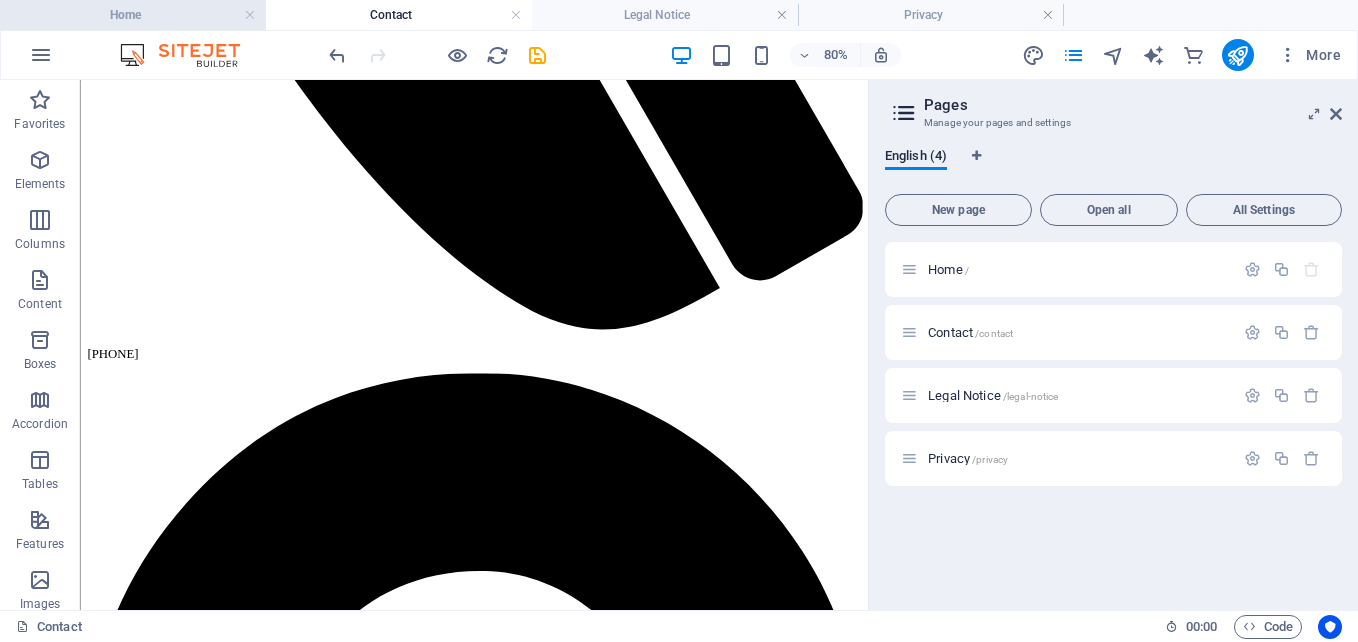 click on "Home" at bounding box center [133, 15] 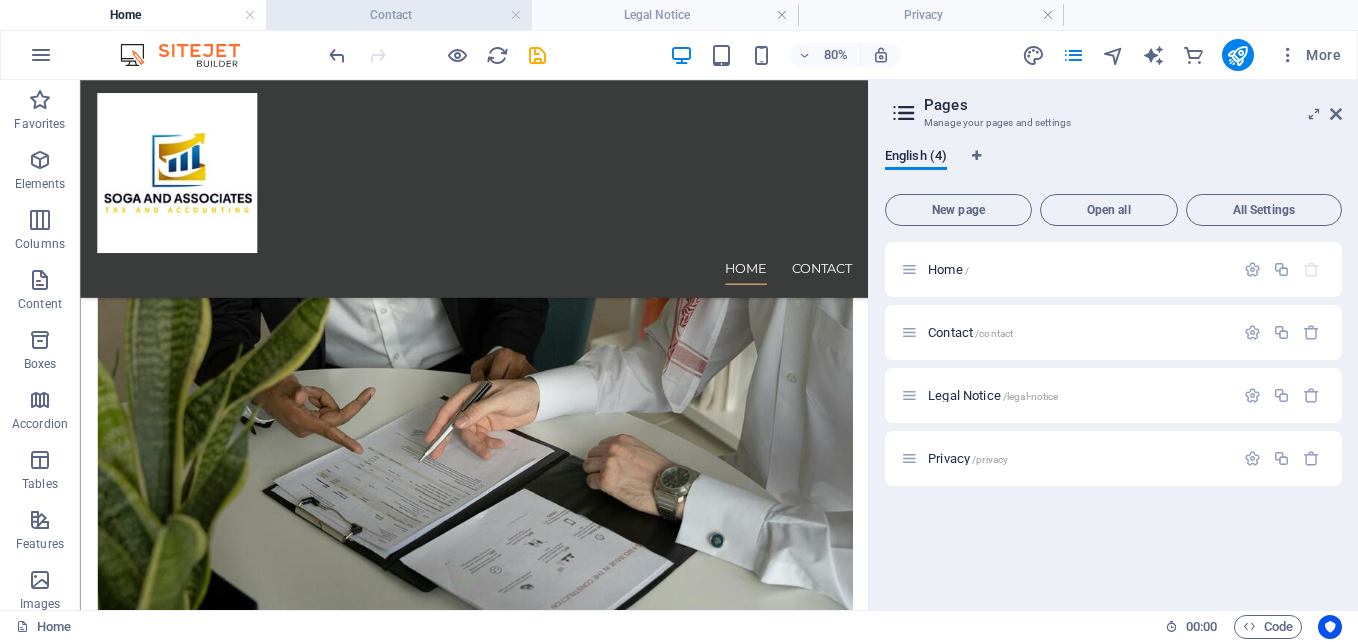 click on "Contact" at bounding box center [399, 15] 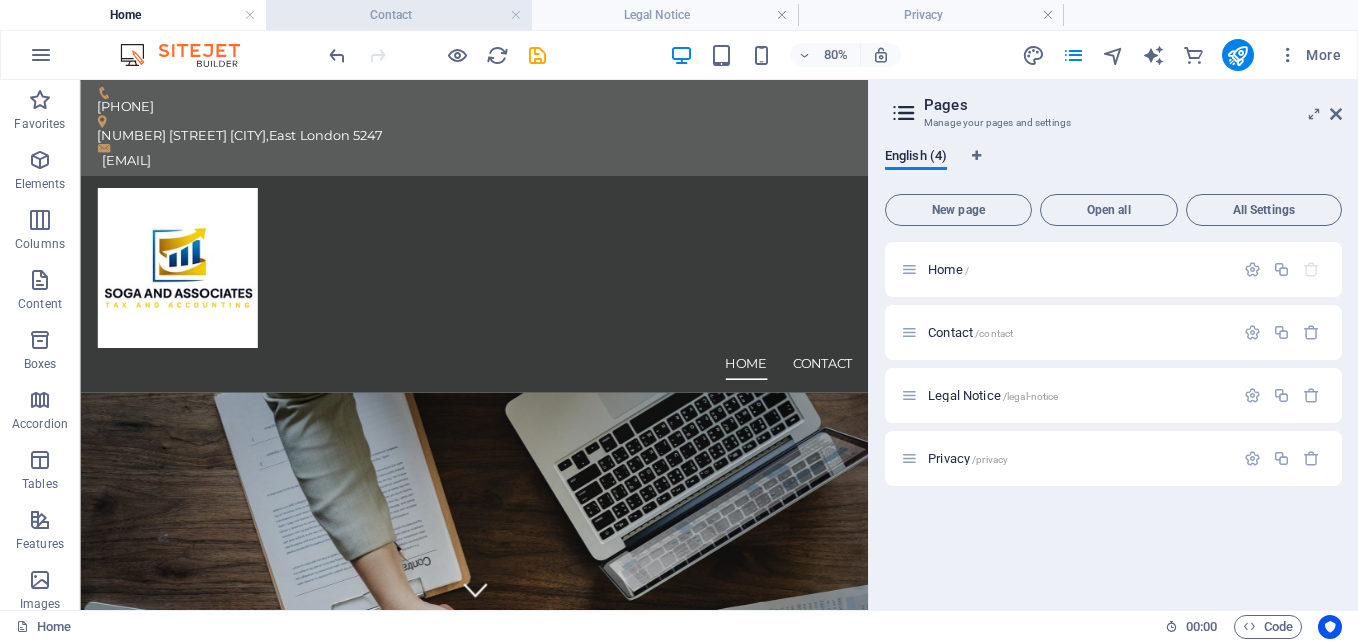 scroll, scrollTop: 1000, scrollLeft: 0, axis: vertical 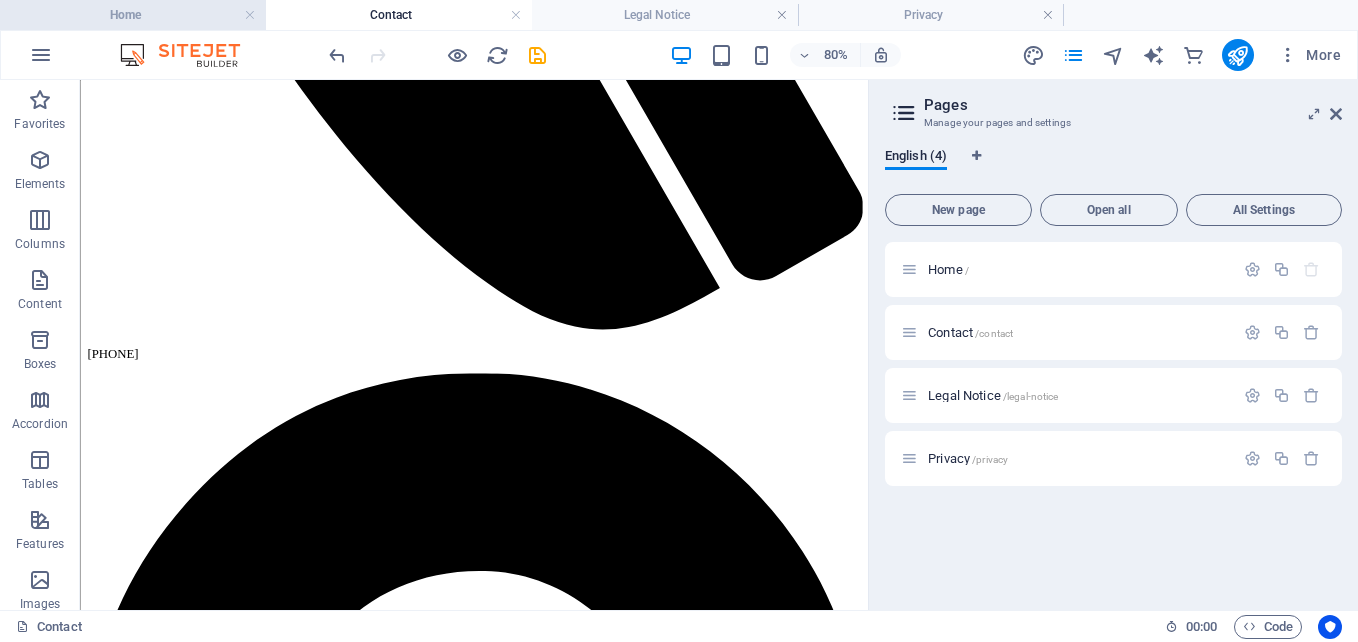 click on "Home" at bounding box center (133, 15) 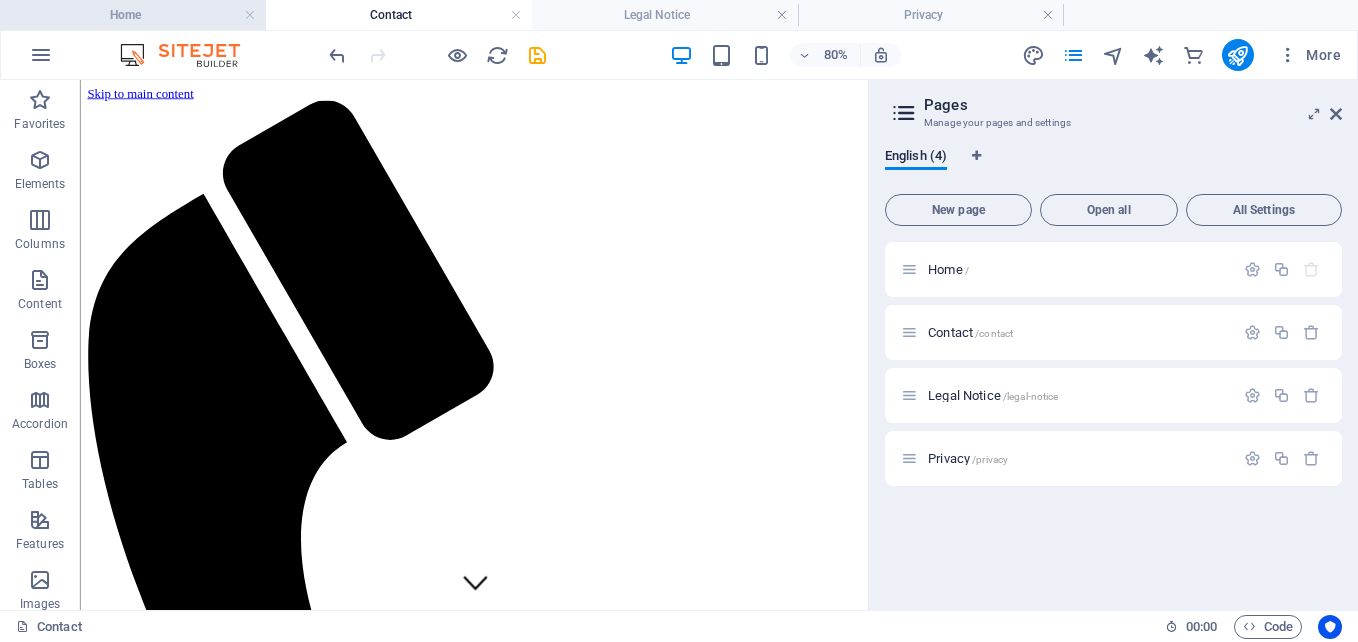scroll, scrollTop: 3600, scrollLeft: 0, axis: vertical 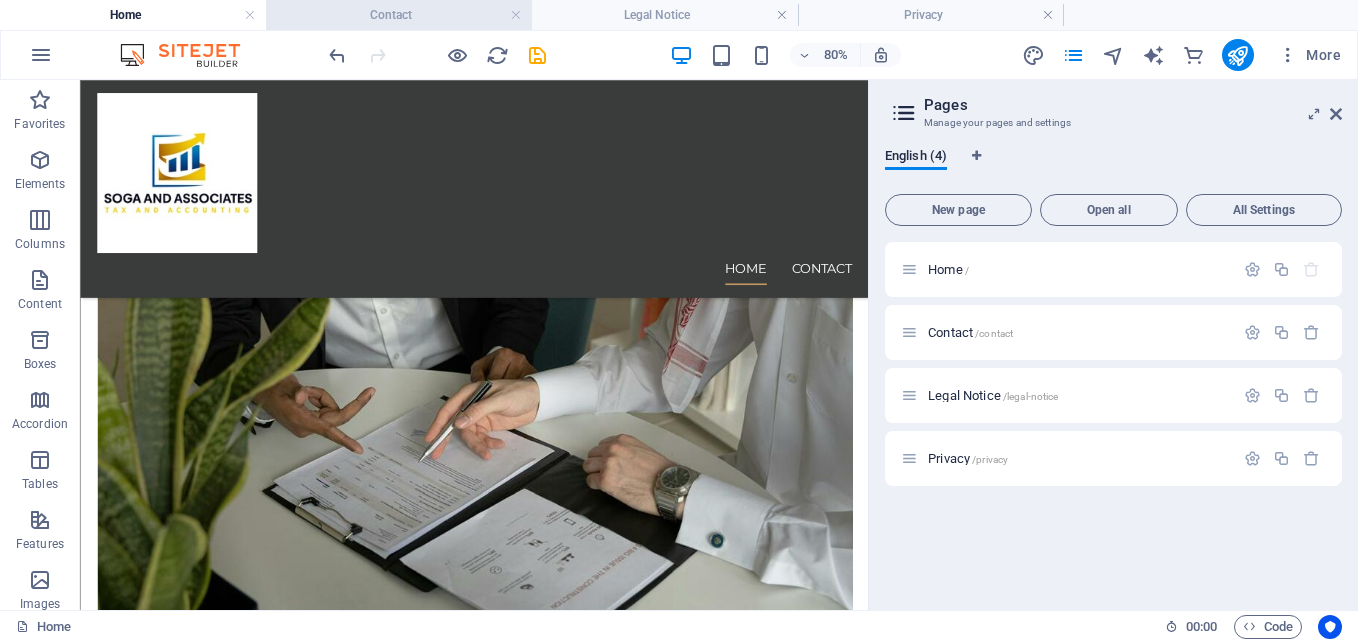 click on "Contact" at bounding box center (399, 15) 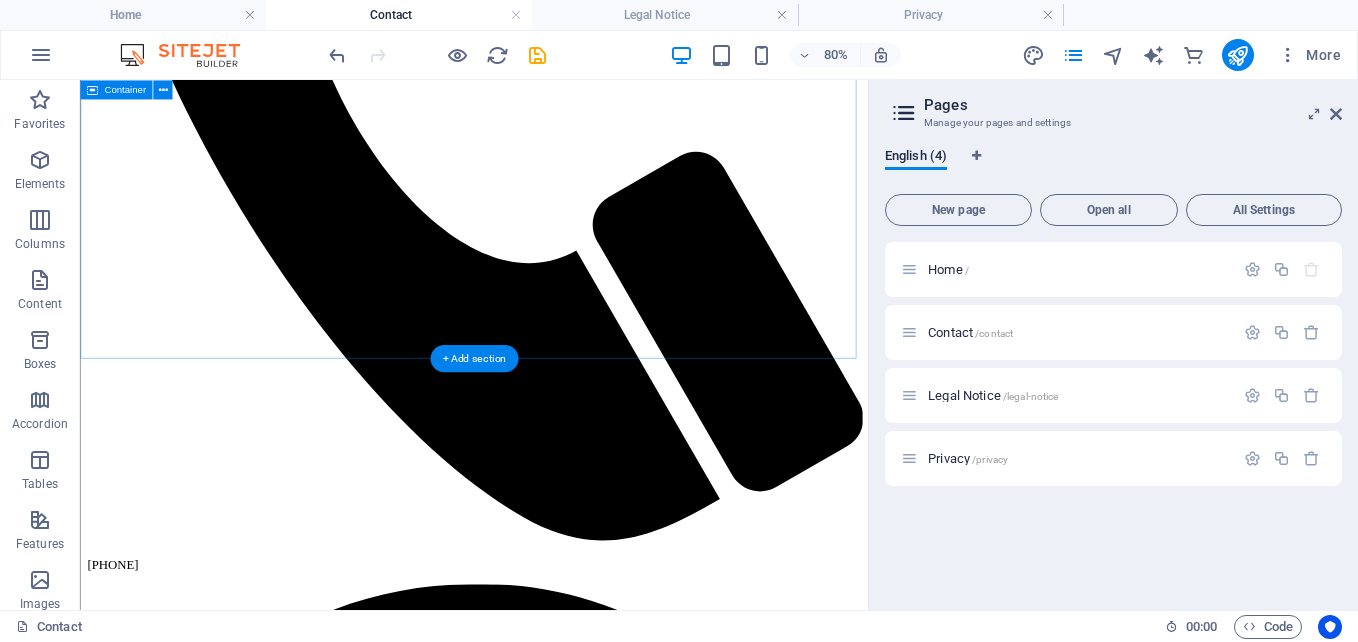 scroll, scrollTop: 700, scrollLeft: 0, axis: vertical 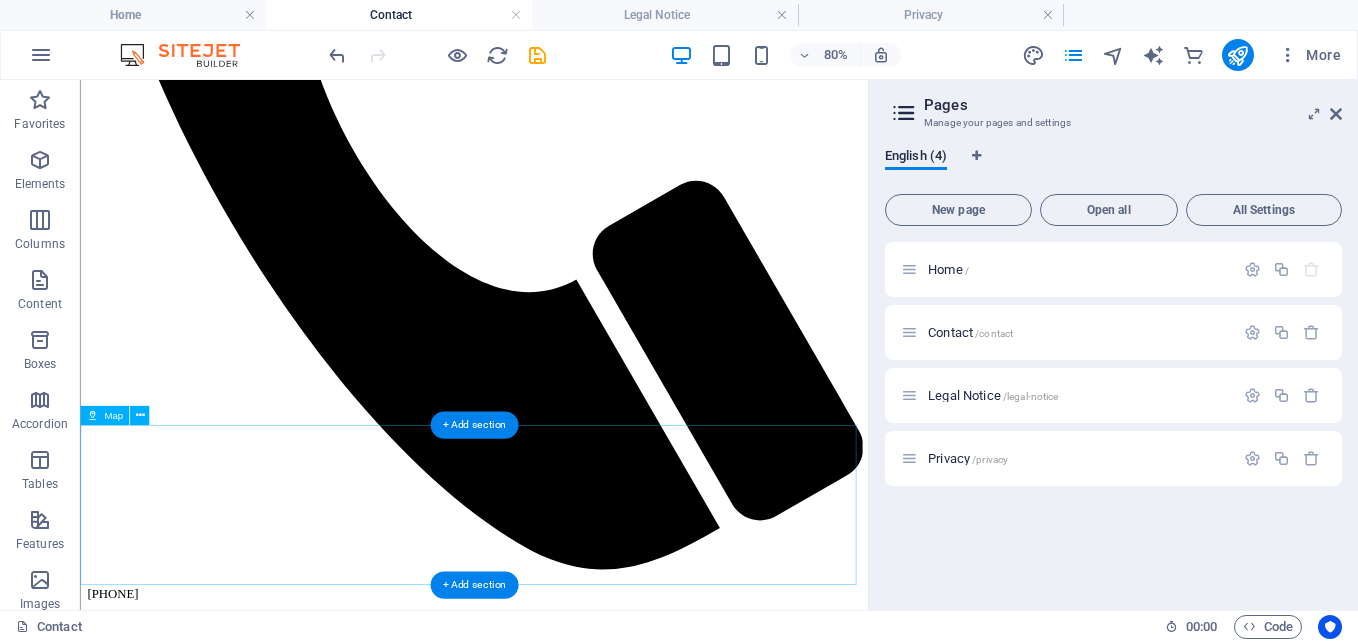 click on "← Move left → Move right ↑ Move up ↓ Move down + Zoom in - Zoom out Home Jump left by 75% End Jump right by 75% Page Up Jump up by 75% Page Down Jump down by 75% Map Terrain Satellite Labels Keyboard shortcuts Map Data Map data ©2025 Google Map data ©2025 Google 1 km  Click to toggle between metric and imperial units Terms Report a map error" at bounding box center [572, 9530] 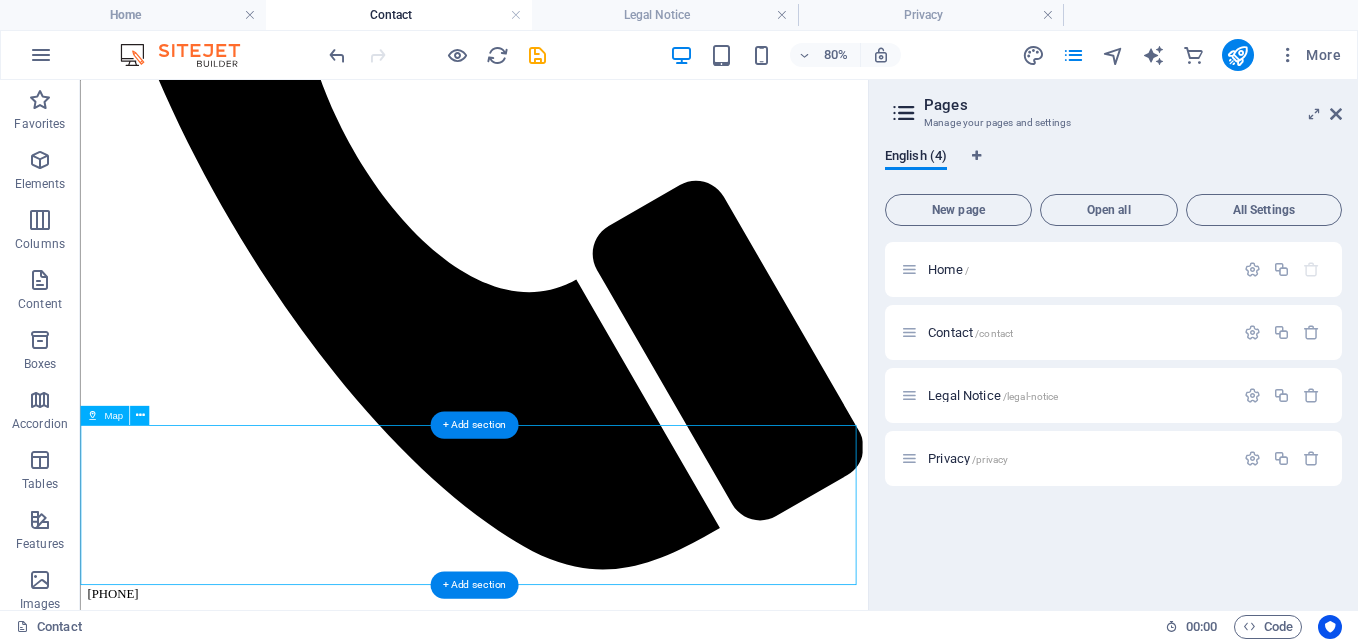 click on "← Move left → Move right ↑ Move up ↓ Move down + Zoom in - Zoom out Home Jump left by 75% End Jump right by 75% Page Up Jump up by 75% Page Down Jump down by 75% Map Terrain Satellite Labels Keyboard shortcuts Map Data Map data ©2025 Google Map data ©2025 Google 1 km  Click to toggle between metric and imperial units Terms Report a map error" at bounding box center (572, 9530) 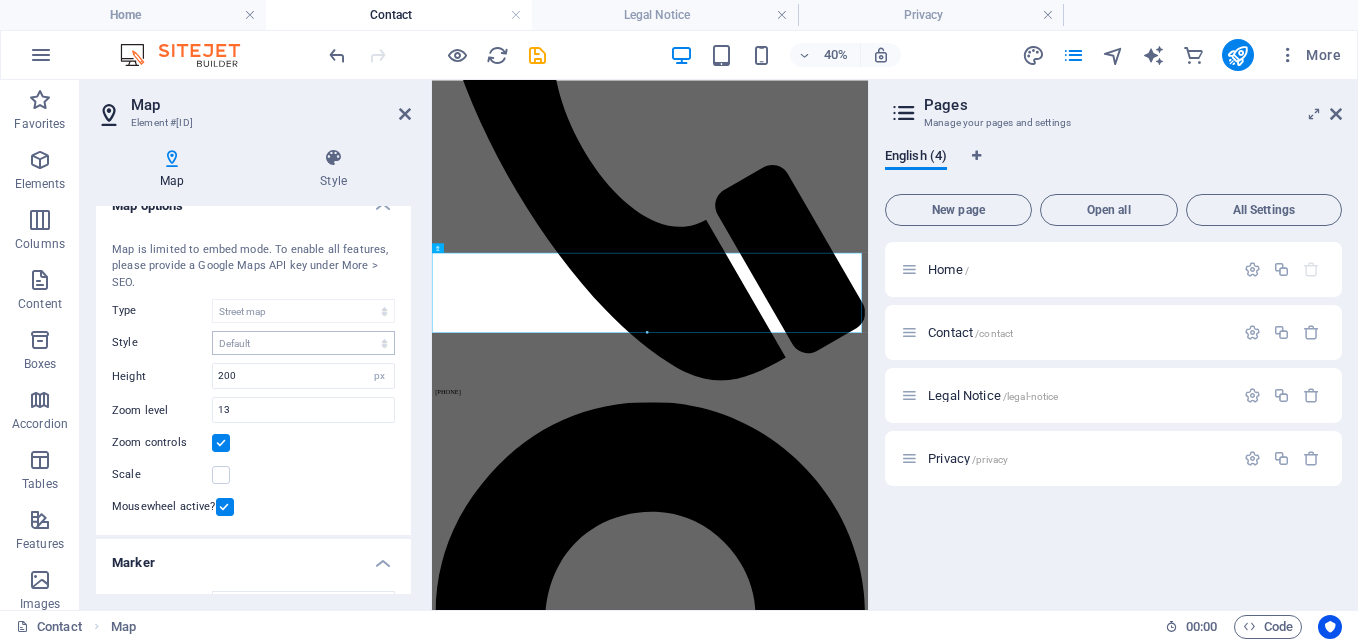 scroll, scrollTop: 0, scrollLeft: 0, axis: both 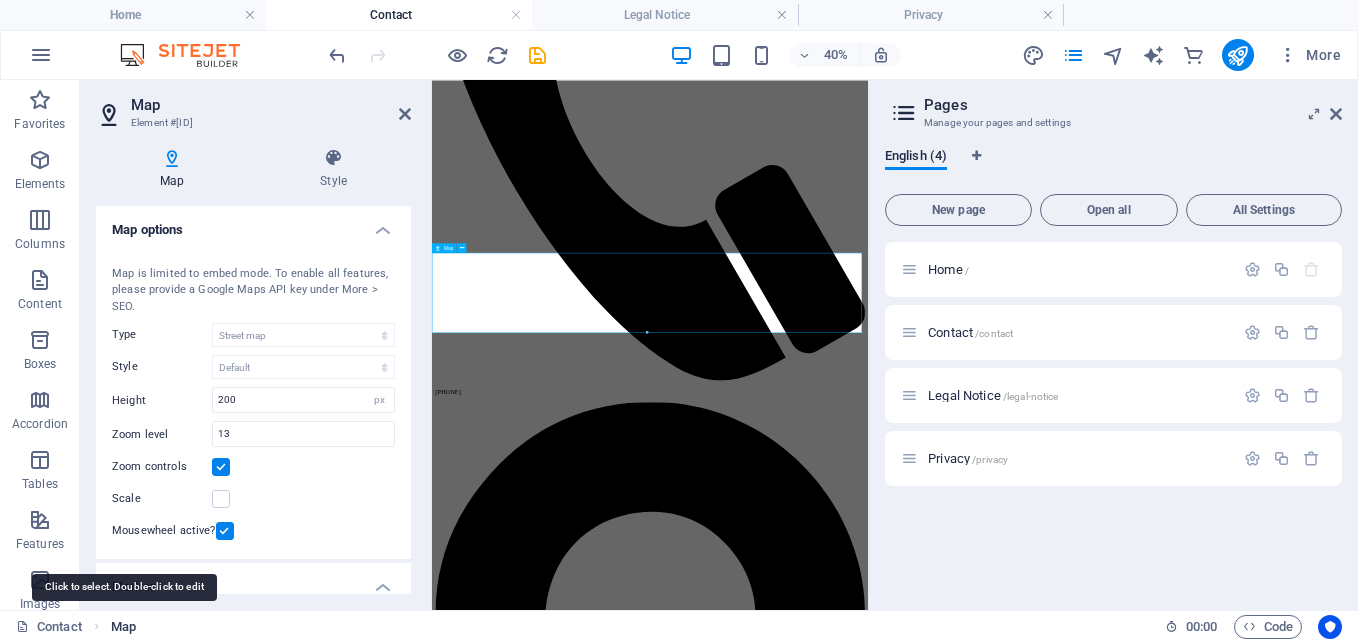 click on "Map" at bounding box center (123, 627) 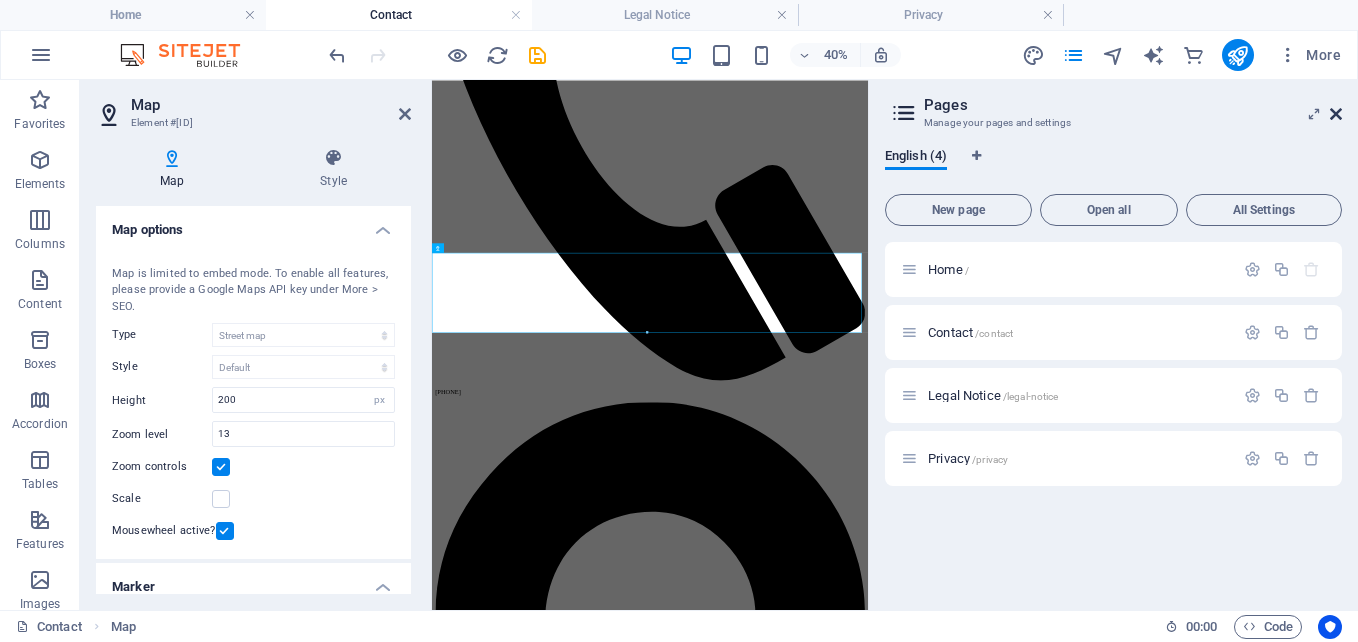 click at bounding box center (1336, 114) 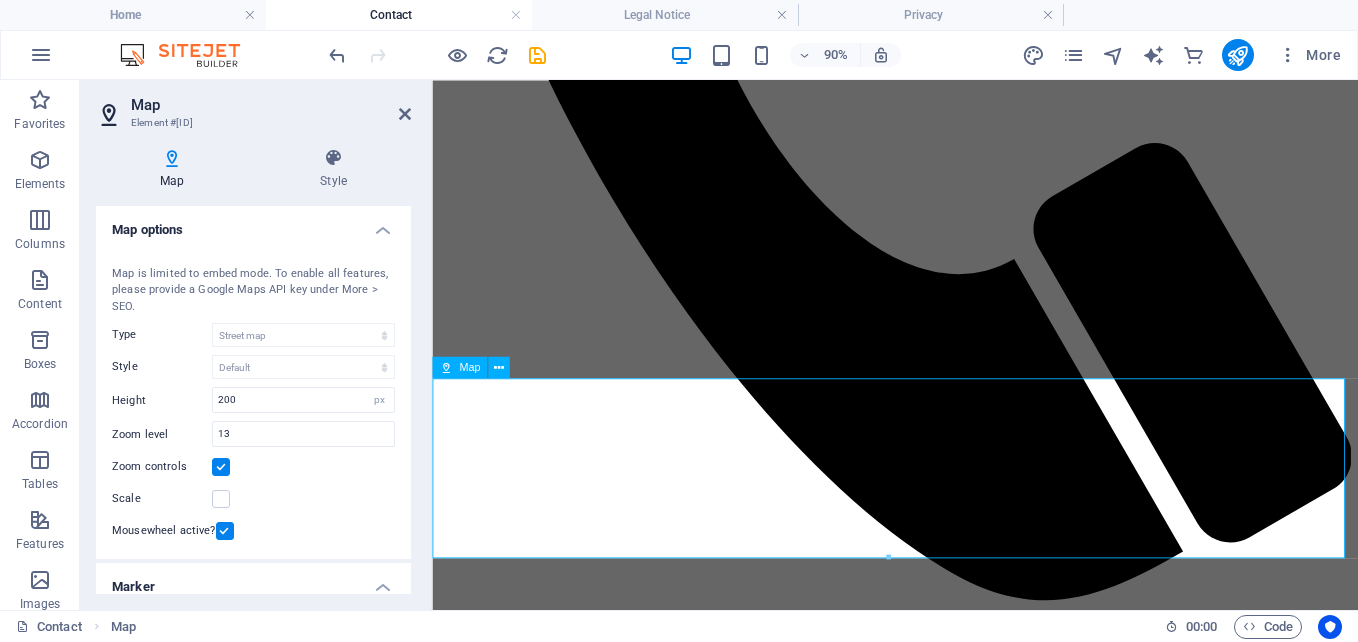 scroll, scrollTop: 800, scrollLeft: 0, axis: vertical 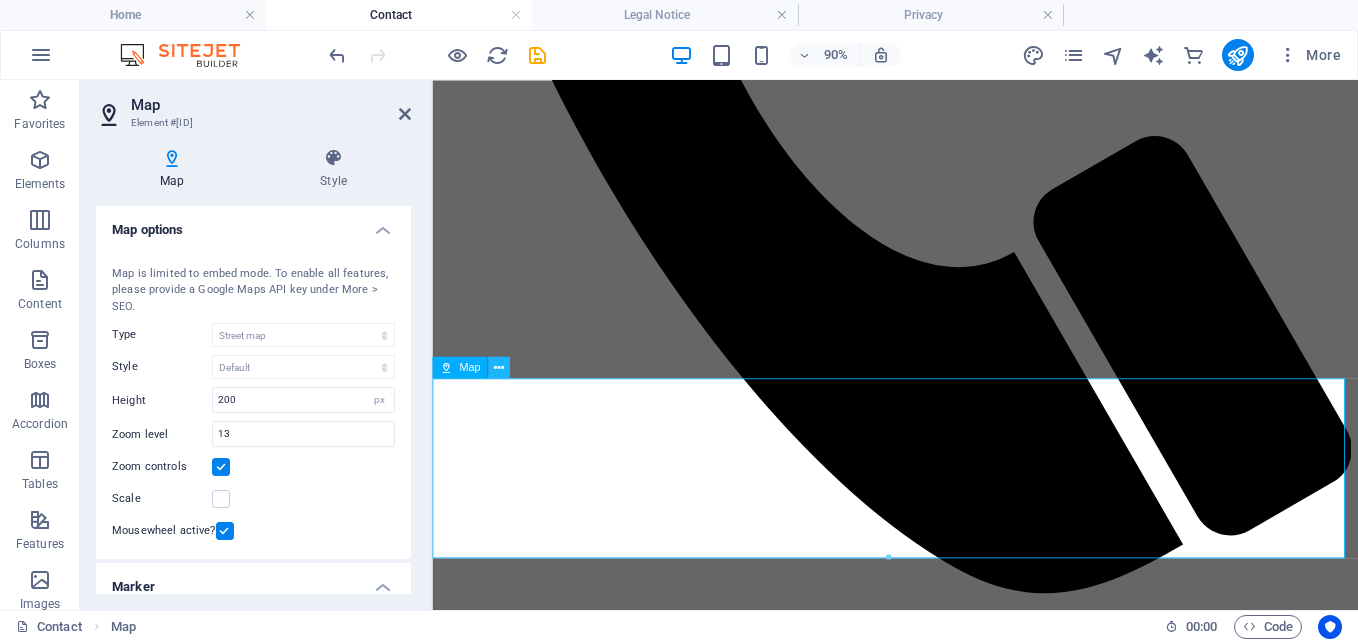 click at bounding box center (499, 367) 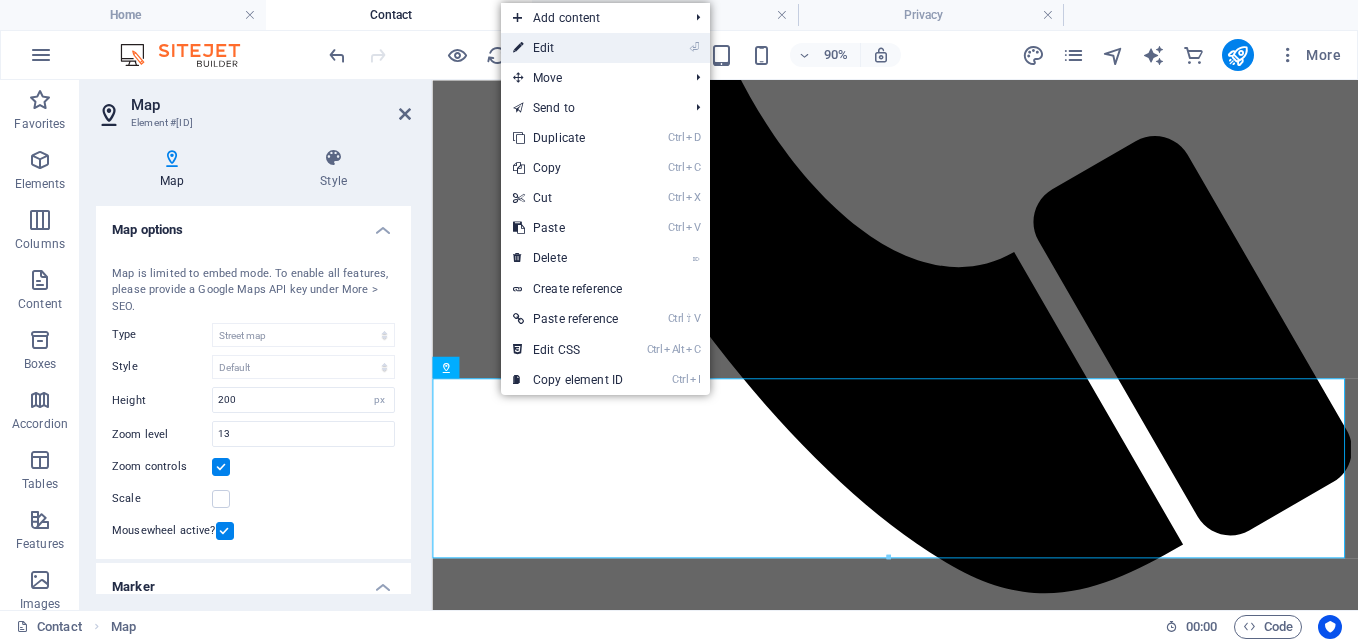 click on "⏎  Edit" at bounding box center [568, 48] 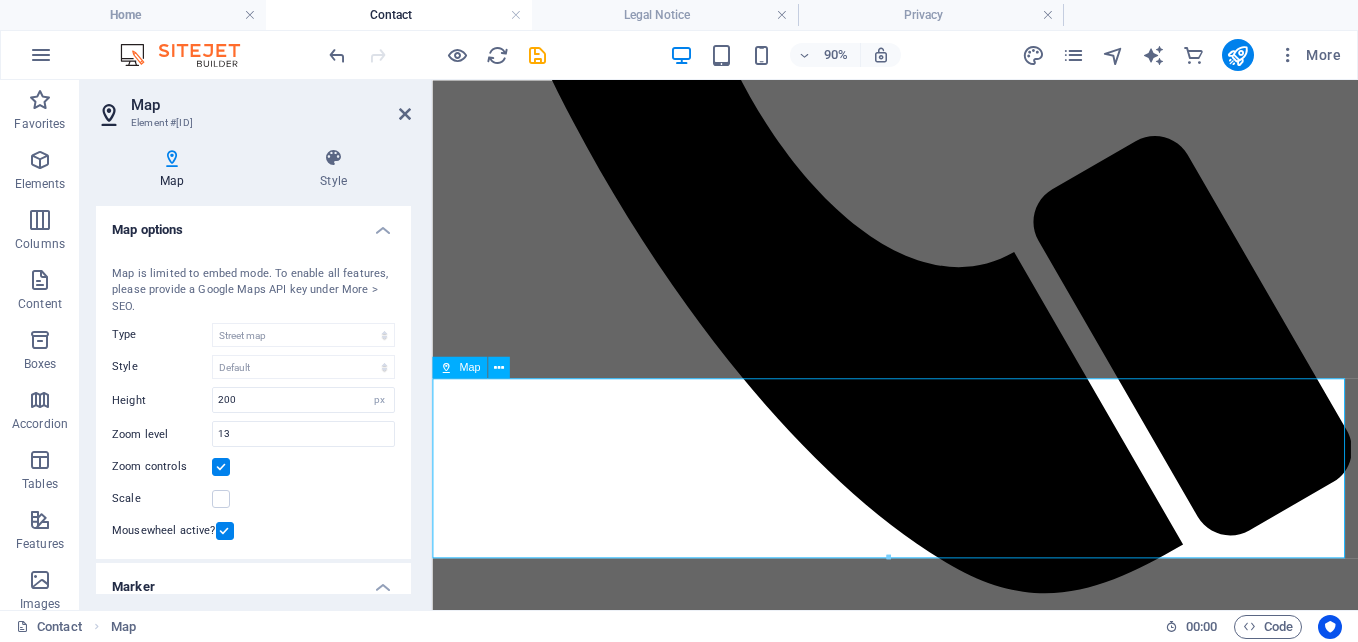 click on "← Move left → Move right ↑ Move up ↓ Move down + Zoom in - Zoom out Home Jump left by 75% End Jump right by 75% Page Up Jump up by 75% Page Down Jump down by 75% Map Terrain Satellite Labels Keyboard shortcuts Map Data Map data ©2025 Google Map data ©2025 Google 1 km  Click to toggle between metric and imperial units Terms Report a map error" at bounding box center [946, 9810] 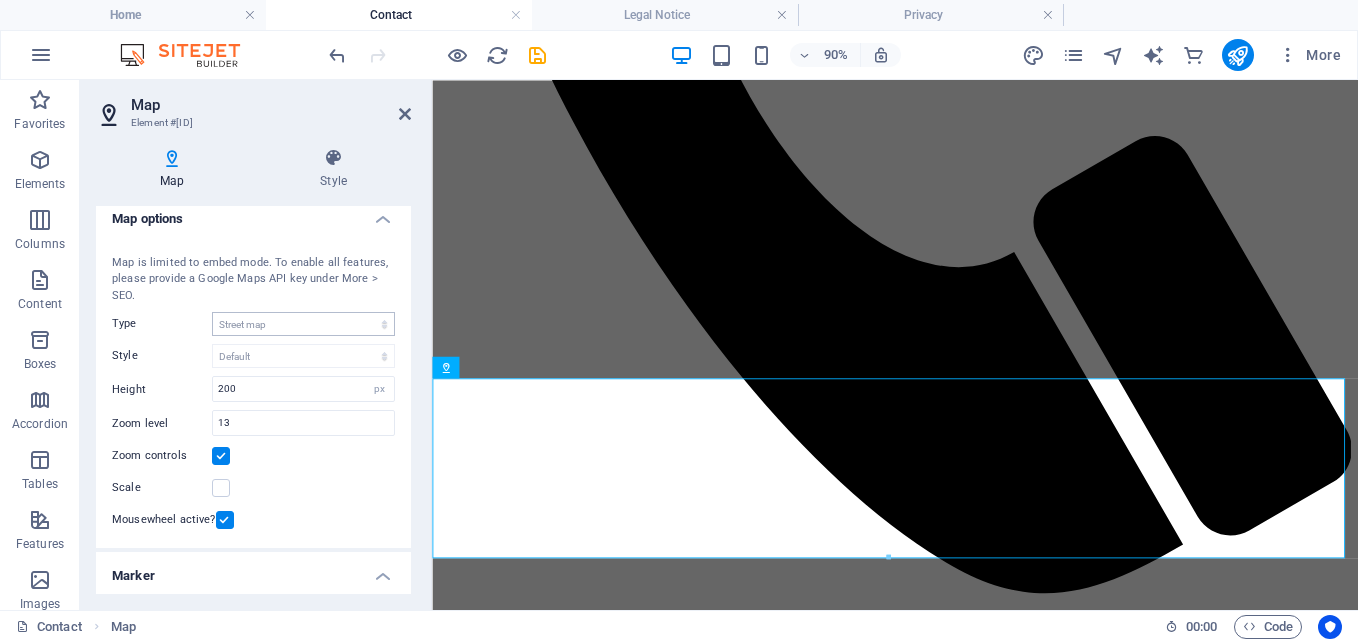 scroll, scrollTop: 0, scrollLeft: 0, axis: both 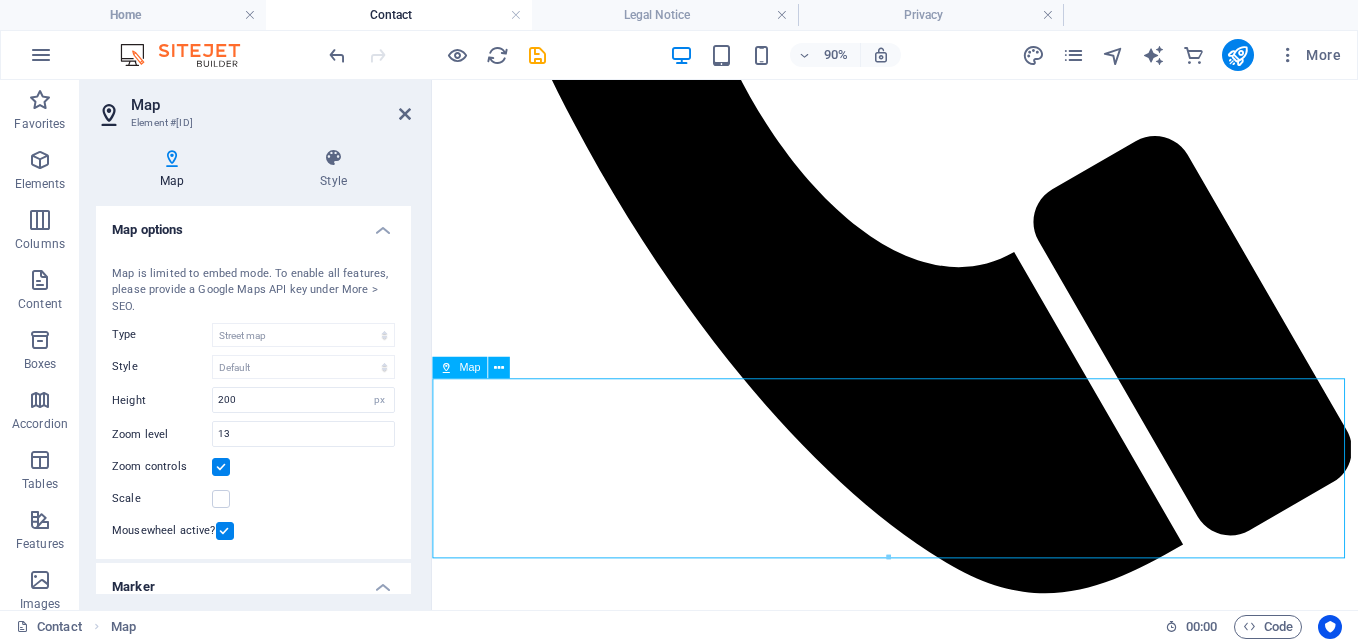 drag, startPoint x: 890, startPoint y: 523, endPoint x: 870, endPoint y: 468, distance: 58.5235 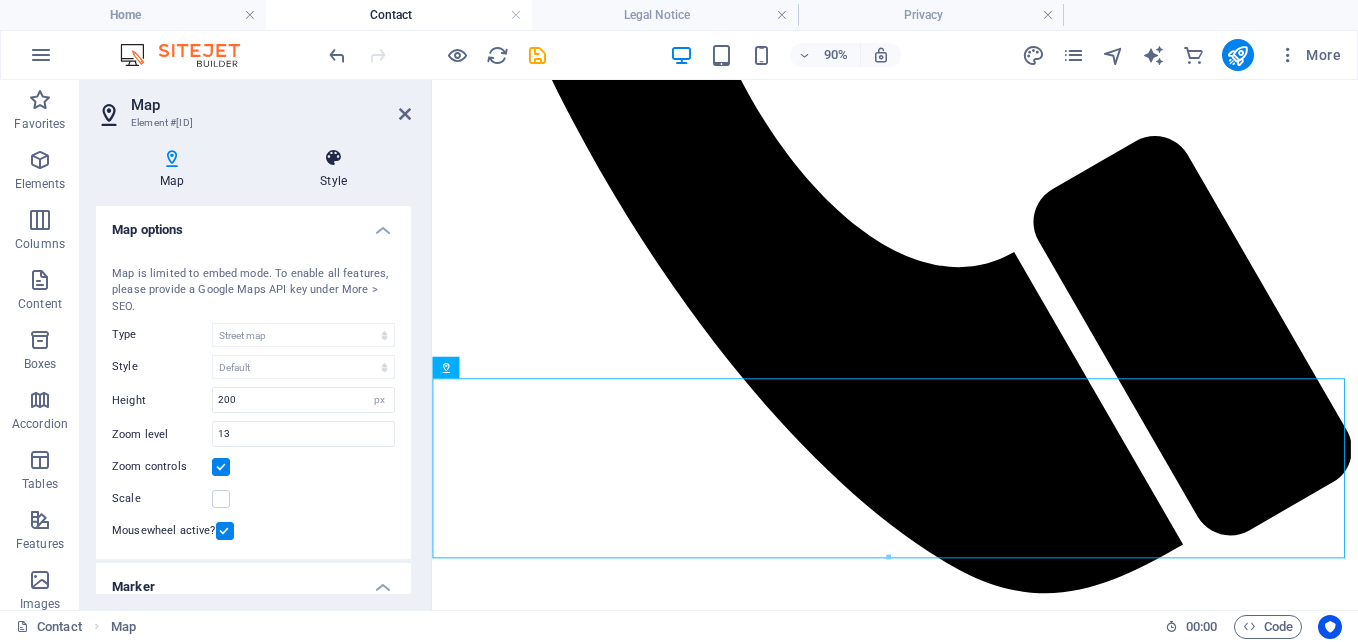 click at bounding box center (333, 158) 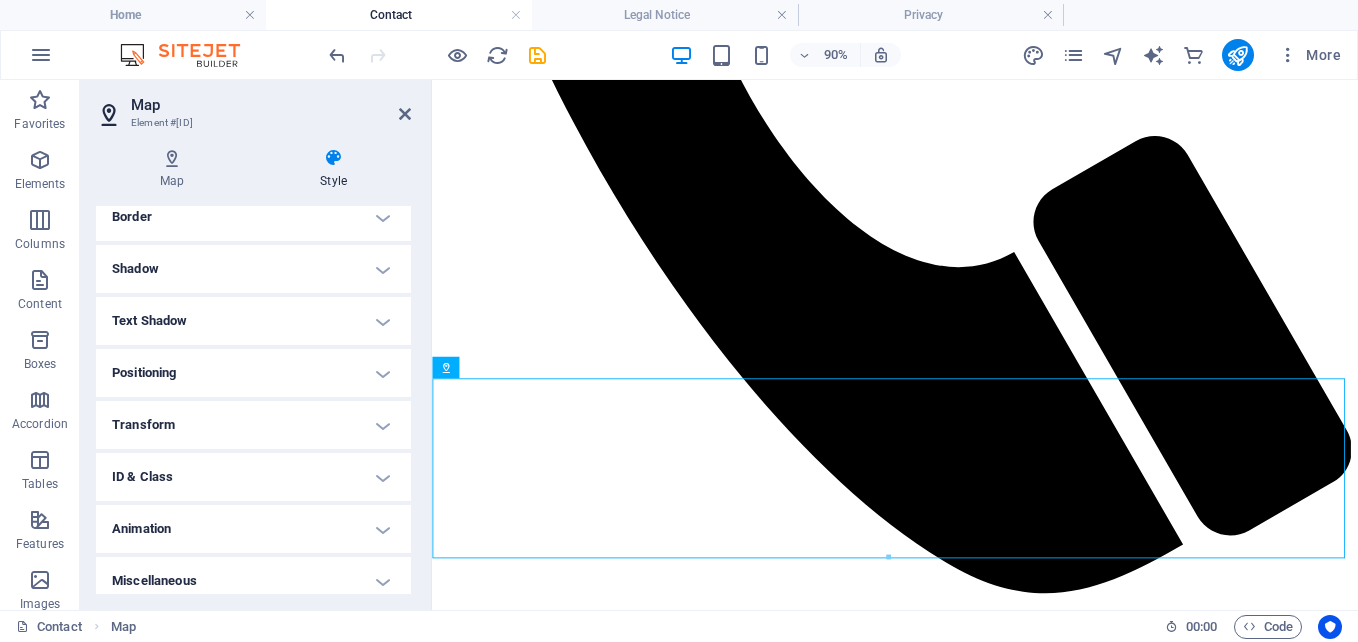 scroll, scrollTop: 243, scrollLeft: 0, axis: vertical 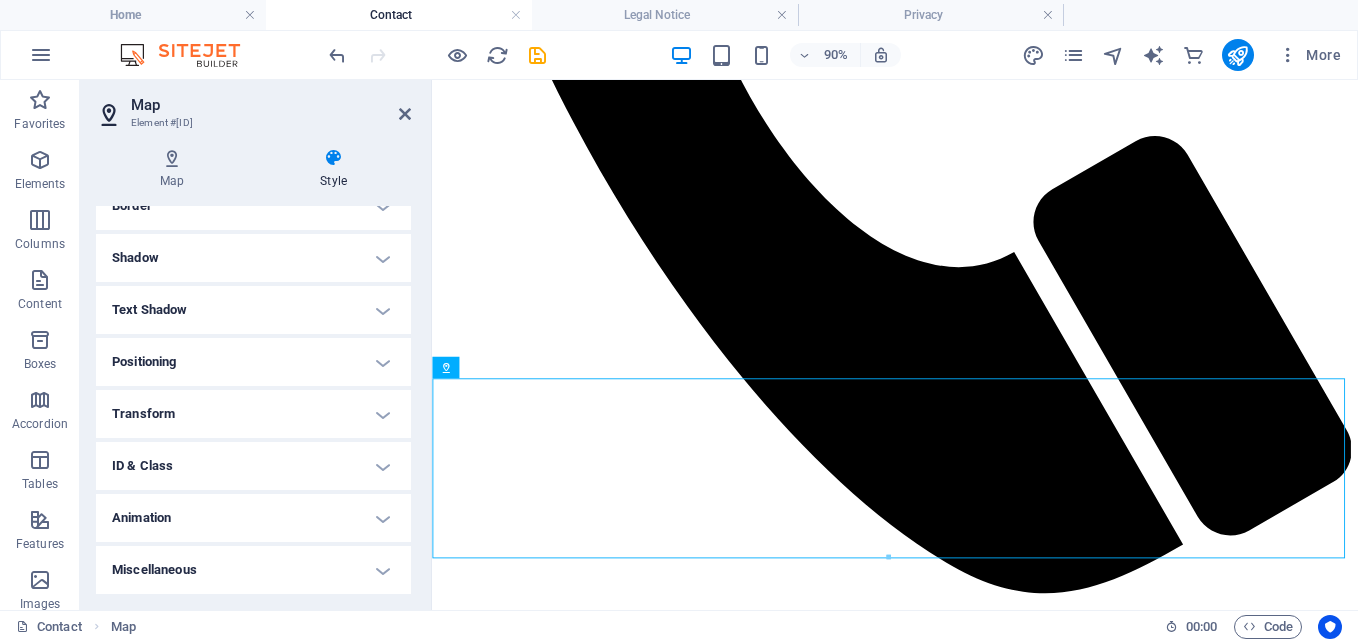 click on "Positioning" at bounding box center (253, 362) 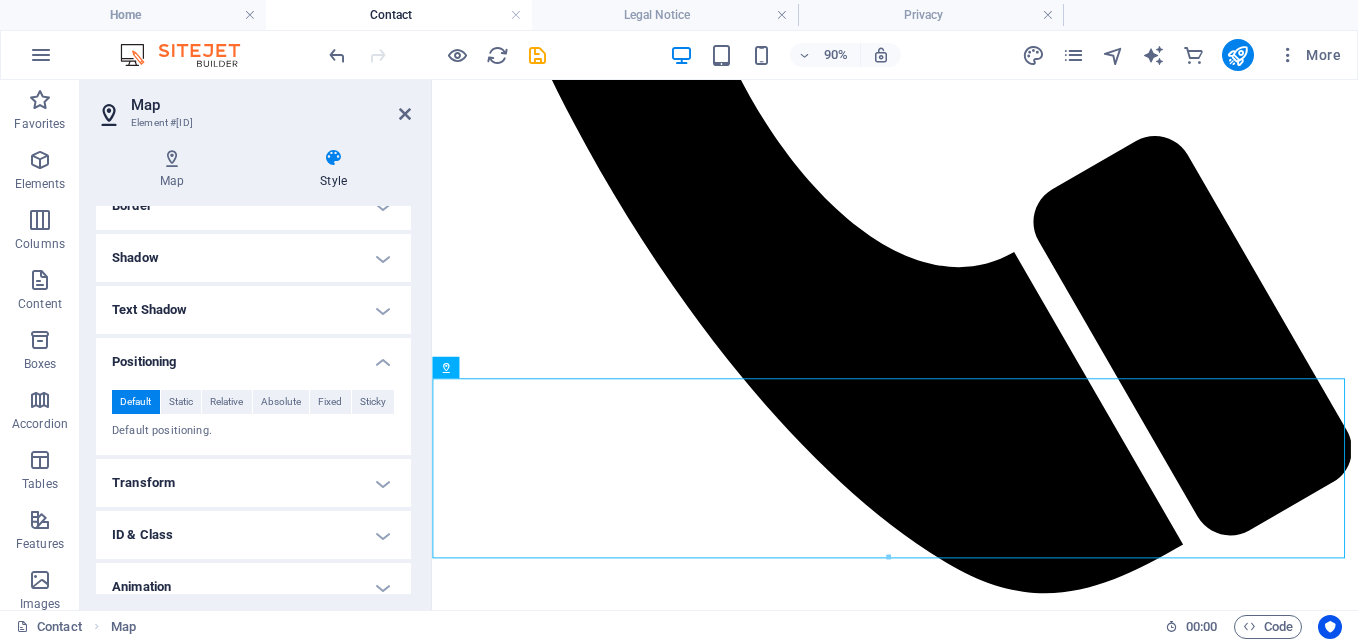click on "Positioning" at bounding box center (253, 356) 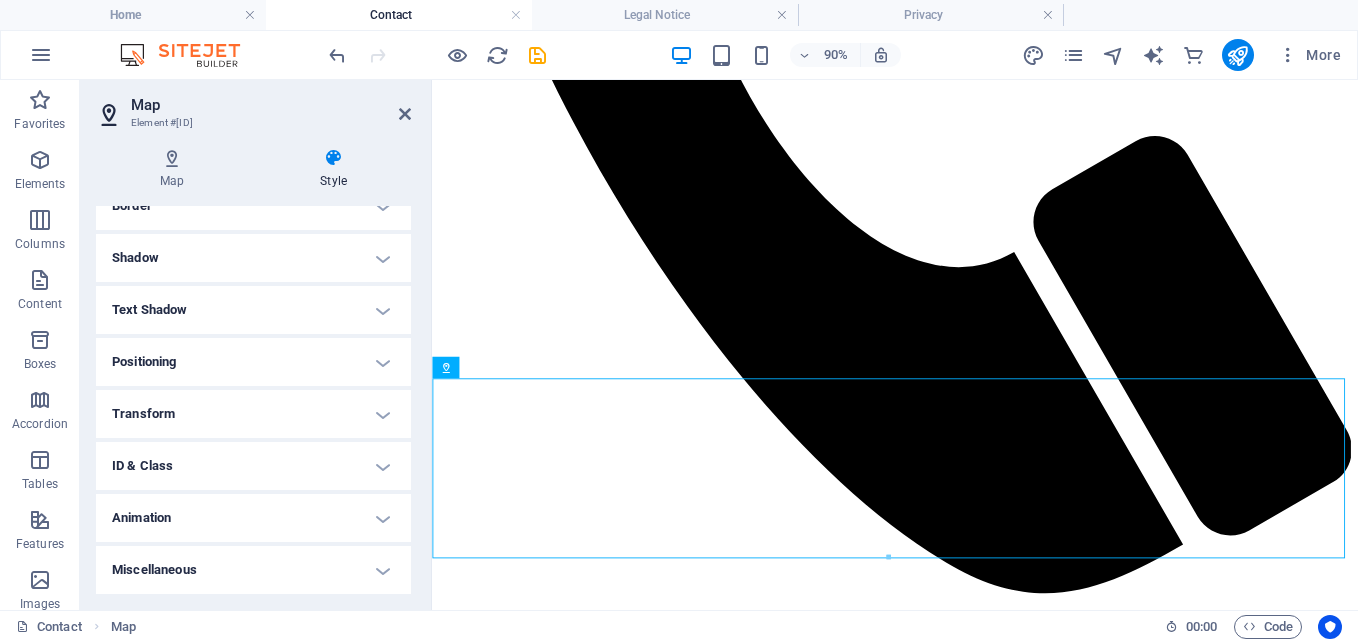 click on "Transform" at bounding box center [253, 414] 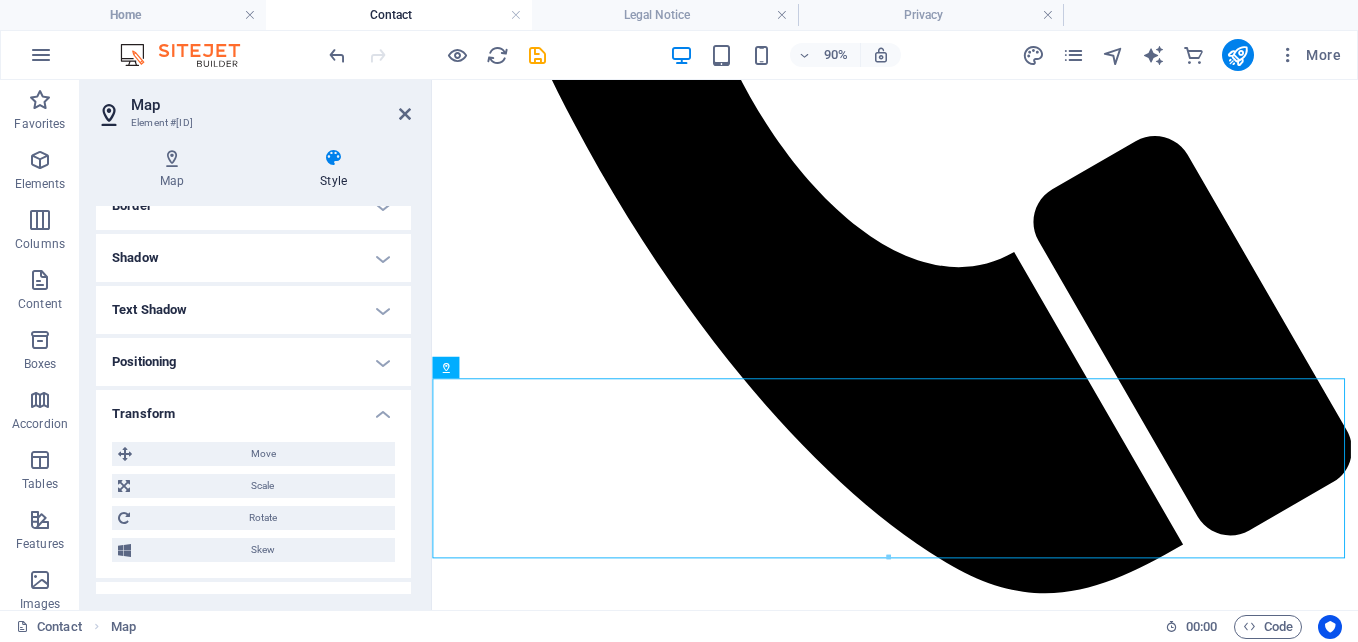 click on "Transform" at bounding box center [253, 408] 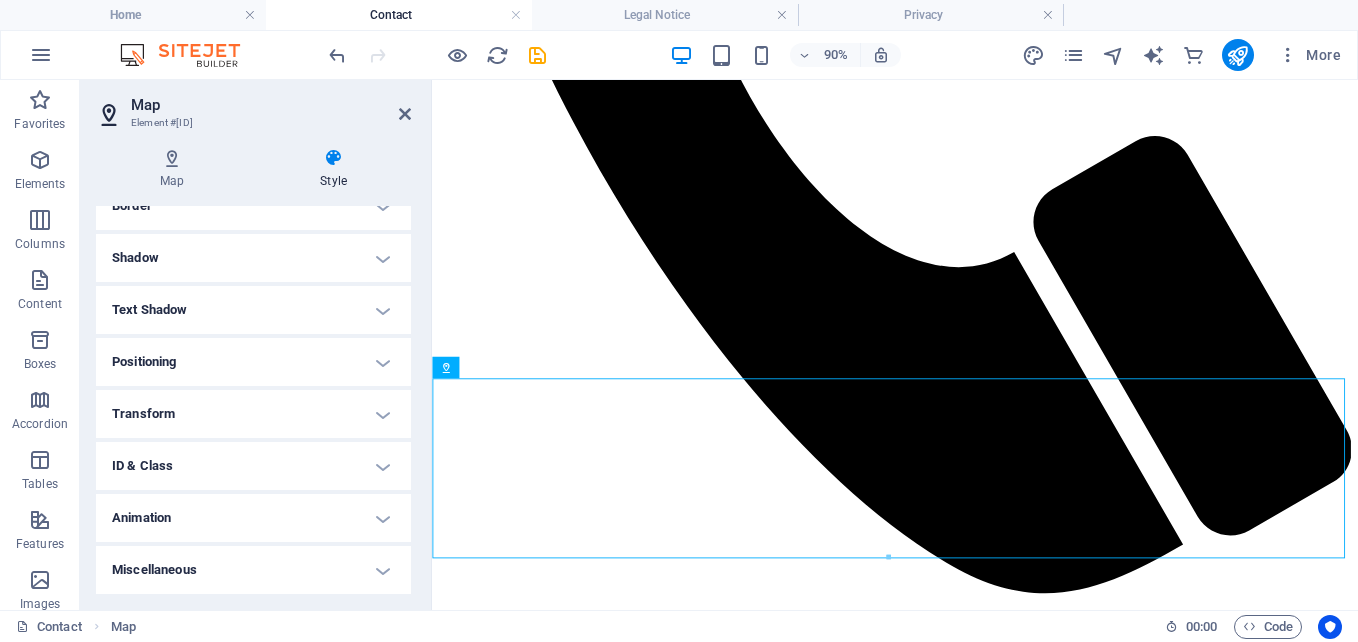 click on "ID & Class" at bounding box center [253, 466] 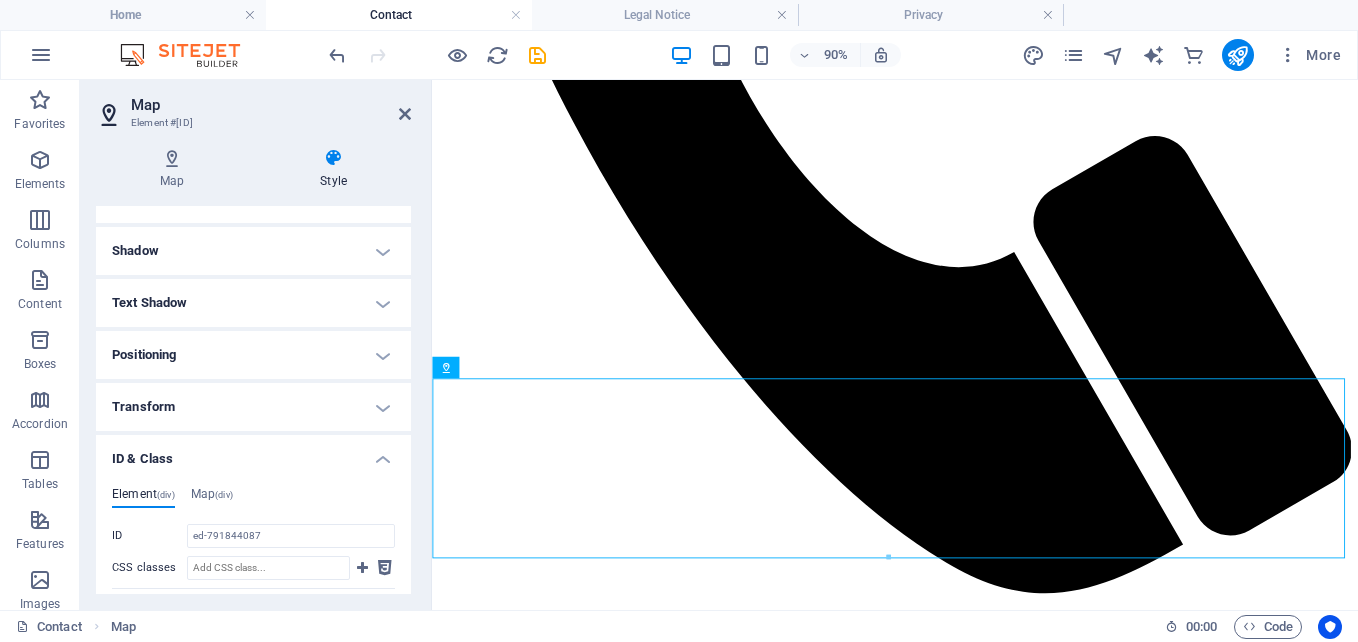 scroll, scrollTop: 223, scrollLeft: 0, axis: vertical 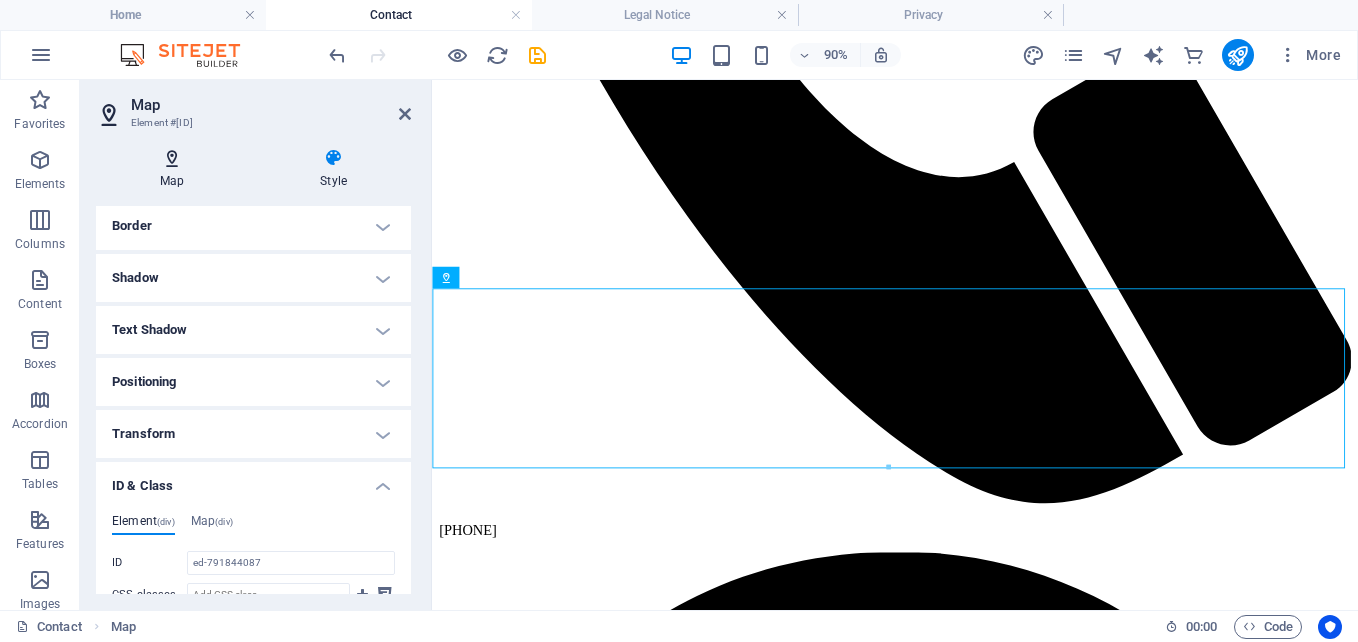 click on "Map" at bounding box center (176, 169) 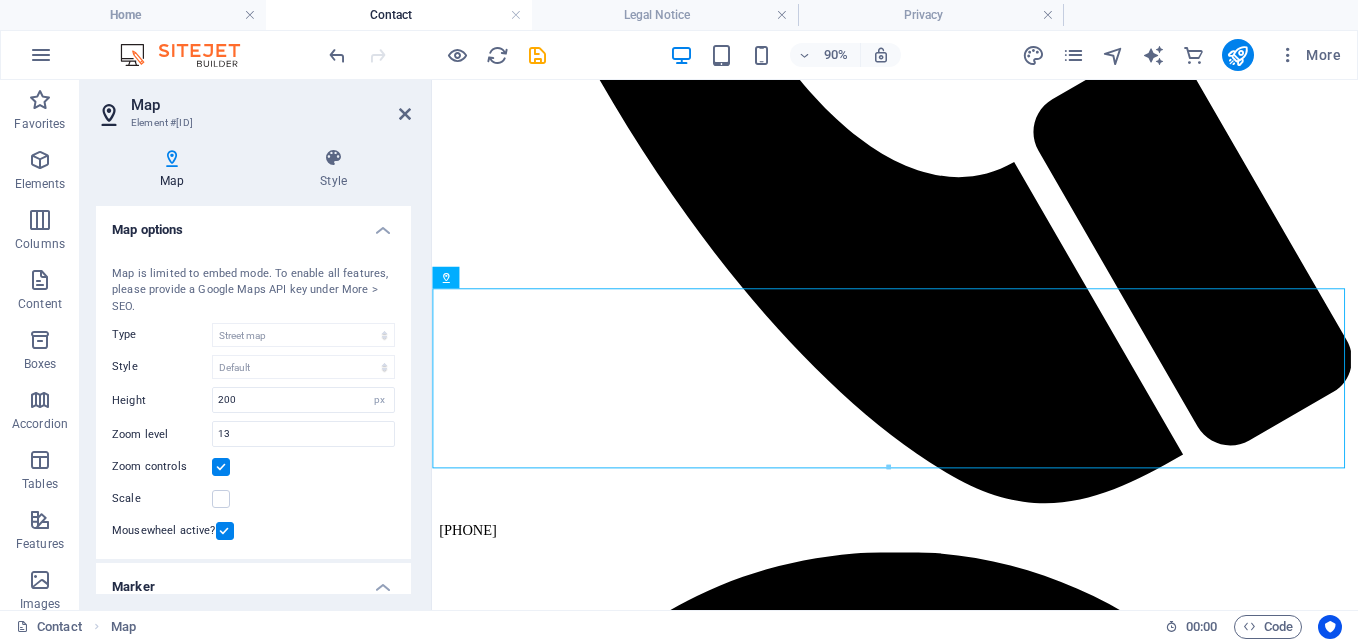 click on "Element #[ID]" at bounding box center [251, 123] 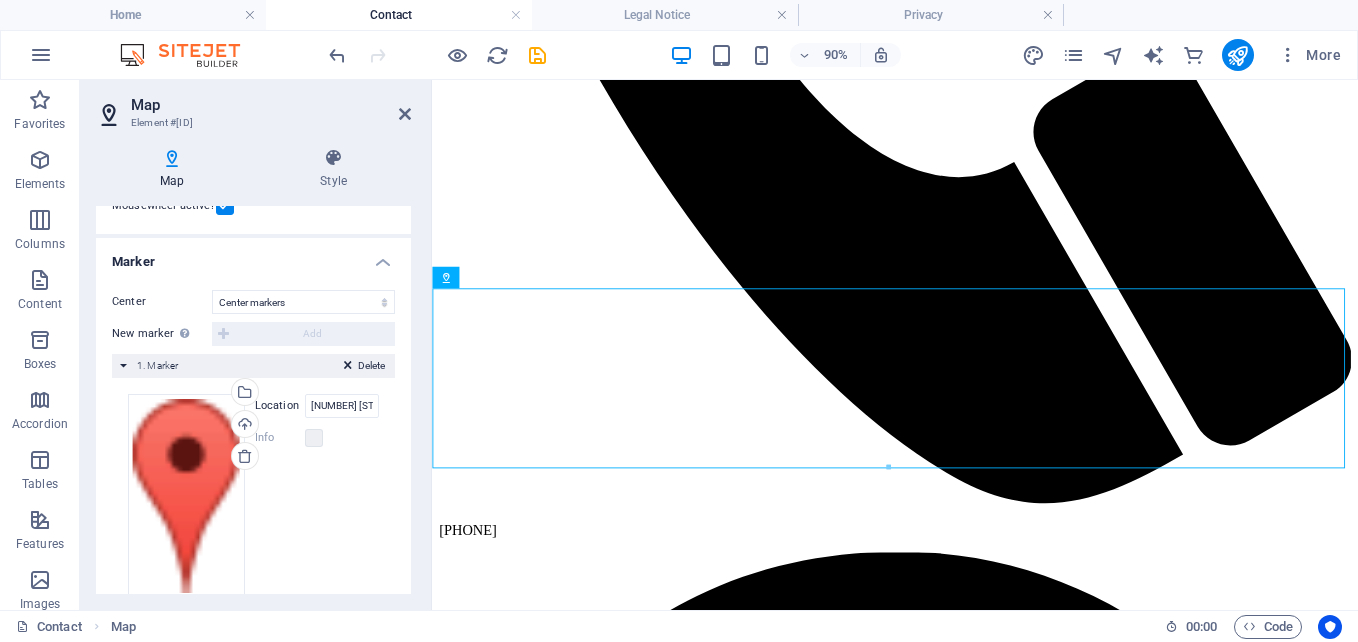 scroll, scrollTop: 357, scrollLeft: 0, axis: vertical 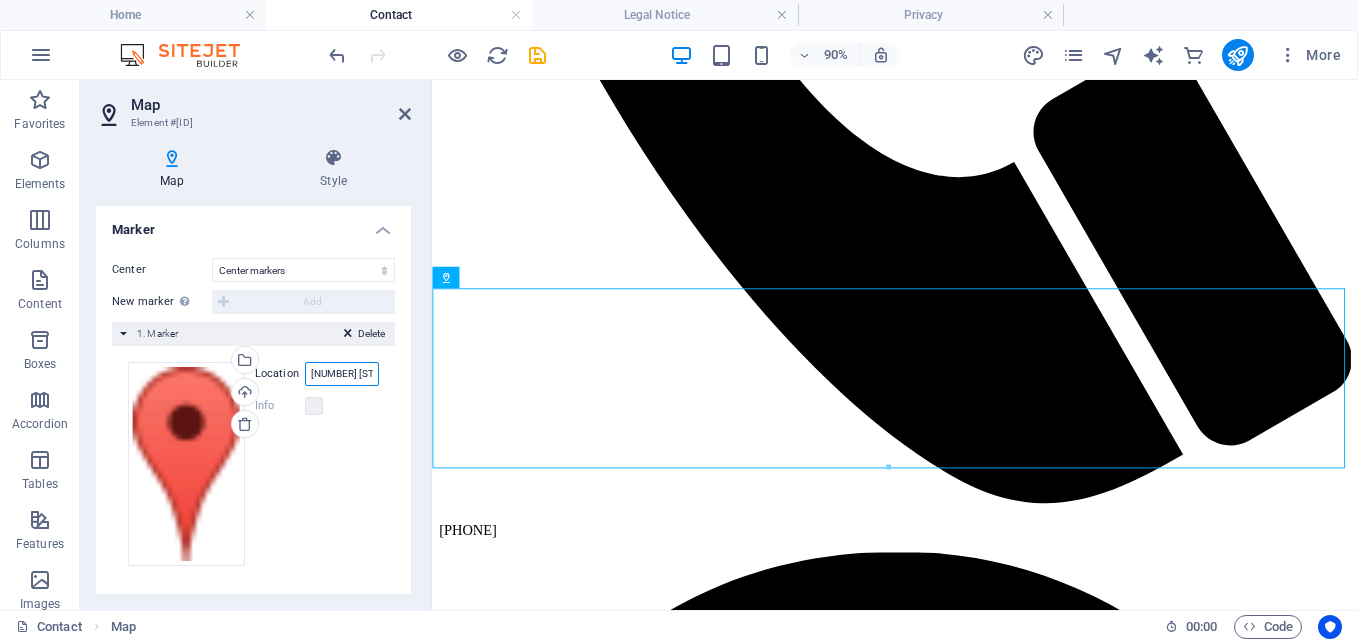 click on "[NUMBER] [STREET] [NUMBER] [CITY], [STATE]" at bounding box center (342, 374) 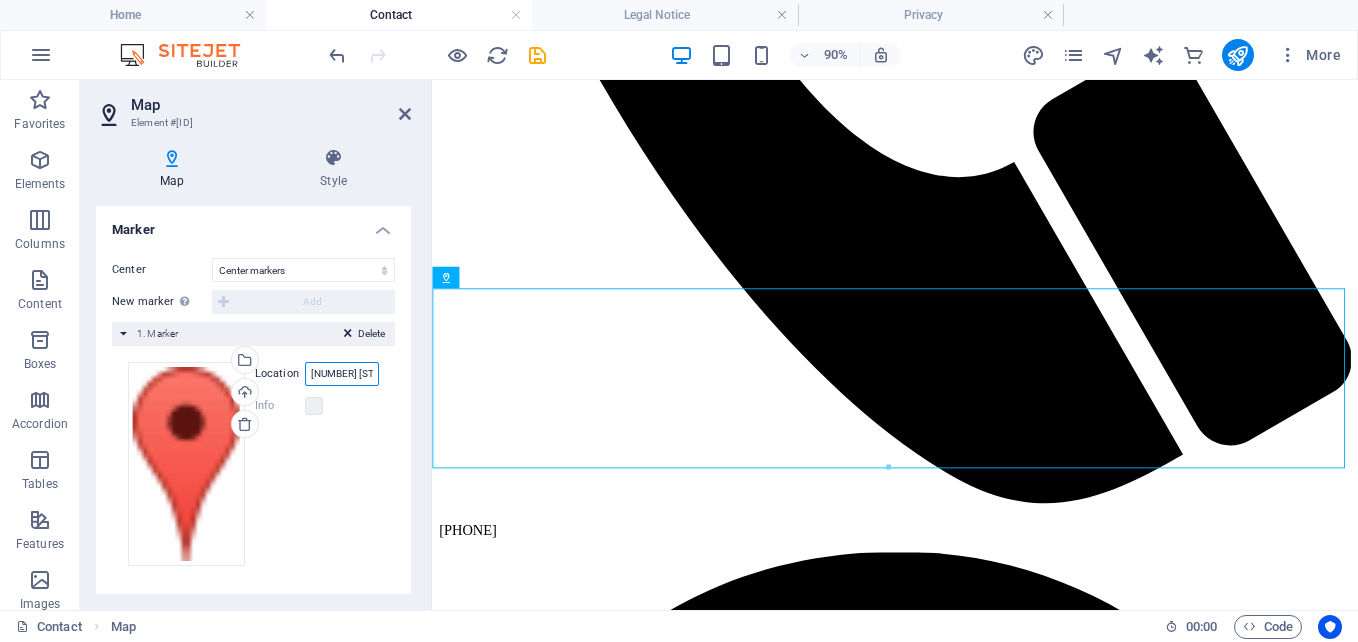 drag, startPoint x: 303, startPoint y: 370, endPoint x: 322, endPoint y: 373, distance: 19.235384 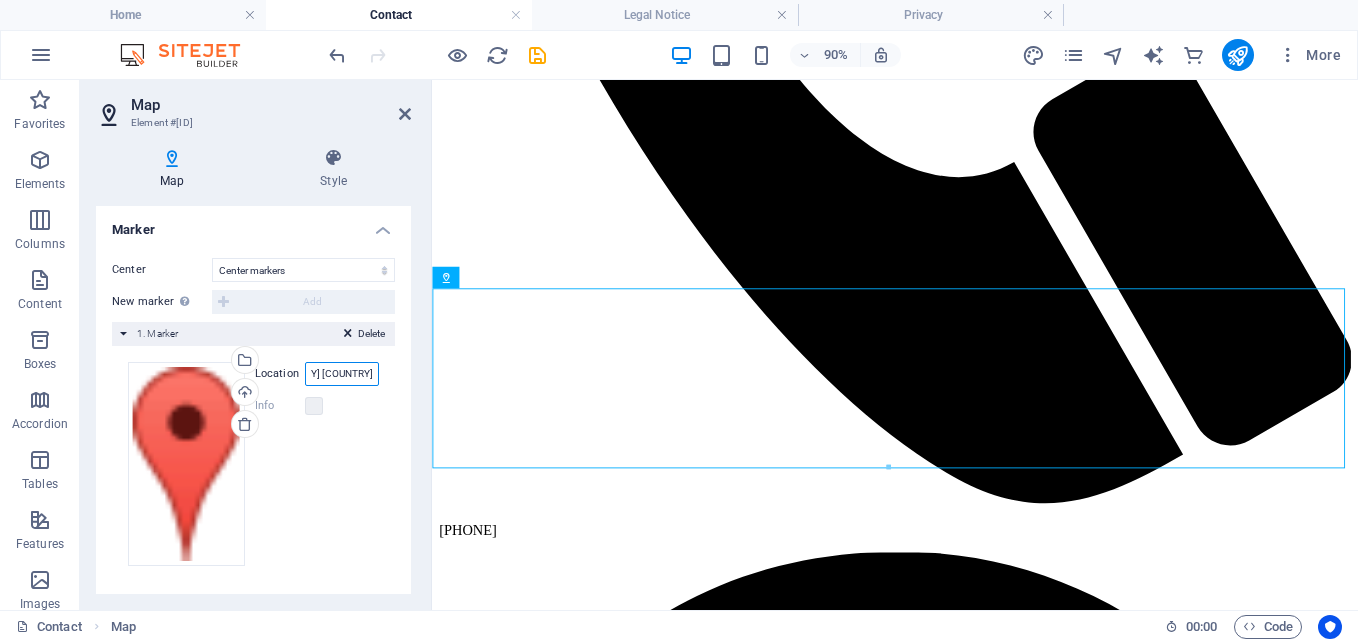 scroll, scrollTop: 0, scrollLeft: 207, axis: horizontal 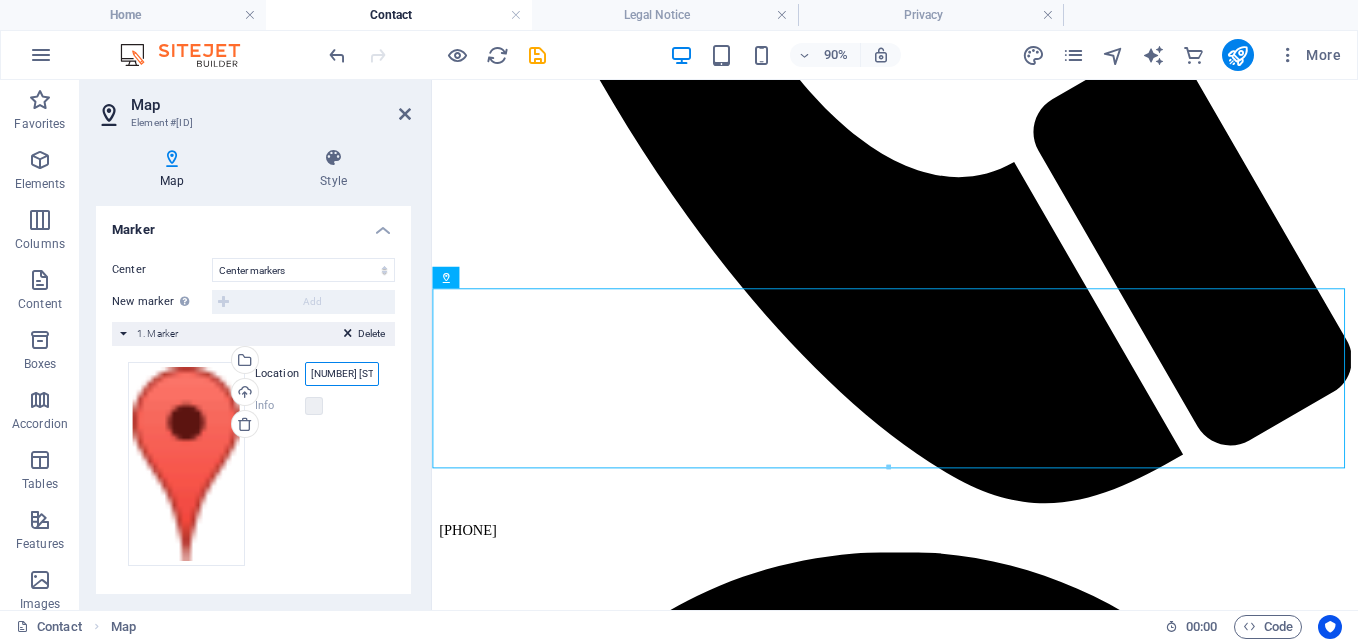 click on "[NUMBER] [STREET] [CITY] [CITY] [CITY] [COUNTRY]" at bounding box center (342, 374) 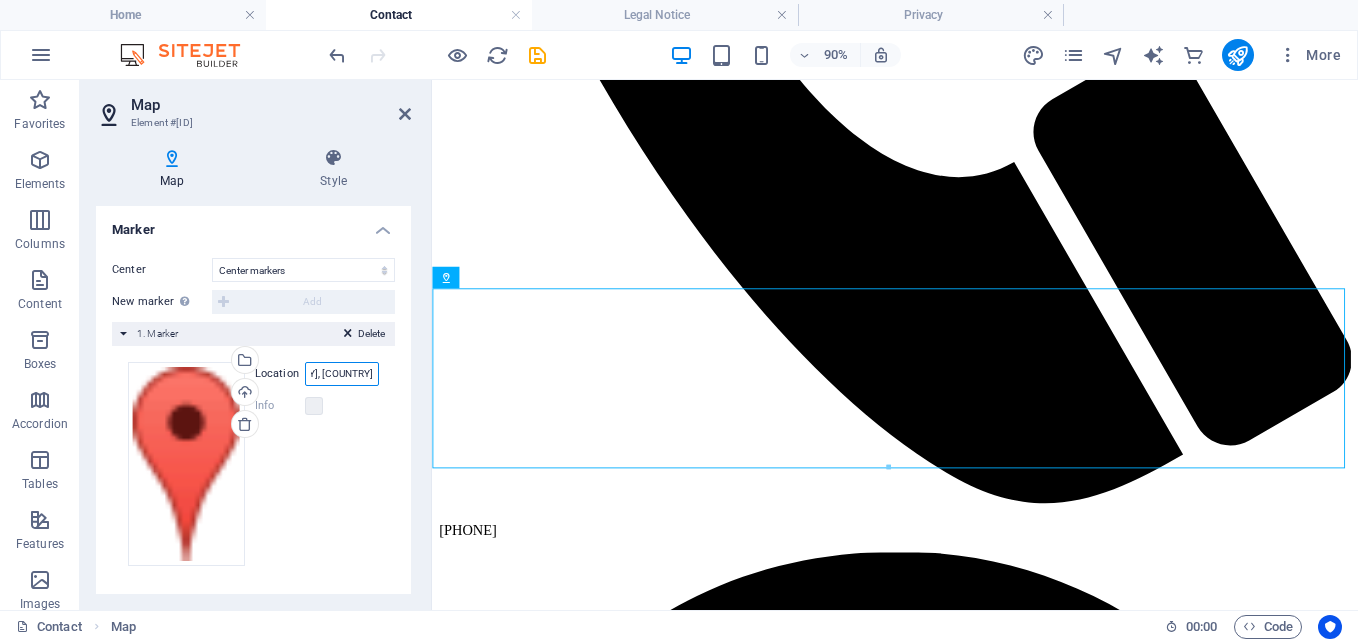 scroll, scrollTop: 0, scrollLeft: 204, axis: horizontal 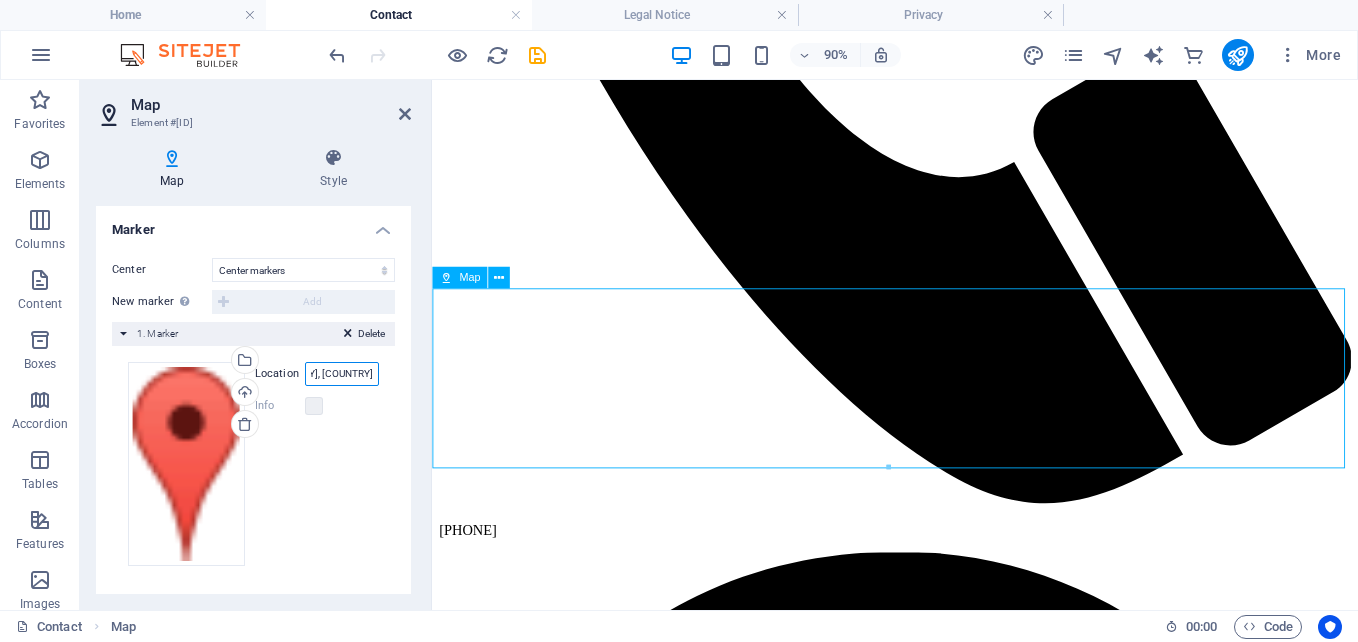 type on "[NUMBER] [STREET], [CITY] [CITY], [COUNTRY]" 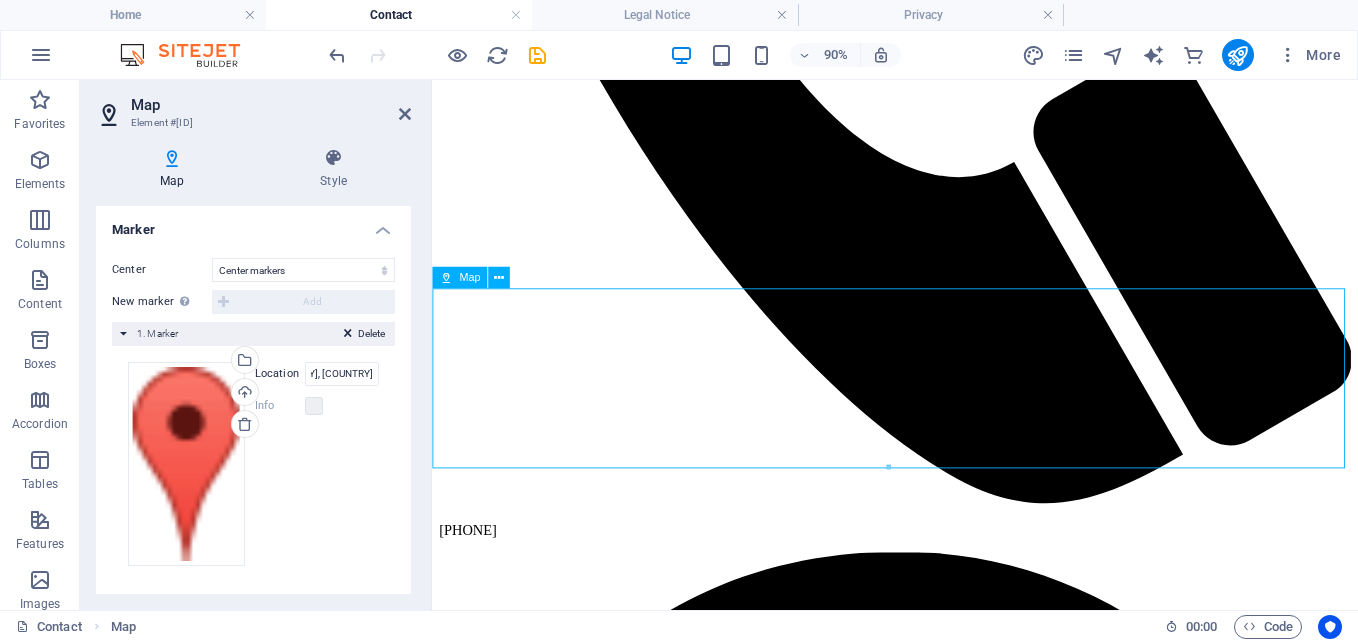 scroll, scrollTop: 0, scrollLeft: 0, axis: both 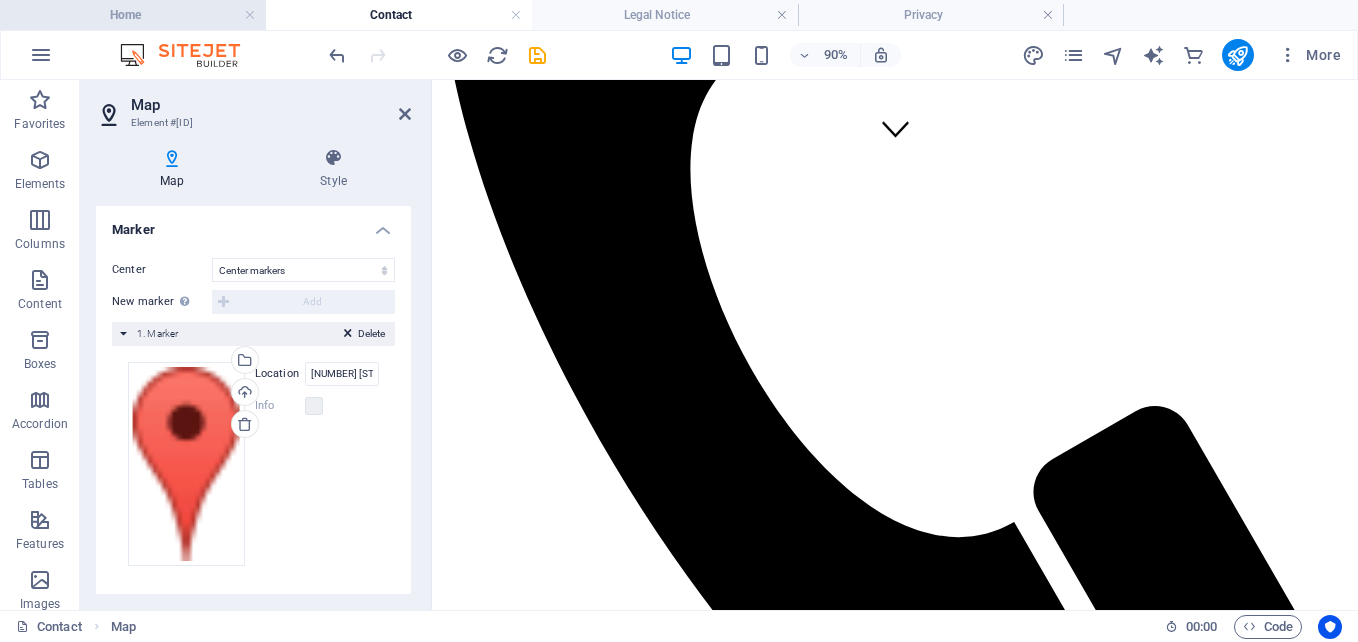 click on "Home" at bounding box center (133, 15) 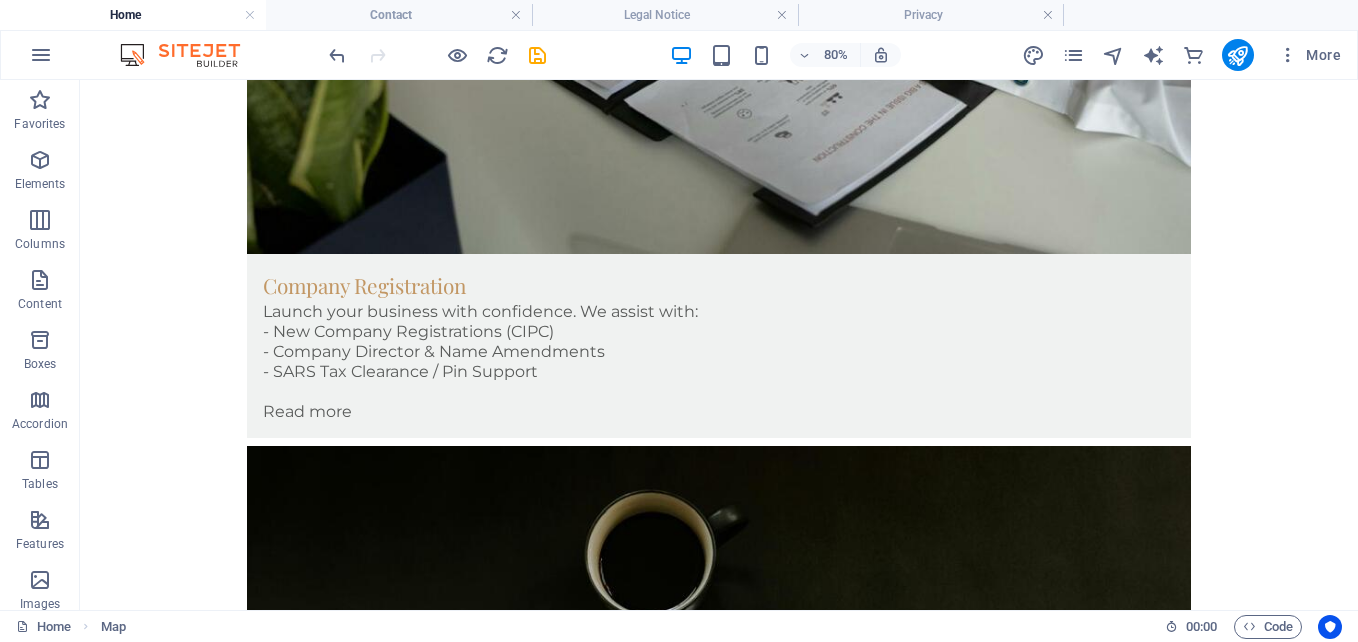 scroll, scrollTop: 0, scrollLeft: 0, axis: both 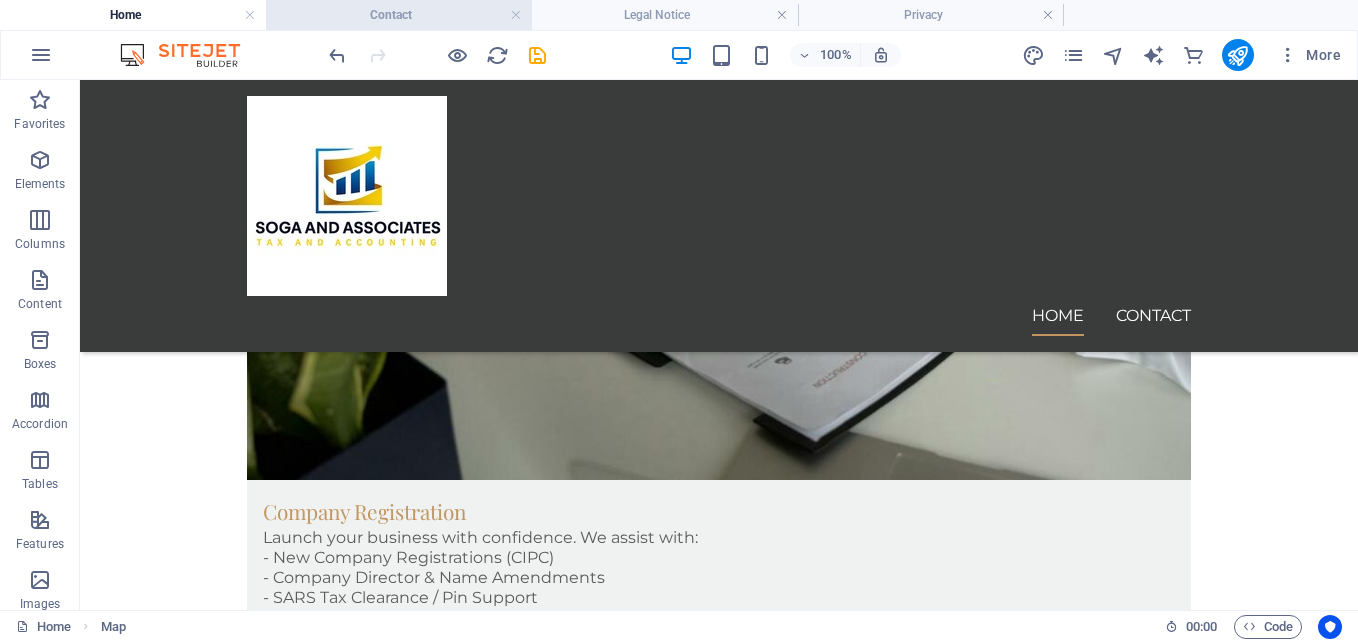 click on "Contact" at bounding box center [399, 15] 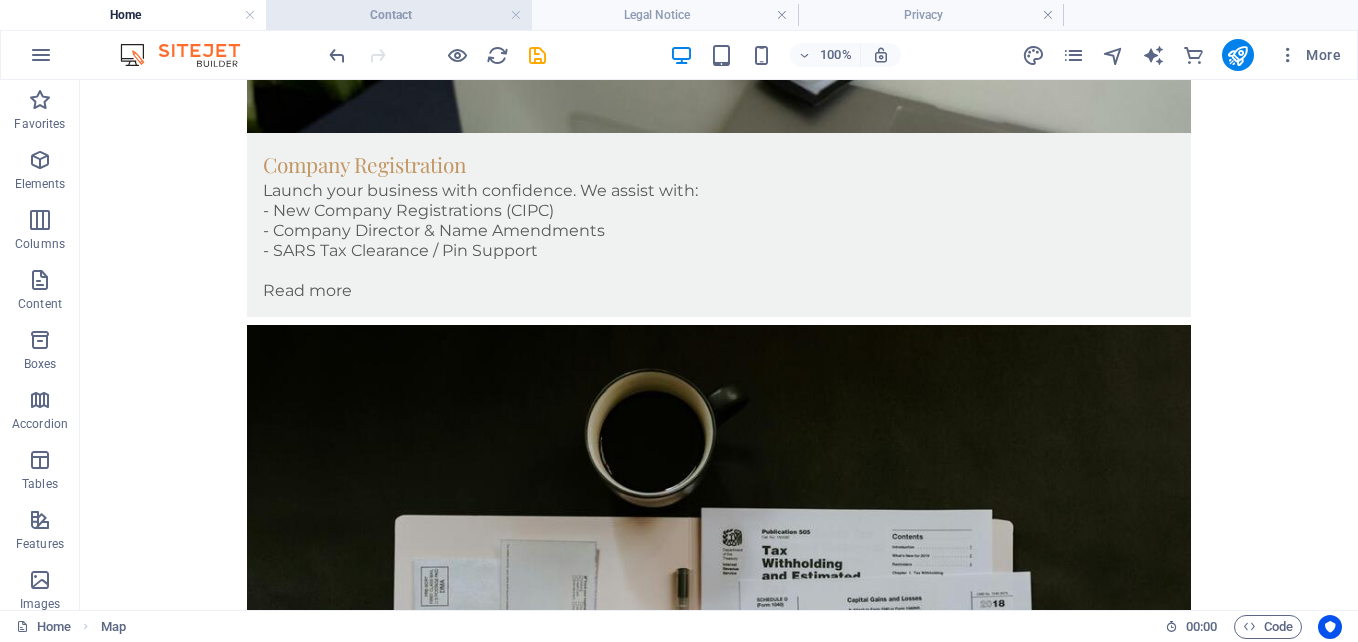 scroll, scrollTop: 0, scrollLeft: 0, axis: both 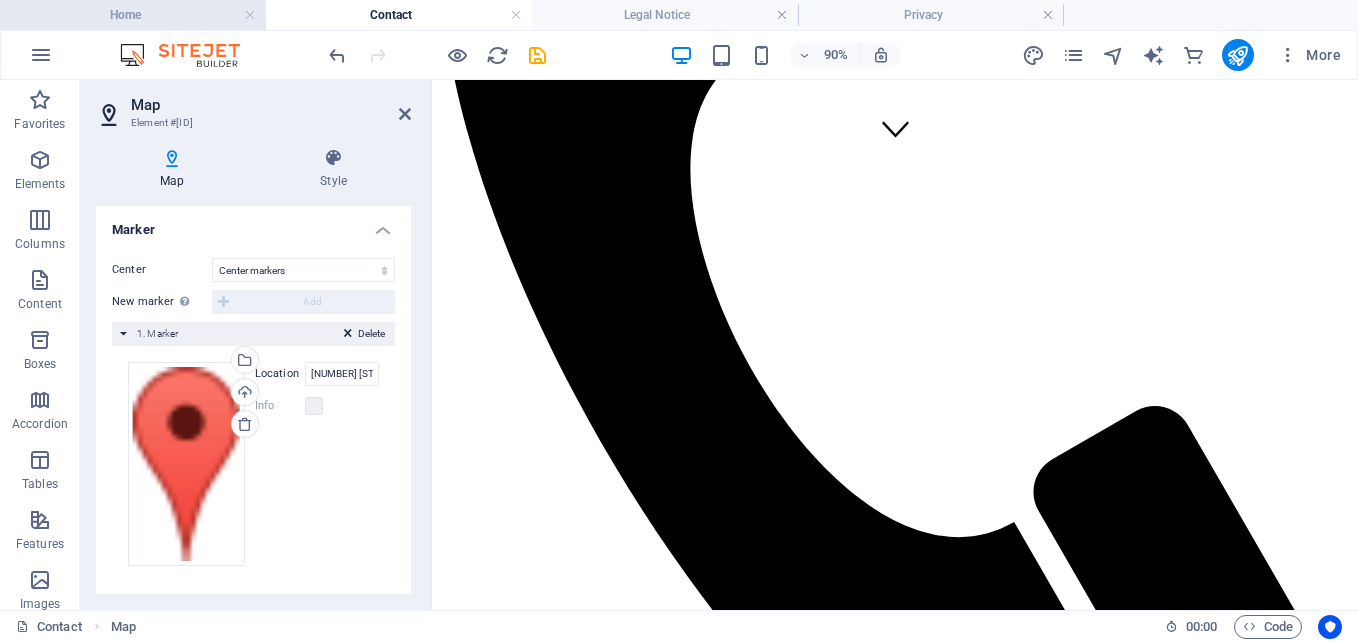 click on "Home" at bounding box center [133, 15] 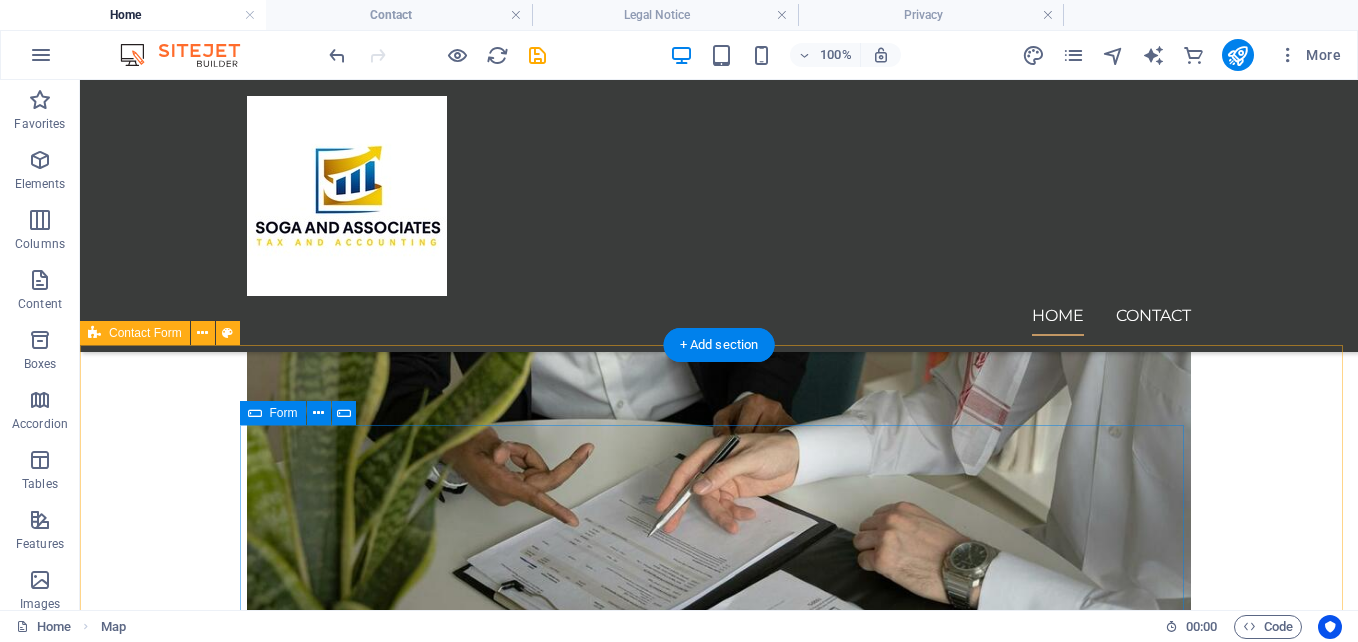 scroll, scrollTop: 3400, scrollLeft: 0, axis: vertical 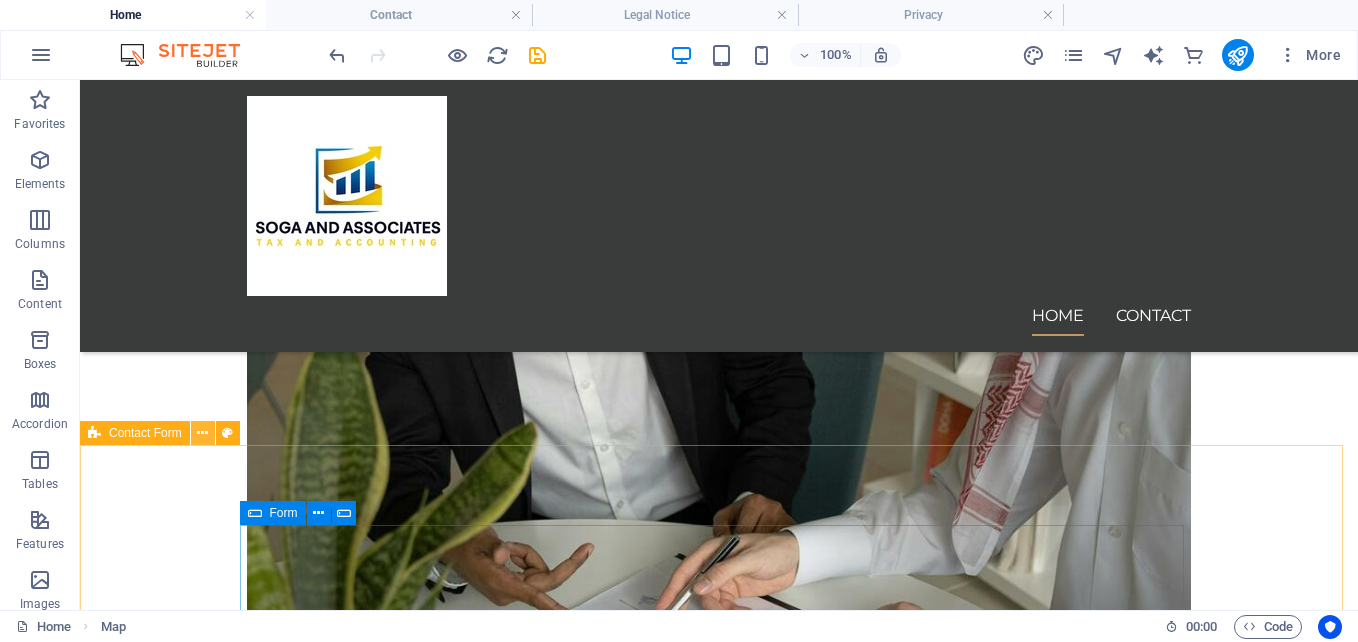 click at bounding box center [202, 433] 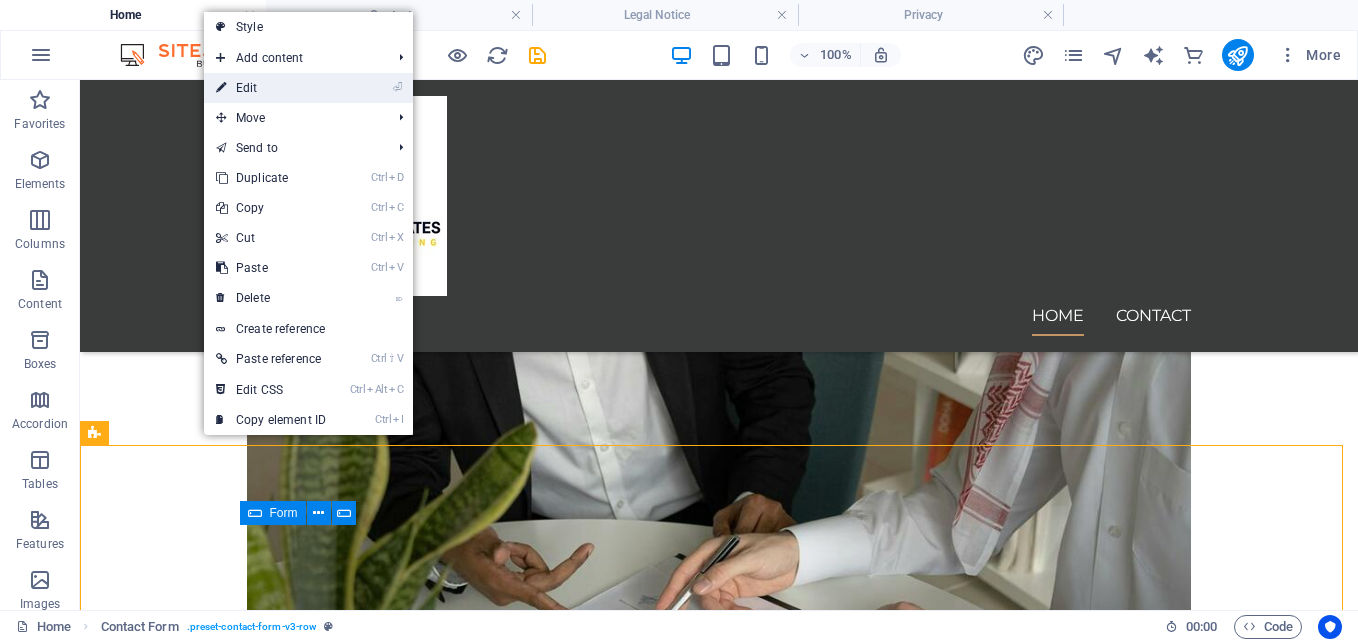 click on "⏎  Edit" at bounding box center (271, 88) 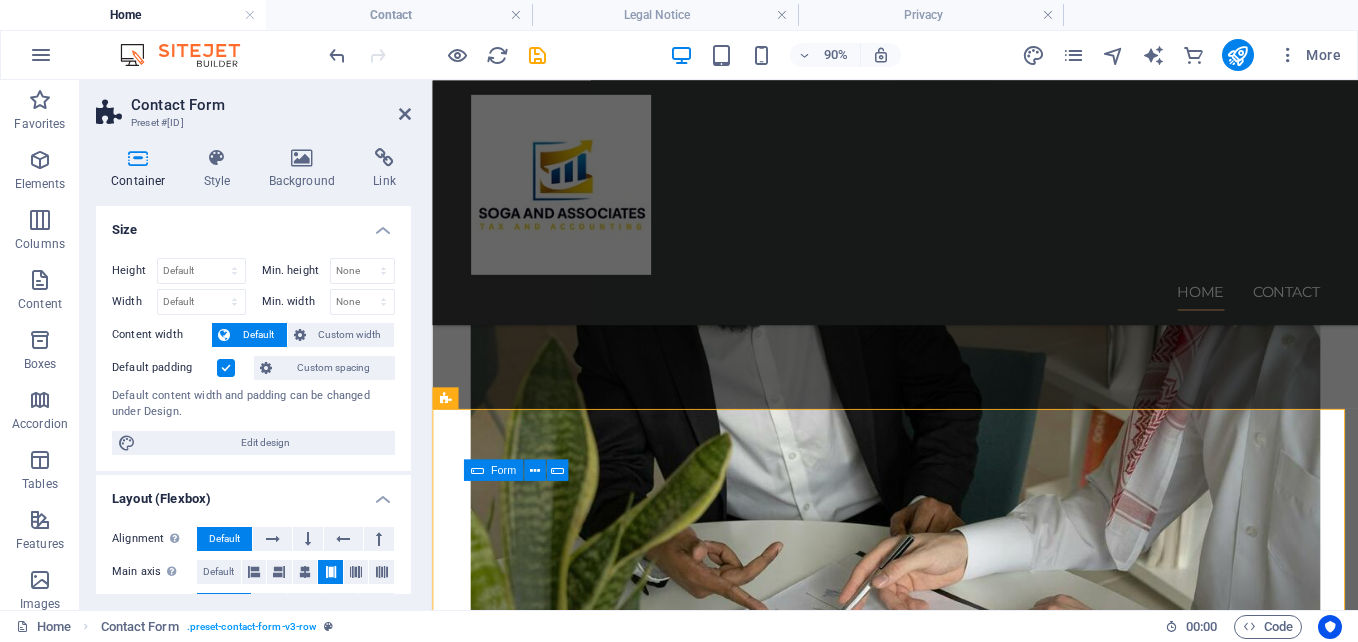 scroll, scrollTop: 3440, scrollLeft: 0, axis: vertical 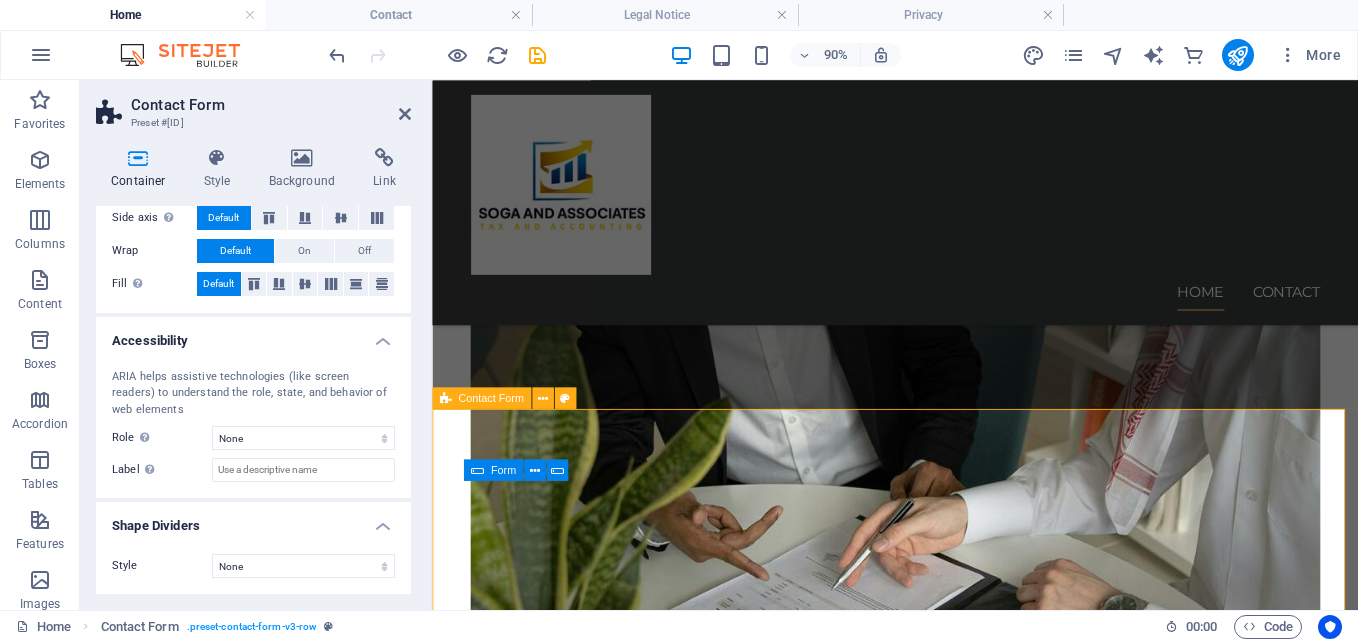 click on "I agree that the contact details are accurate and up to date Unreadable? Load new Submit" at bounding box center (946, 6268) 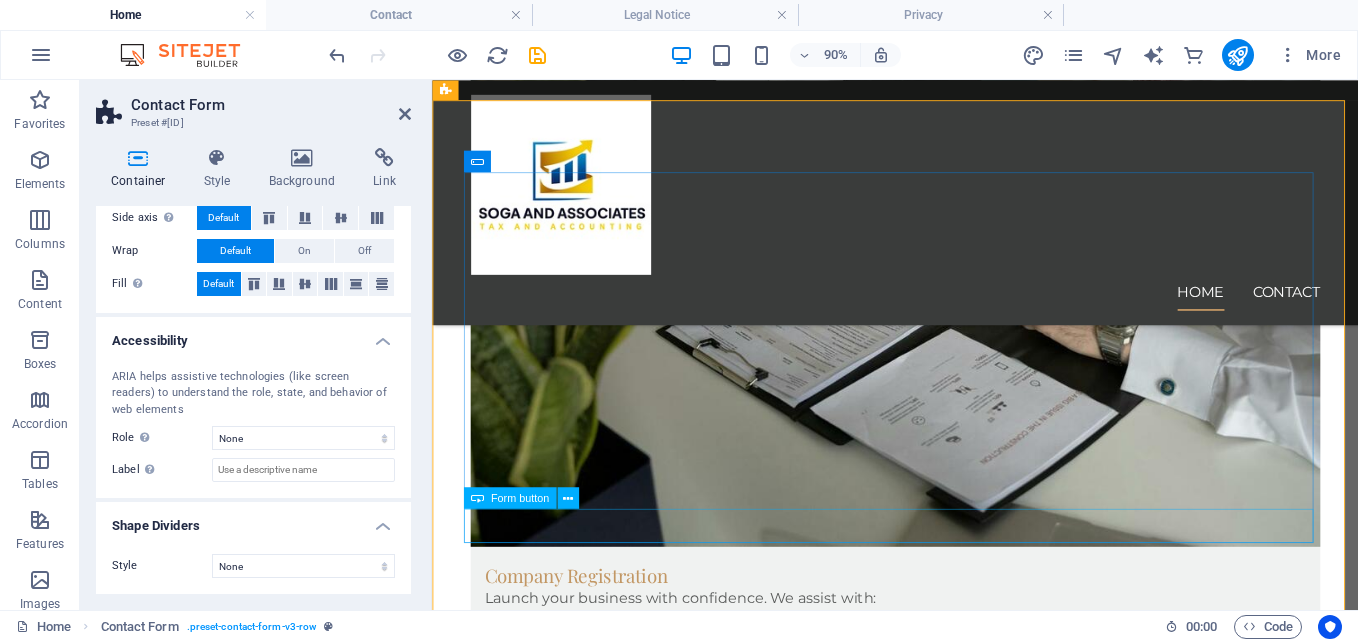 scroll, scrollTop: 3840, scrollLeft: 0, axis: vertical 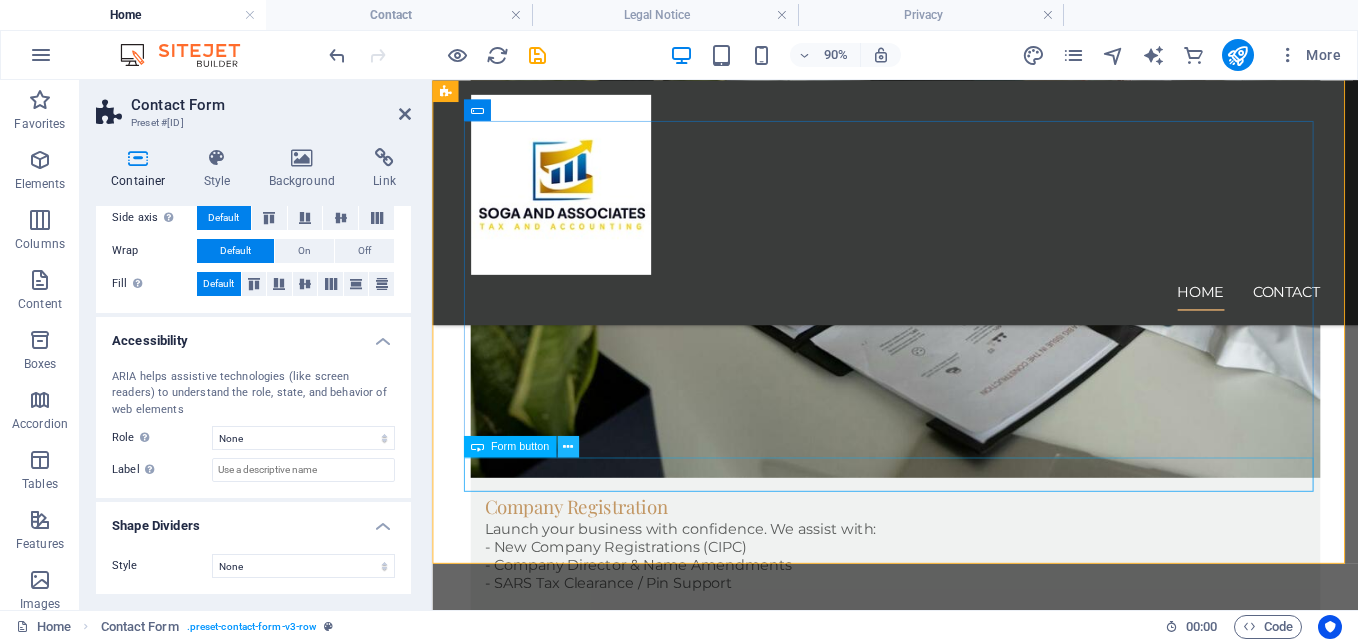 click at bounding box center (568, 446) 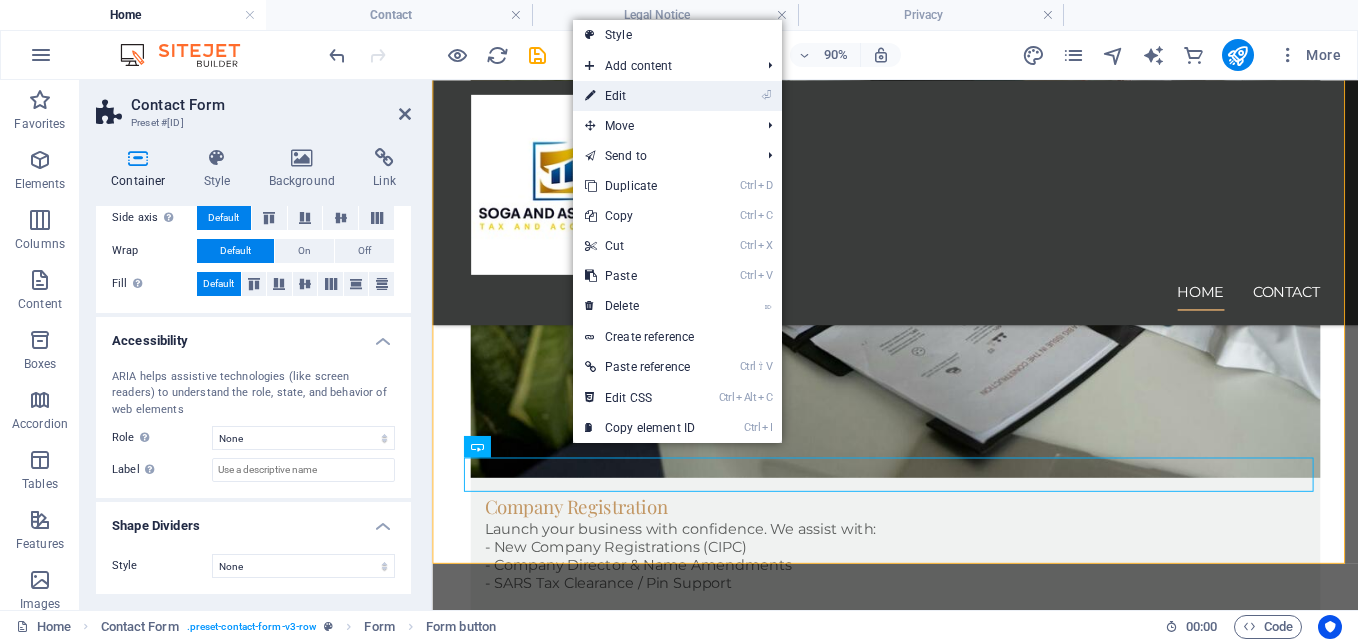 click on "⏎  Edit" at bounding box center (640, 96) 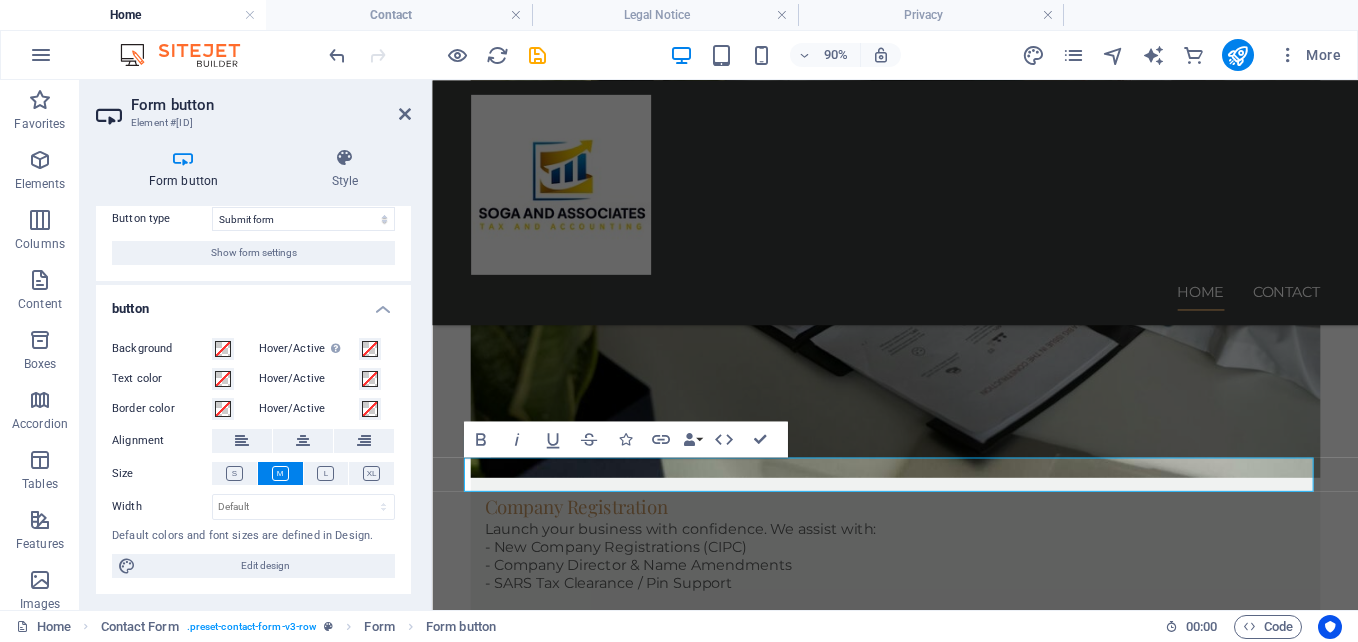 scroll, scrollTop: 0, scrollLeft: 0, axis: both 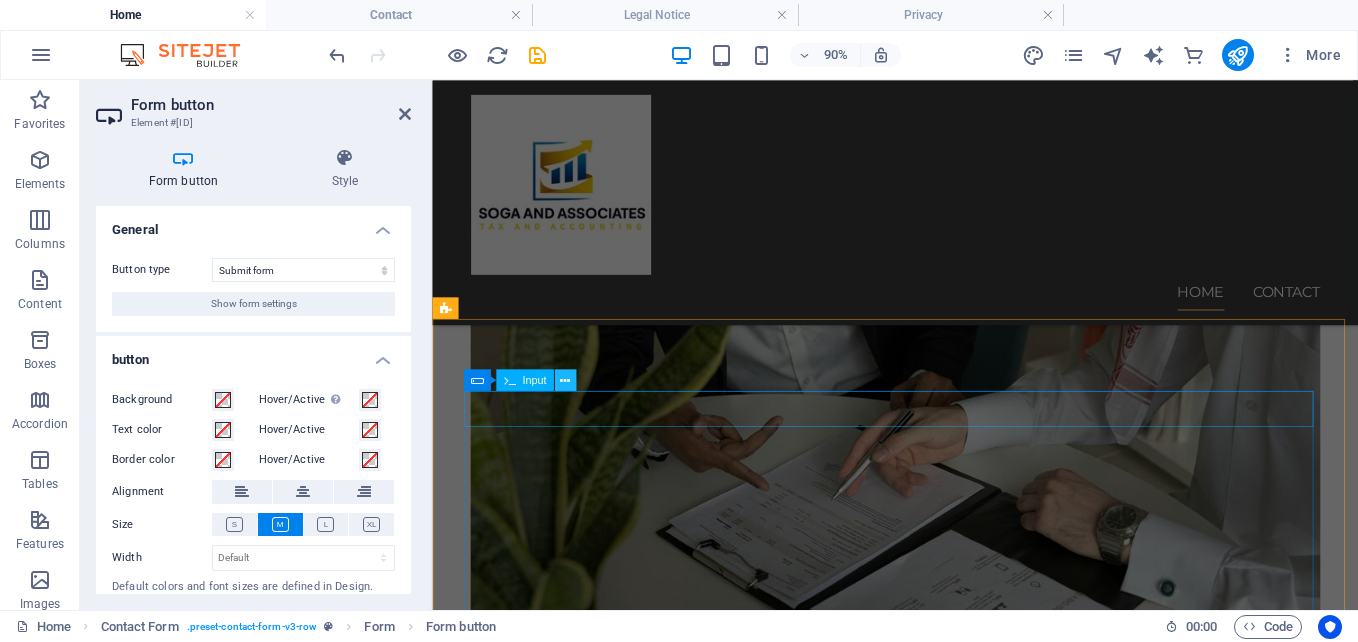 click at bounding box center (565, 380) 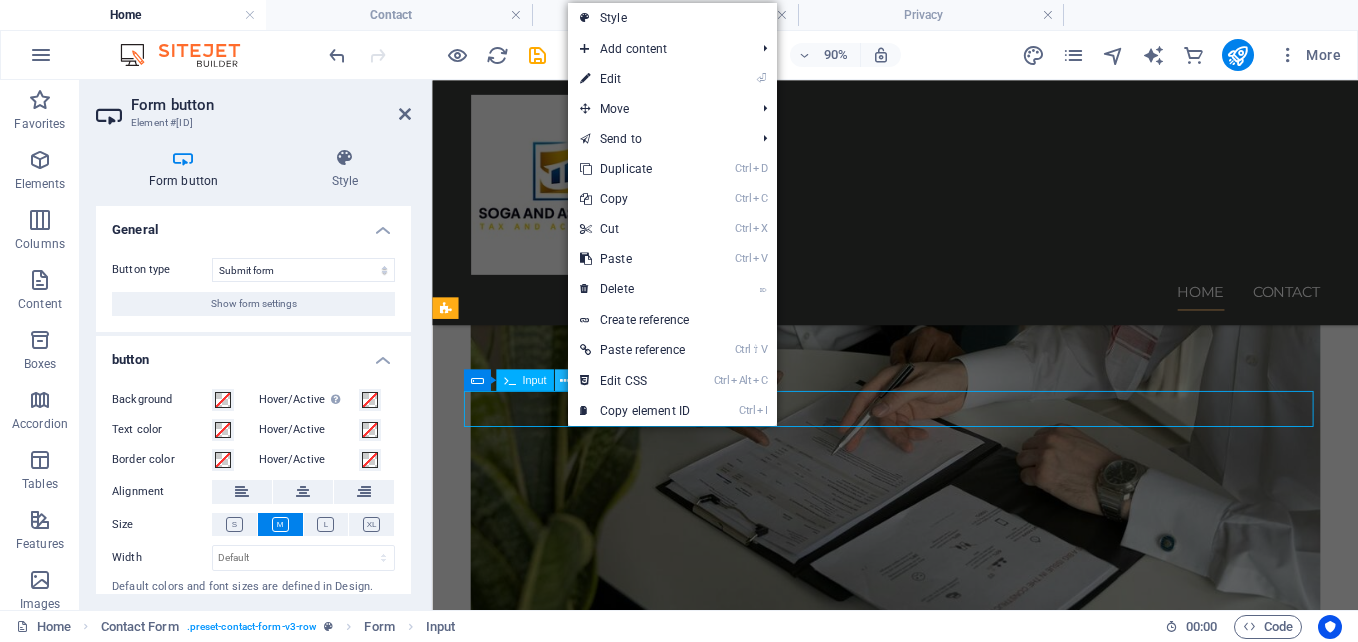 scroll, scrollTop: 3500, scrollLeft: 0, axis: vertical 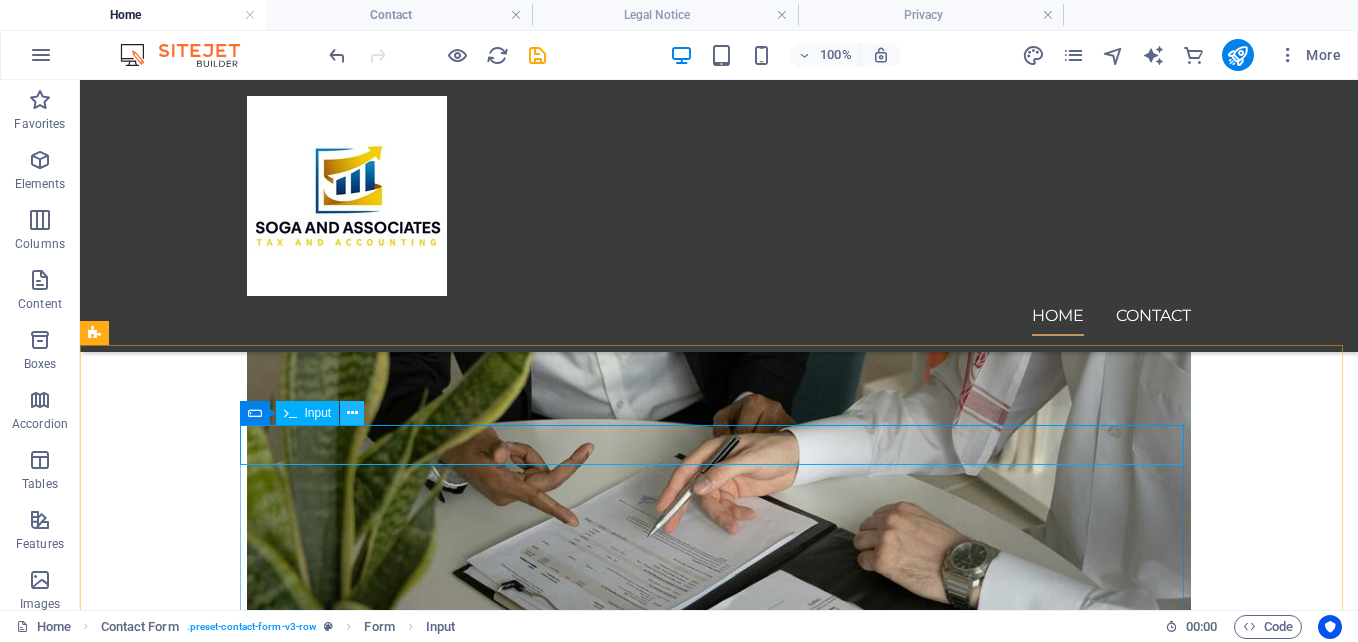 click at bounding box center (352, 413) 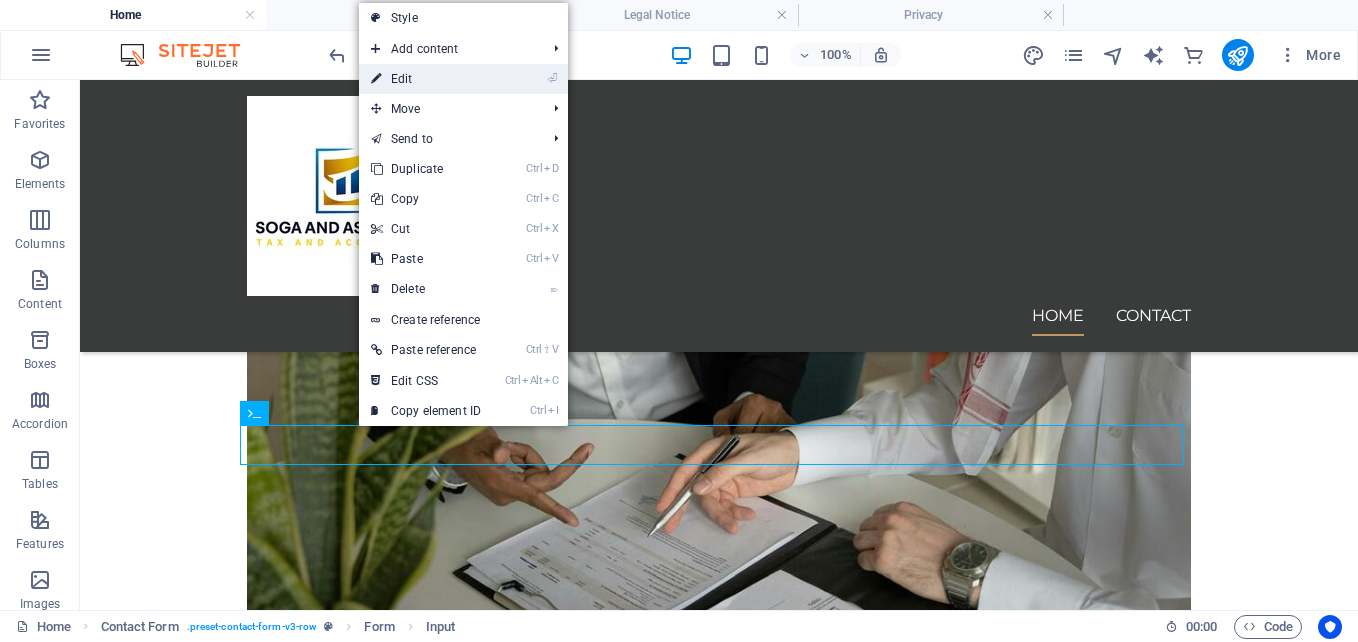 click on "⏎  Edit" at bounding box center (426, 79) 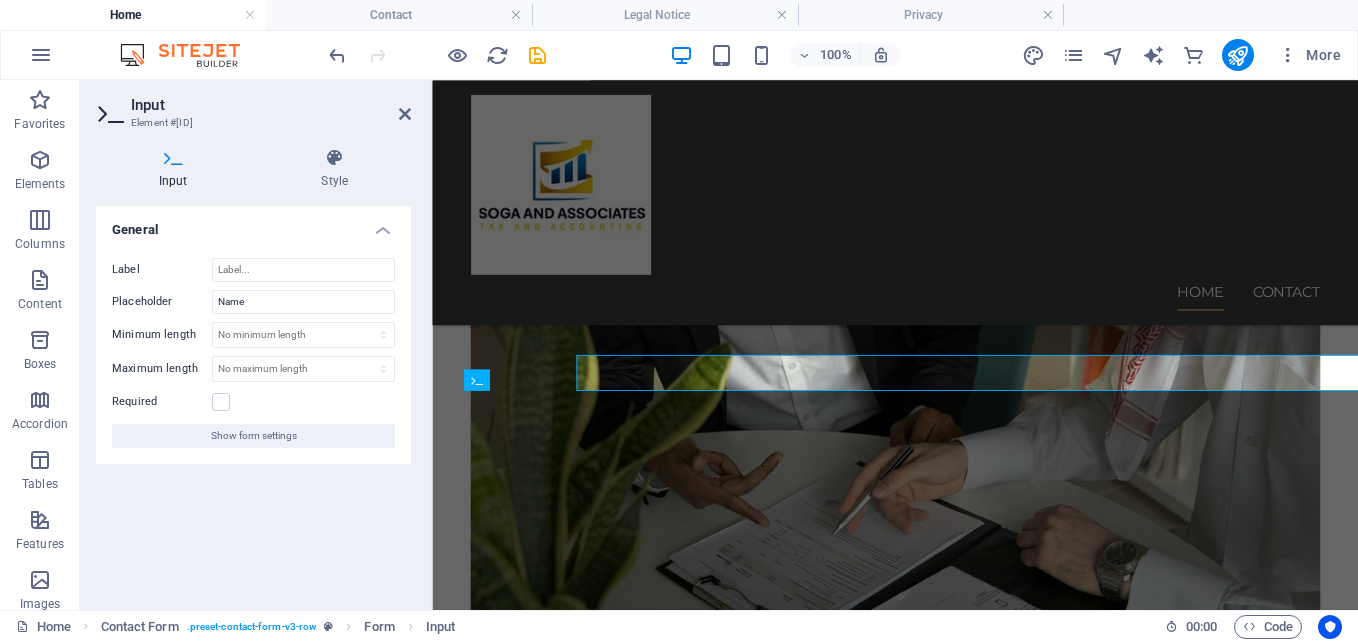 scroll, scrollTop: 3540, scrollLeft: 0, axis: vertical 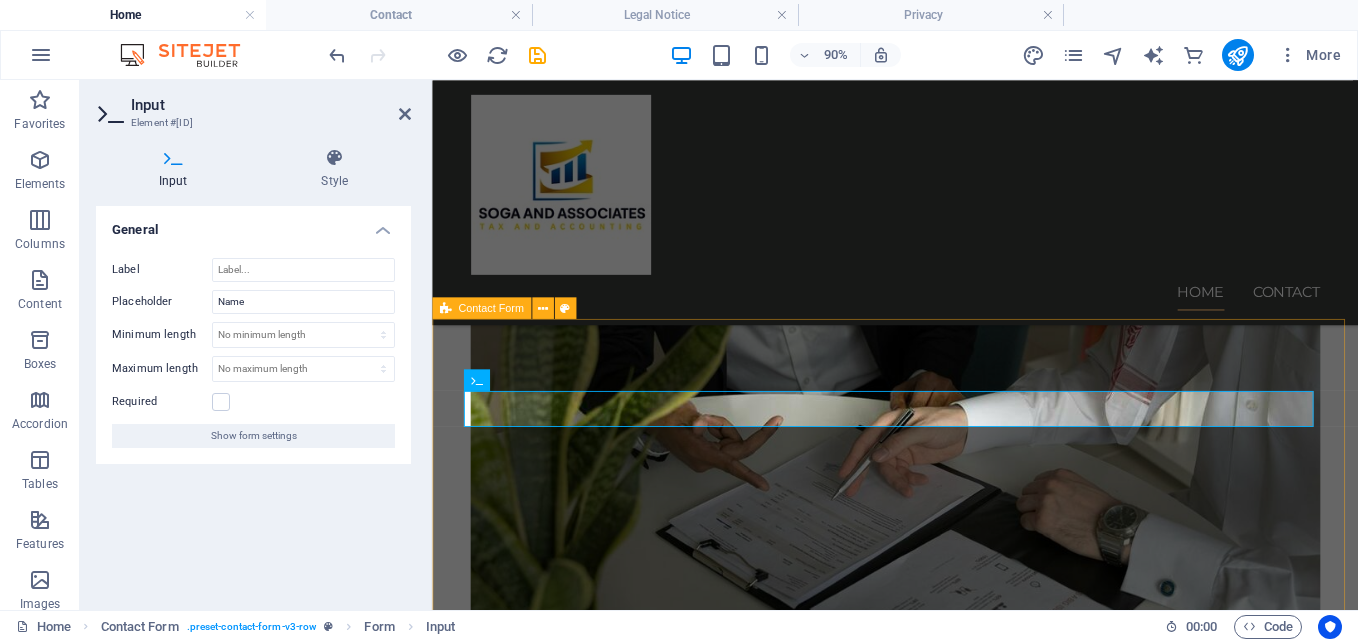 click on "I agree that the contact details are accurate and up to date Unreadable? Load new Submit" at bounding box center (946, 6168) 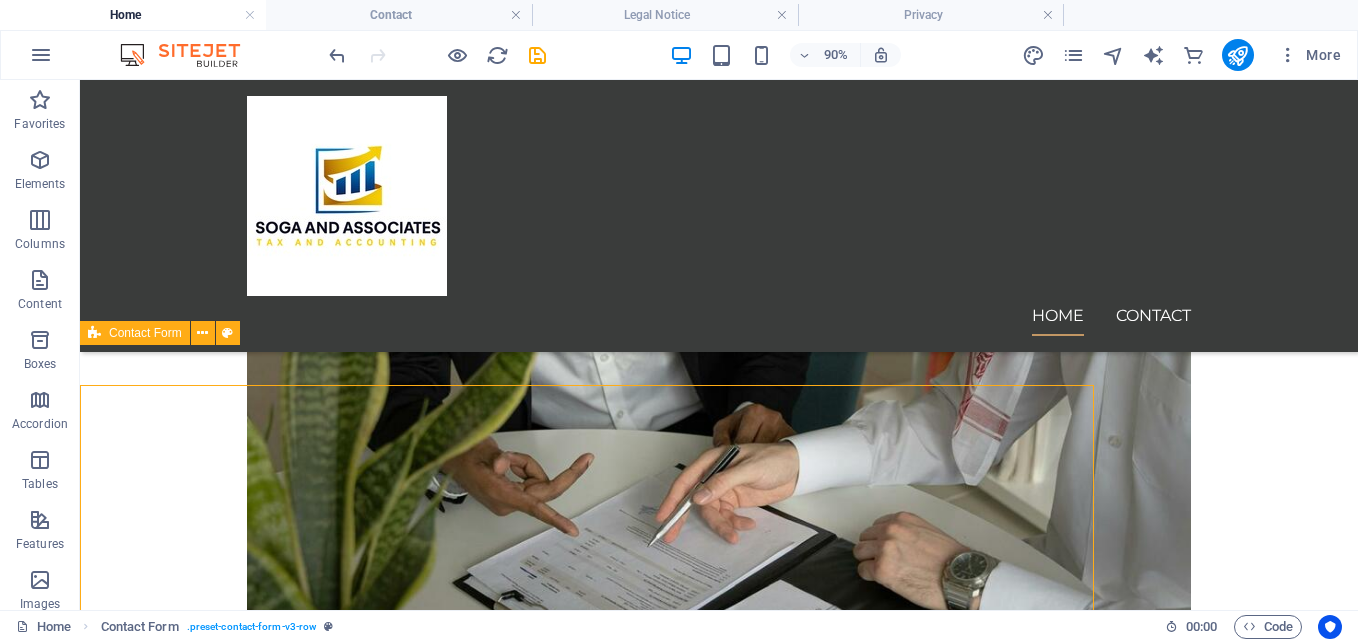 scroll, scrollTop: 3500, scrollLeft: 0, axis: vertical 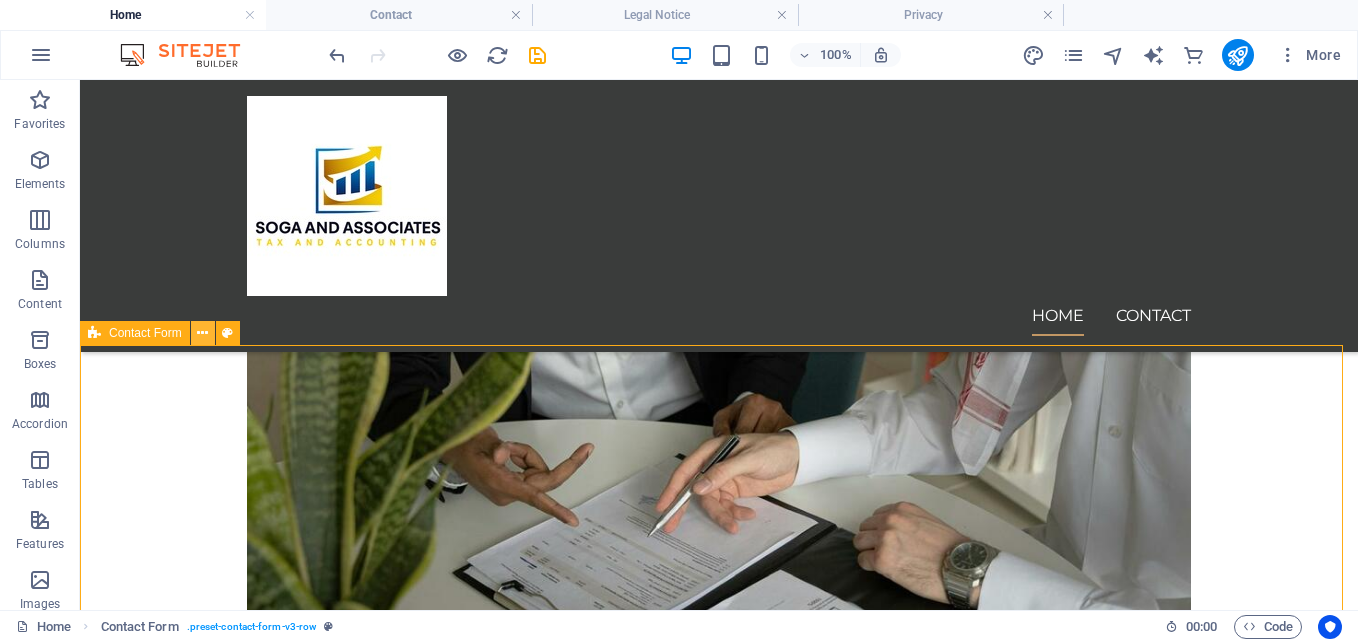 click at bounding box center (202, 333) 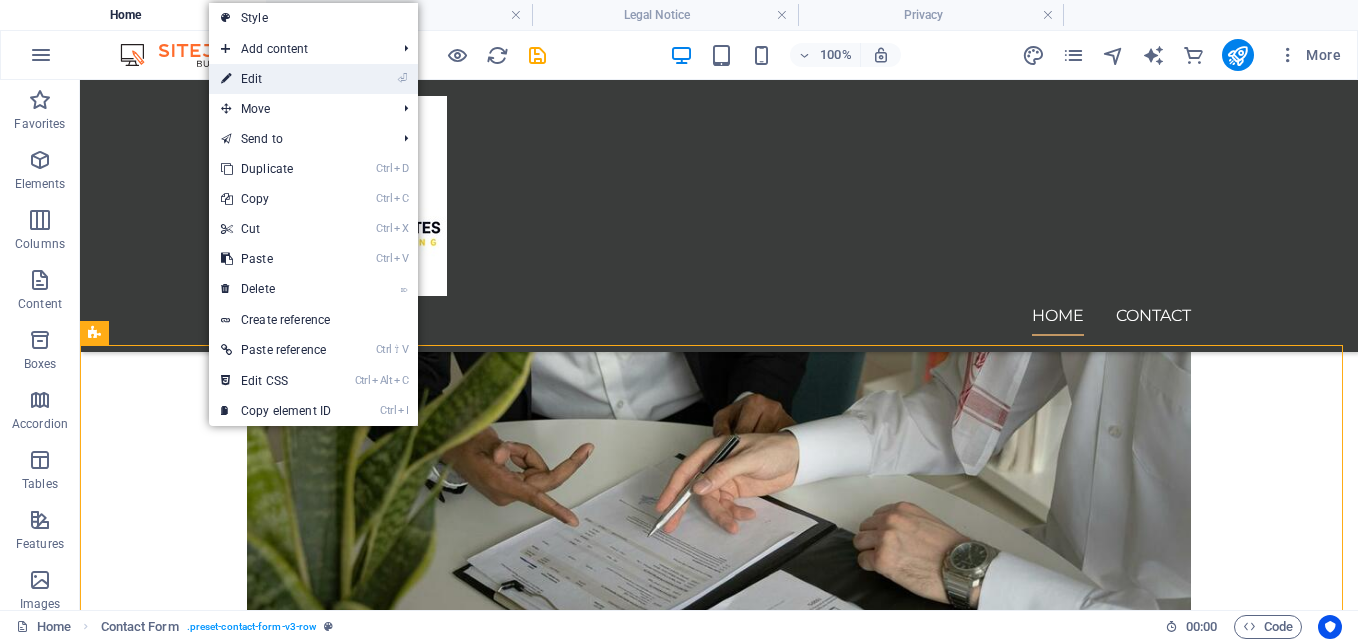 click on "⏎  Edit" at bounding box center [276, 79] 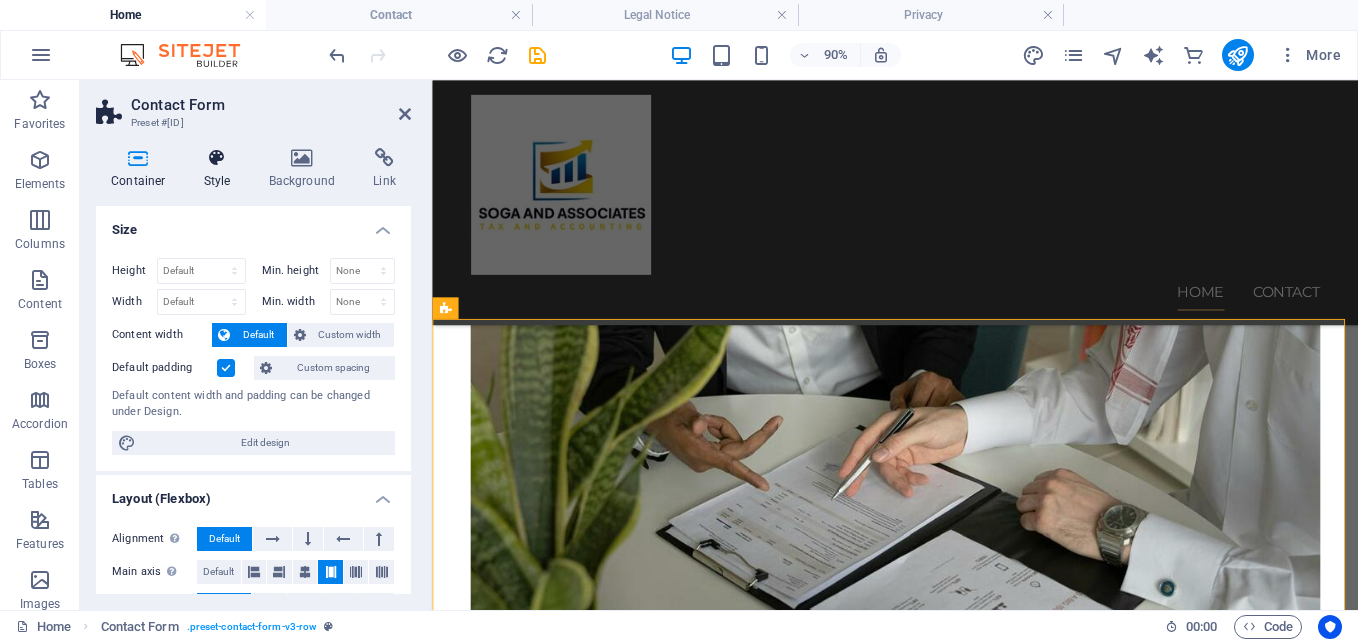 click at bounding box center [217, 158] 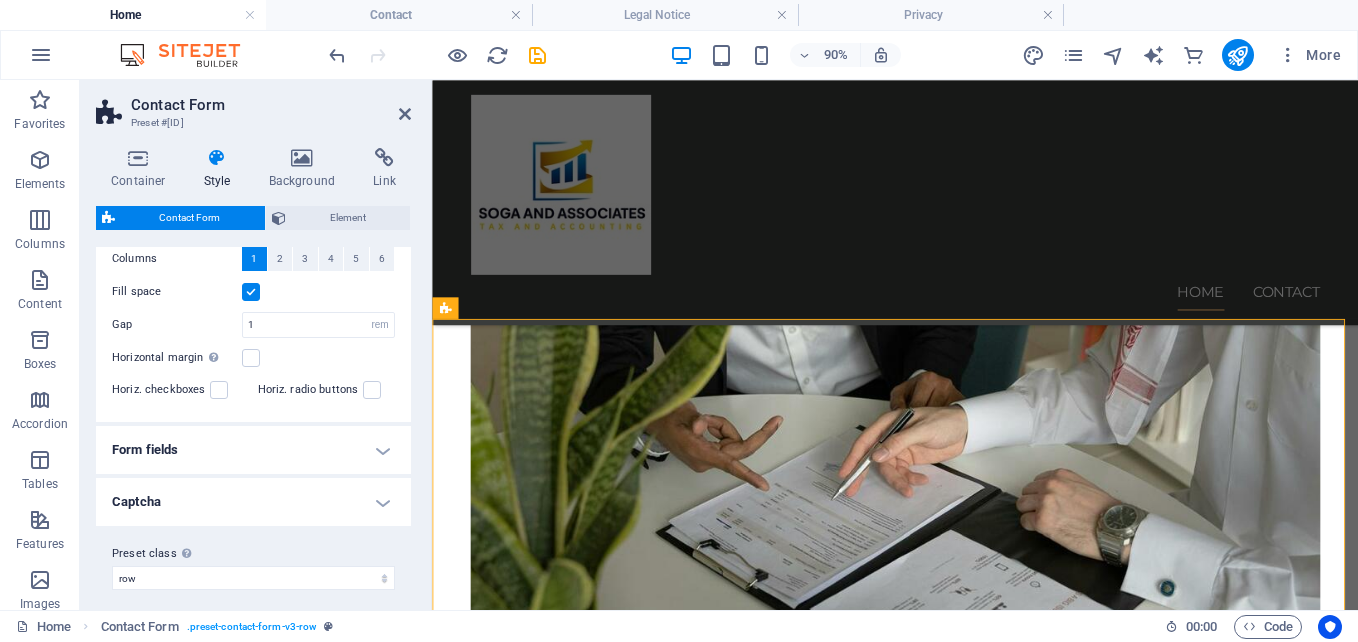 scroll, scrollTop: 412, scrollLeft: 0, axis: vertical 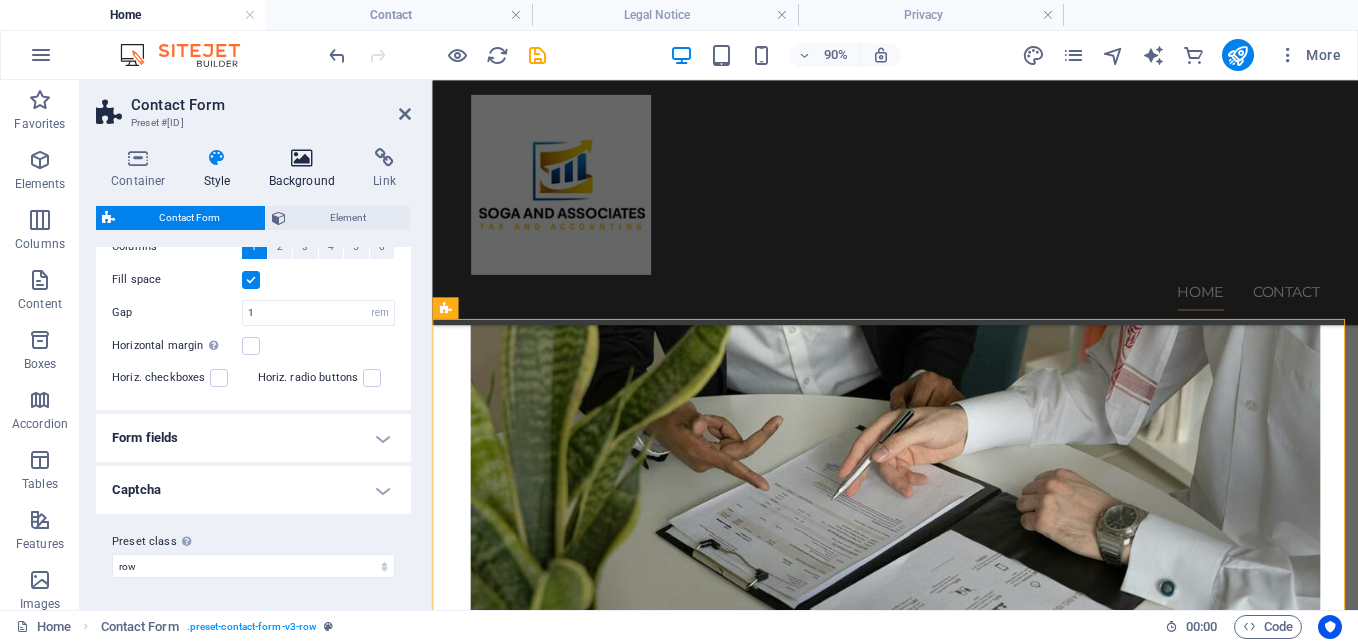 click at bounding box center [302, 158] 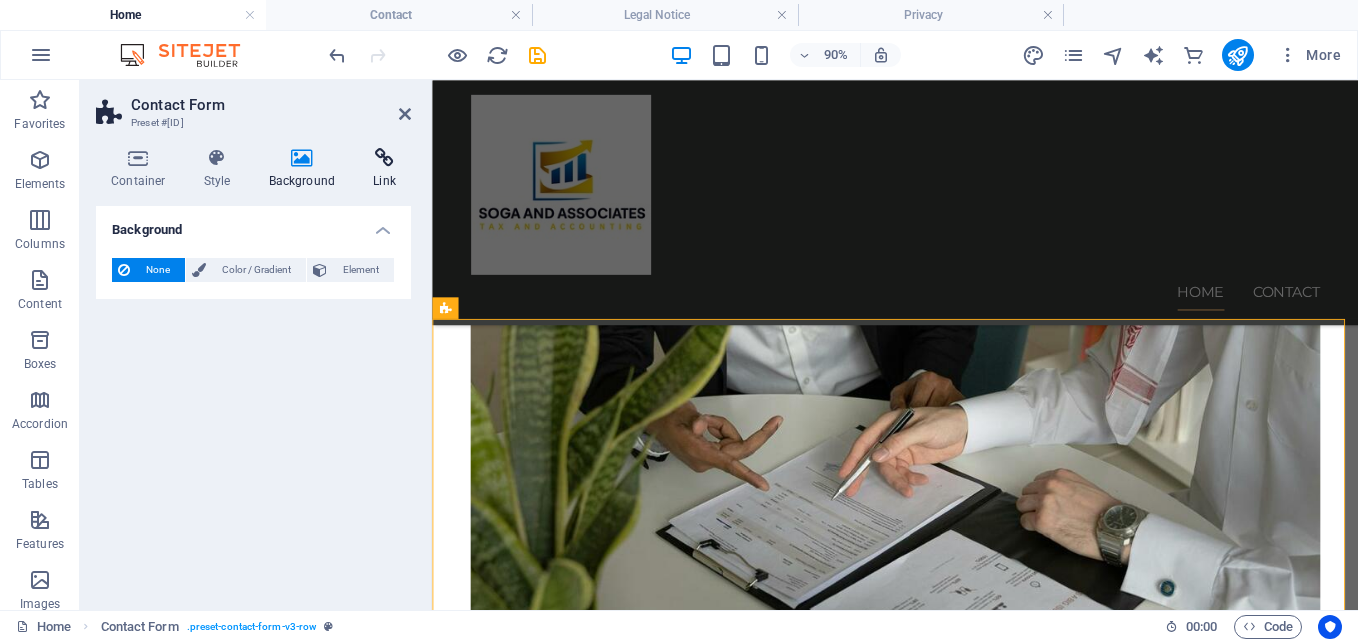 click at bounding box center (384, 158) 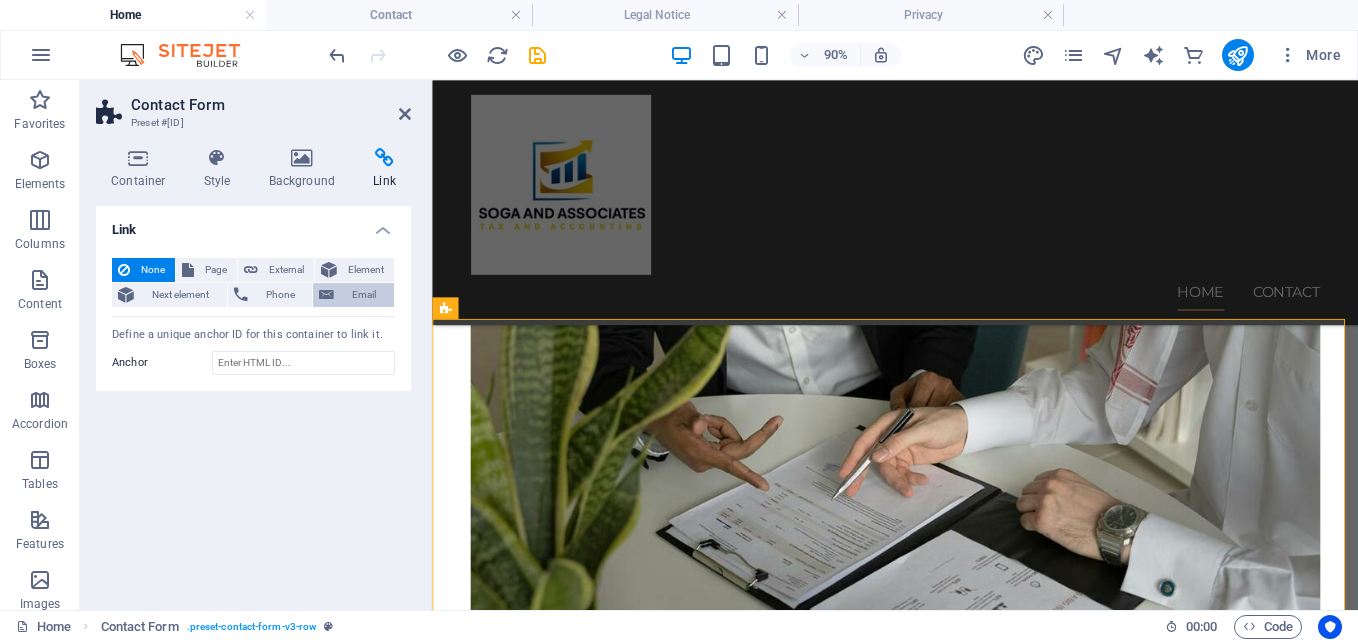 click at bounding box center (326, 295) 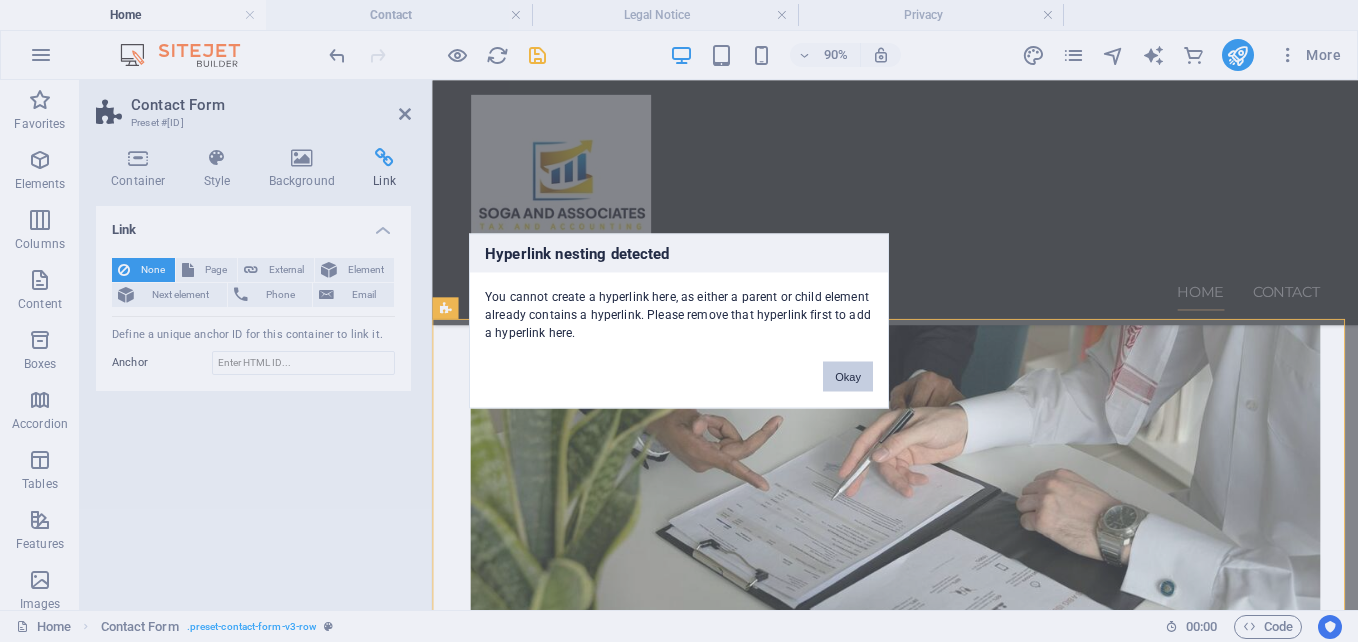 click on "Okay" at bounding box center (848, 377) 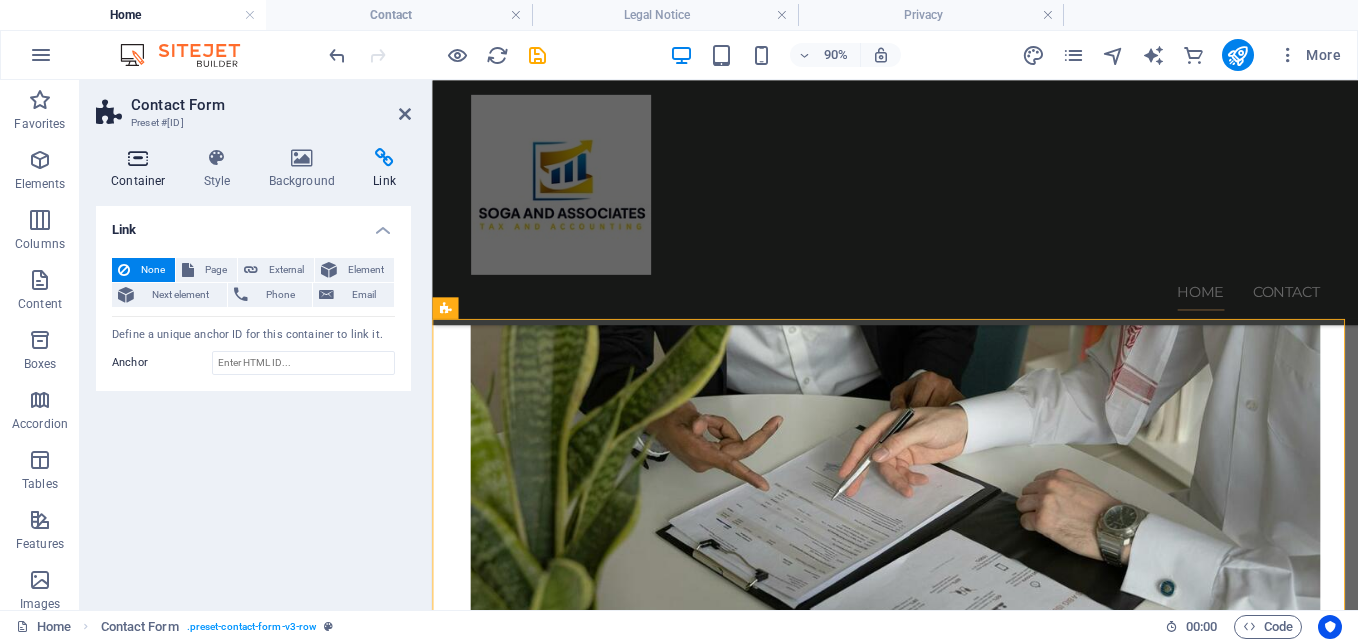 click at bounding box center (138, 158) 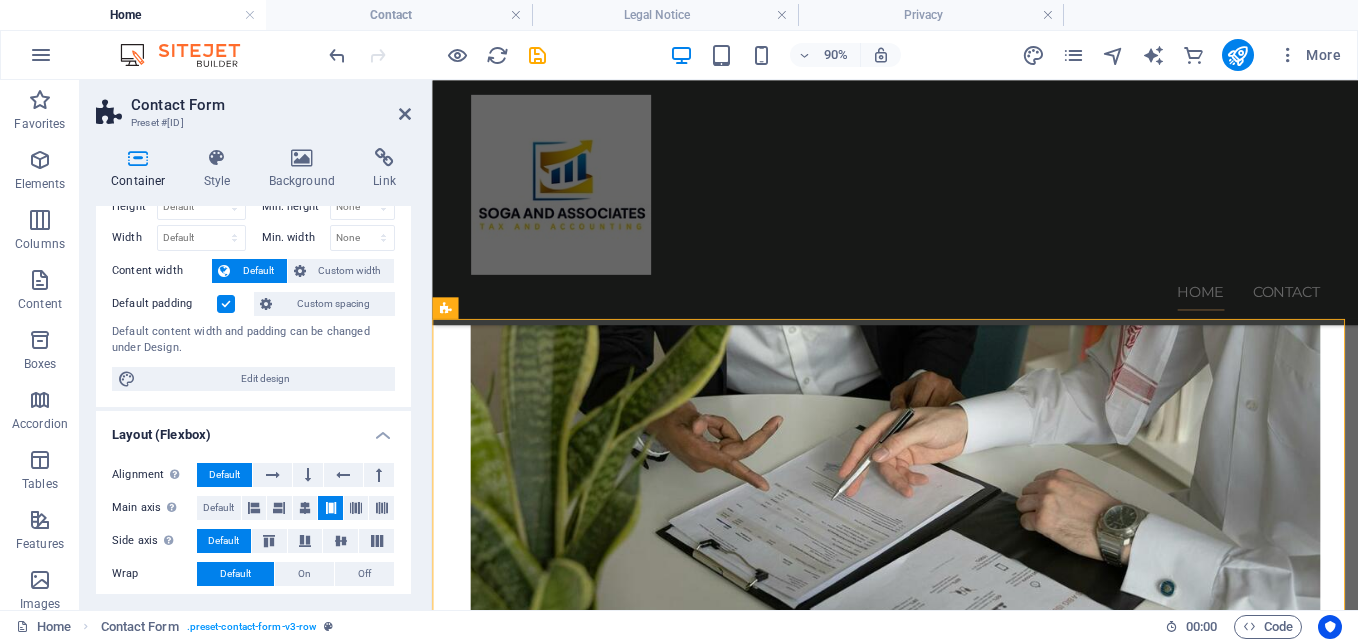 scroll, scrollTop: 100, scrollLeft: 0, axis: vertical 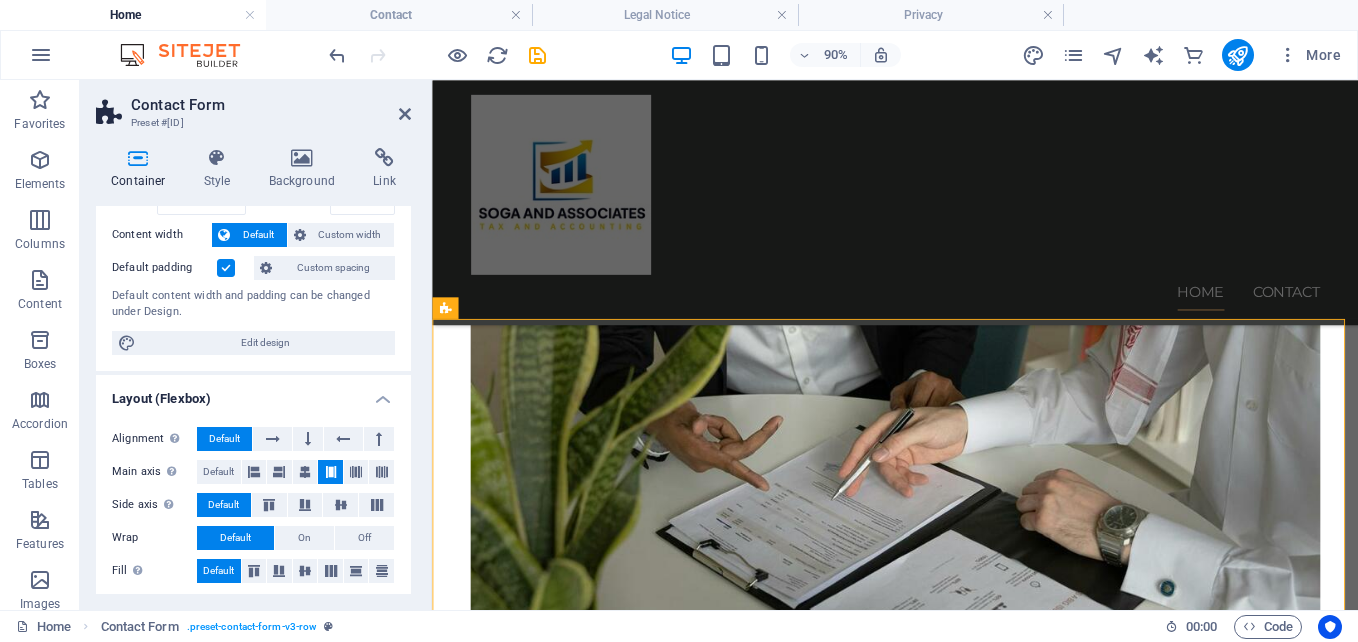 drag, startPoint x: 307, startPoint y: 298, endPoint x: 207, endPoint y: 376, distance: 126.82271 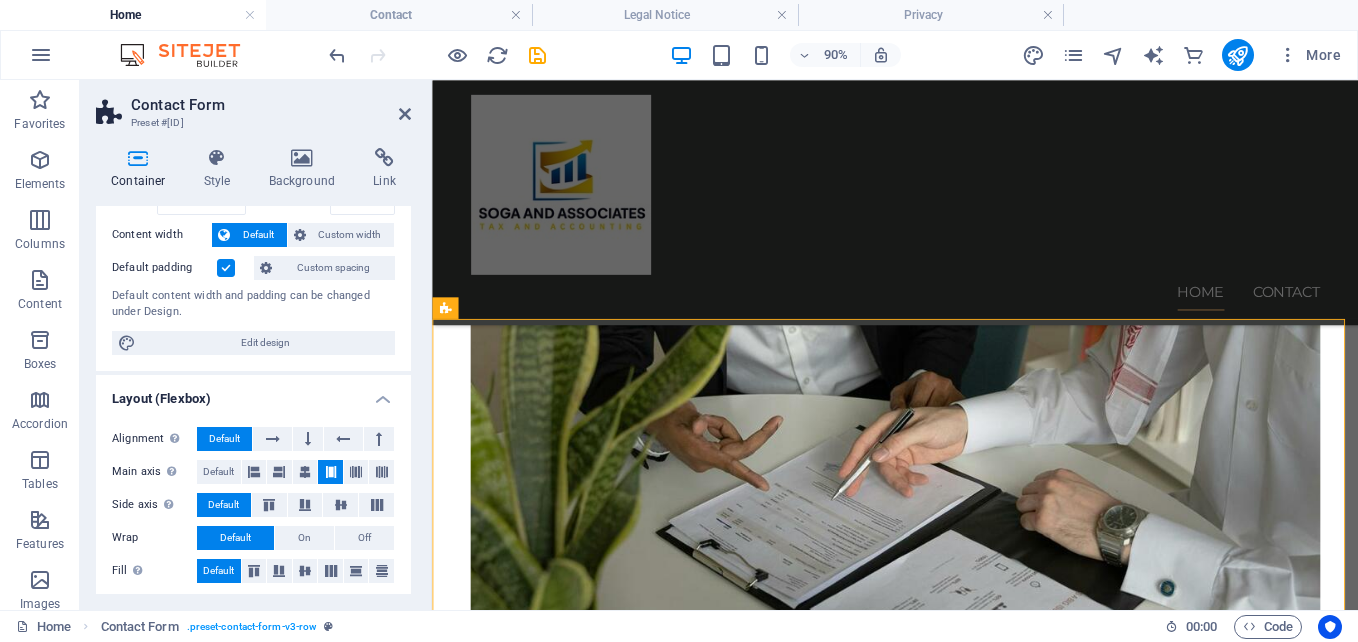 click on "Layout (Flexbox)" at bounding box center (253, 393) 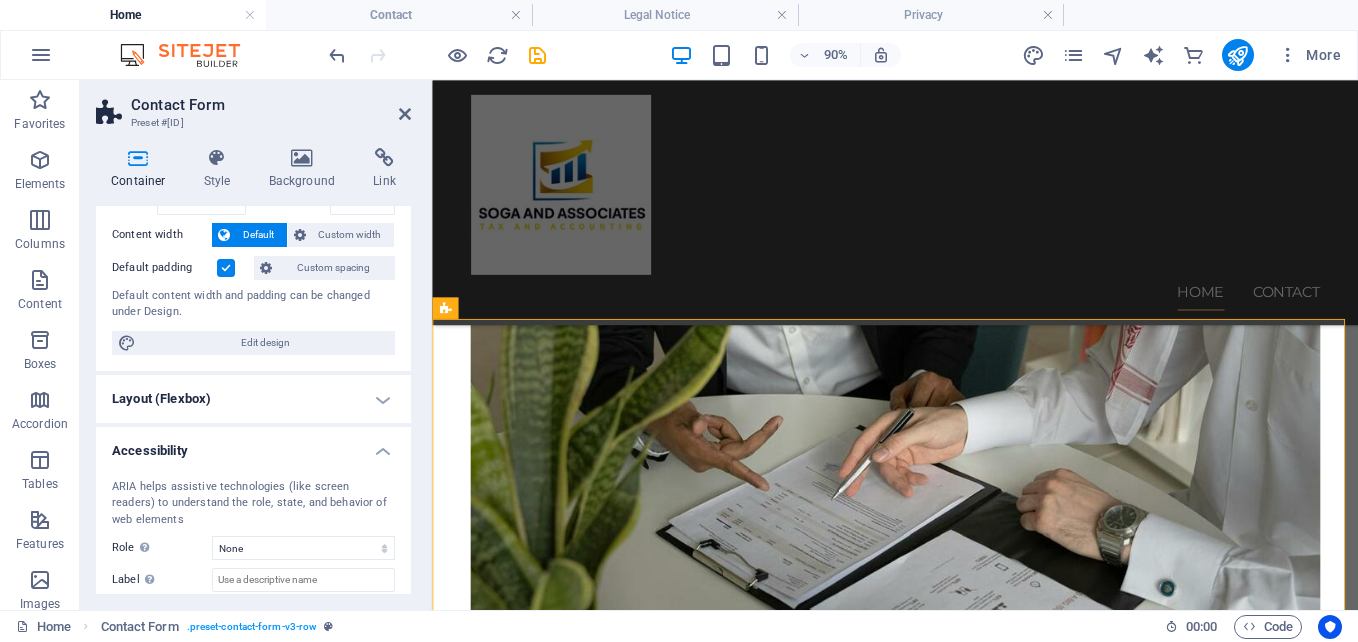 click on "Layout (Flexbox)" at bounding box center (253, 399) 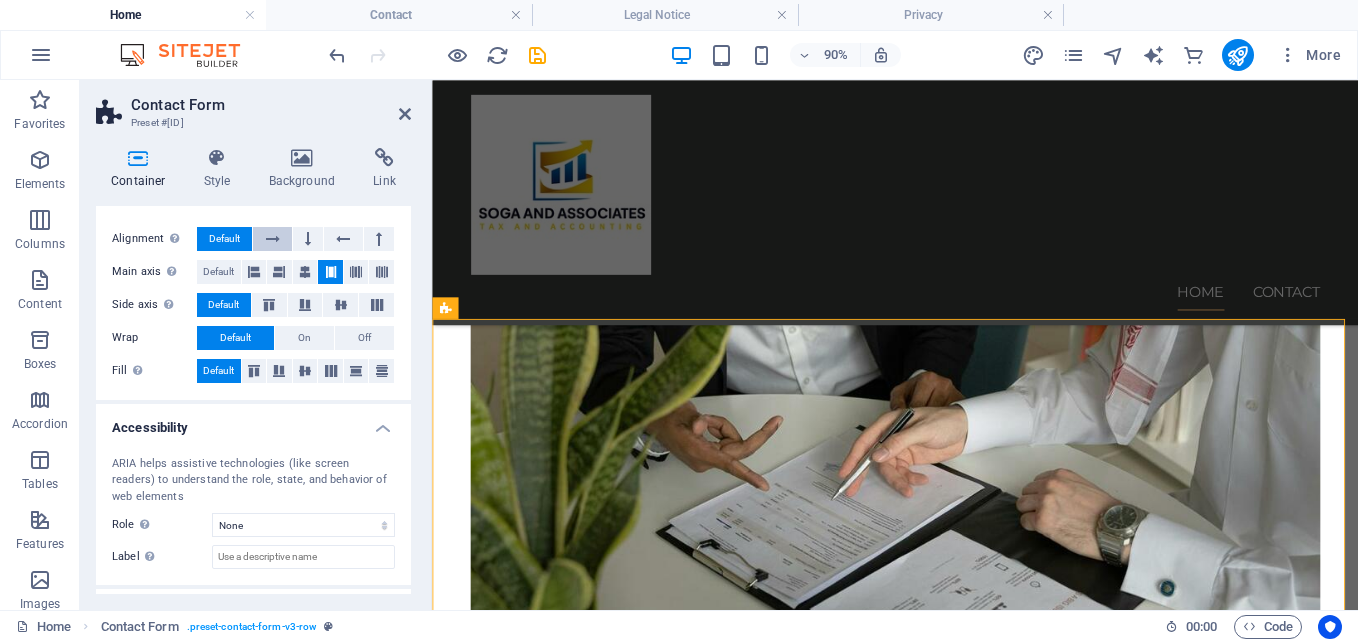 scroll, scrollTop: 387, scrollLeft: 0, axis: vertical 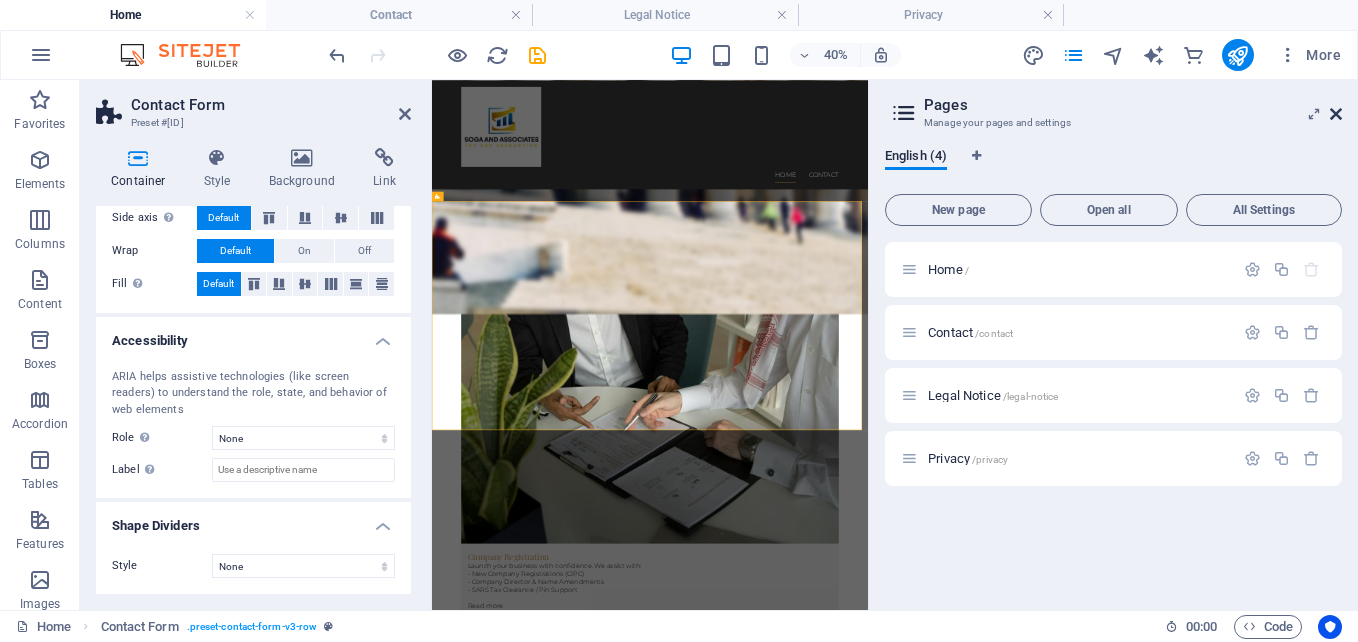 click at bounding box center [1336, 114] 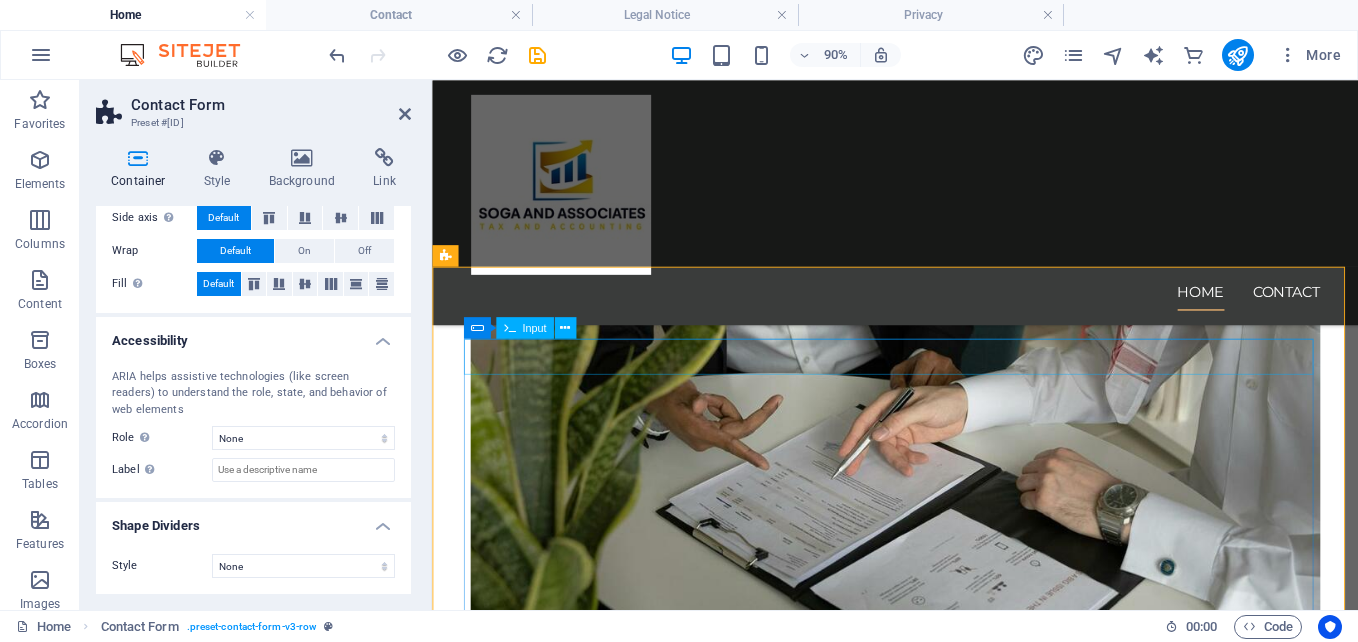 scroll, scrollTop: 3540, scrollLeft: 0, axis: vertical 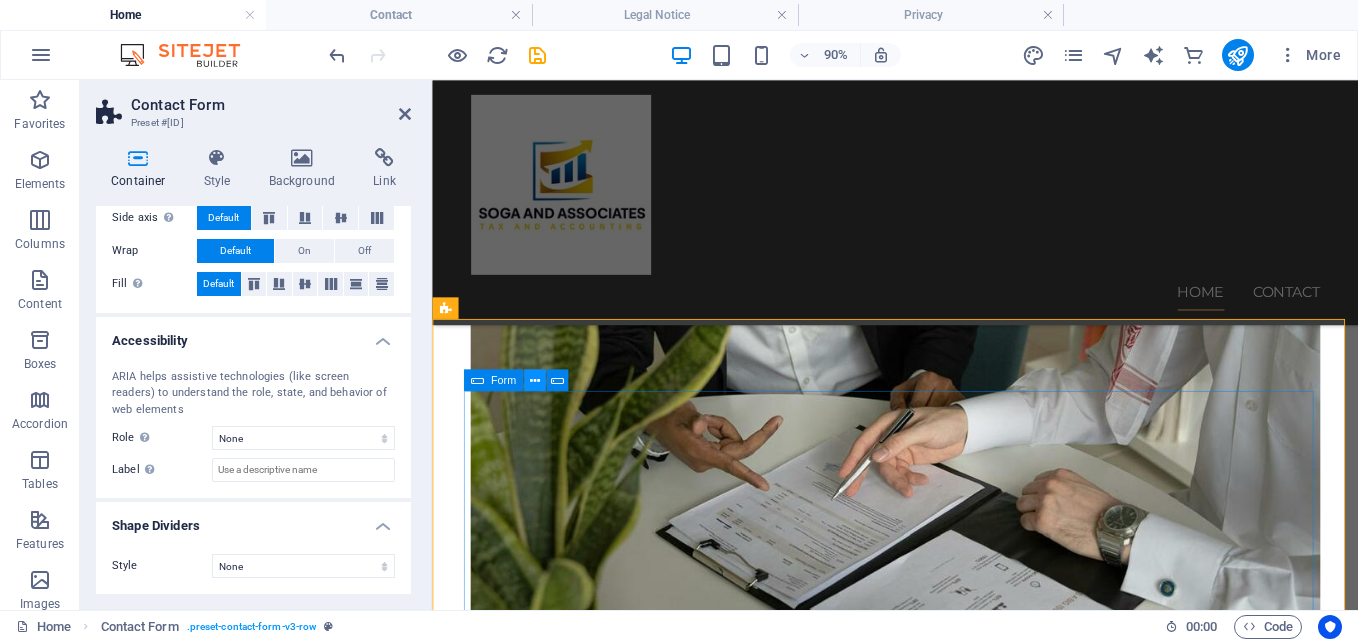 click at bounding box center [535, 380] 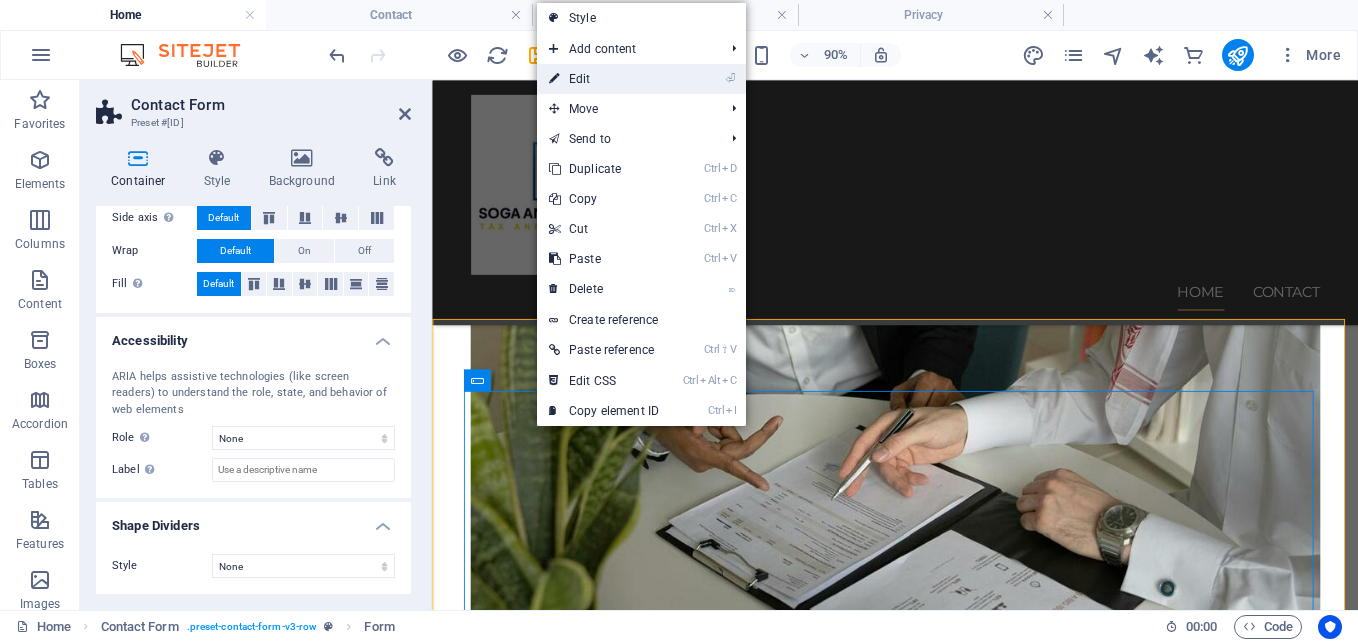 click on "⏎  Edit" at bounding box center (604, 79) 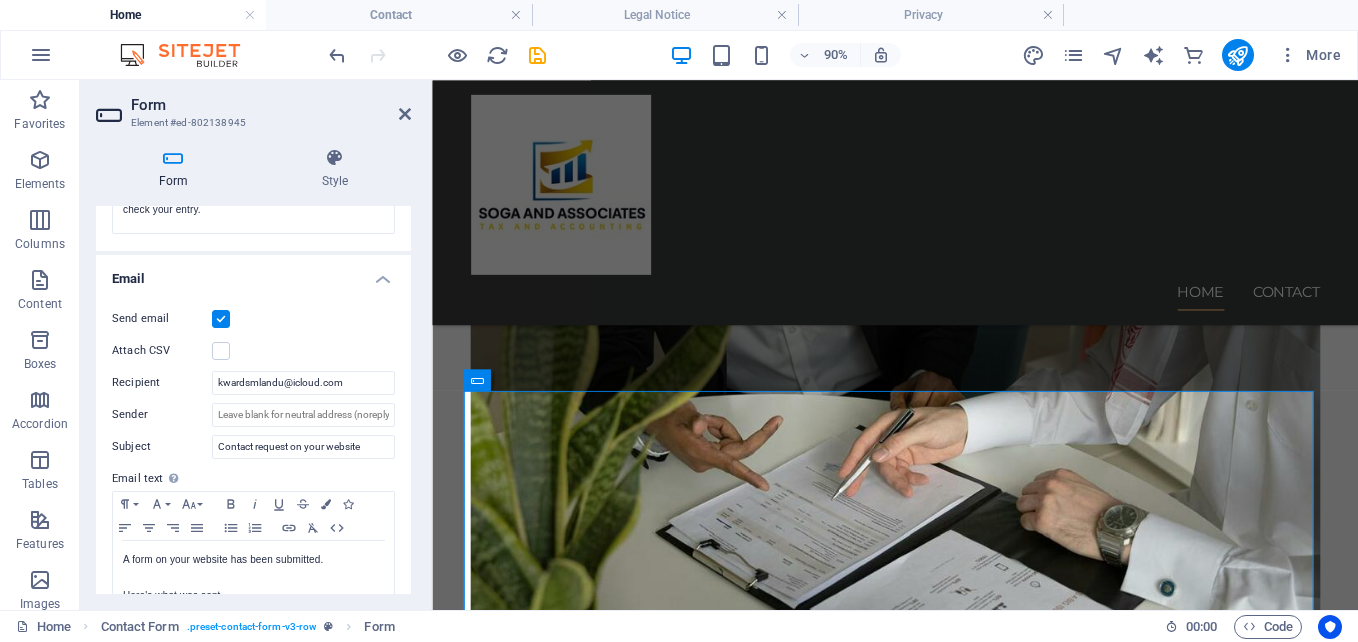 scroll, scrollTop: 500, scrollLeft: 0, axis: vertical 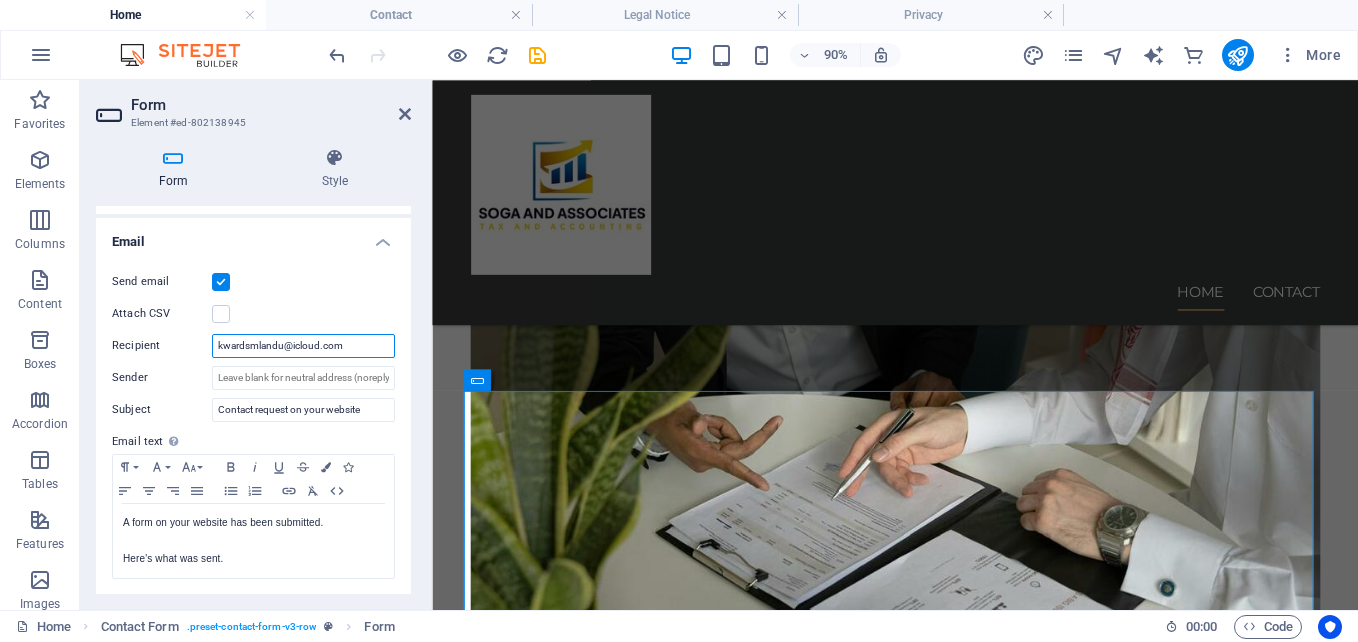 drag, startPoint x: 359, startPoint y: 347, endPoint x: 207, endPoint y: 362, distance: 152.73834 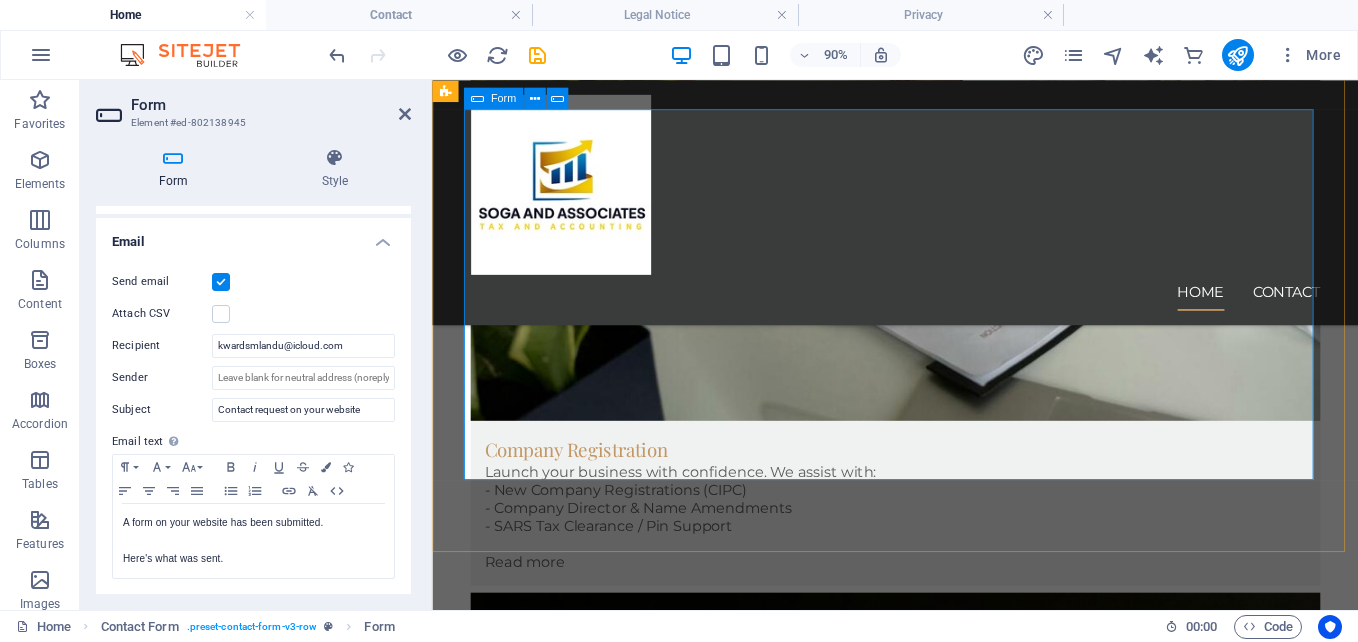 scroll, scrollTop: 3940, scrollLeft: 0, axis: vertical 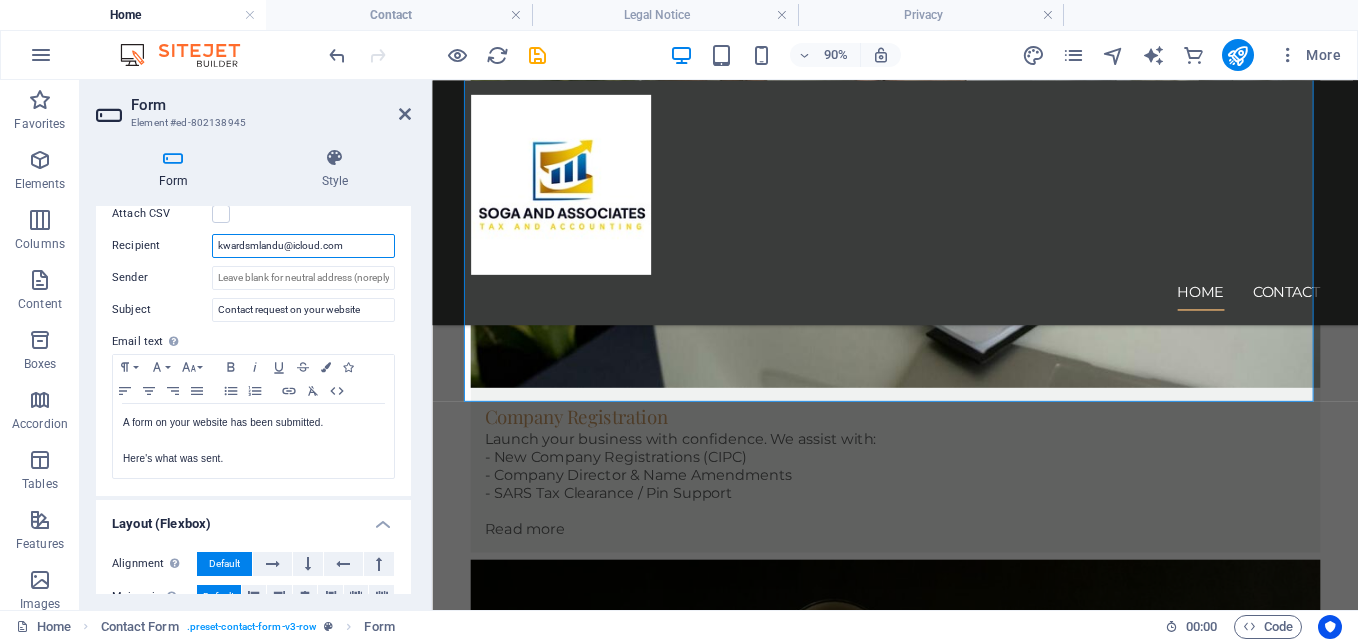 click on "kwardsmlandu@icloud.com" at bounding box center (303, 246) 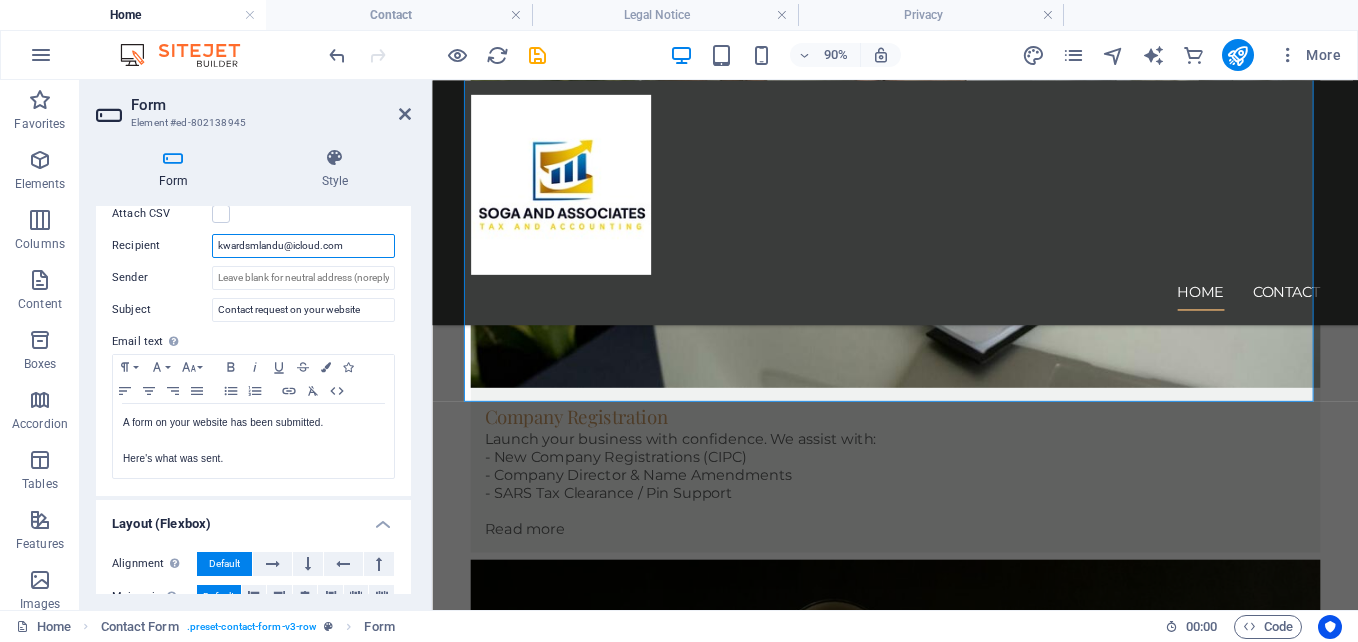 paste on "[EMAIL]" 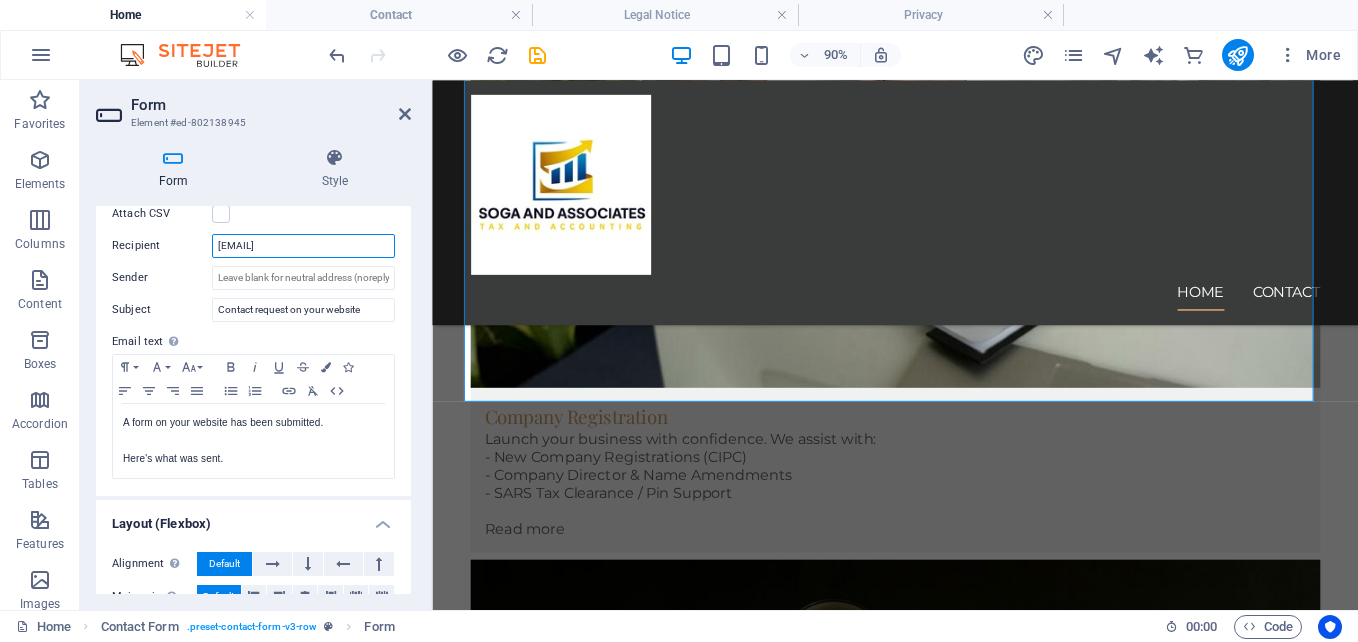 type on "[EMAIL]" 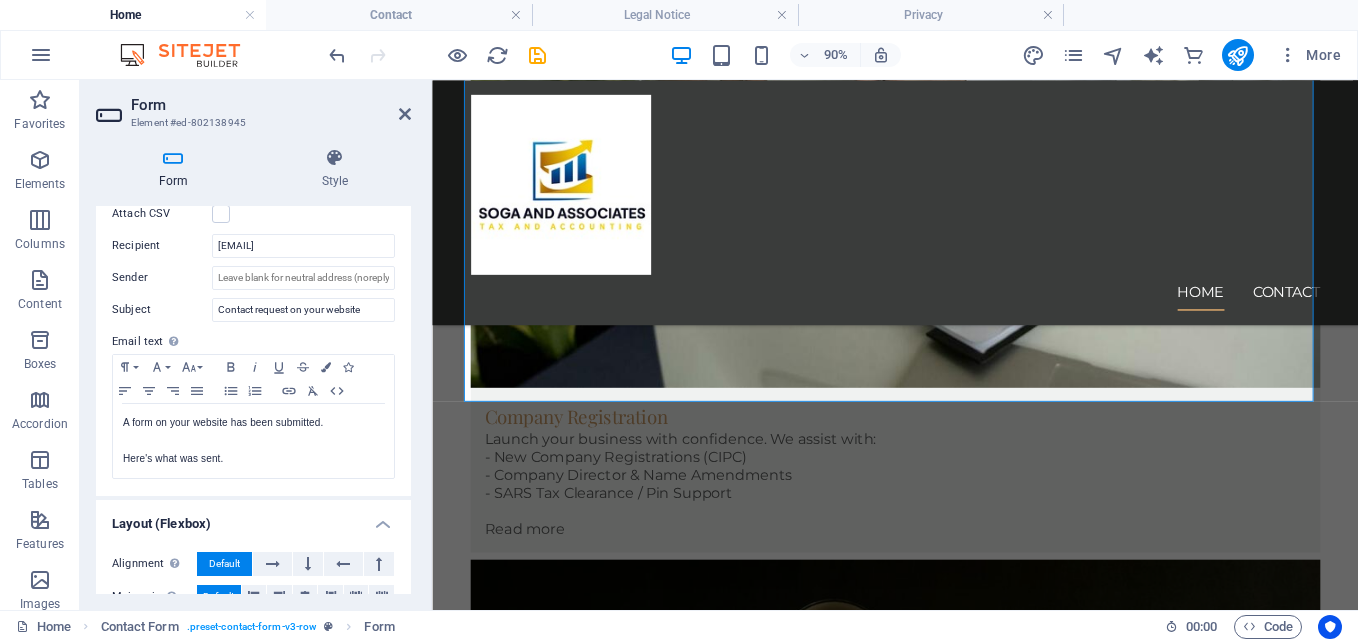 click on "Send email Attach CSV Recipient [EMAIL] Sender Subject Contact request on your website Email text Define text to be sent if form inputs should be sent by email. Paragraph Format Normal Heading 1 Heading 2 Heading 3 Heading 4 Heading 5 Heading 6 Code Font Family Arial Georgia Impact Tahoma Times New Roman Verdana Font Size 8 9 10 11 12 14 18 24 30 36 48 60 72 96 Bold Italic Underline Strikethrough Colors Icons Align Left Align Center Align Right Align Justify Unordered List Ordered List Insert Link Clear Formatting HTML A form on your website has been submitted. Here's what was sent. Text of the email..." at bounding box center (253, 325) 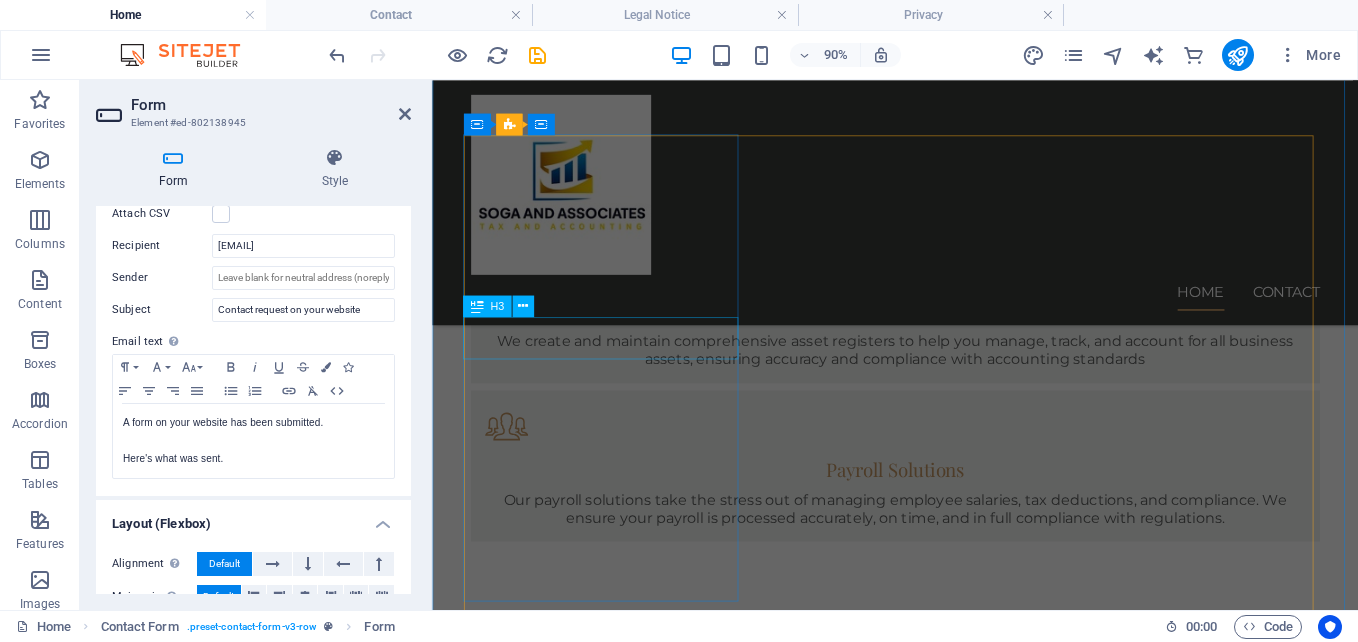 scroll, scrollTop: 1740, scrollLeft: 0, axis: vertical 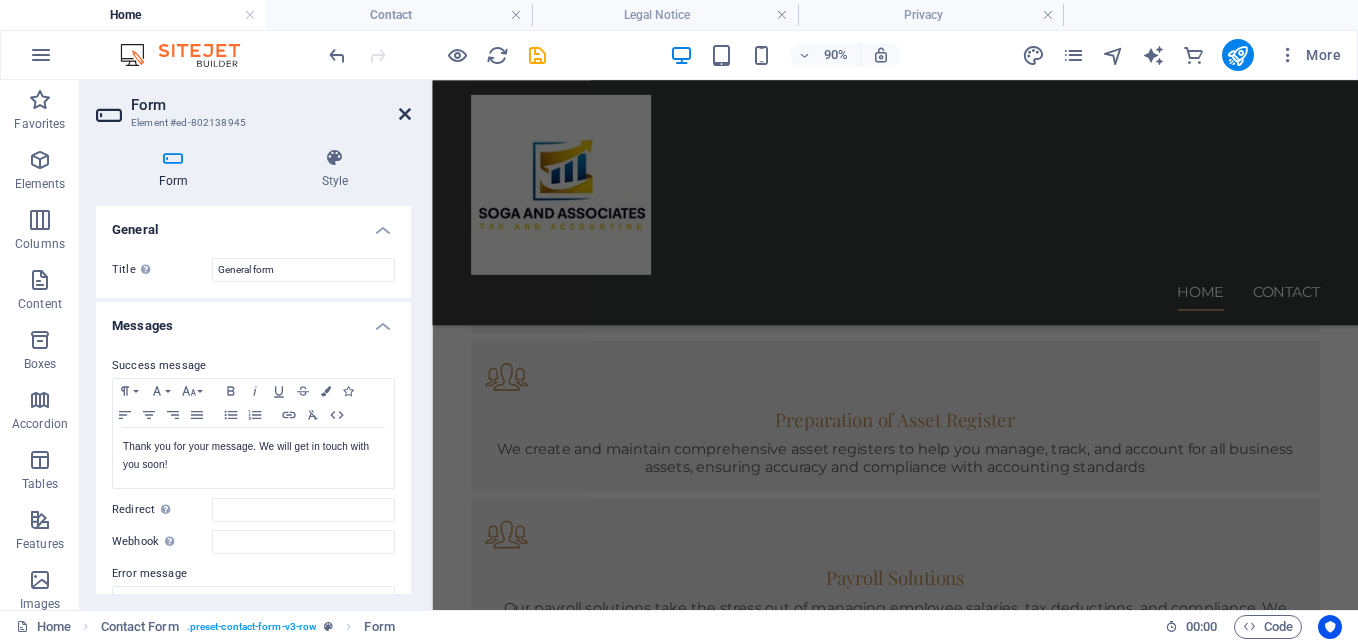 click at bounding box center (405, 114) 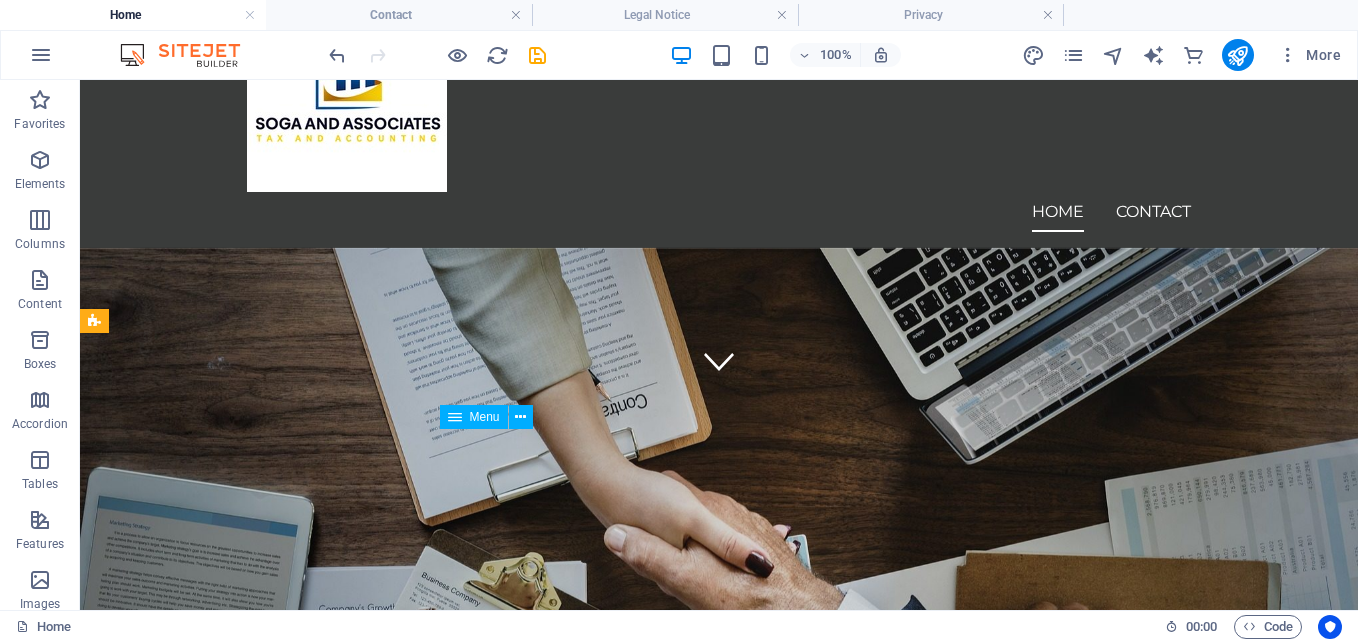 scroll, scrollTop: 0, scrollLeft: 0, axis: both 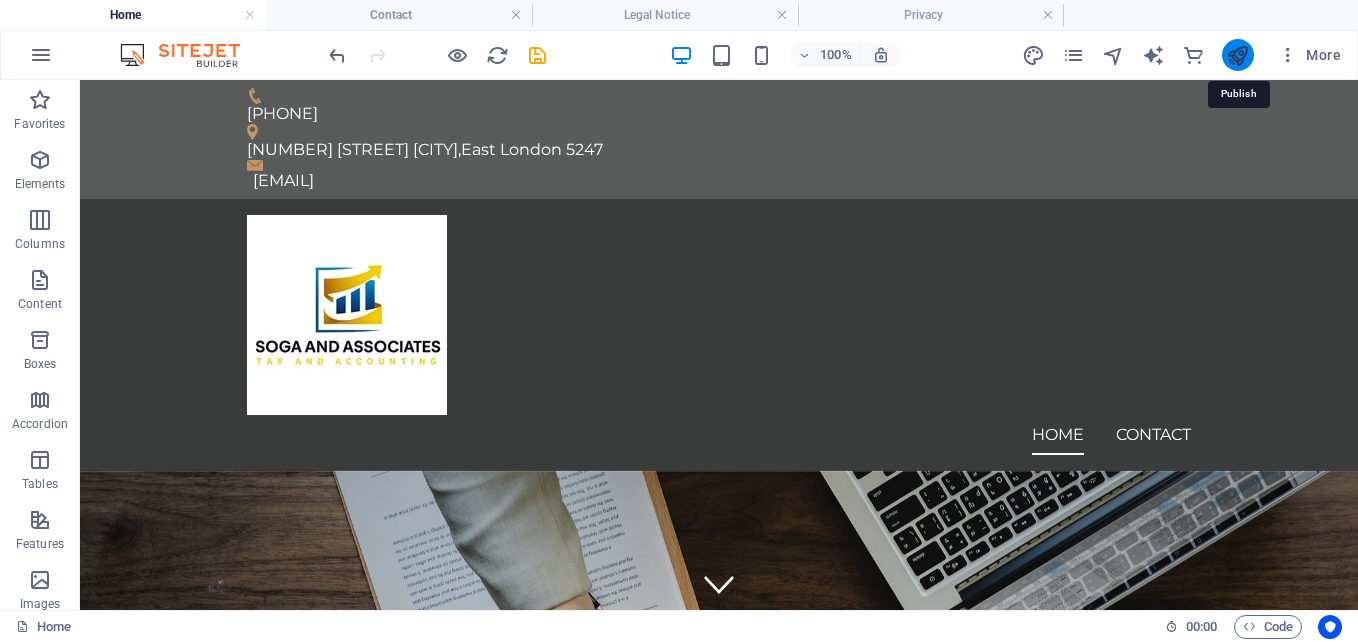 click at bounding box center [1237, 55] 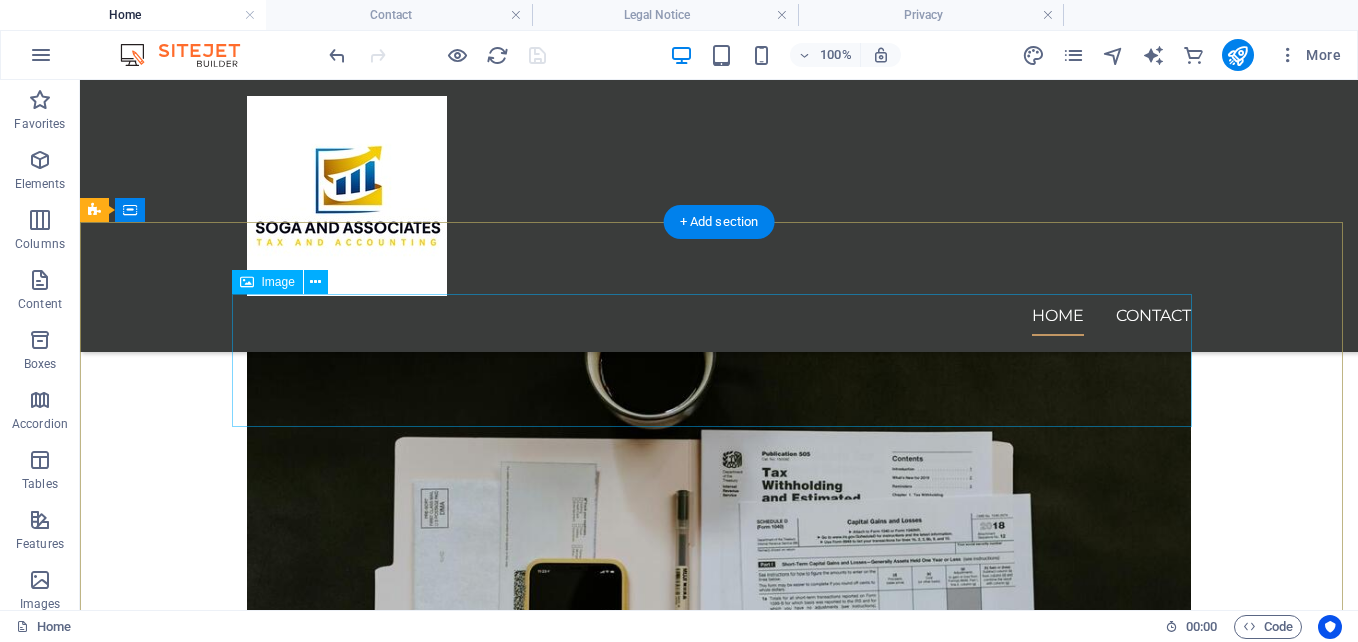 scroll, scrollTop: 4258, scrollLeft: 0, axis: vertical 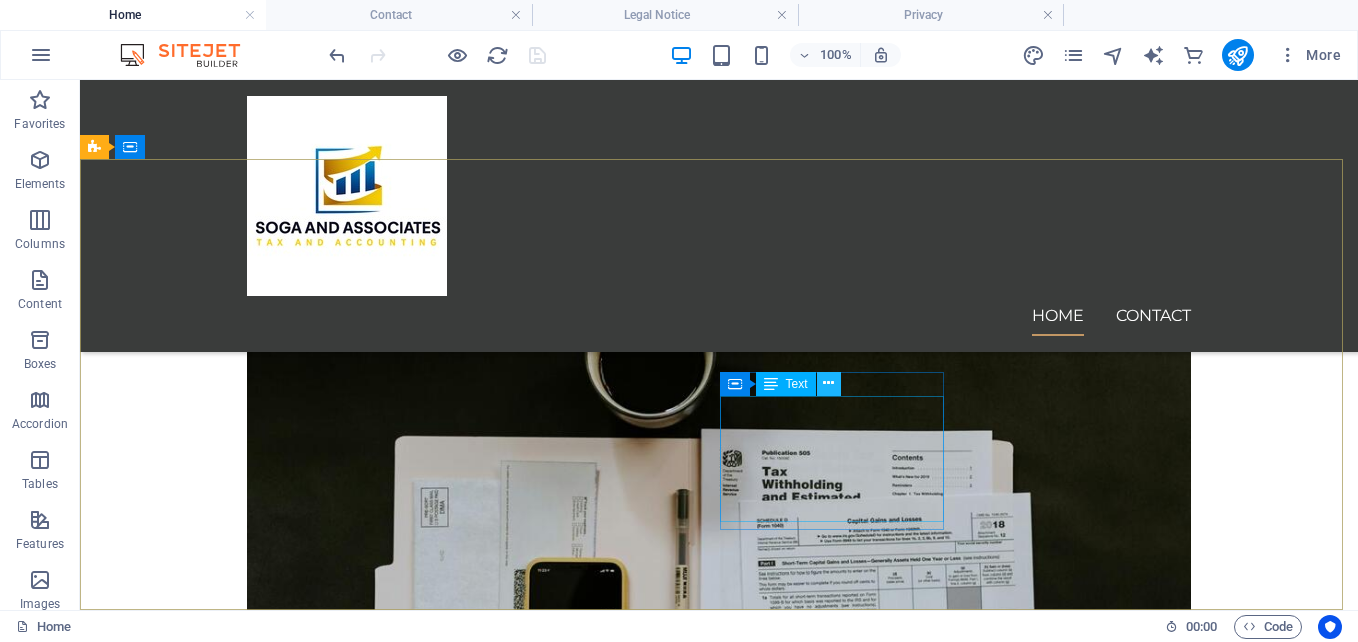 click at bounding box center [828, 383] 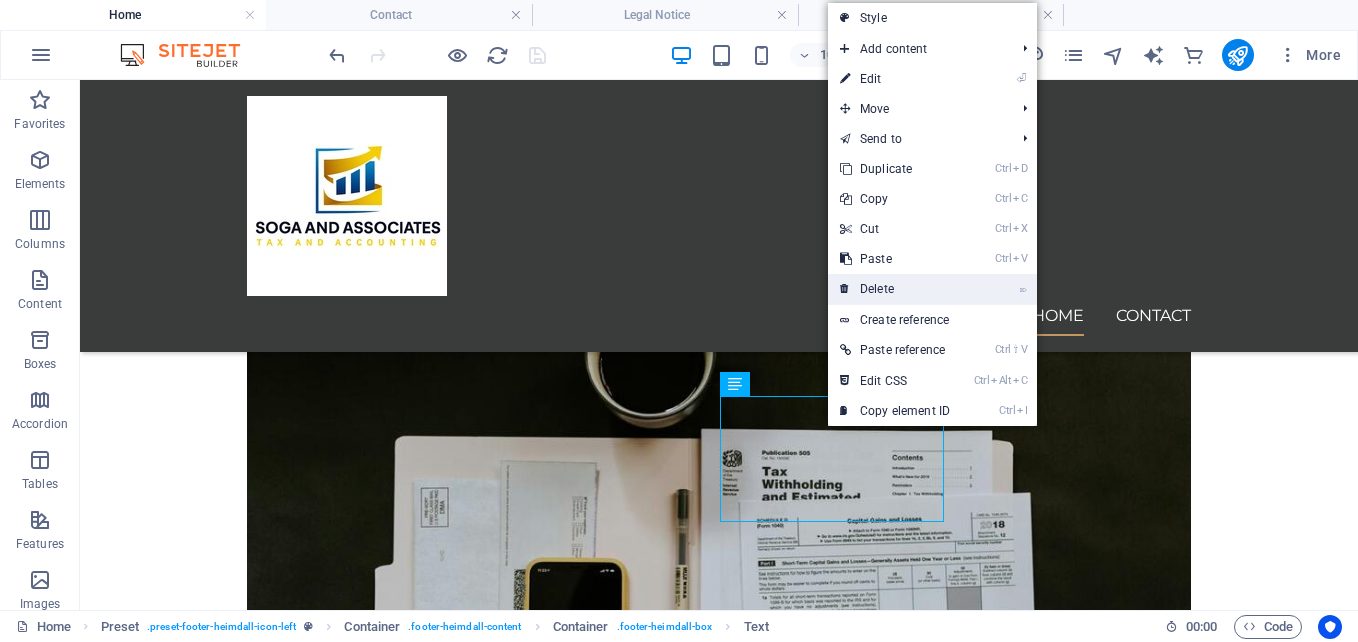 click on "⌦  Delete" at bounding box center (895, 289) 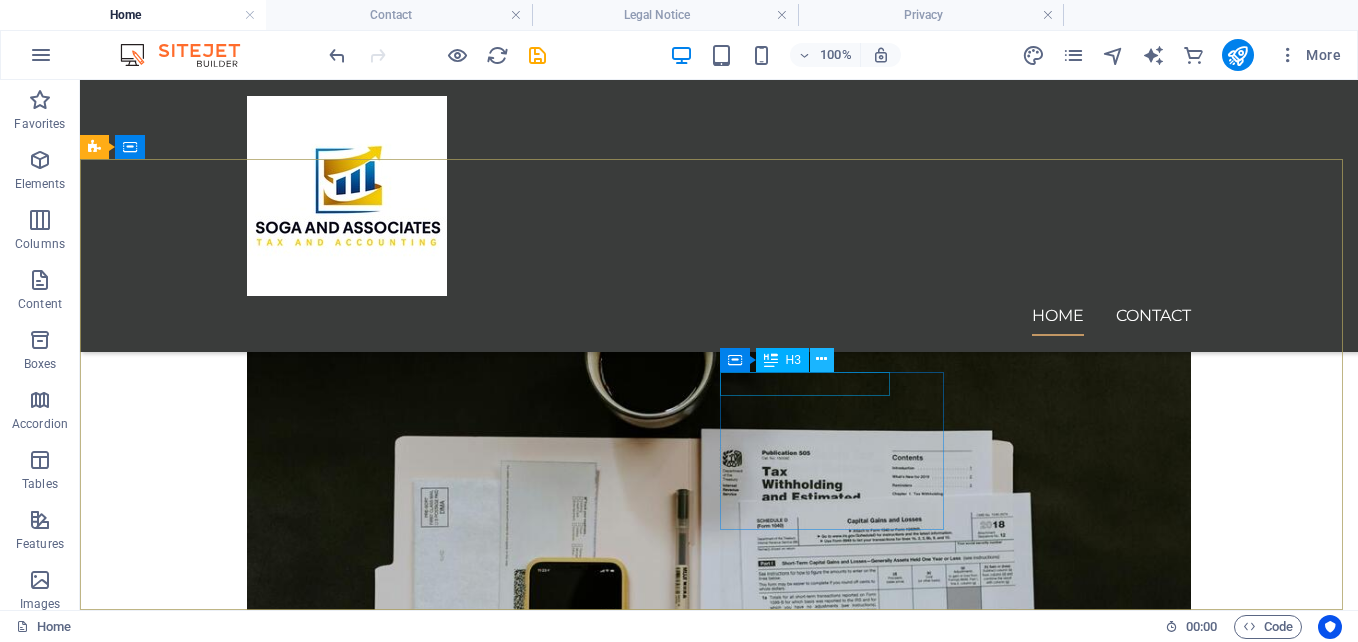 click at bounding box center [821, 359] 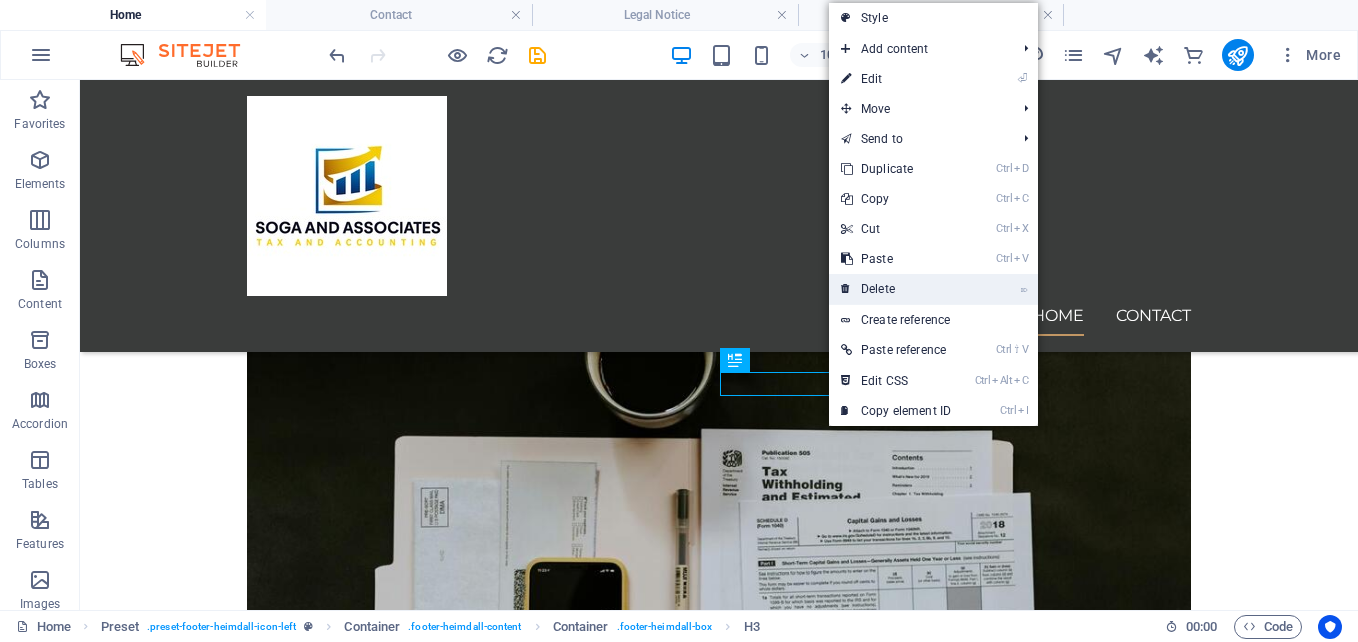 click on "⌦  Delete" at bounding box center [896, 289] 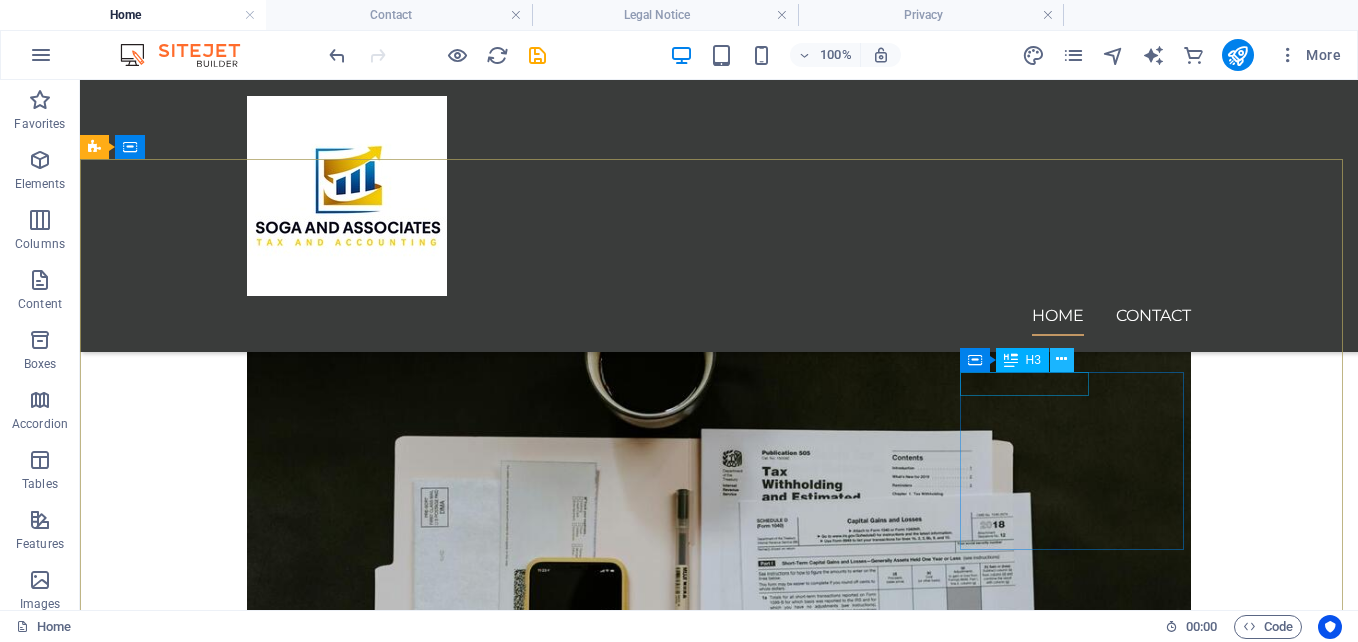 click at bounding box center (1061, 359) 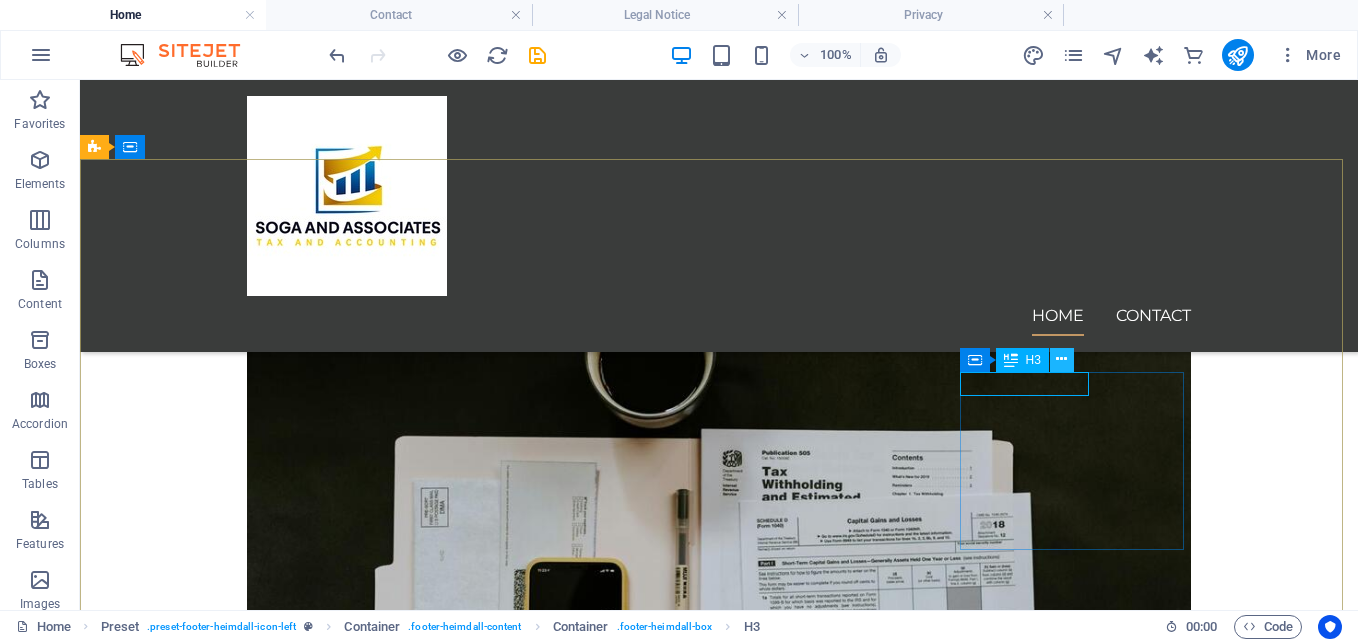 click at bounding box center (1061, 359) 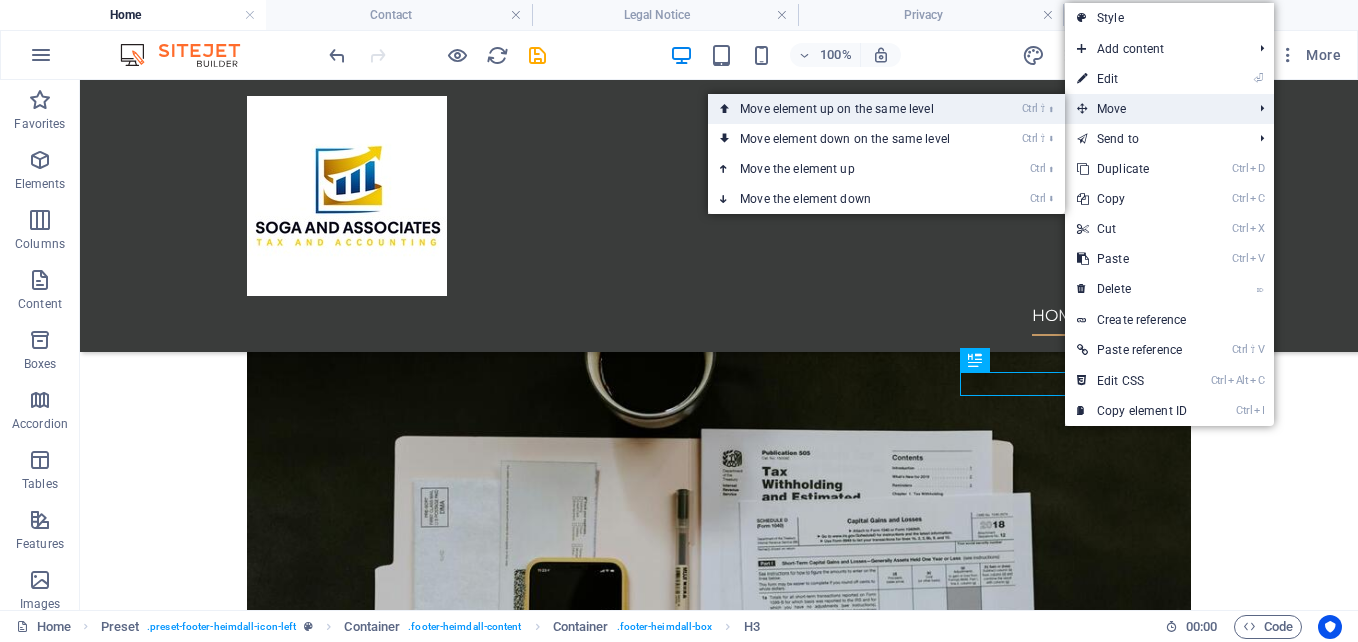 click on "Ctrl ⇧ ⬆  Move element up on the same level" at bounding box center (886, 109) 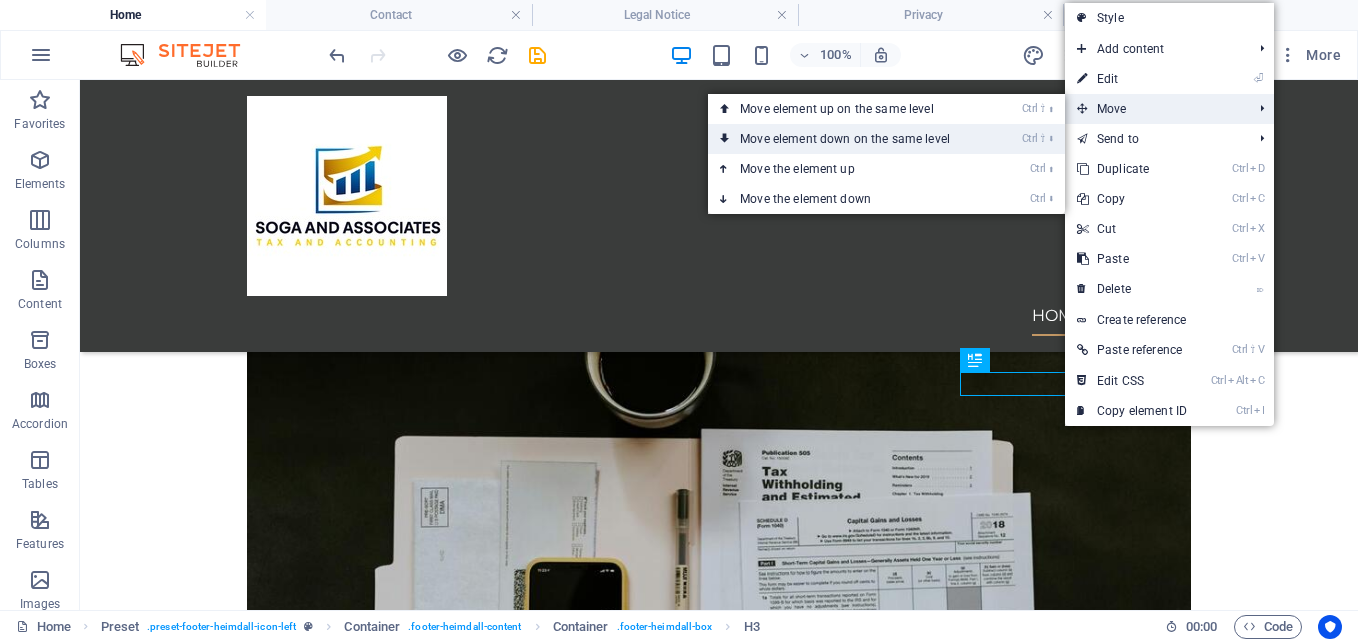 click on "Ctrl ⇧ ⬇  Move element down on the same level" at bounding box center (849, 139) 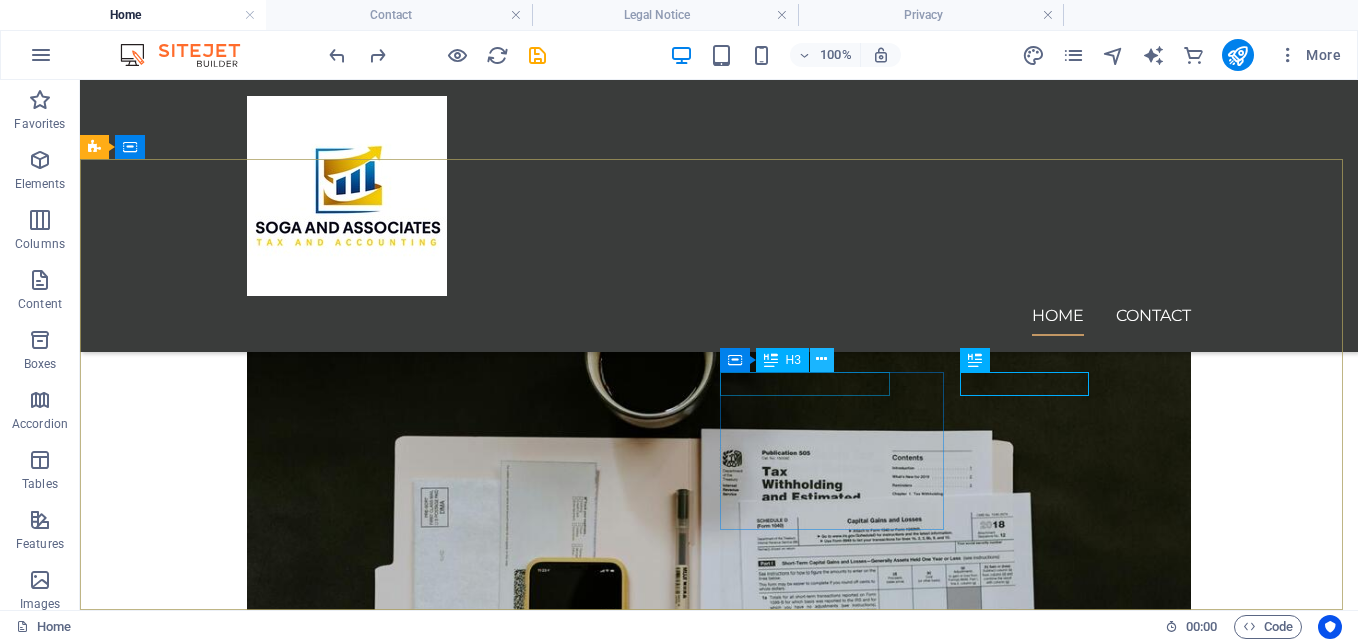 click at bounding box center (821, 359) 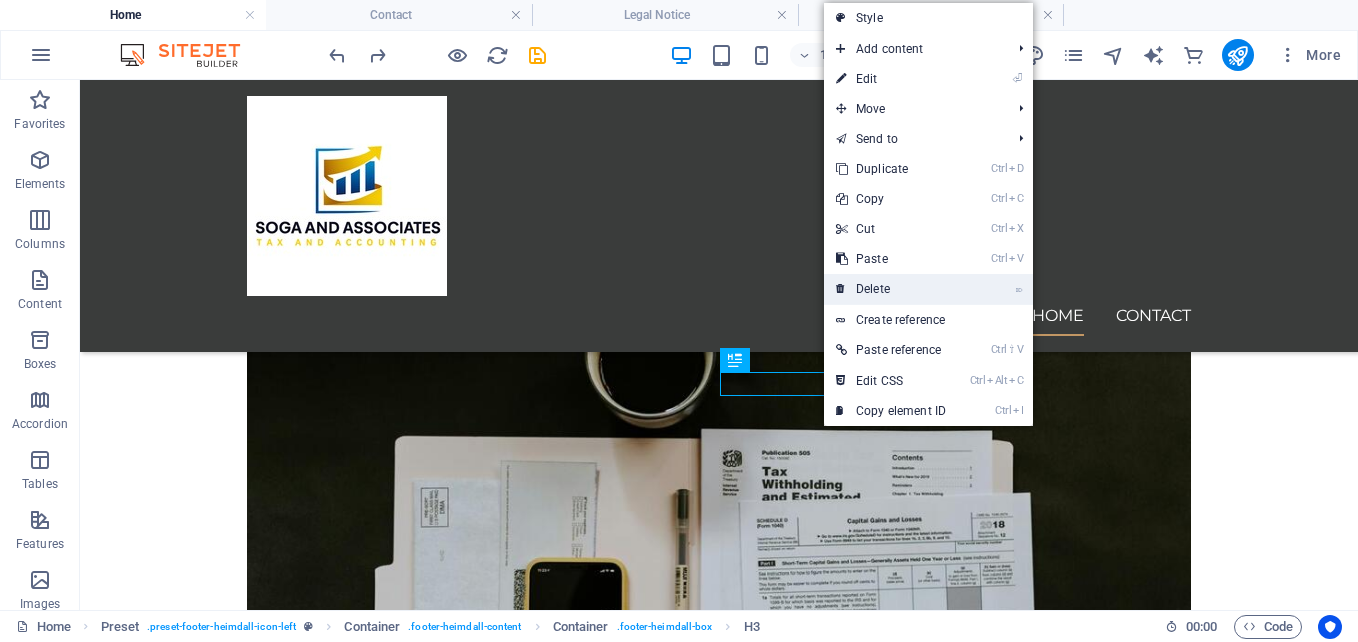 click on "⌦  Delete" at bounding box center (891, 289) 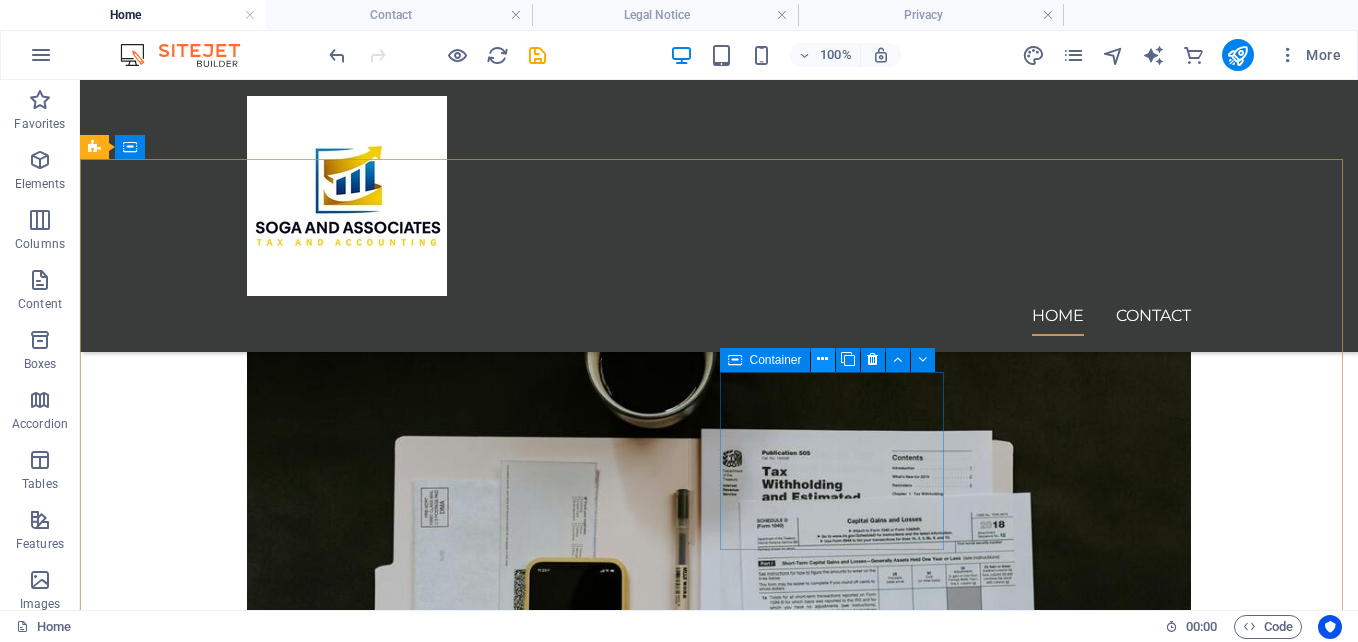 click at bounding box center (822, 359) 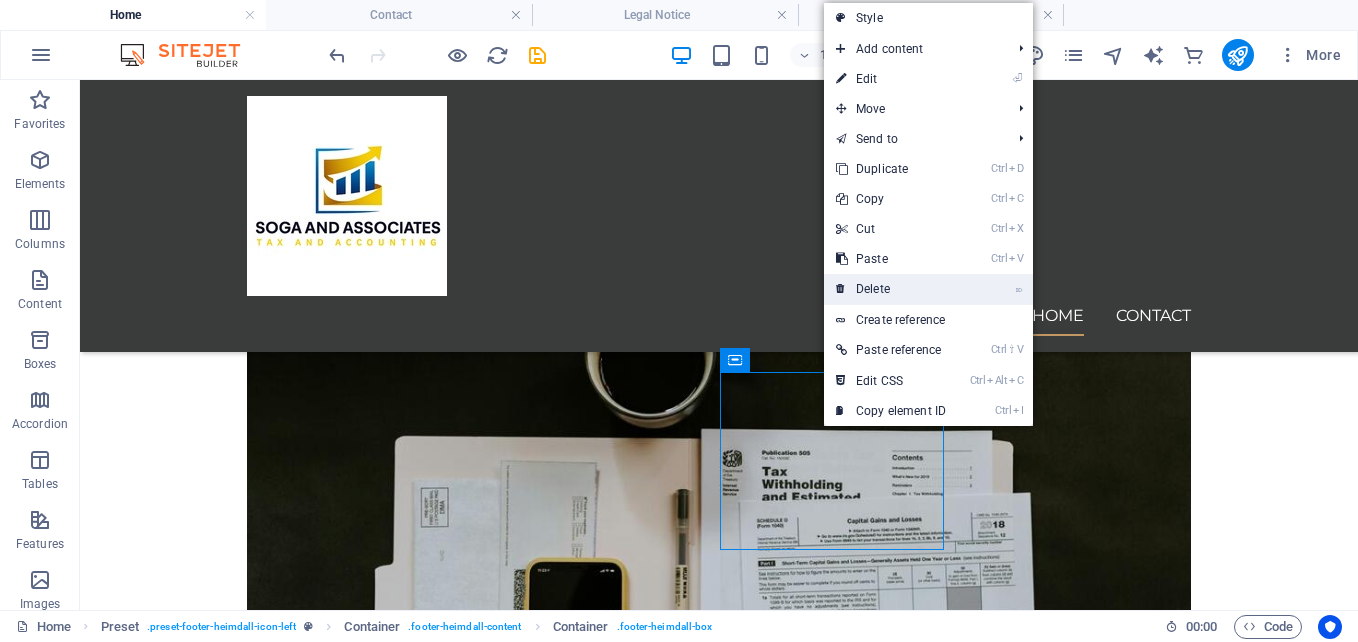 click on "⌦  Delete" at bounding box center (891, 289) 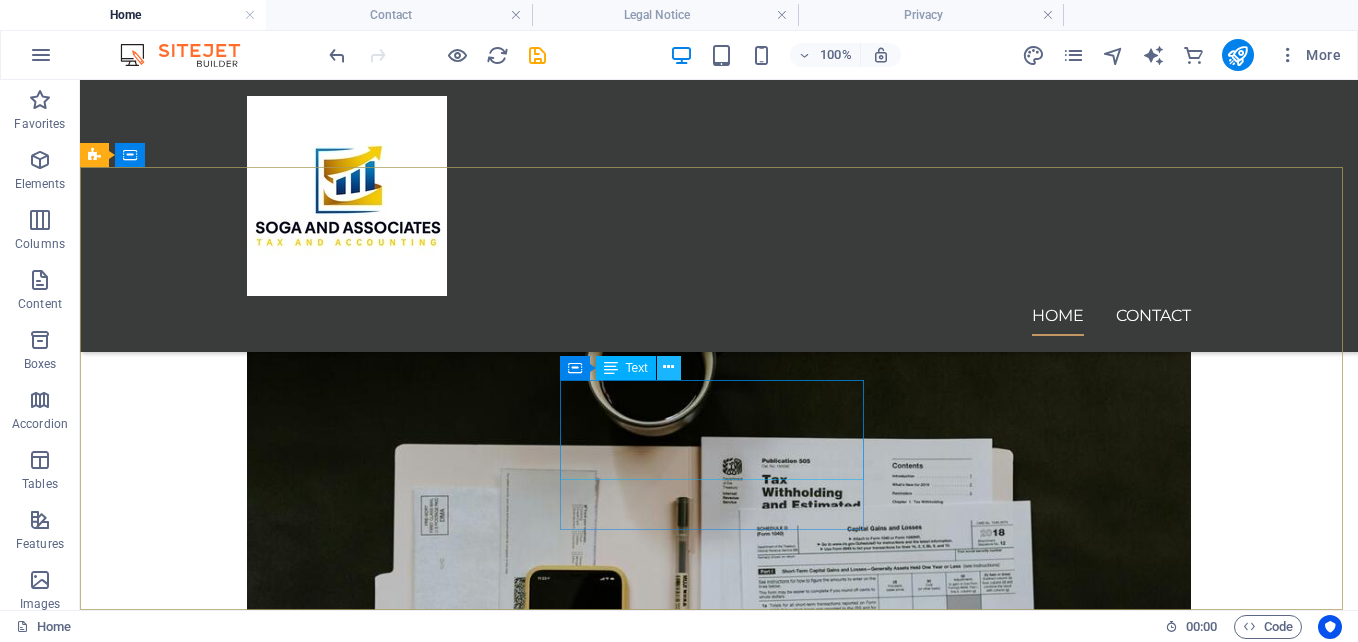 click at bounding box center [668, 367] 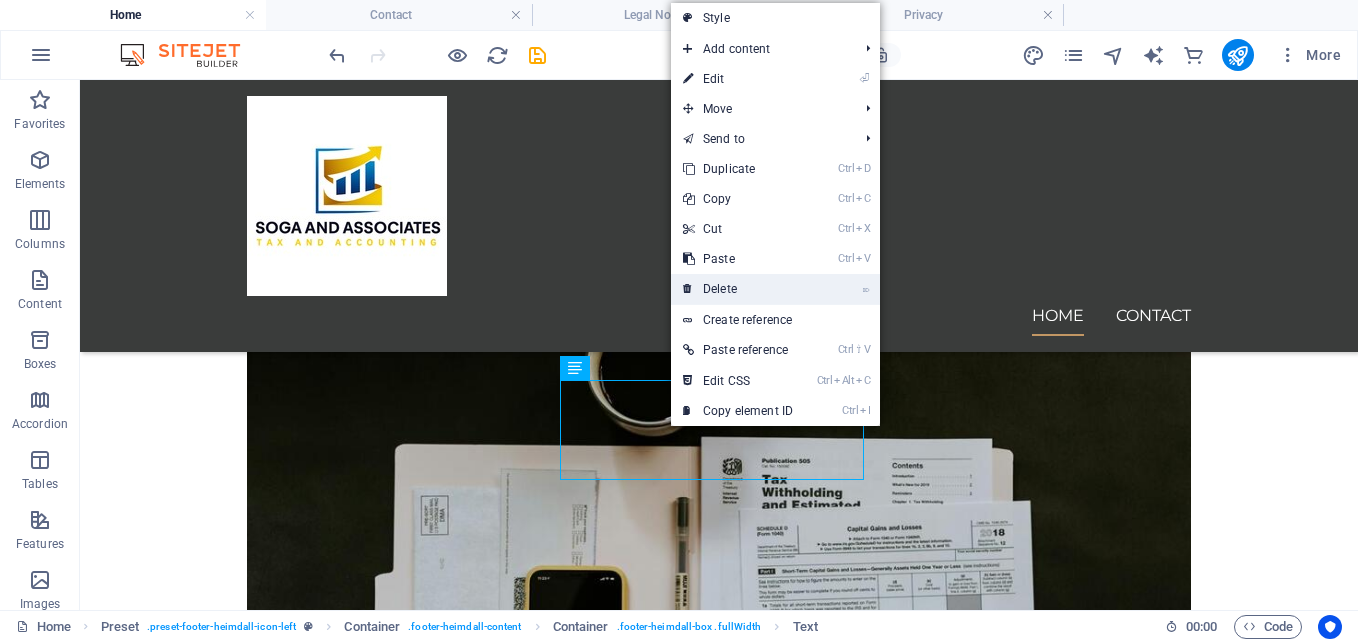 click on "⌦  Delete" at bounding box center [738, 289] 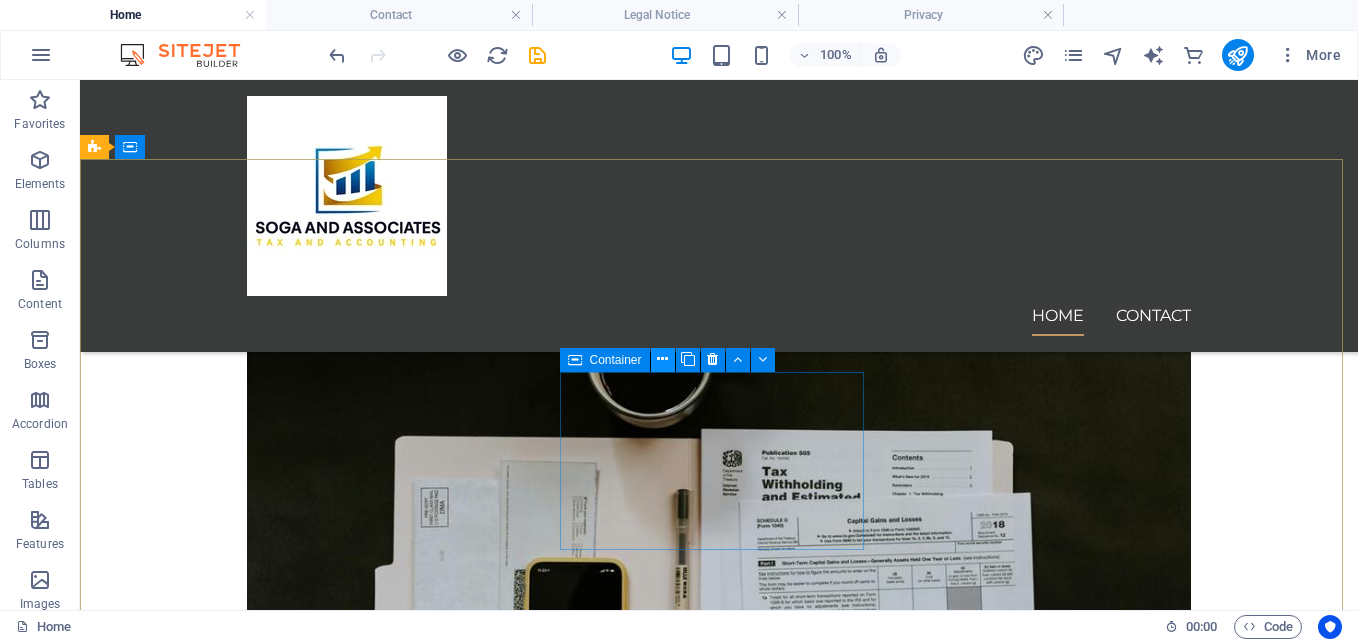 click at bounding box center (663, 360) 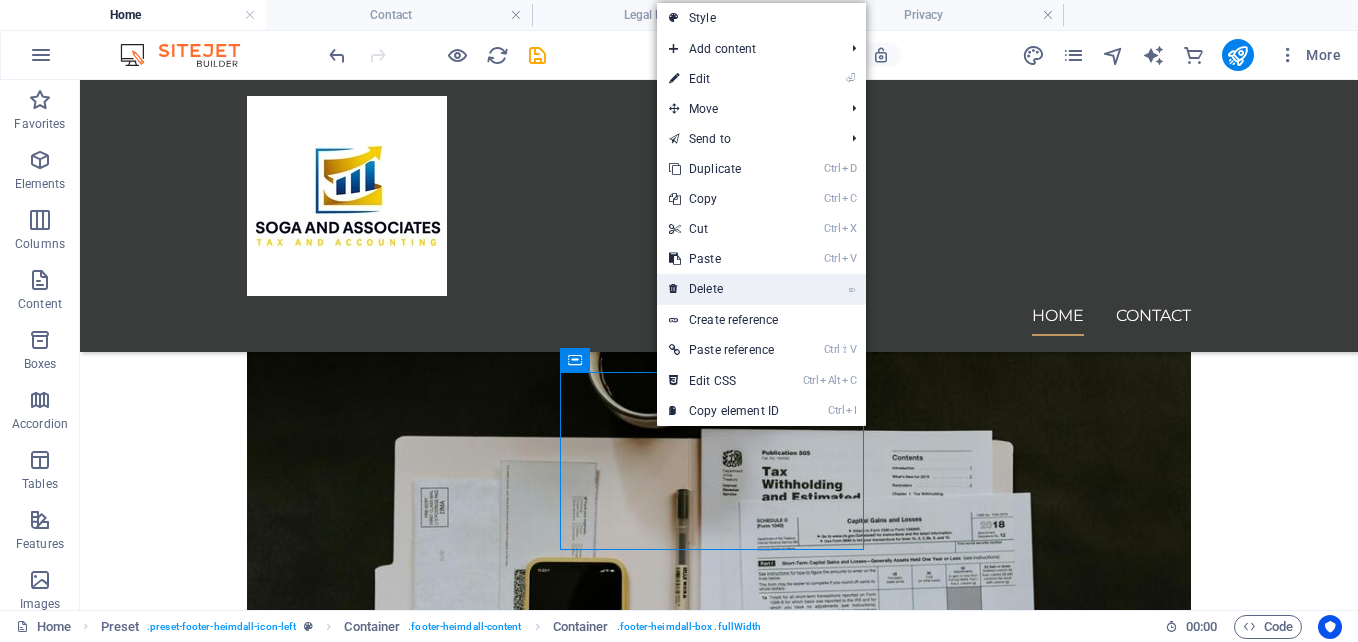 click on "⌦  Delete" at bounding box center [724, 289] 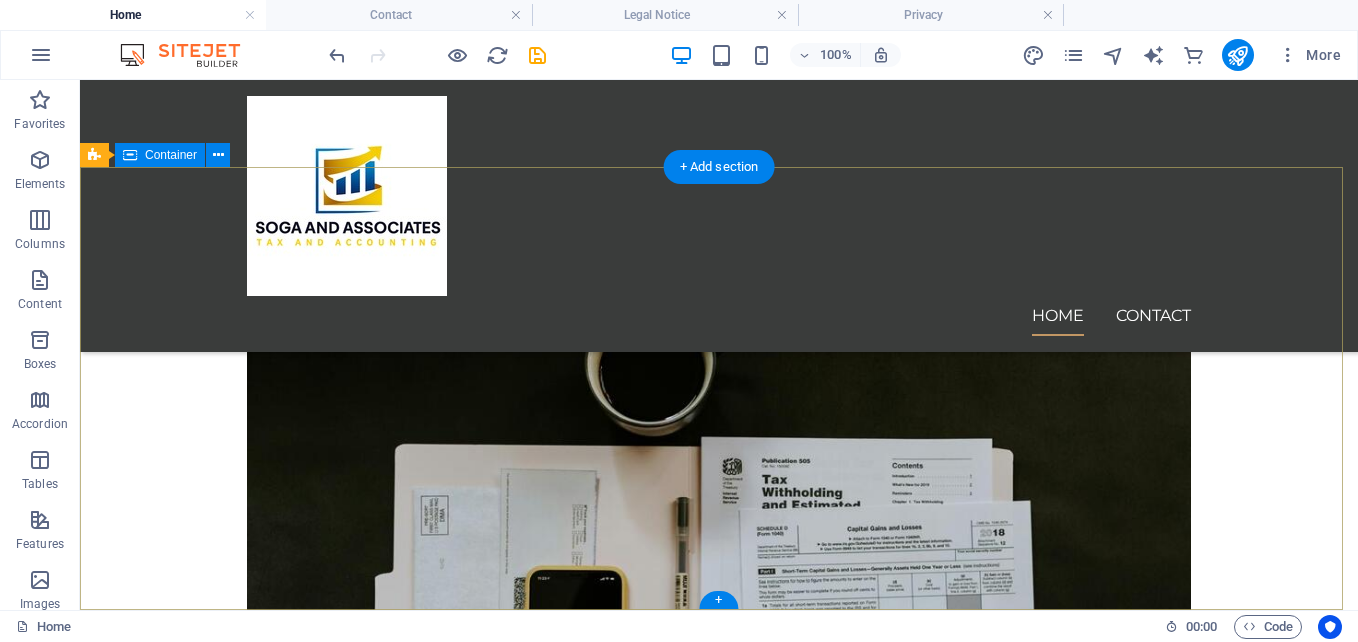 click on "Explore our site Home Practice Areas About us Contact Legal Notice Privacy Keep in touch [NUMBER] [STREET] [CITY] [CITY]   5247 [PHONE] [EMAIL] Mon-Fri: 8am- 5pm" at bounding box center [719, 6002] 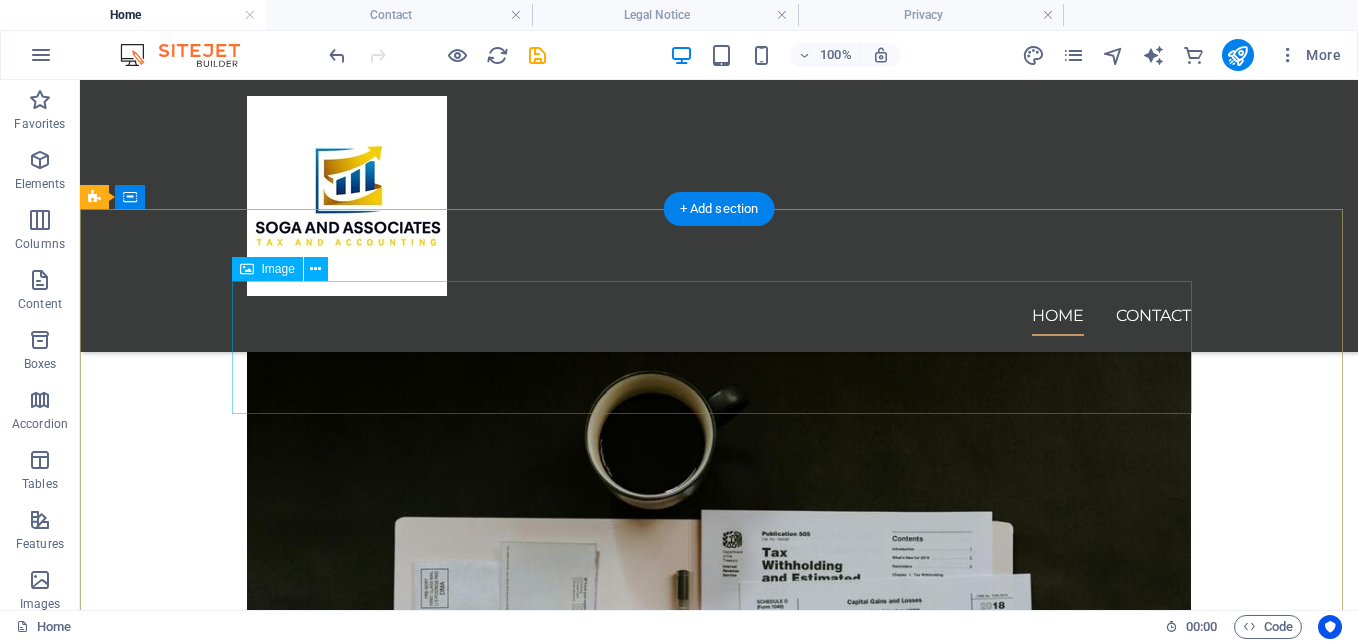 scroll, scrollTop: 4150, scrollLeft: 0, axis: vertical 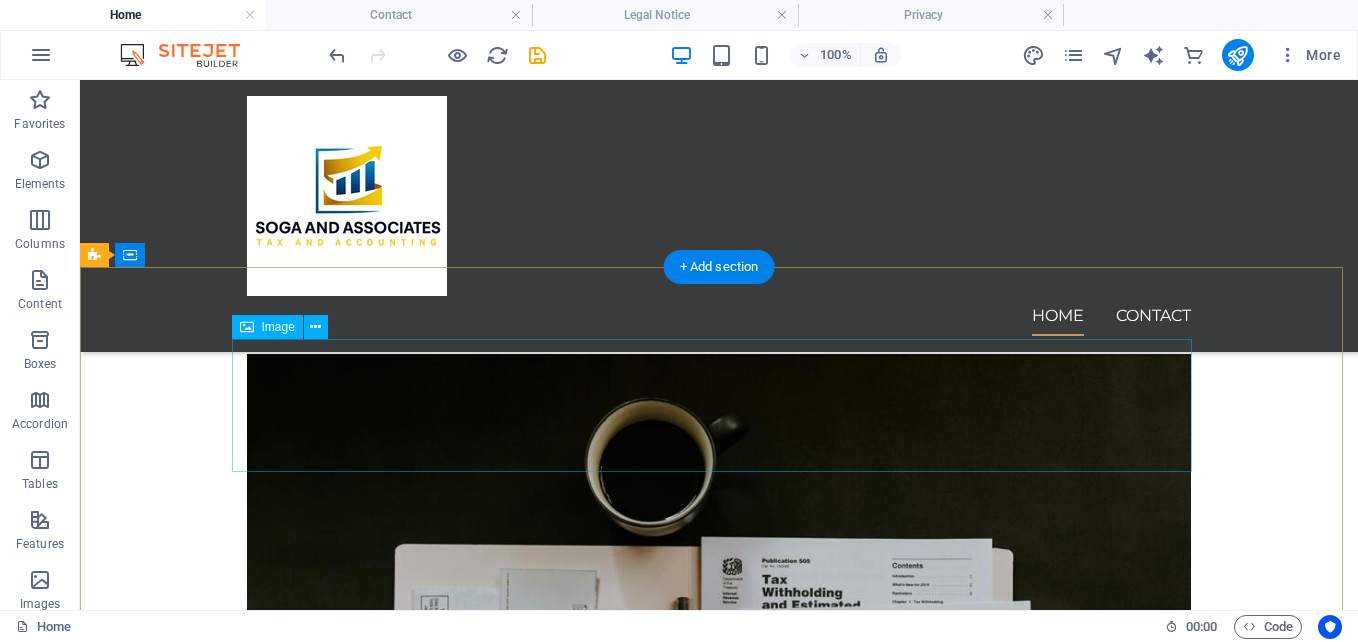 click at bounding box center (568, 5932) 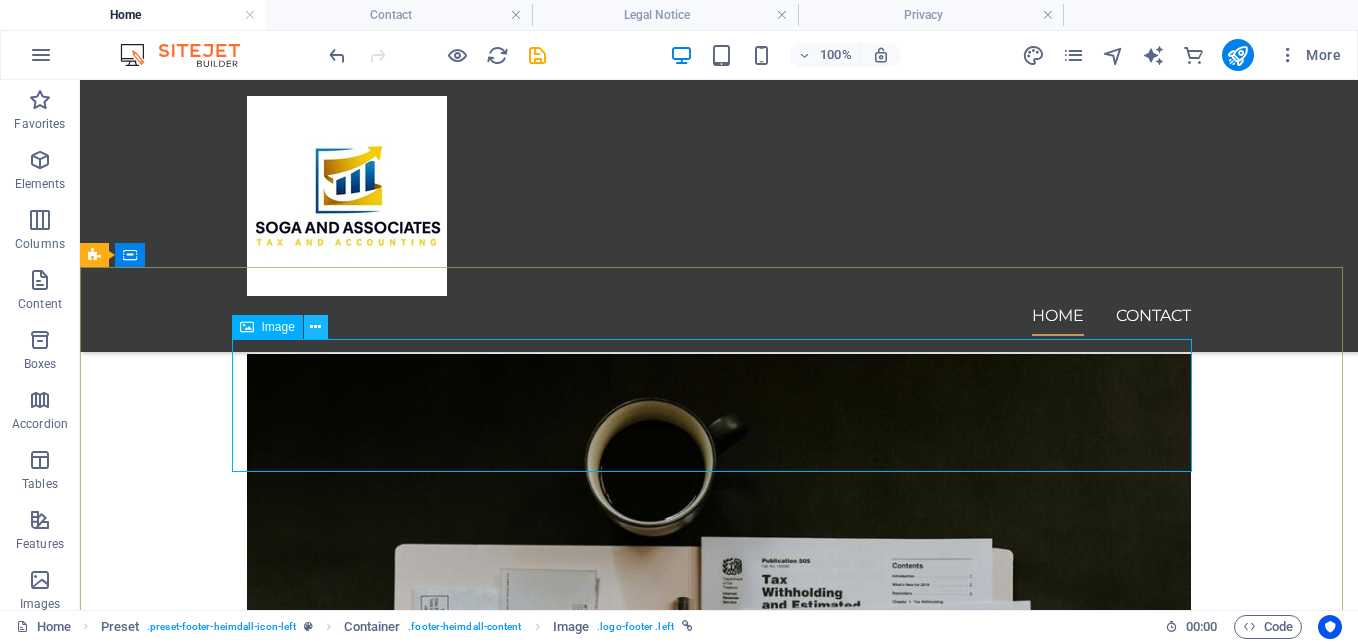 click at bounding box center (316, 327) 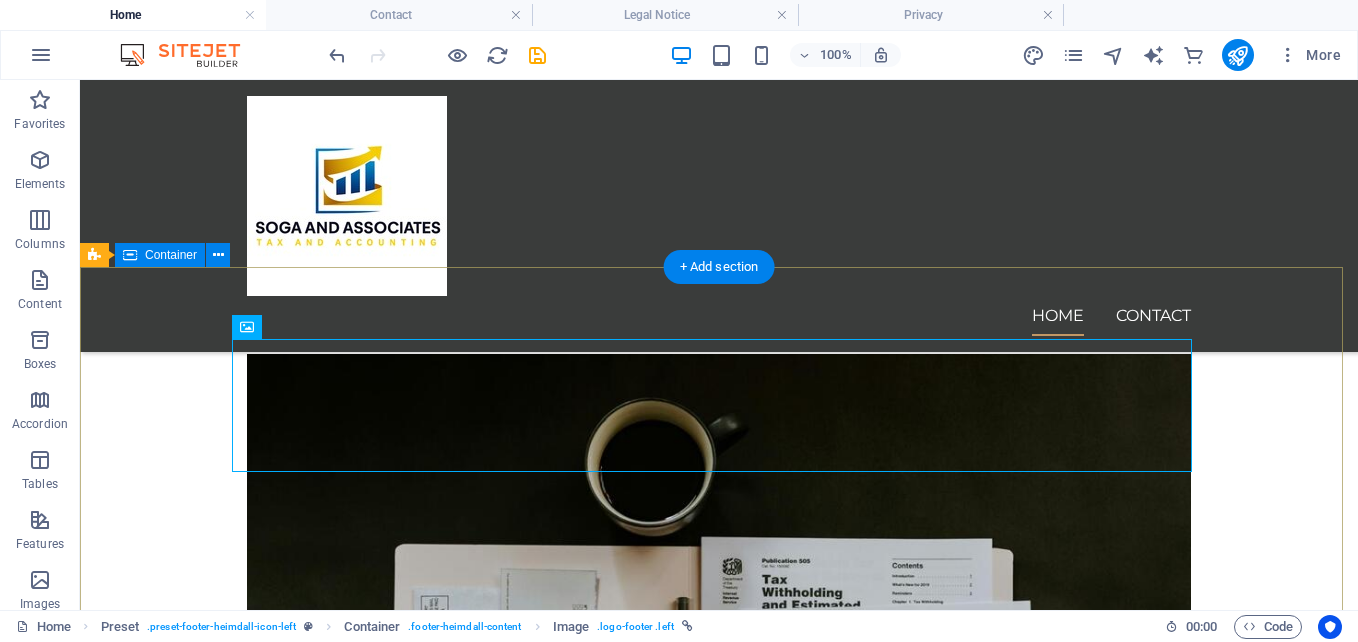 click on "Explore our site Home Practice Areas About us Contact Legal Notice Privacy Keep in touch [NUMBER] [STREET] [CITY] [CITY]   5247 [PHONE] [EMAIL] Mon-Fri: 8am- 5pm" at bounding box center [719, 6102] 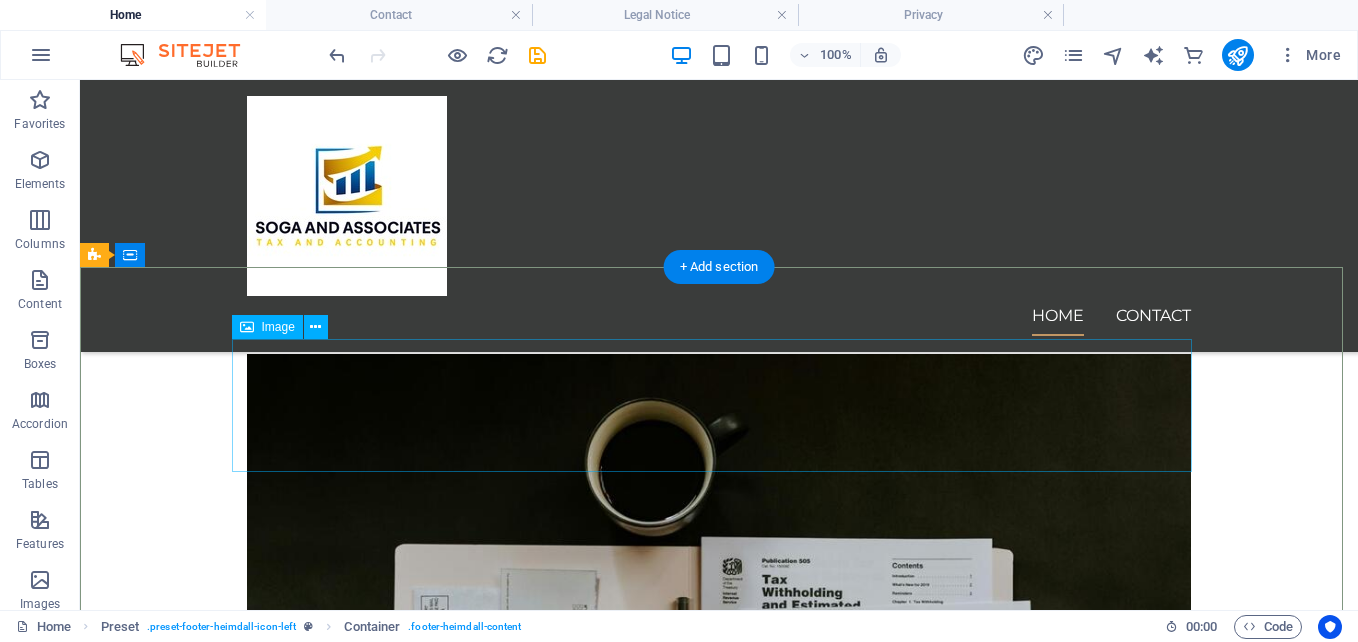 click at bounding box center (568, 5932) 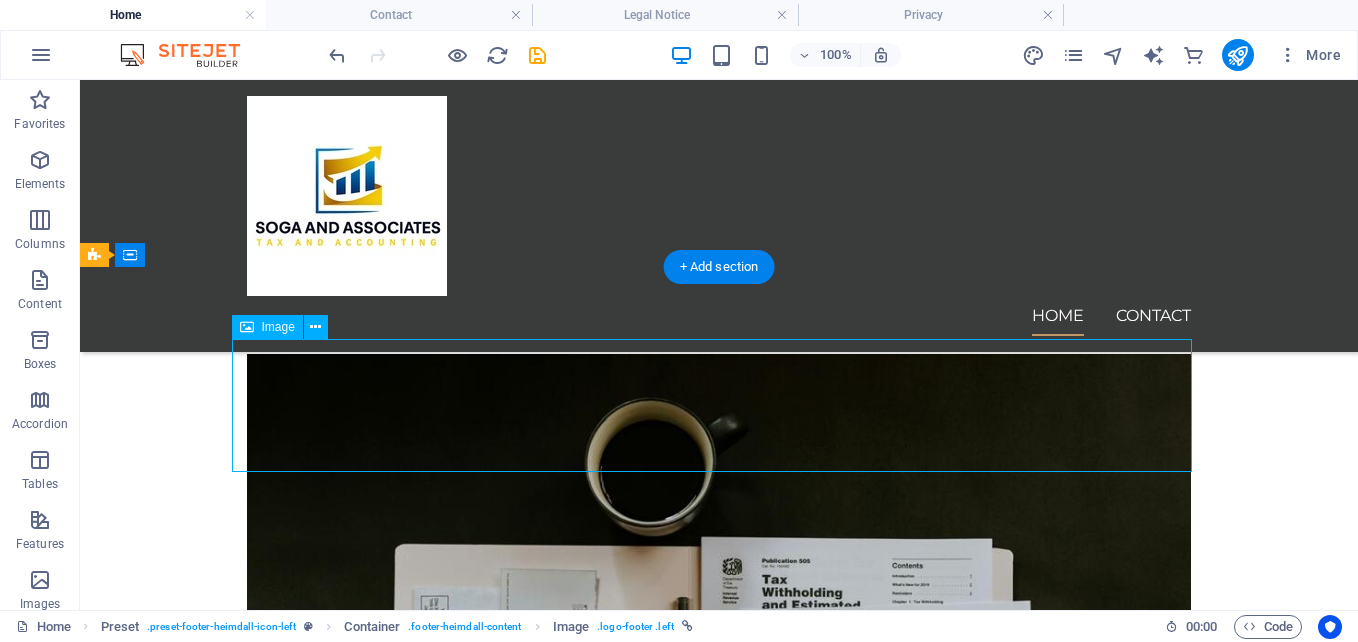 click at bounding box center [568, 5932] 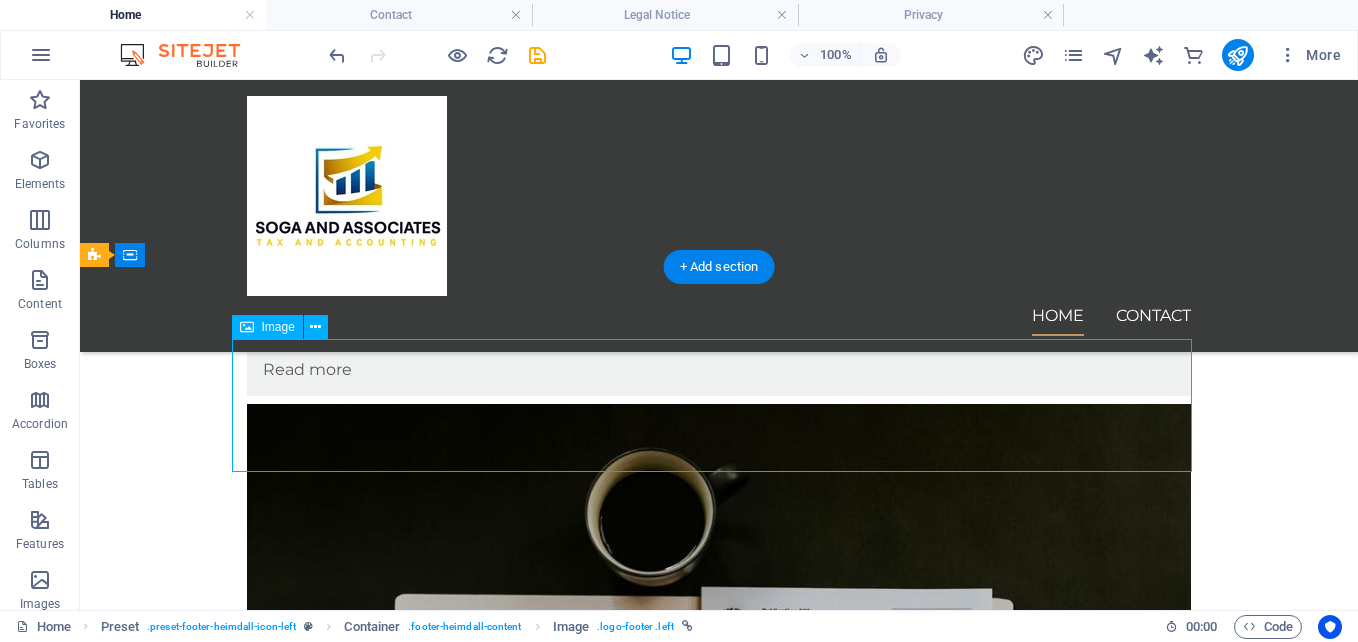 scroll, scrollTop: 4190, scrollLeft: 0, axis: vertical 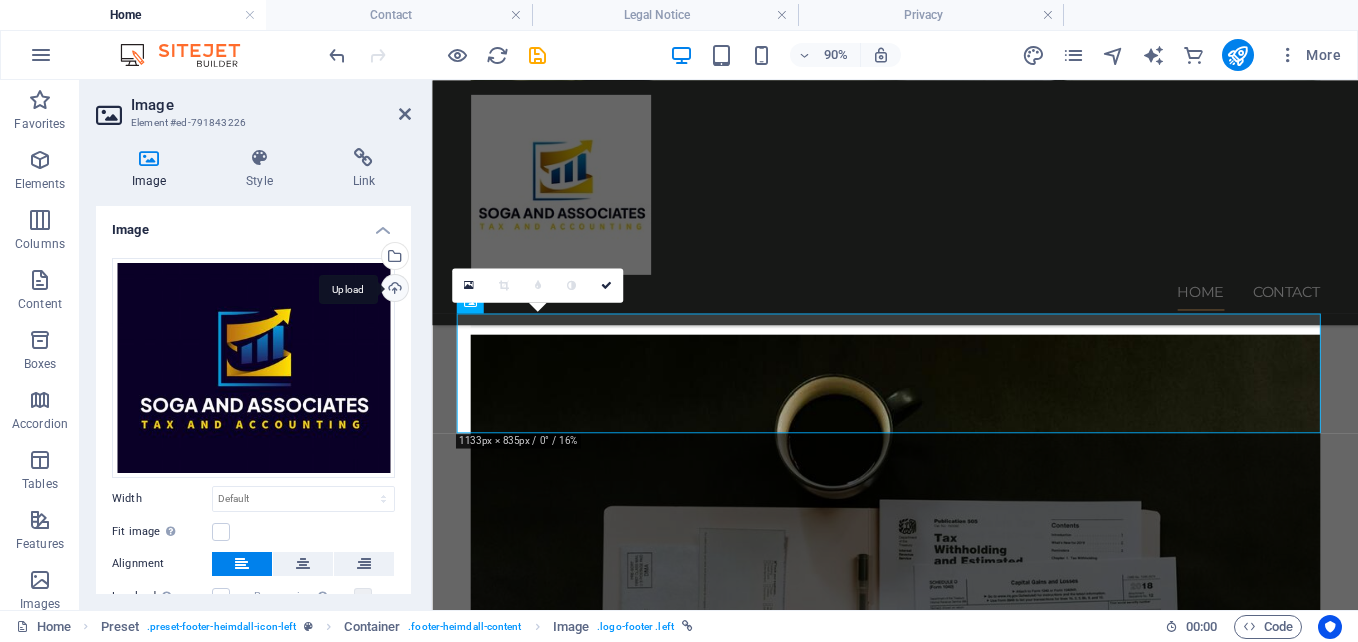 click on "Upload" at bounding box center [393, 290] 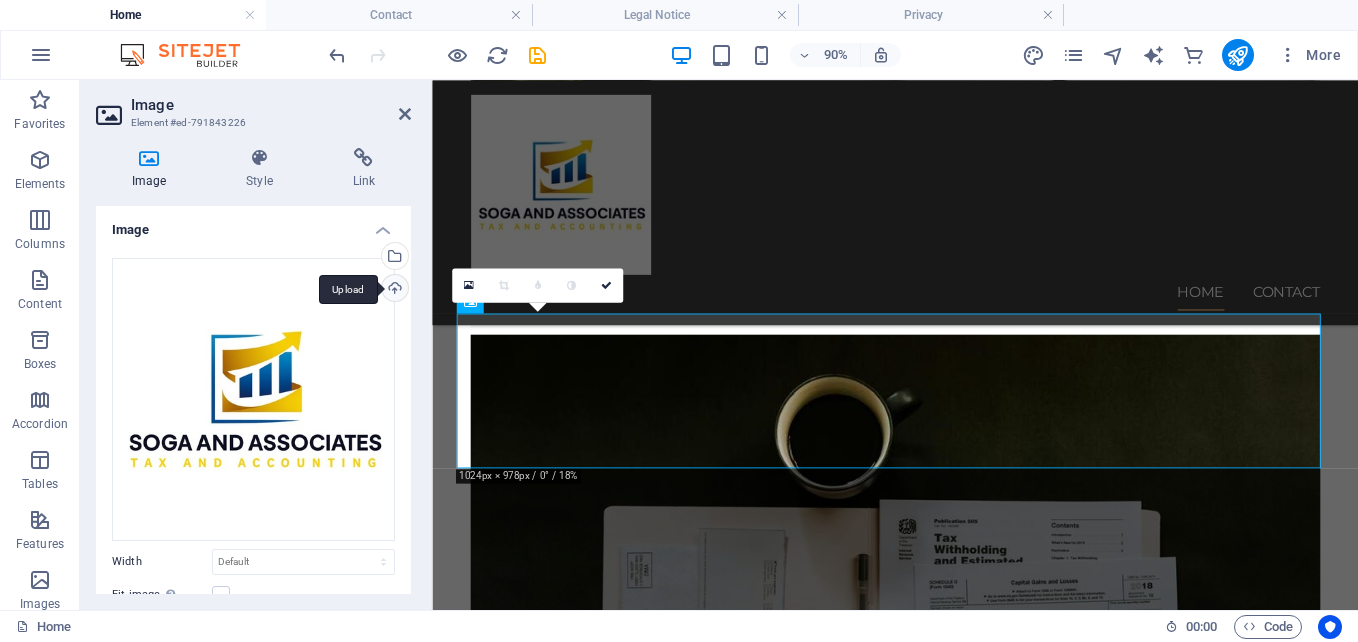 click on "Upload" at bounding box center [393, 290] 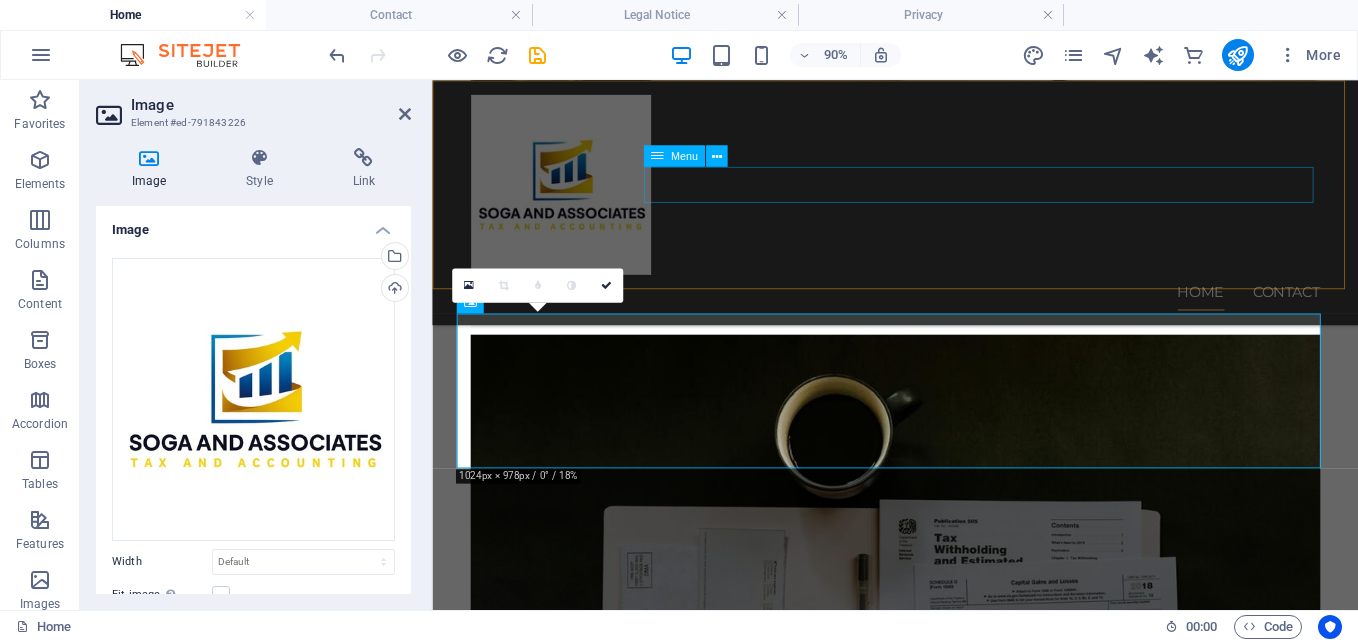 click on "Home Contact" at bounding box center (947, 316) 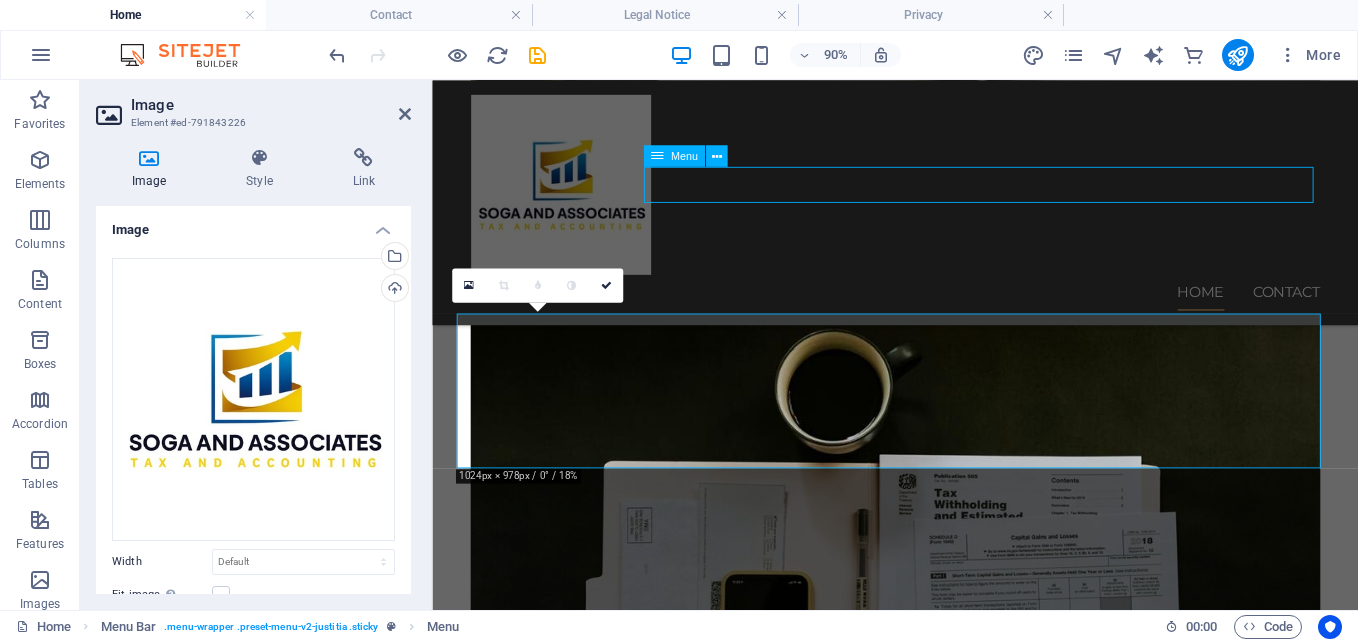 scroll, scrollTop: 4150, scrollLeft: 0, axis: vertical 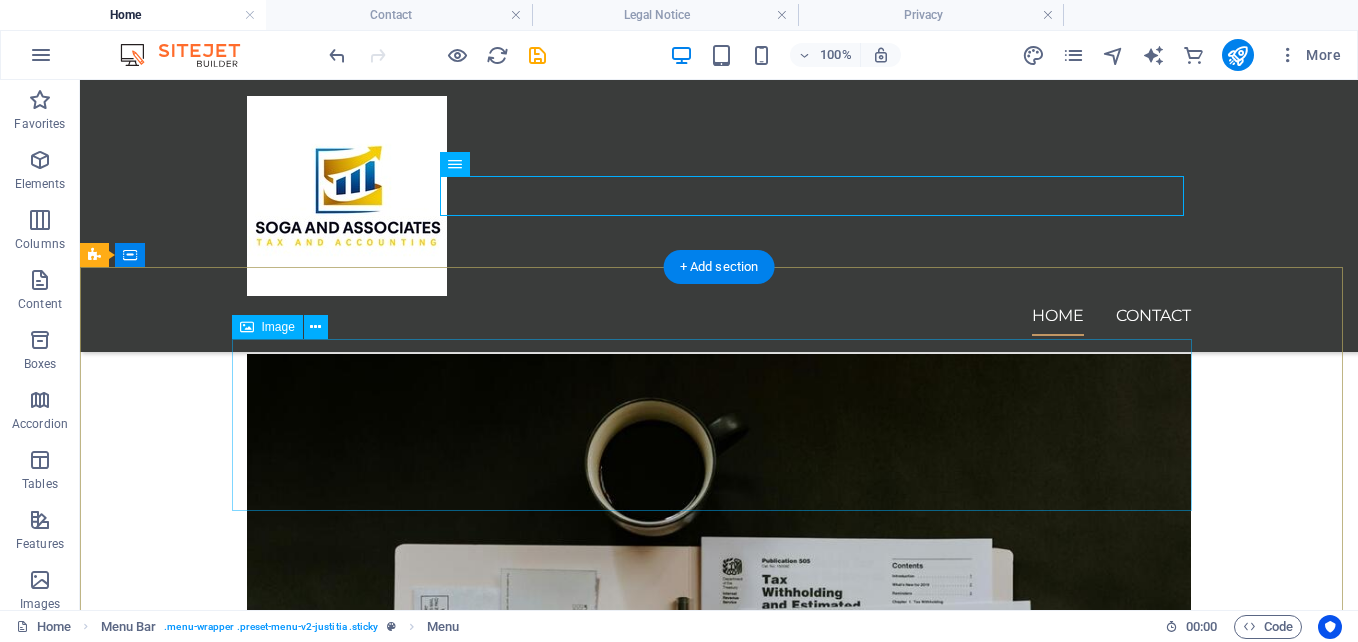 click at bounding box center [568, 5952] 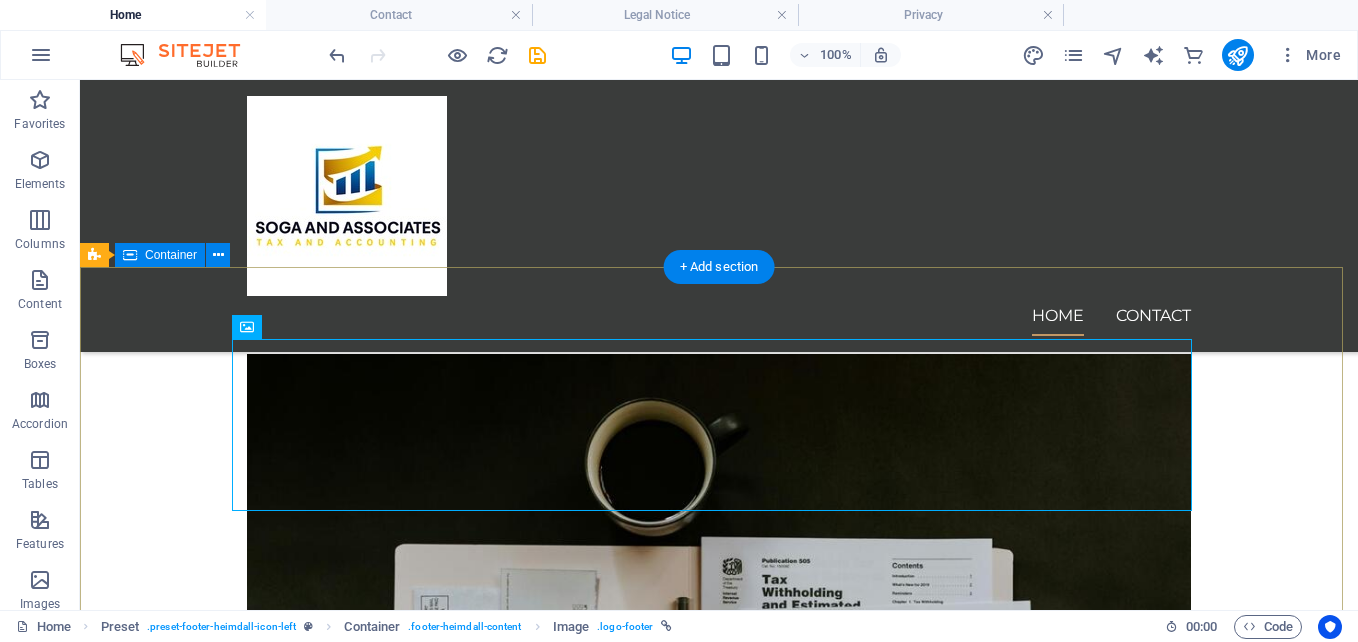 click on "Explore our site Home Practice Areas About us Contact Legal Notice Privacy Keep in touch [NUMBER] [STREET] [CITY] [CITY]   5247 [PHONE] [EMAIL] Mon-Fri: 8am- 5pm" at bounding box center (719, 6122) 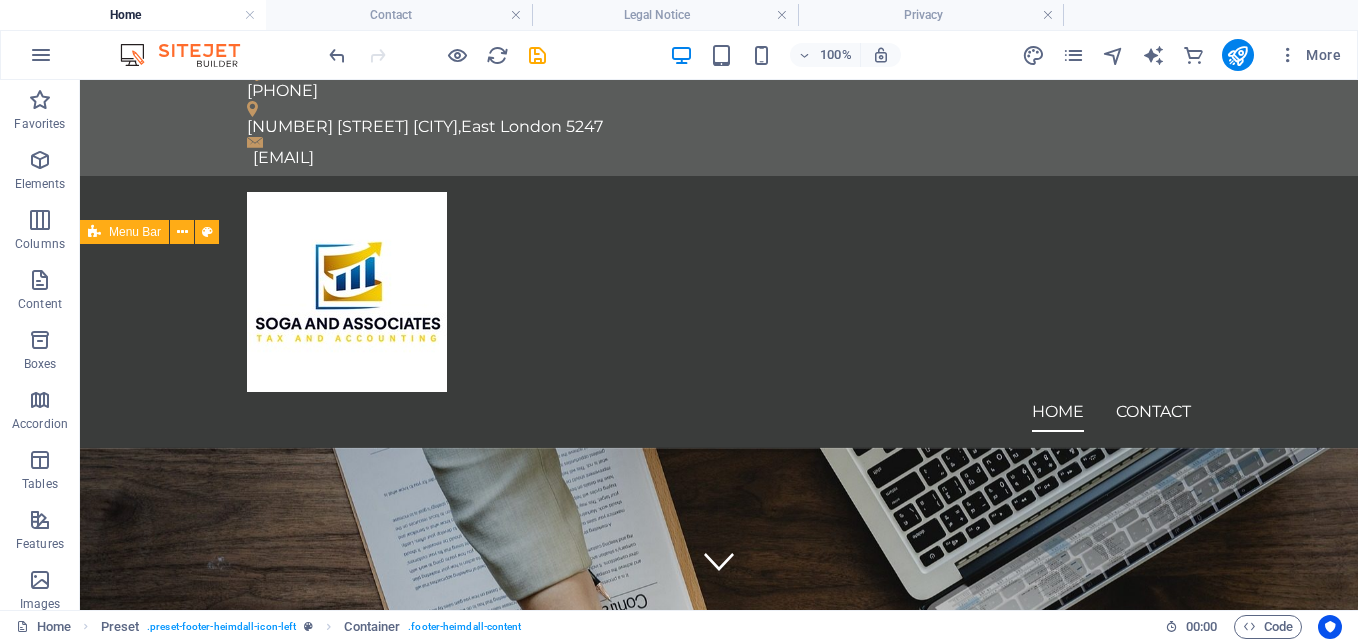 scroll, scrollTop: 0, scrollLeft: 0, axis: both 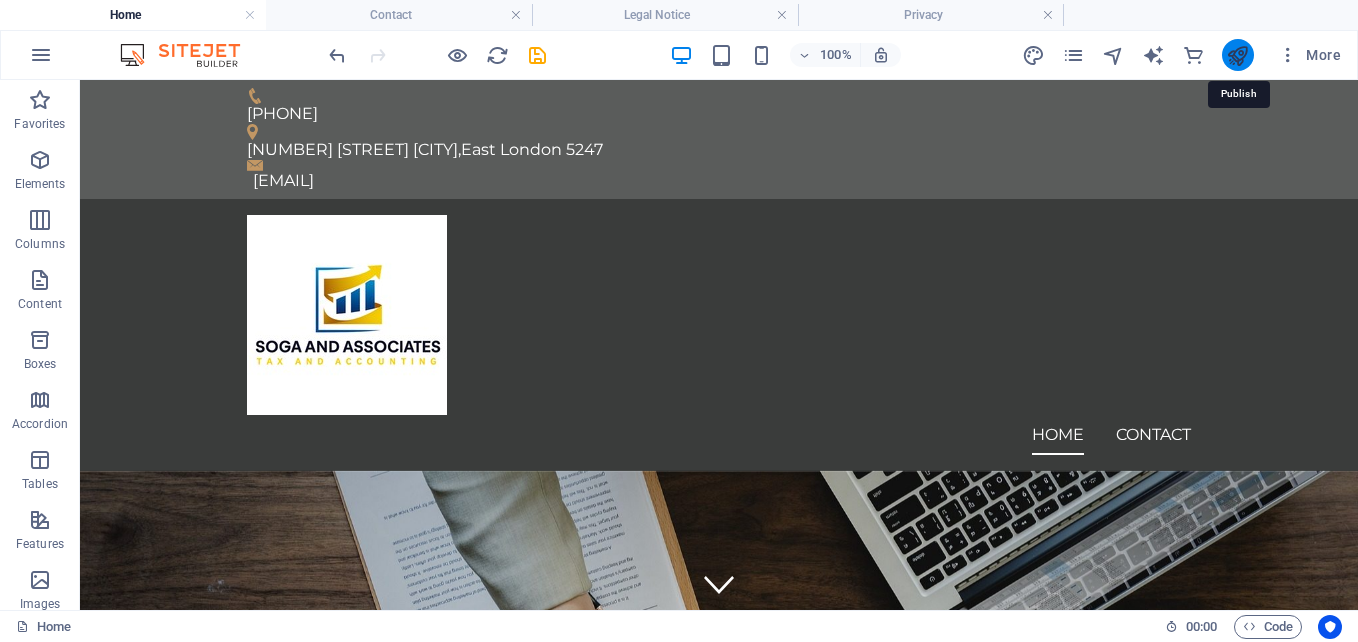 click at bounding box center [1237, 55] 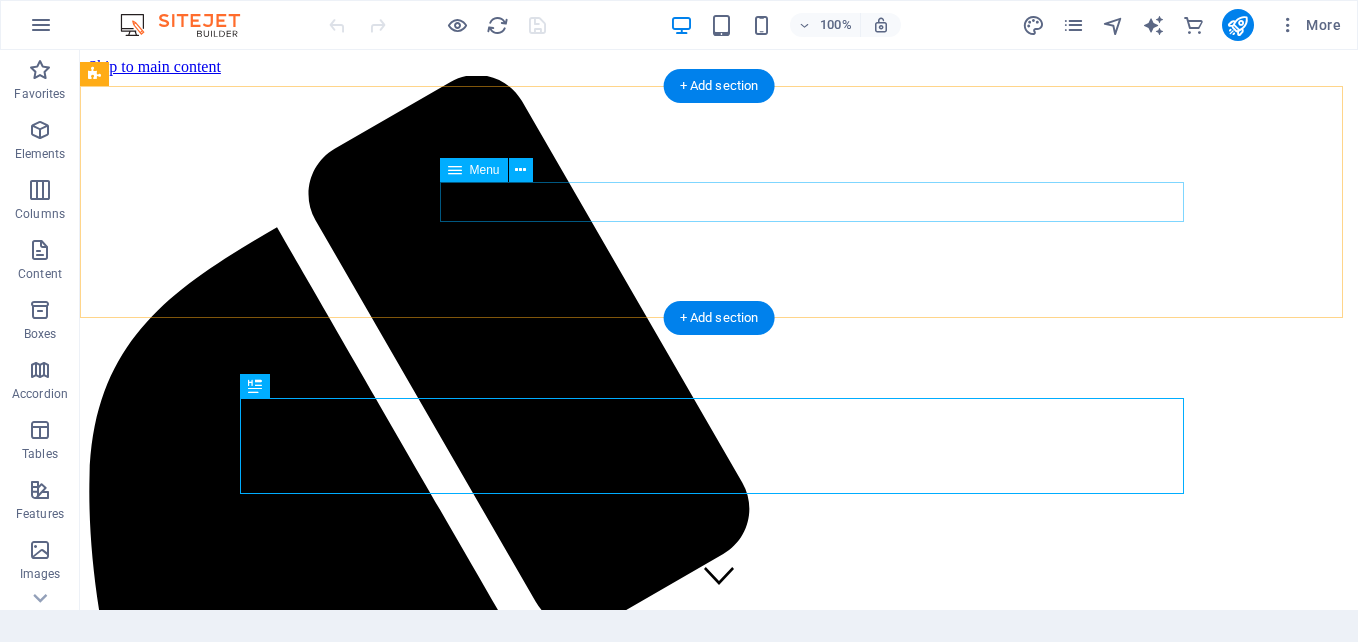 scroll, scrollTop: 0, scrollLeft: 0, axis: both 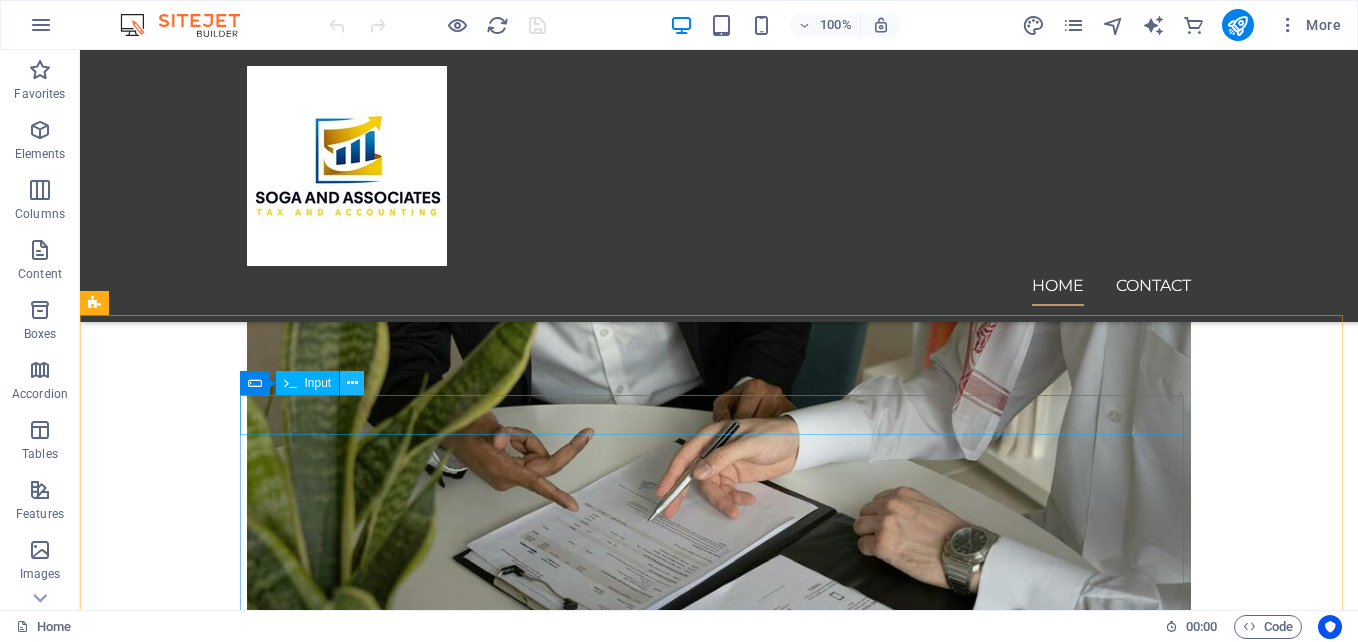 click at bounding box center [352, 383] 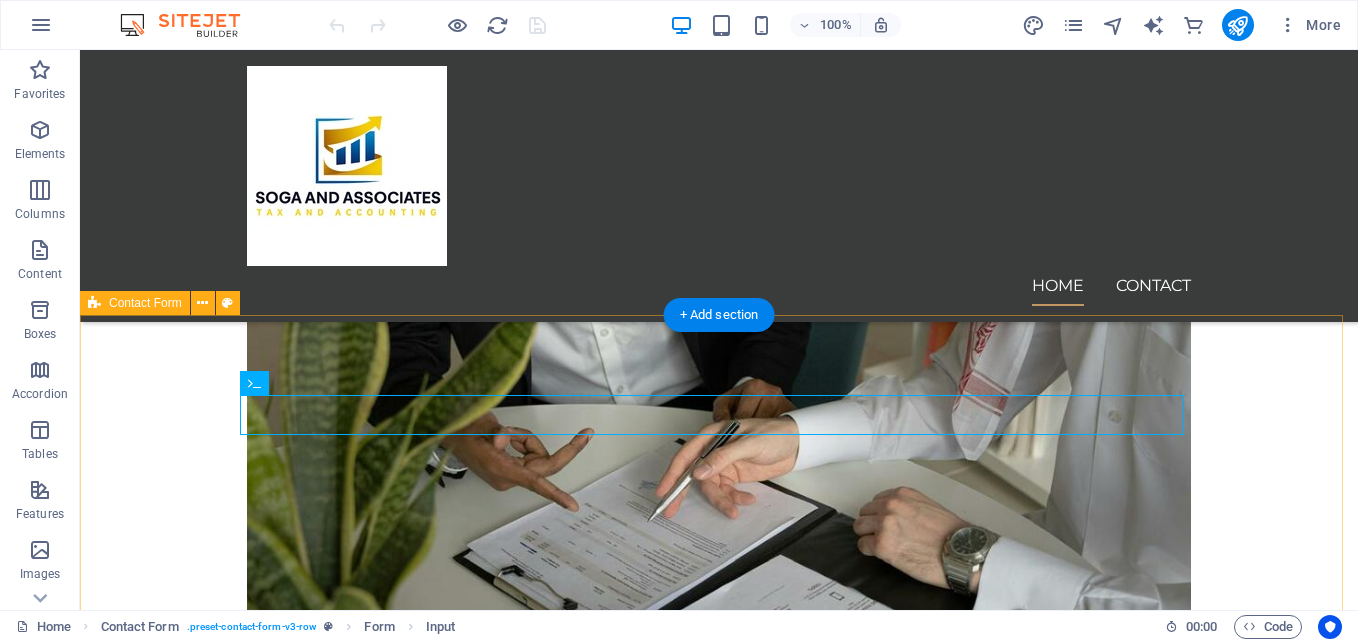 click on "I agree that the contact details are accurate and up to date Unreadable? Load new Submit" at bounding box center [719, 6143] 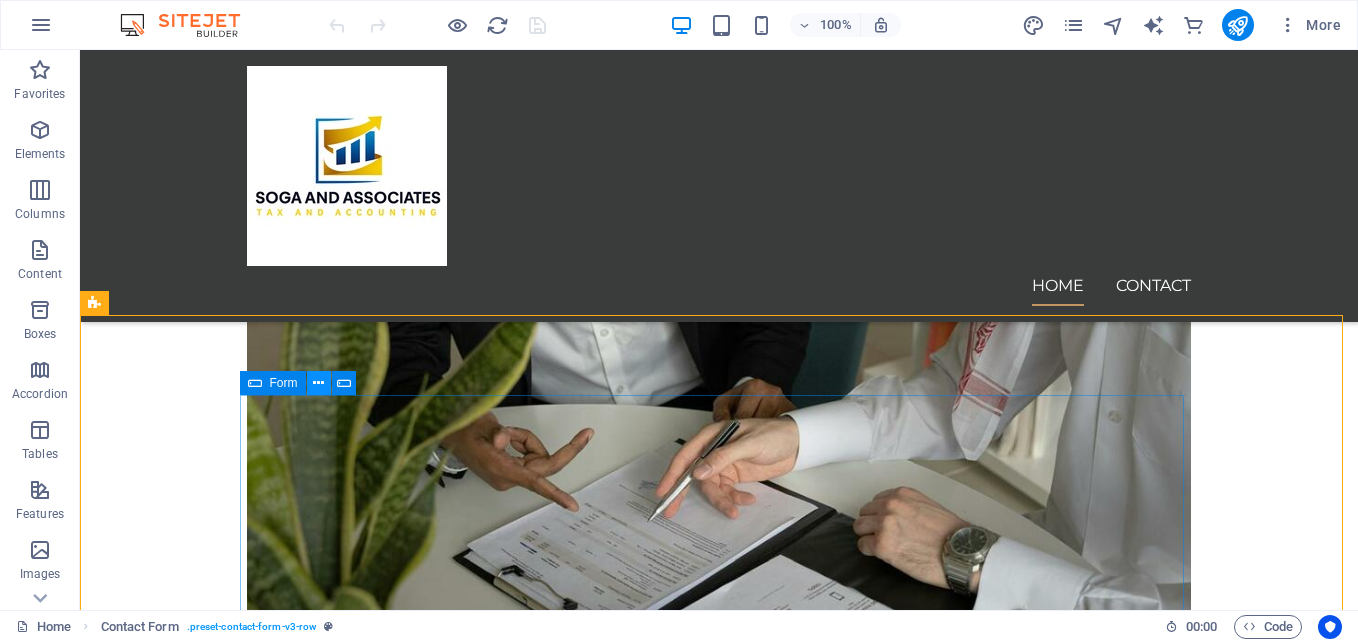 click at bounding box center (318, 383) 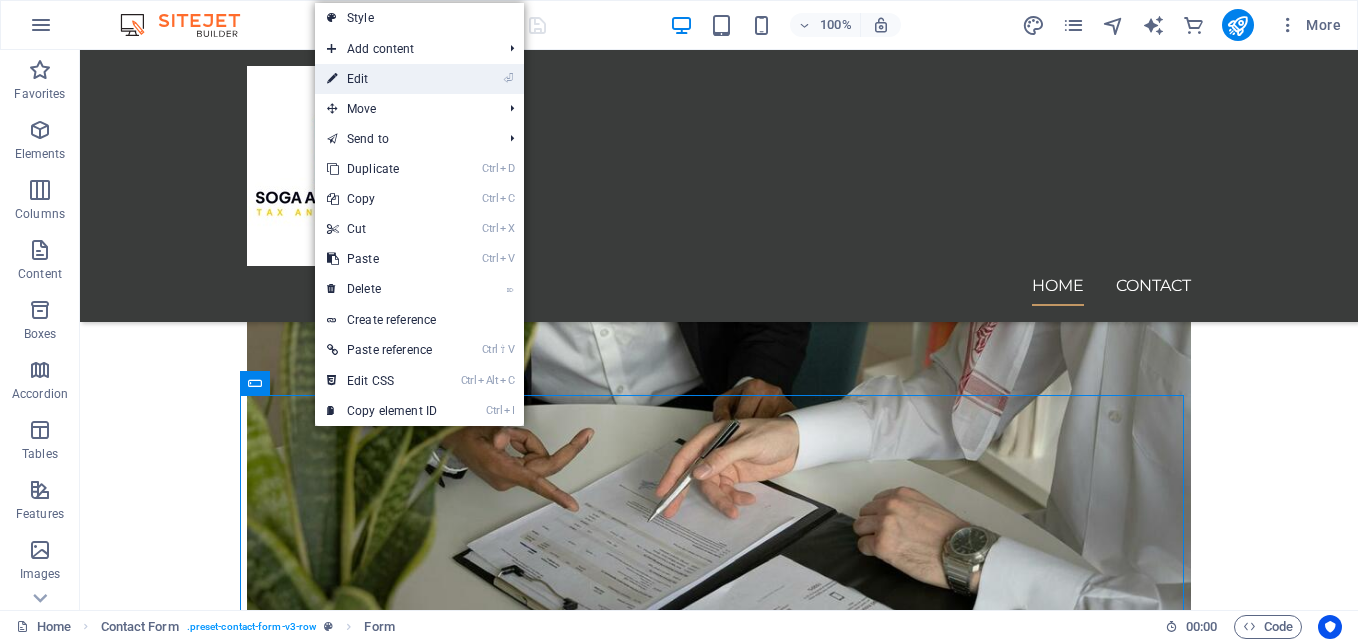 click on "⏎  Edit" at bounding box center (382, 79) 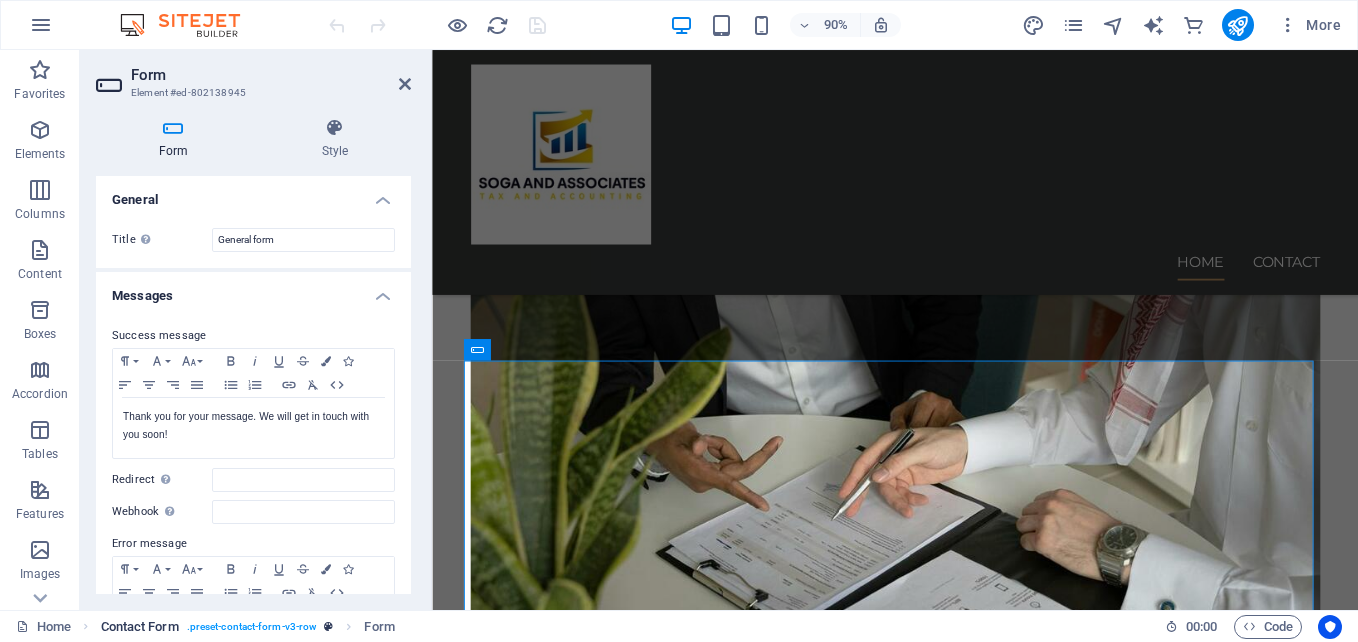 scroll, scrollTop: 3540, scrollLeft: 0, axis: vertical 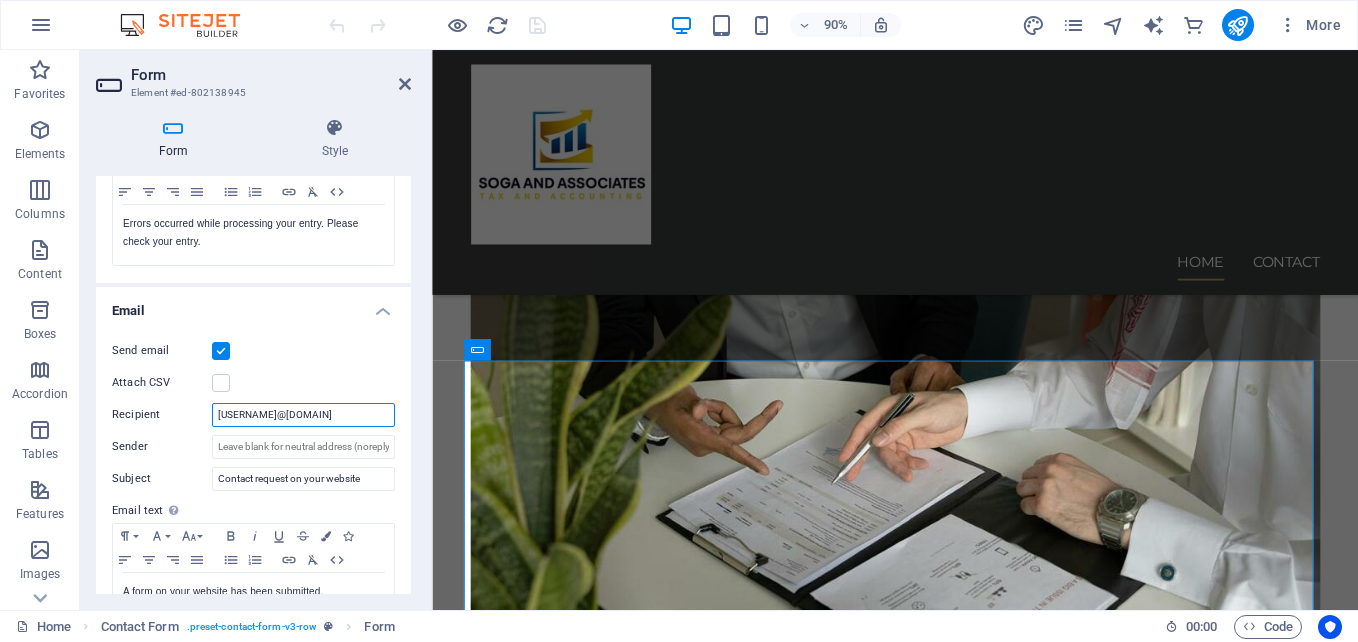drag, startPoint x: 321, startPoint y: 418, endPoint x: 189, endPoint y: 429, distance: 132.45753 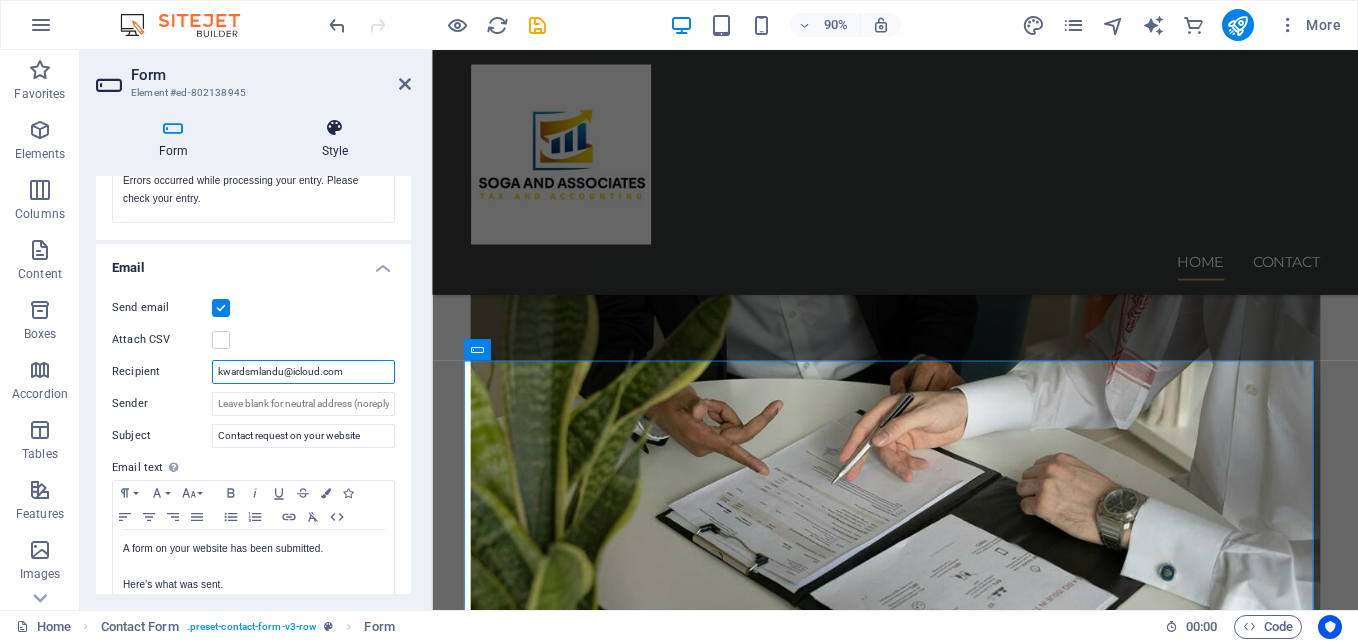 scroll, scrollTop: 401, scrollLeft: 0, axis: vertical 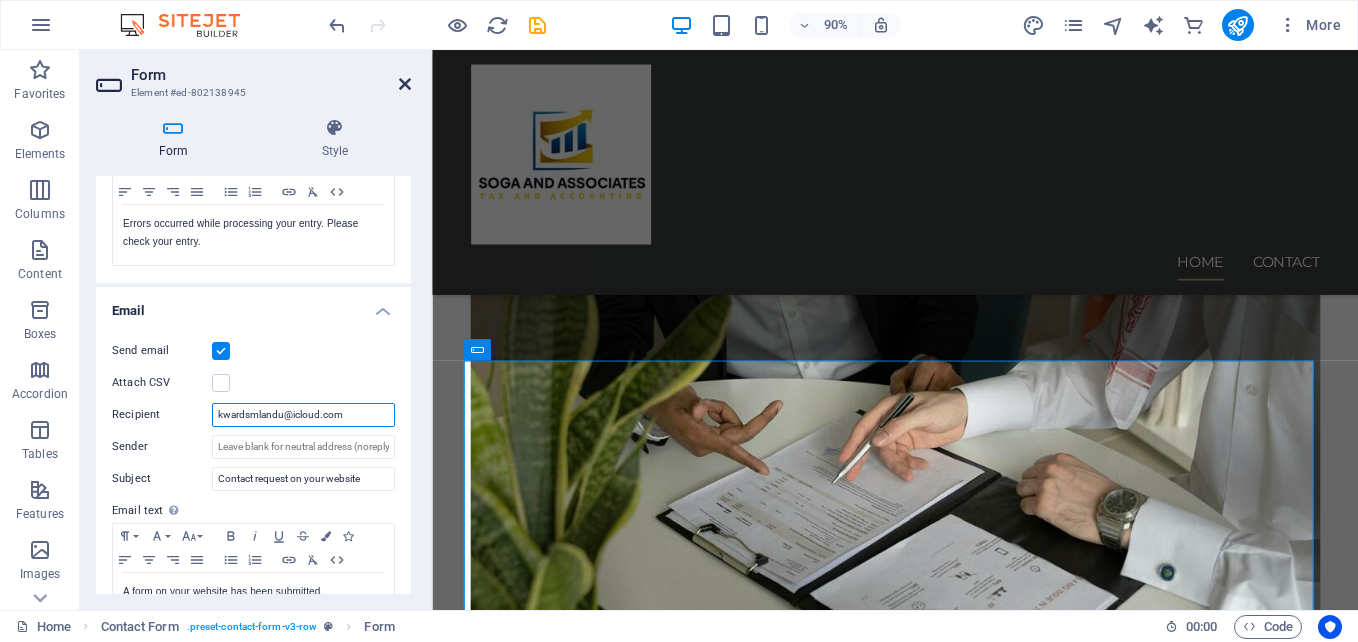 type on "kwardsmlandu@icloud.com" 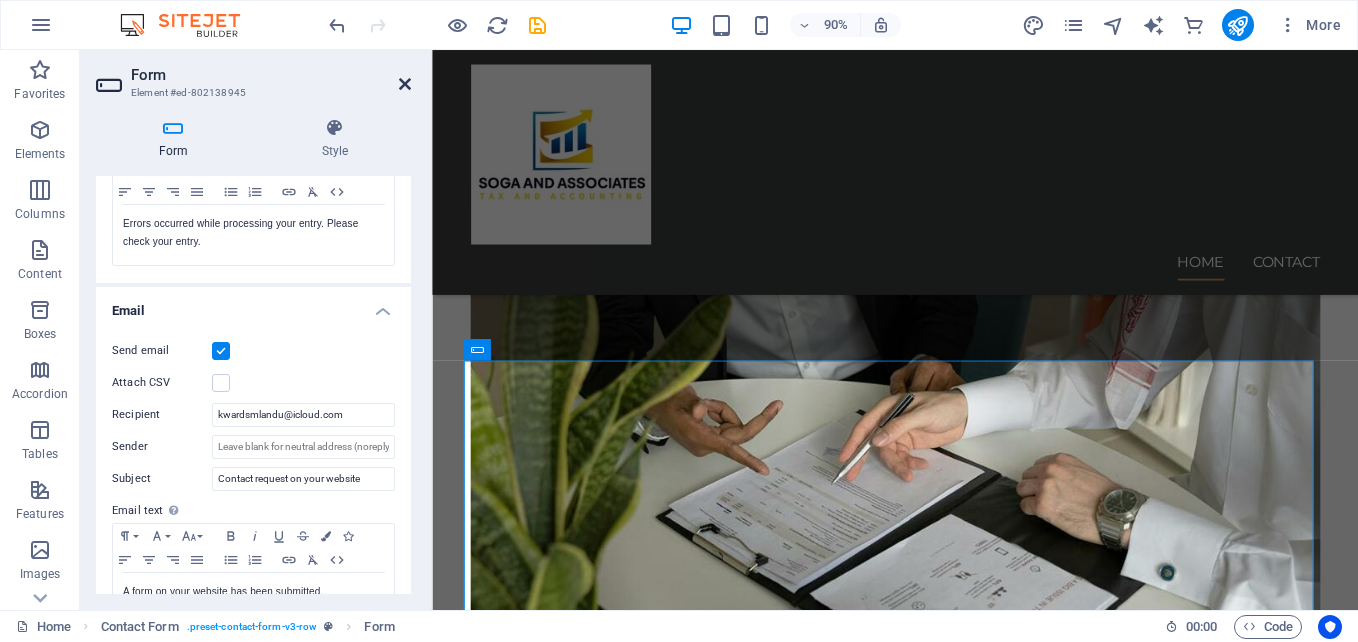 click at bounding box center (405, 84) 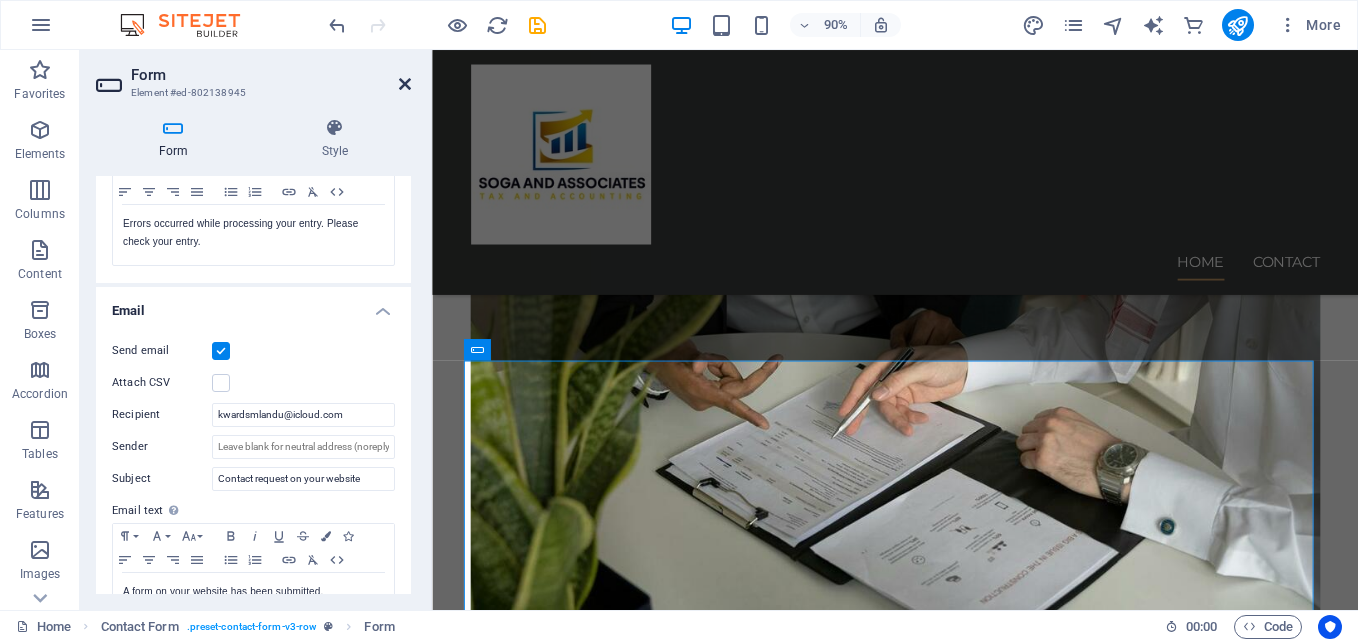 scroll, scrollTop: 3500, scrollLeft: 0, axis: vertical 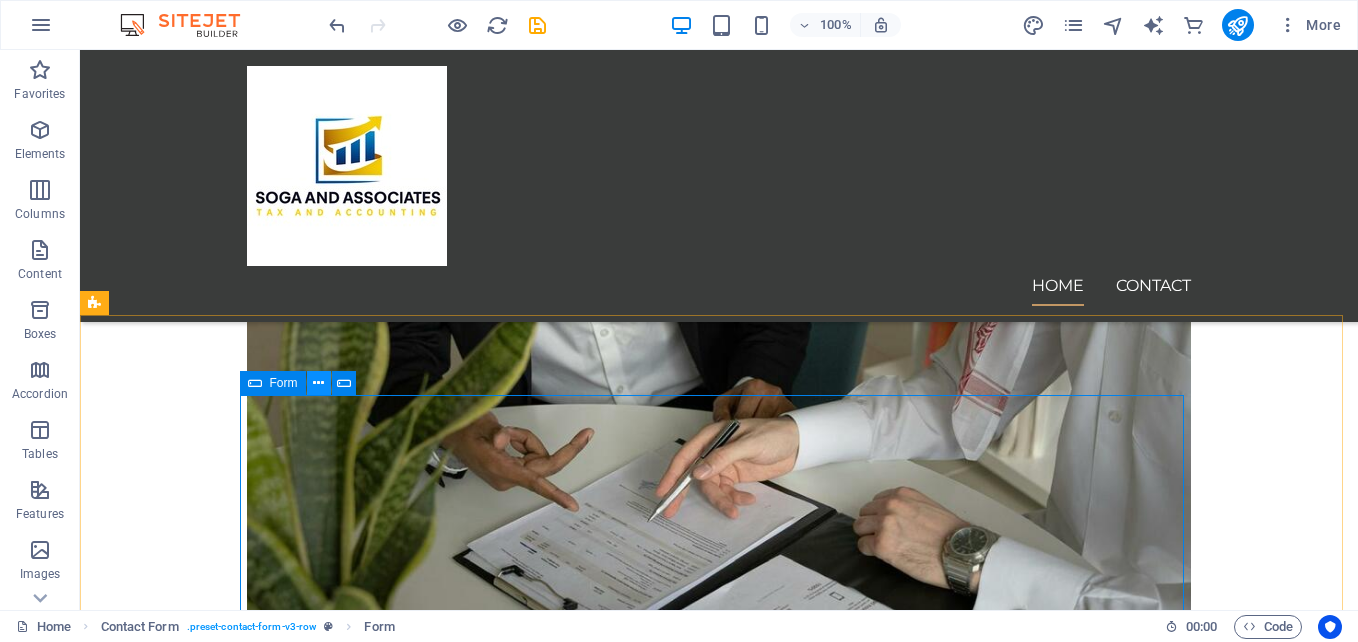 click at bounding box center (318, 383) 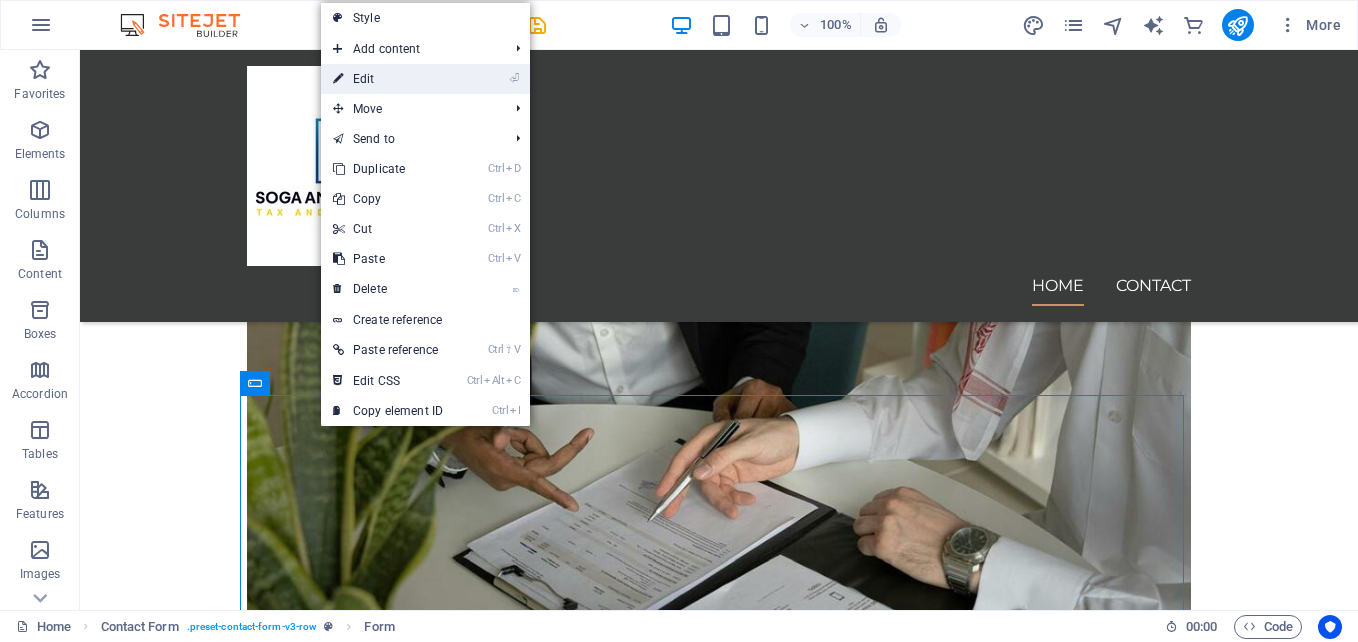 click on "⏎  Edit" at bounding box center (388, 79) 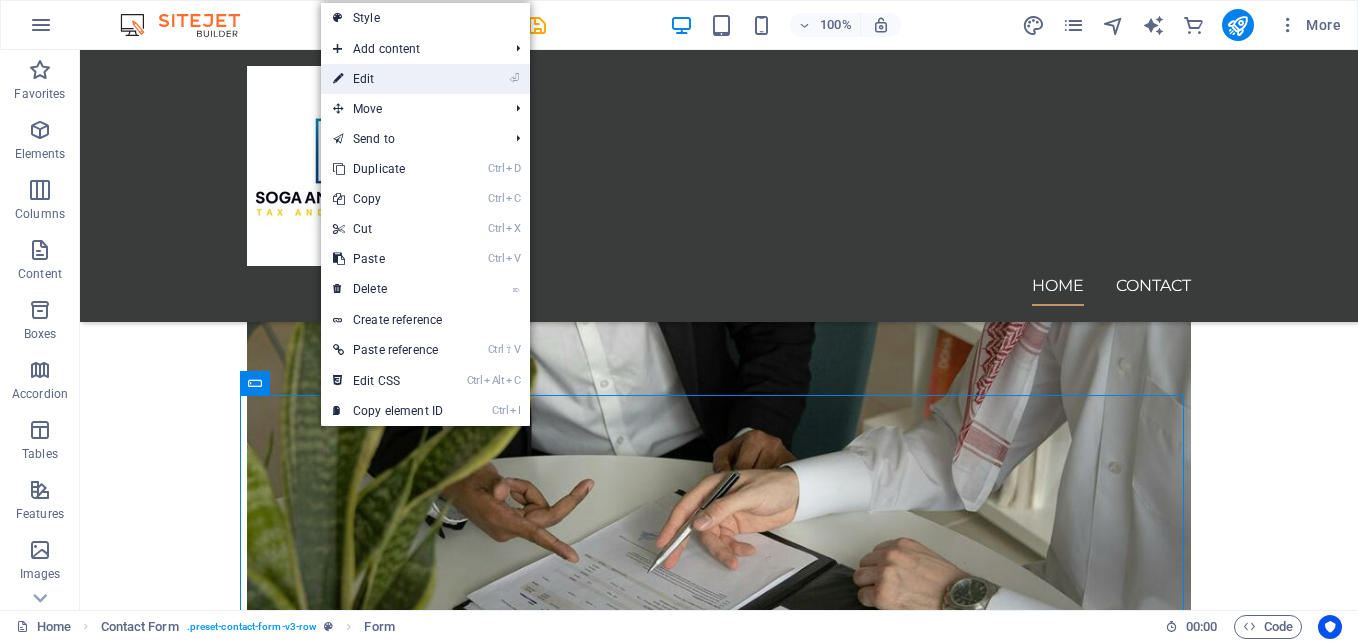 scroll, scrollTop: 3540, scrollLeft: 0, axis: vertical 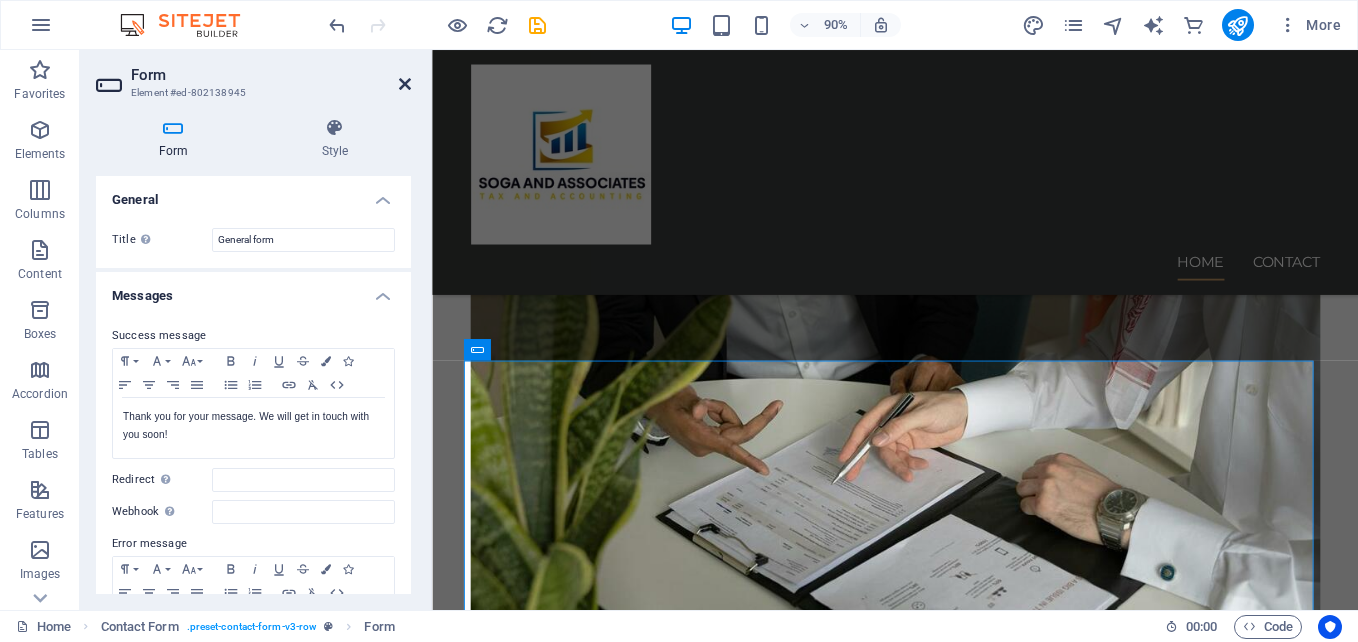 click at bounding box center [405, 84] 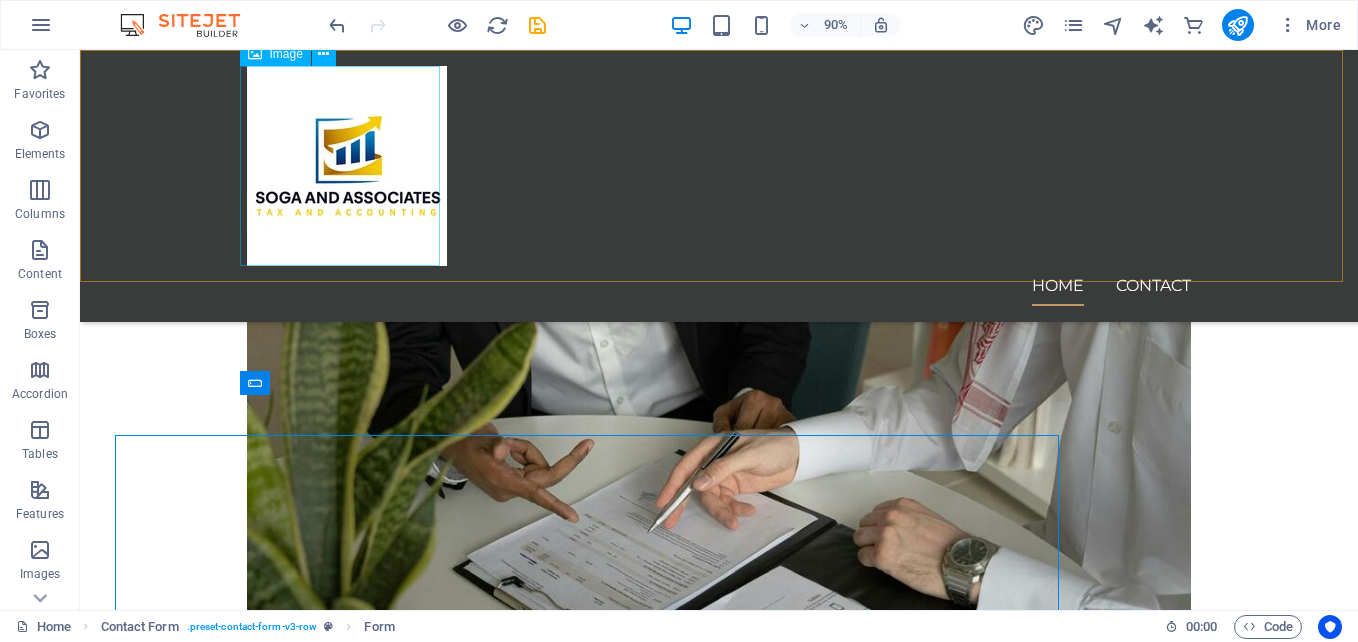 scroll, scrollTop: 3500, scrollLeft: 0, axis: vertical 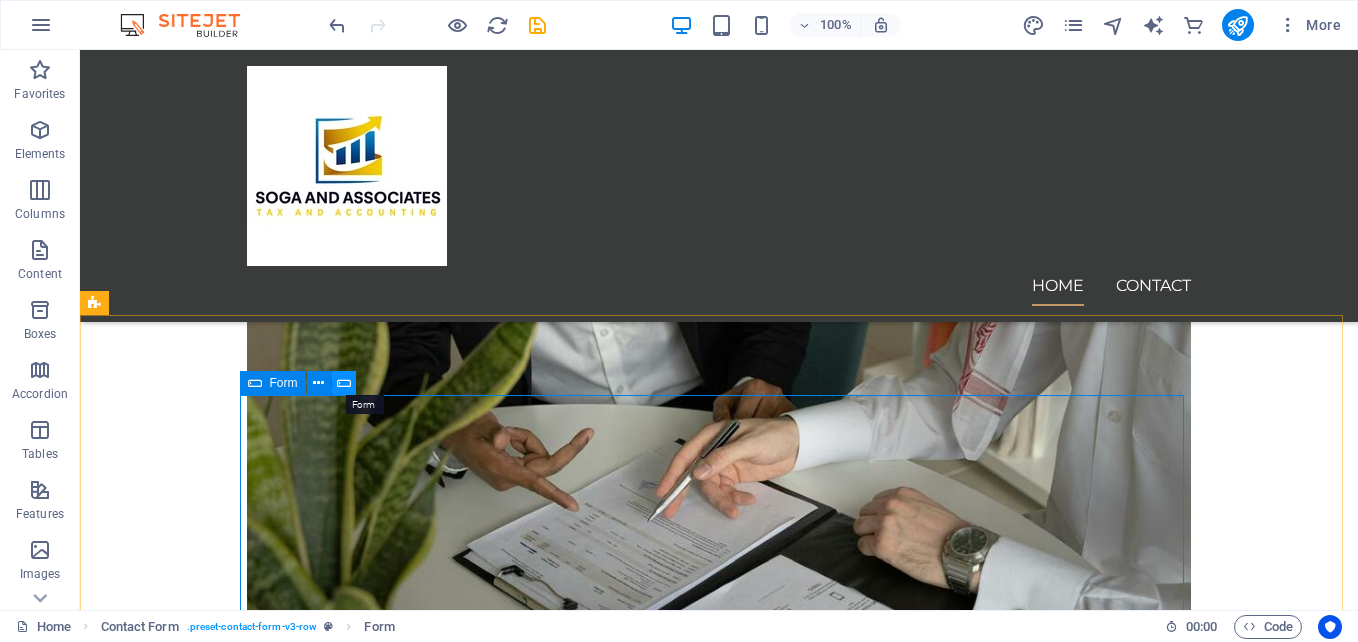 click at bounding box center (344, 383) 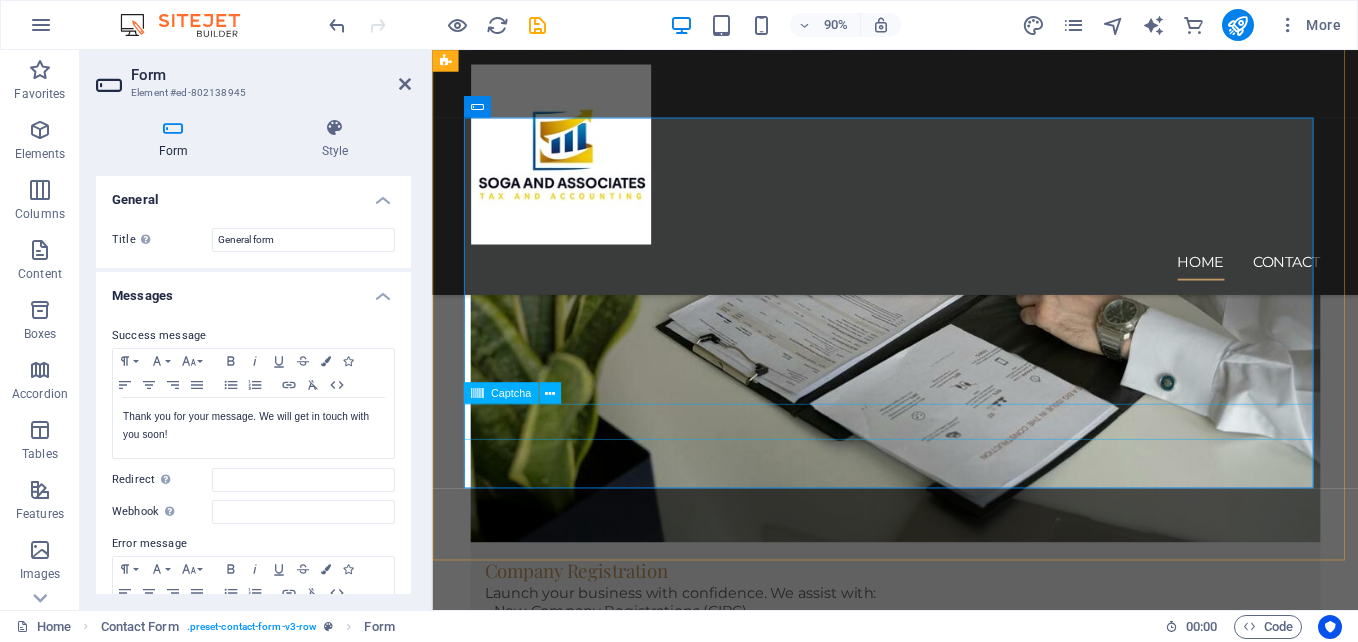 scroll, scrollTop: 3640, scrollLeft: 0, axis: vertical 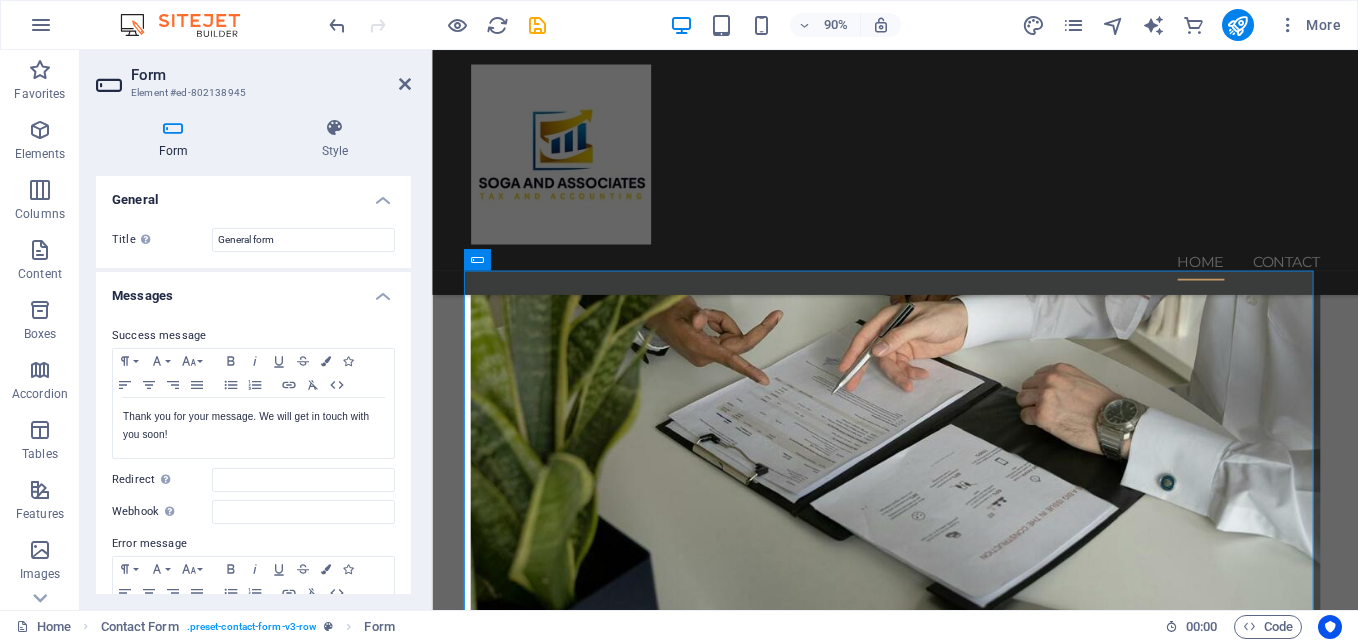 click on "Form" at bounding box center (271, 75) 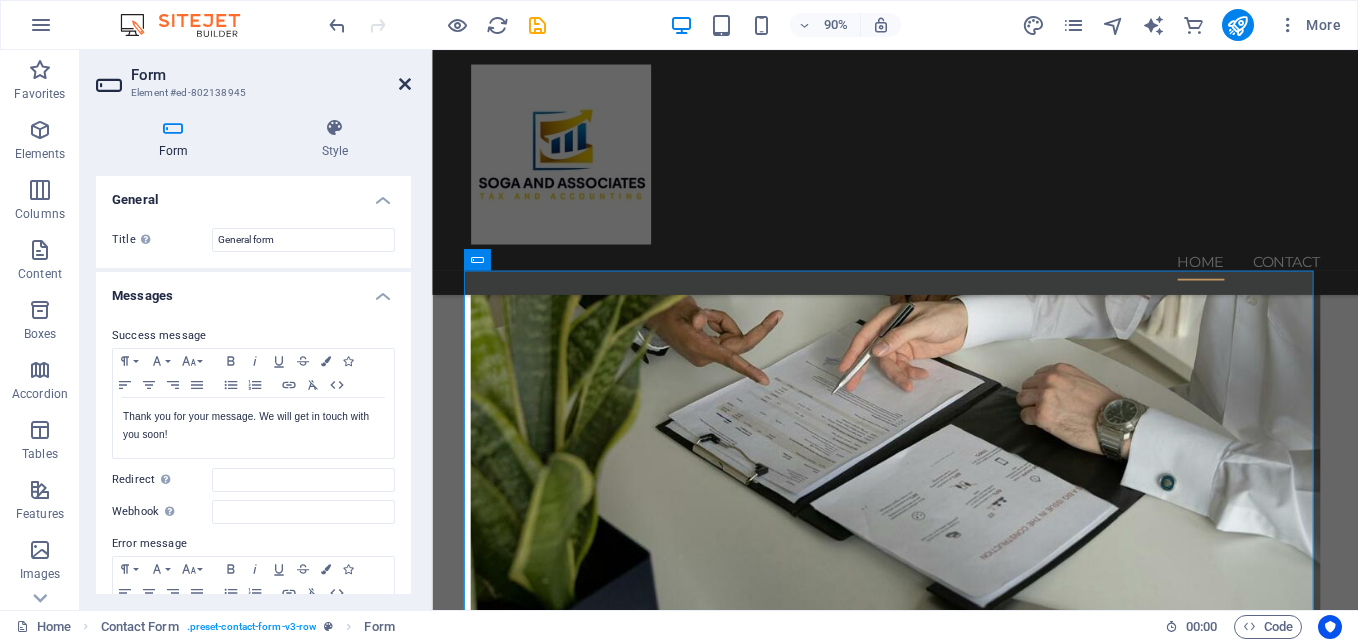click at bounding box center (405, 84) 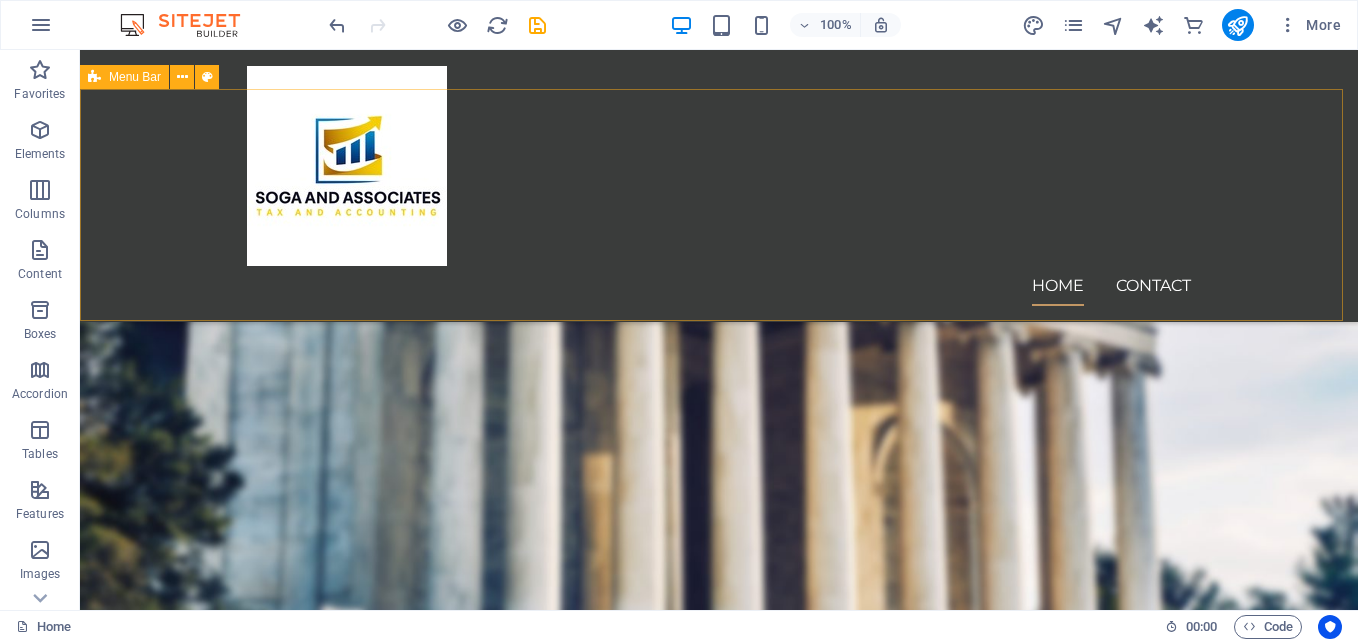 scroll, scrollTop: 2600, scrollLeft: 0, axis: vertical 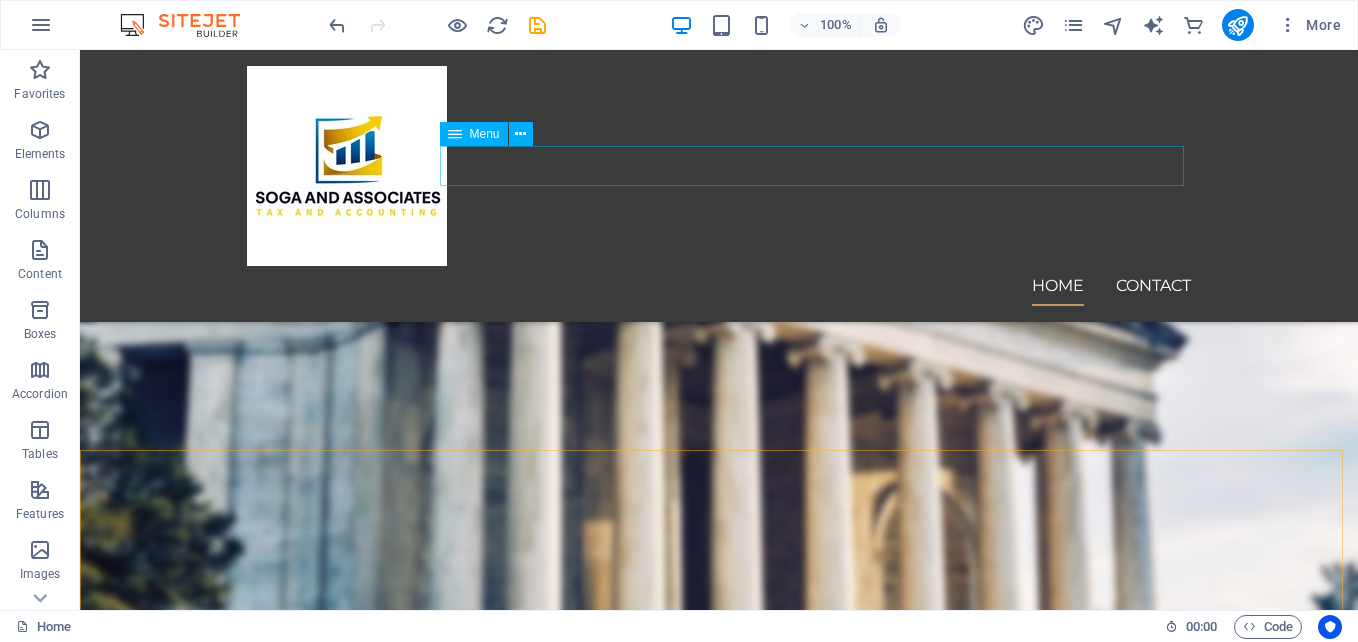 click on "Home Contact" at bounding box center [719, 286] 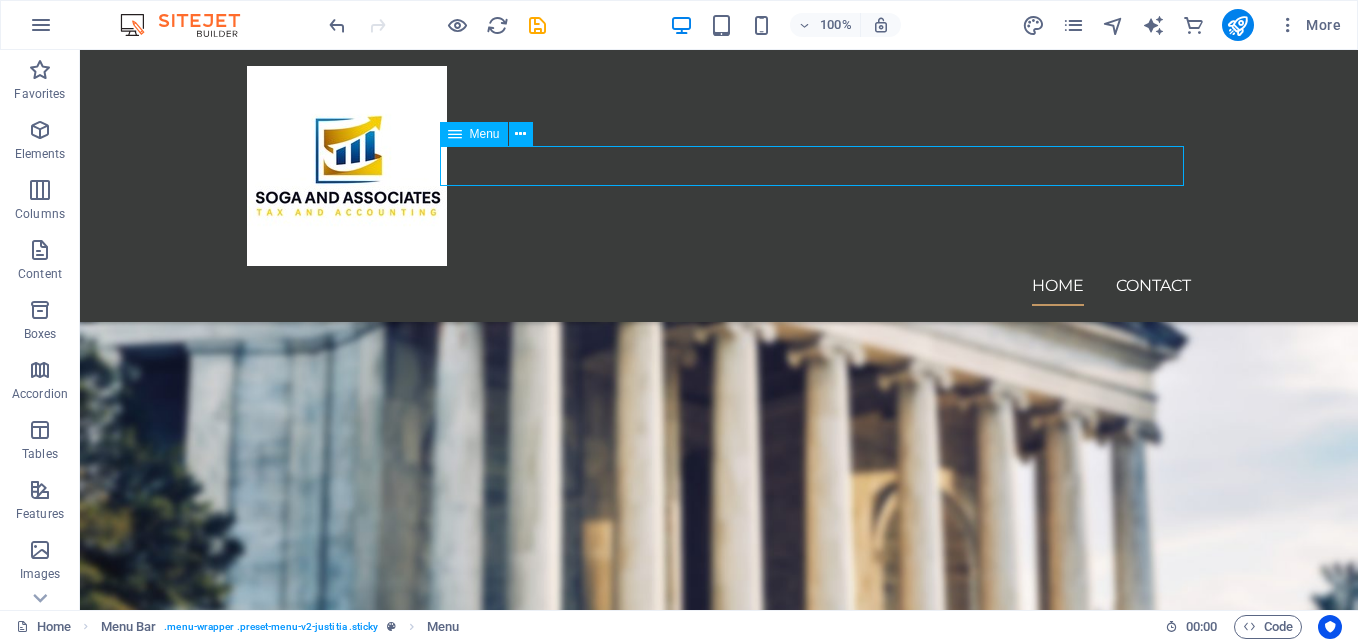 click on "Home Contact" at bounding box center (719, 286) 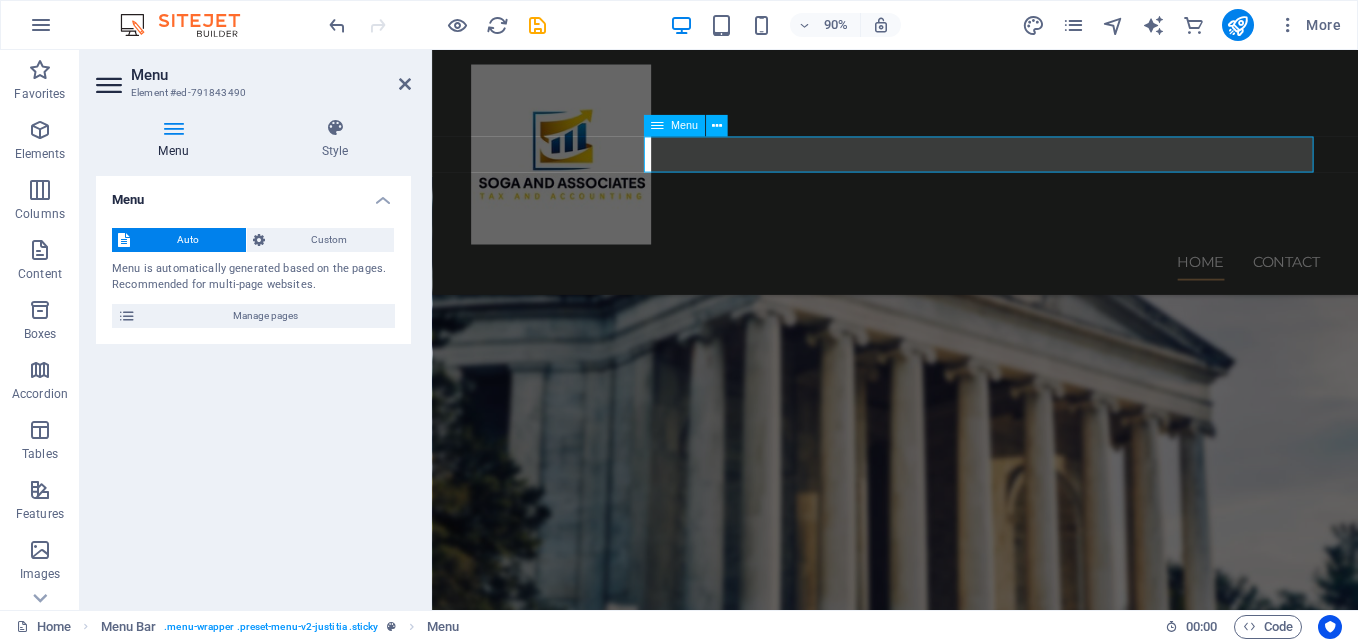 scroll, scrollTop: 2640, scrollLeft: 0, axis: vertical 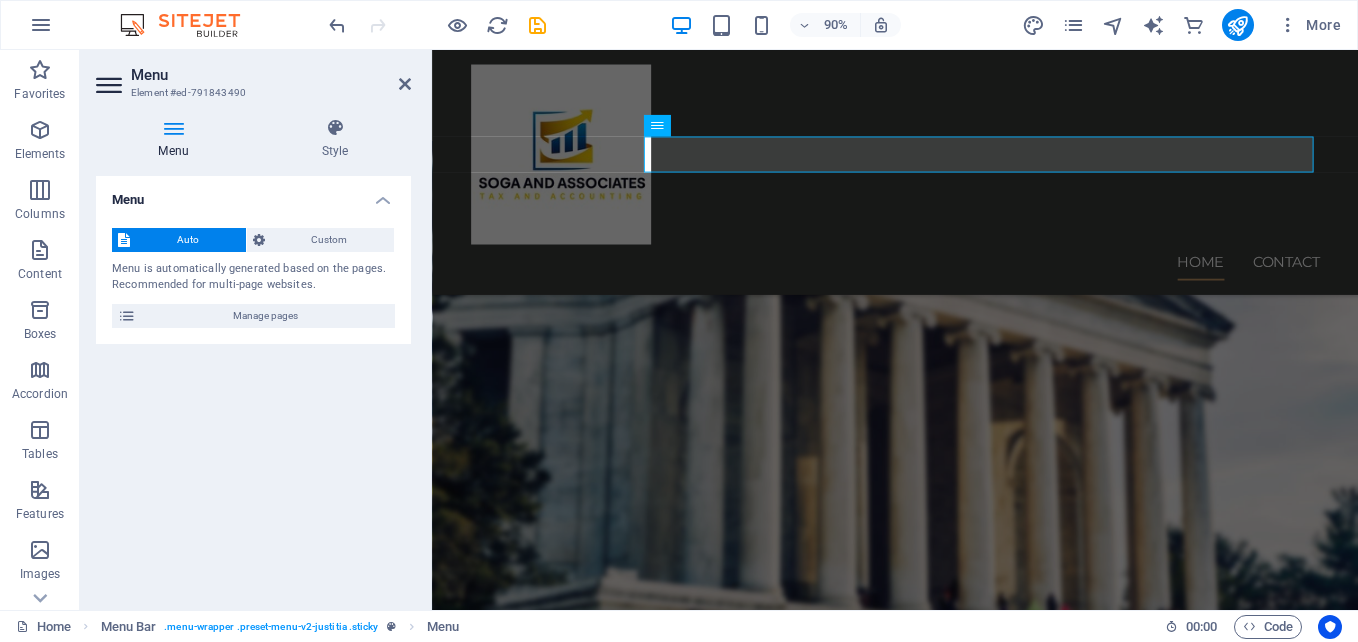 click at bounding box center (111, 85) 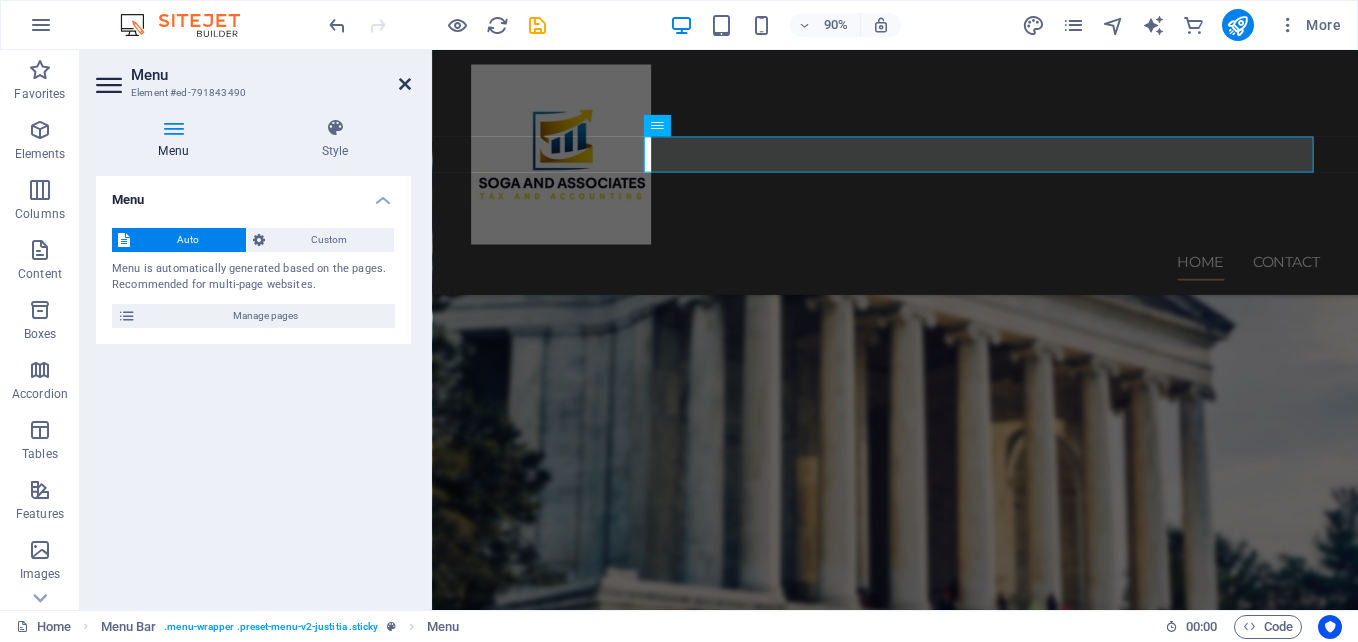 click at bounding box center (405, 84) 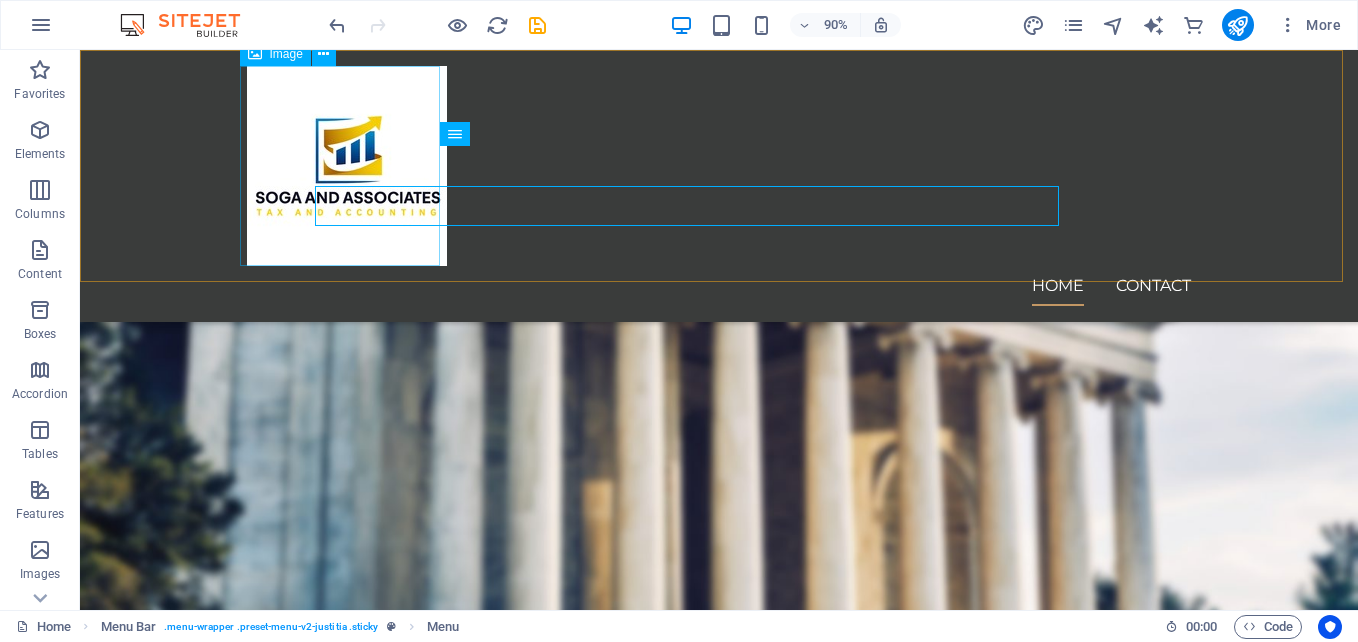 scroll, scrollTop: 2600, scrollLeft: 0, axis: vertical 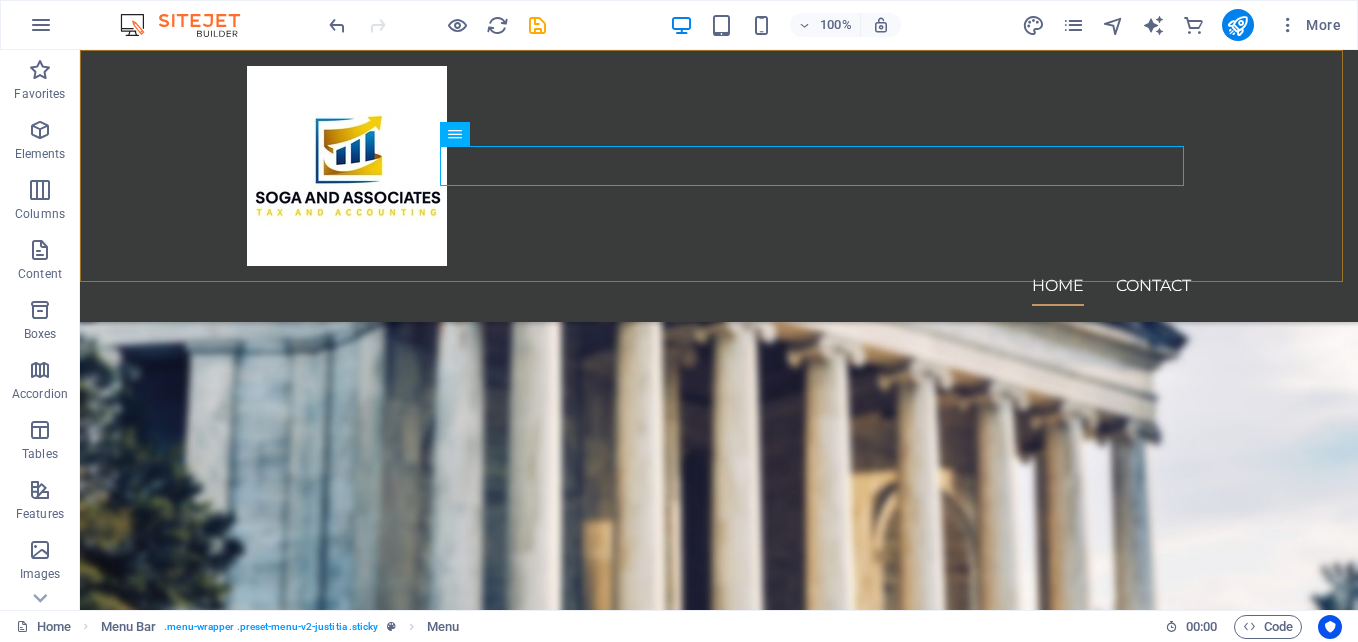 click on "Home Contact" at bounding box center [719, 186] 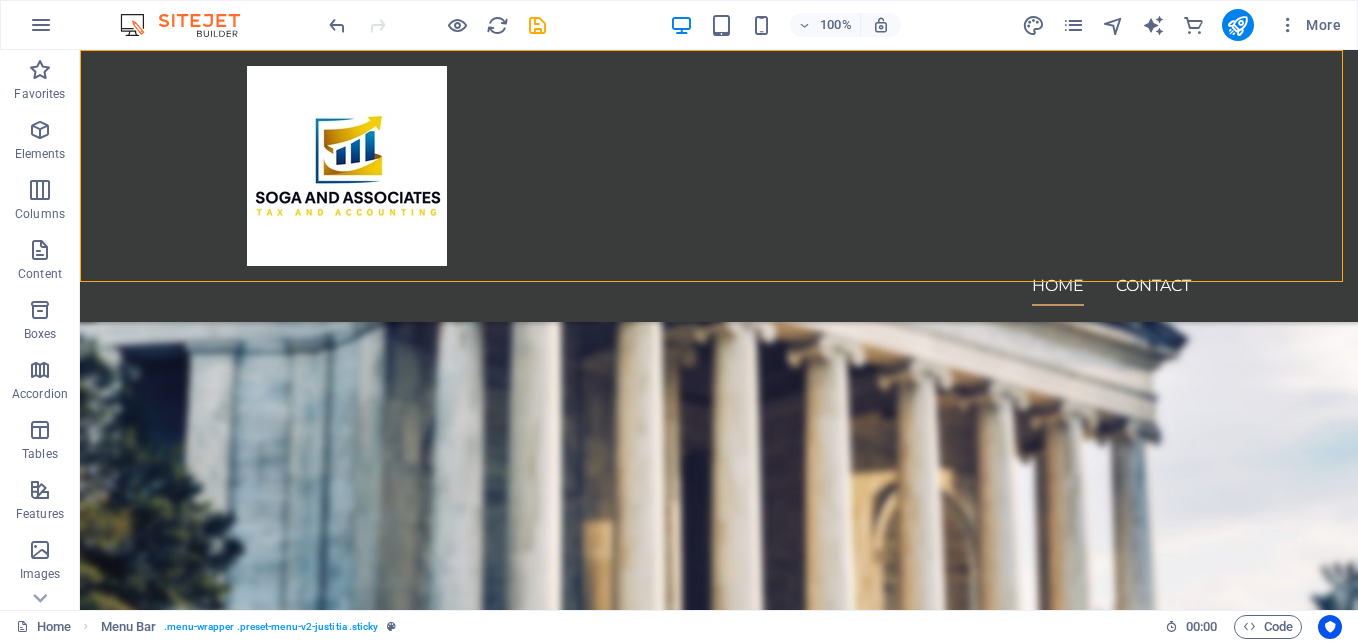 click on "Home Contact" at bounding box center (719, 186) 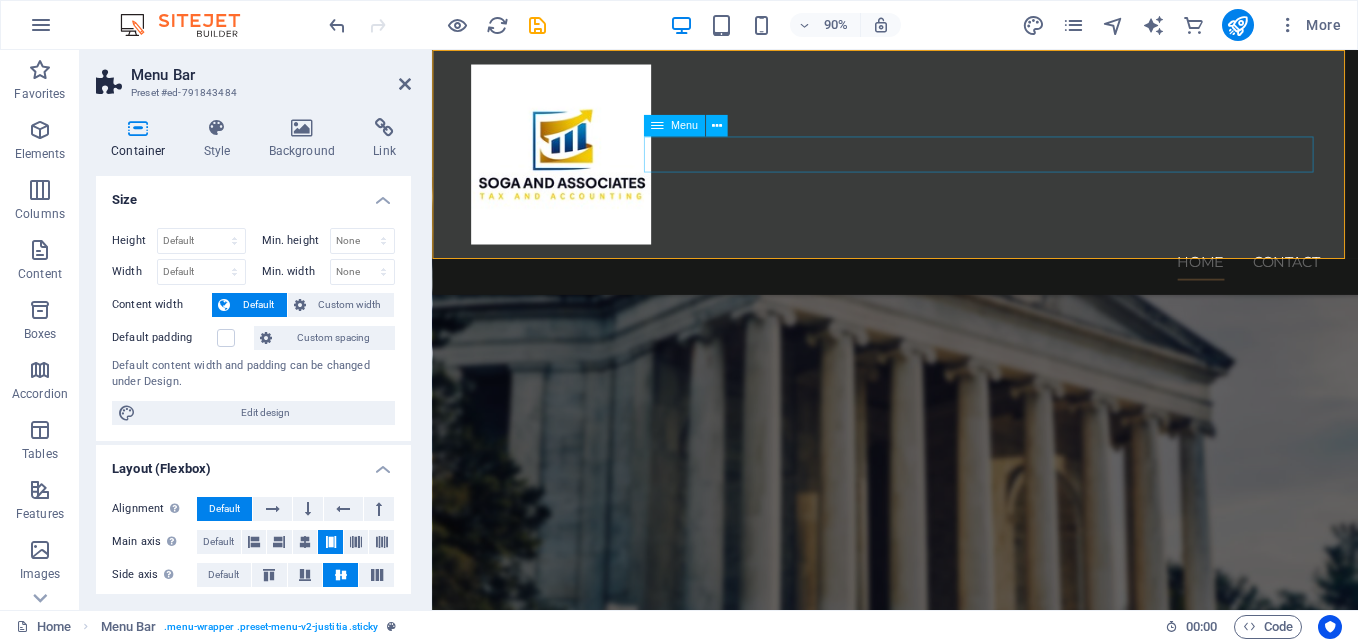 scroll, scrollTop: 2640, scrollLeft: 0, axis: vertical 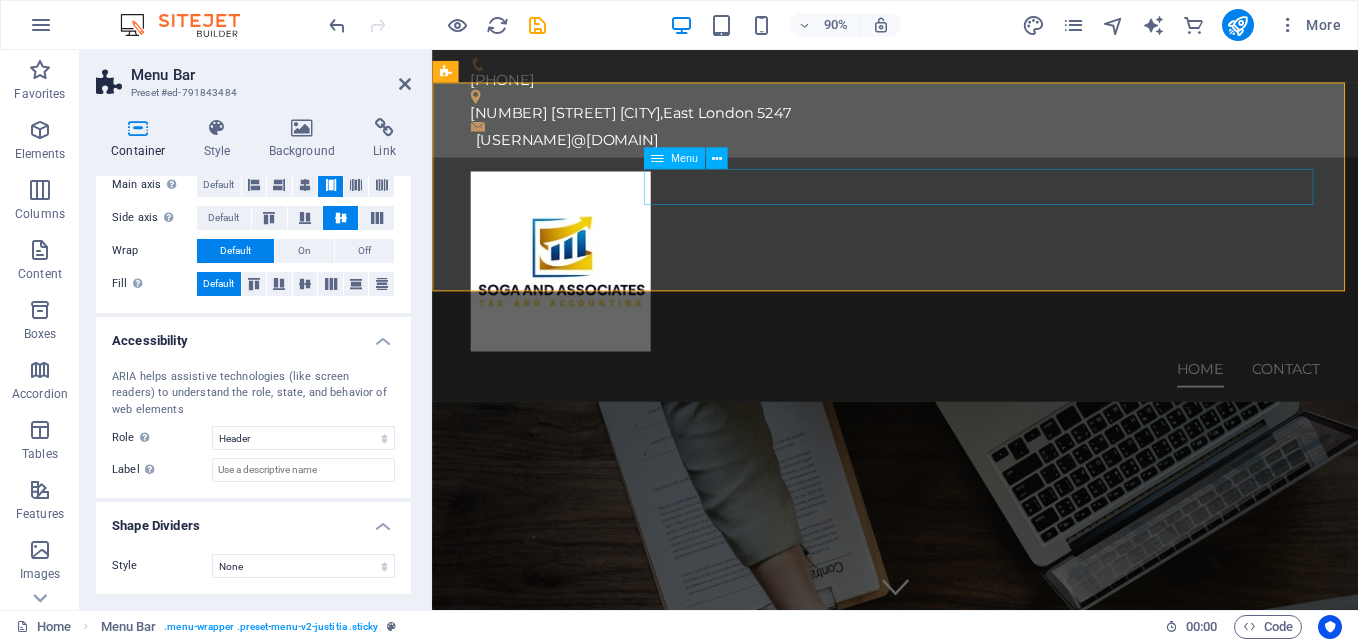 click on "Home Contact" at bounding box center (947, 405) 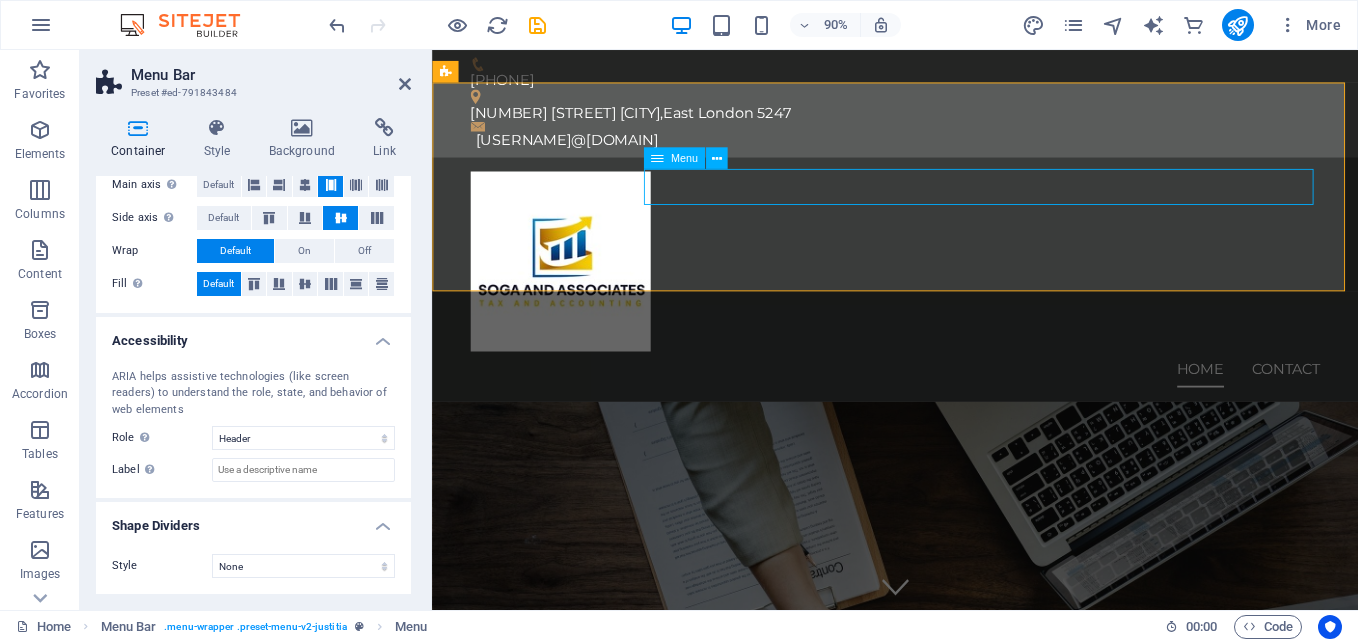 click on "Home Contact" at bounding box center (947, 405) 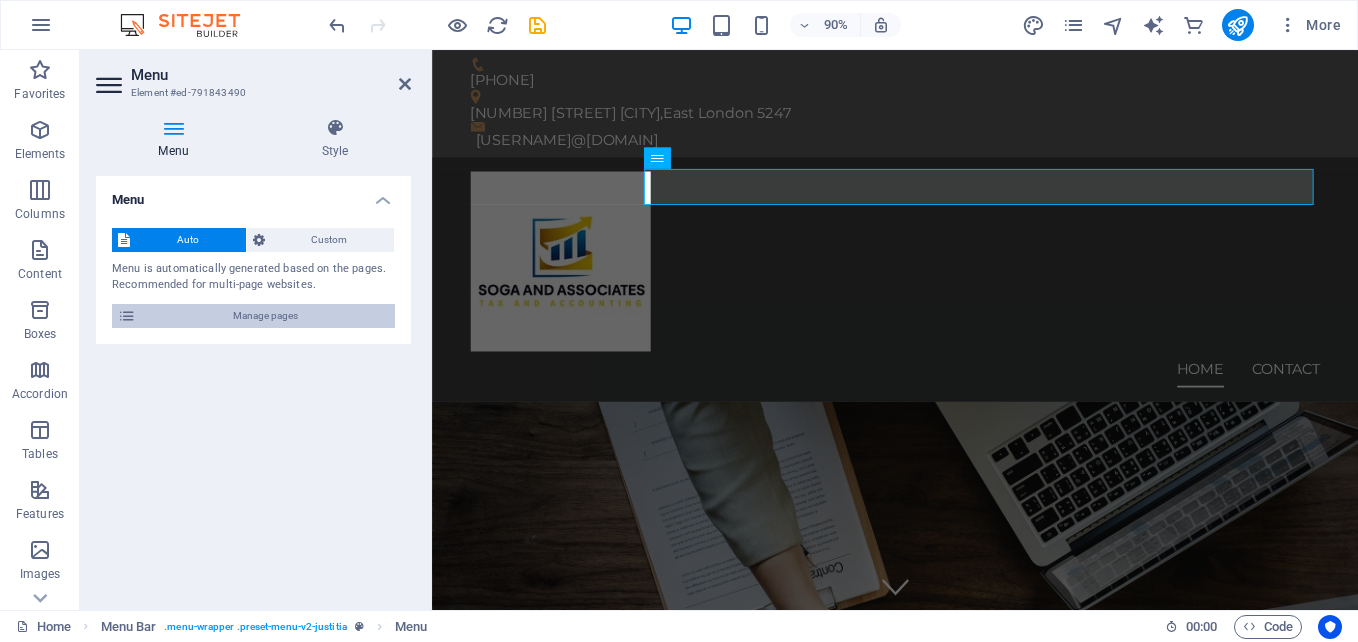 click on "Manage pages" at bounding box center (265, 316) 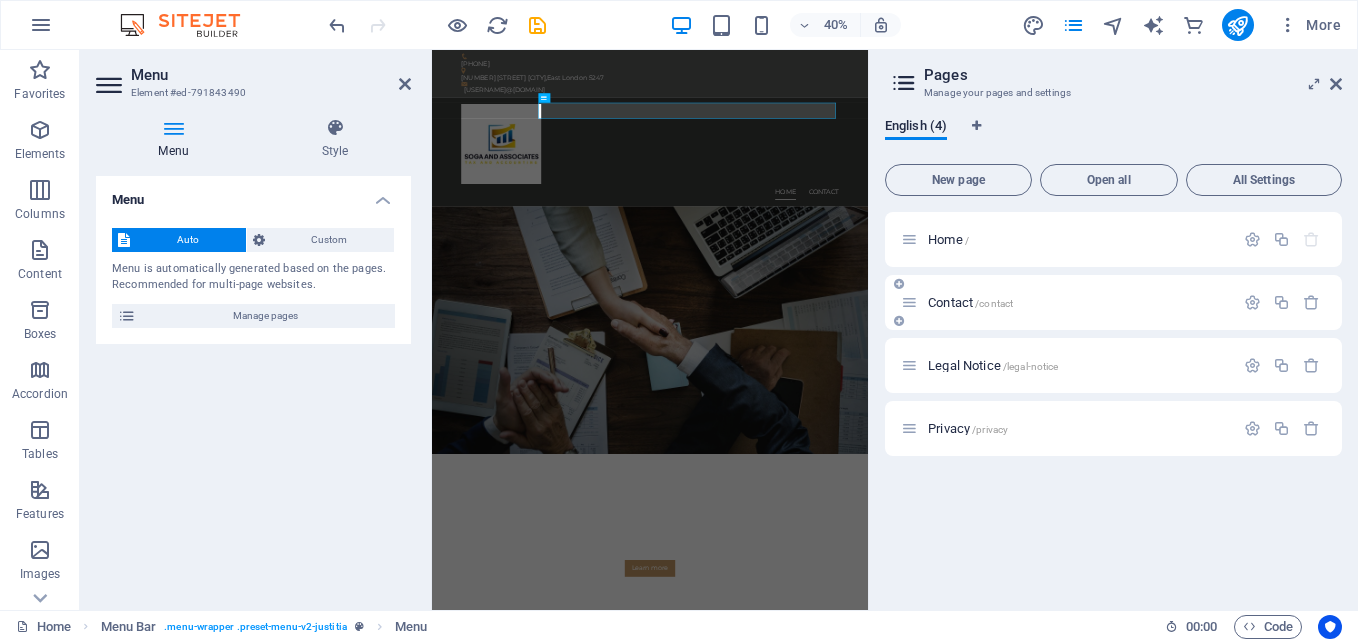 click on "Contact /contact" at bounding box center [970, 302] 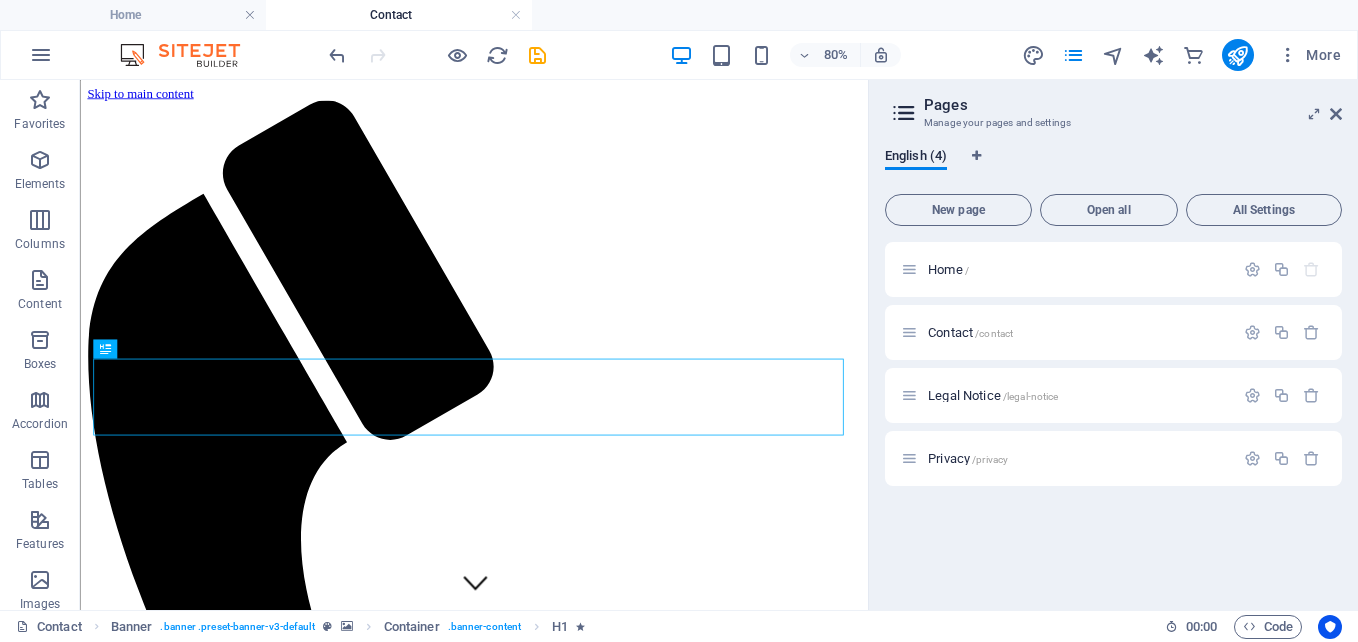 scroll, scrollTop: 0, scrollLeft: 0, axis: both 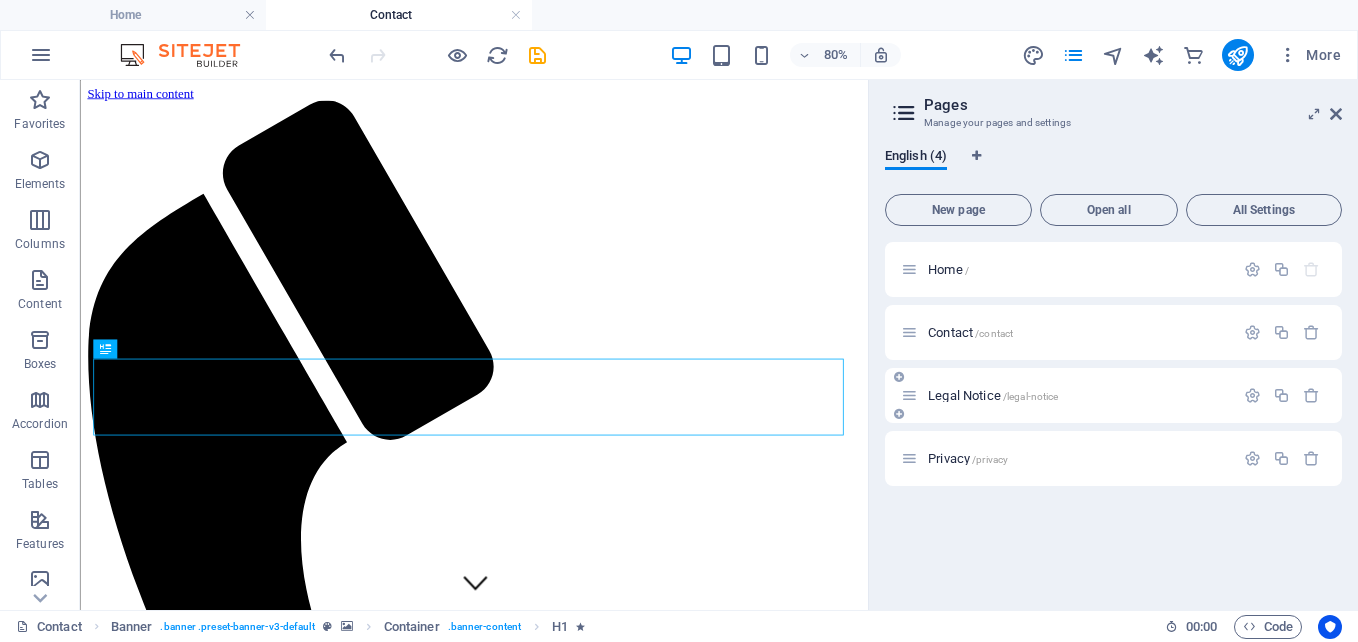 click on "Legal Notice /legal-notice" at bounding box center (1067, 395) 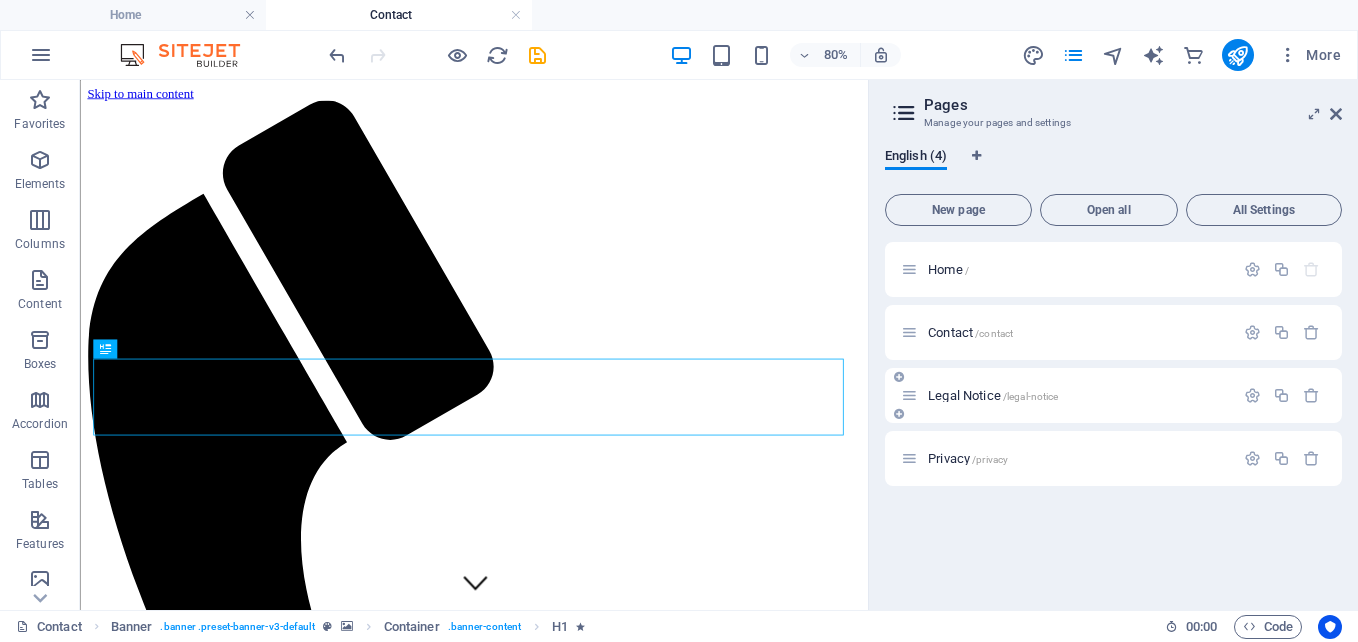 click on "/legal-notice" at bounding box center [1031, 396] 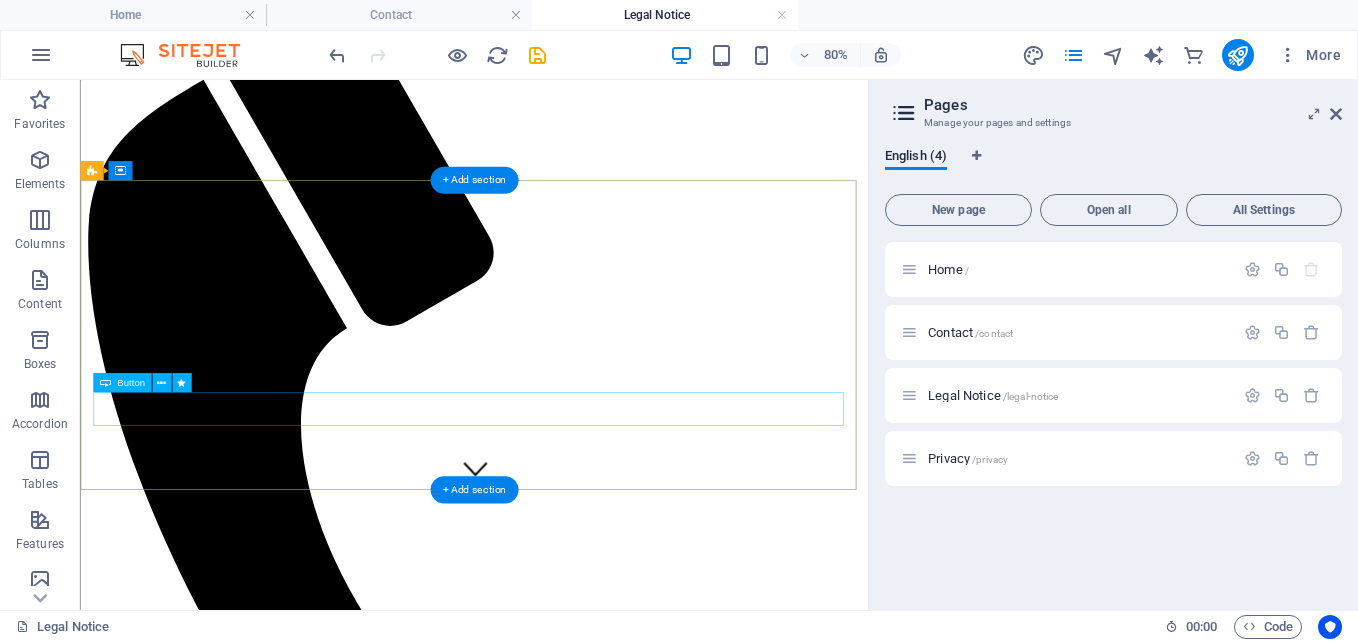 scroll, scrollTop: 0, scrollLeft: 0, axis: both 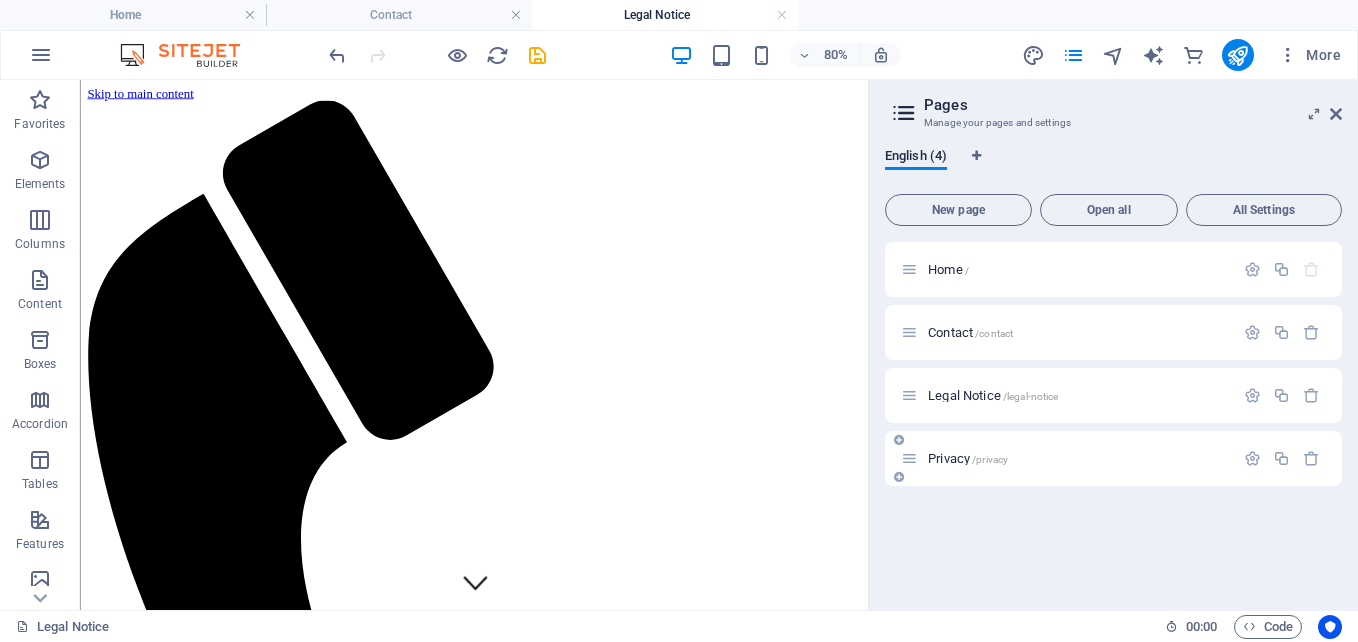click on "Privacy /privacy" at bounding box center [968, 458] 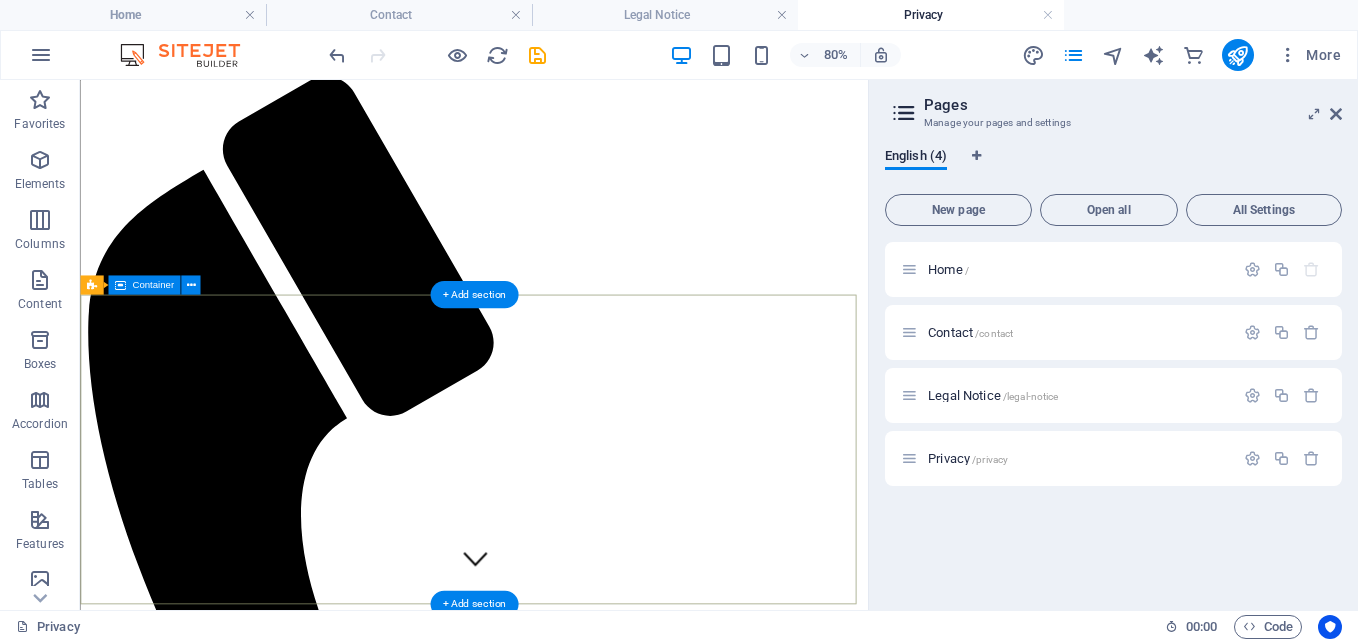 scroll, scrollTop: 0, scrollLeft: 0, axis: both 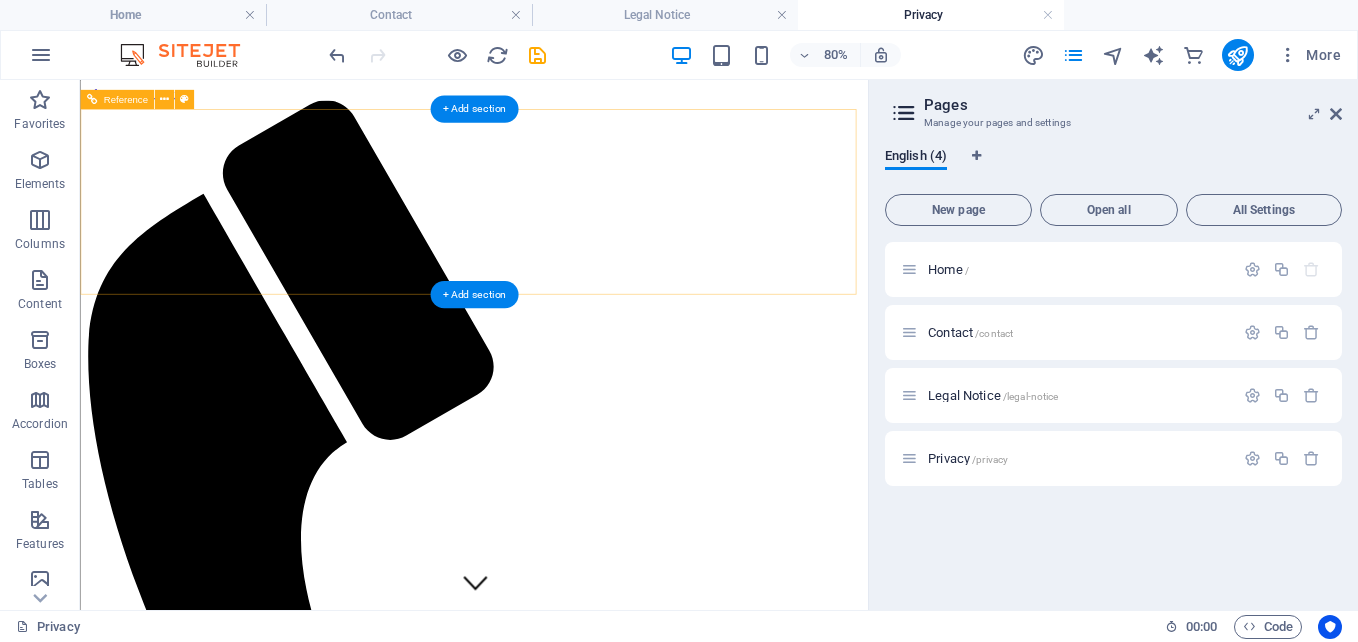click on "Home Contact" at bounding box center [572, 3864] 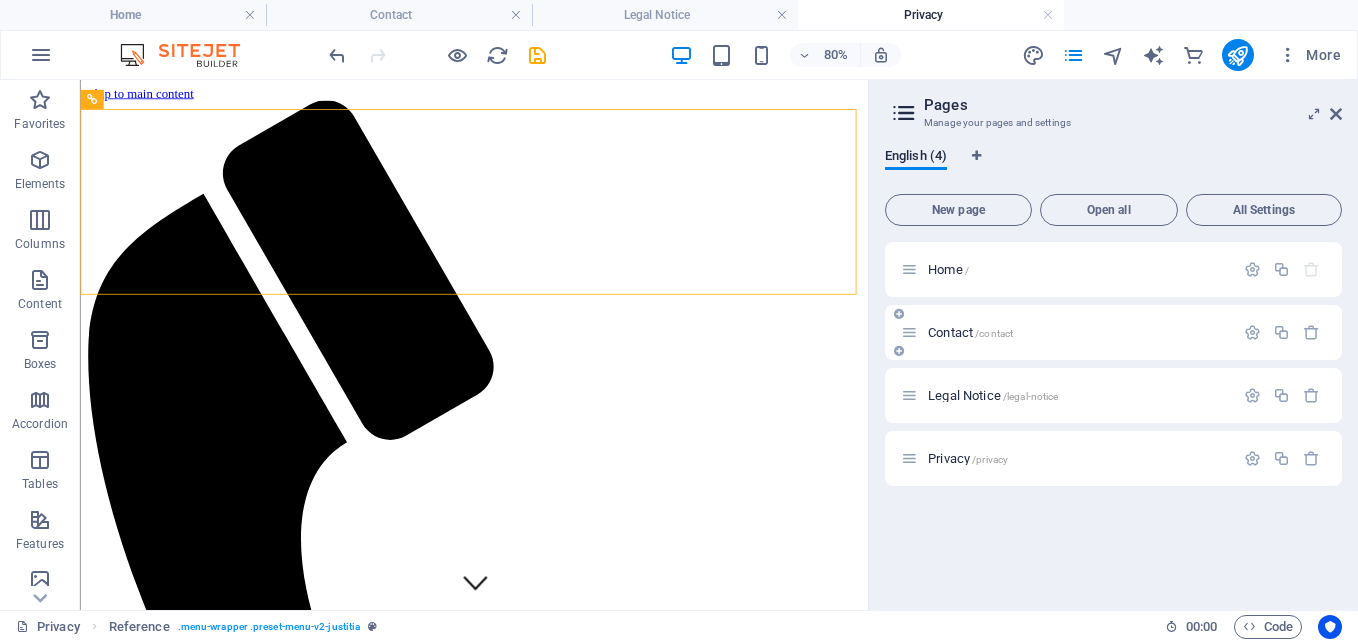 click on "/contact" at bounding box center (994, 333) 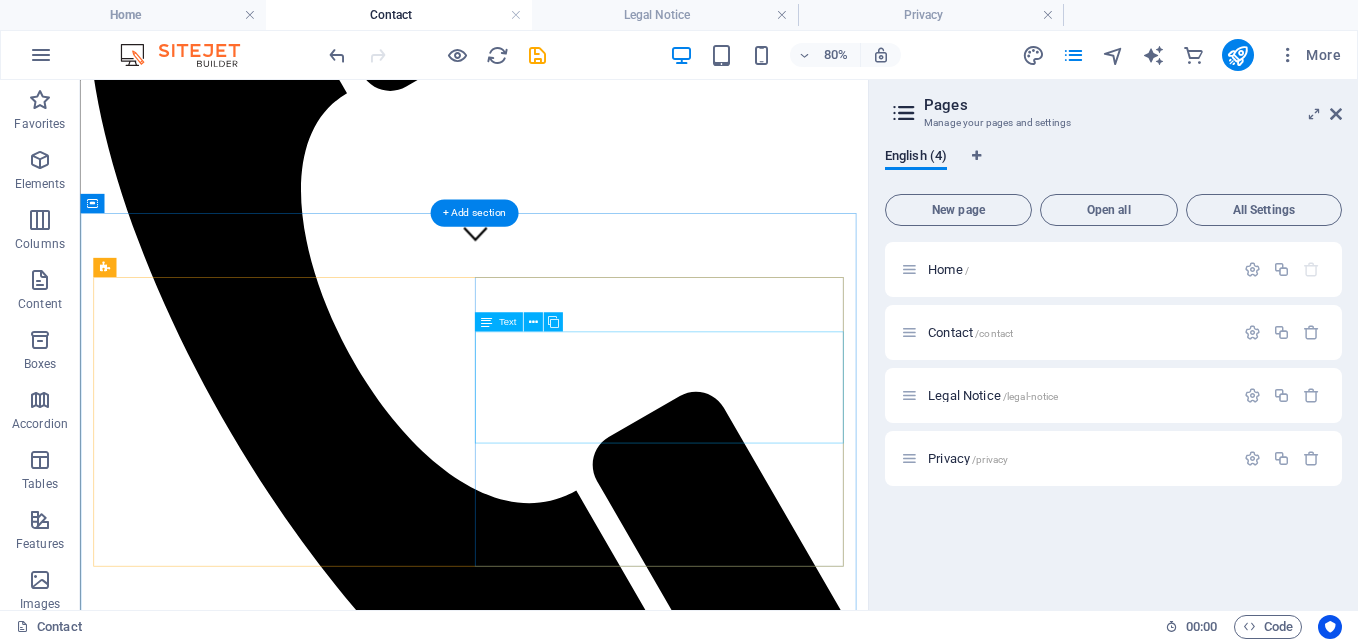scroll, scrollTop: 500, scrollLeft: 0, axis: vertical 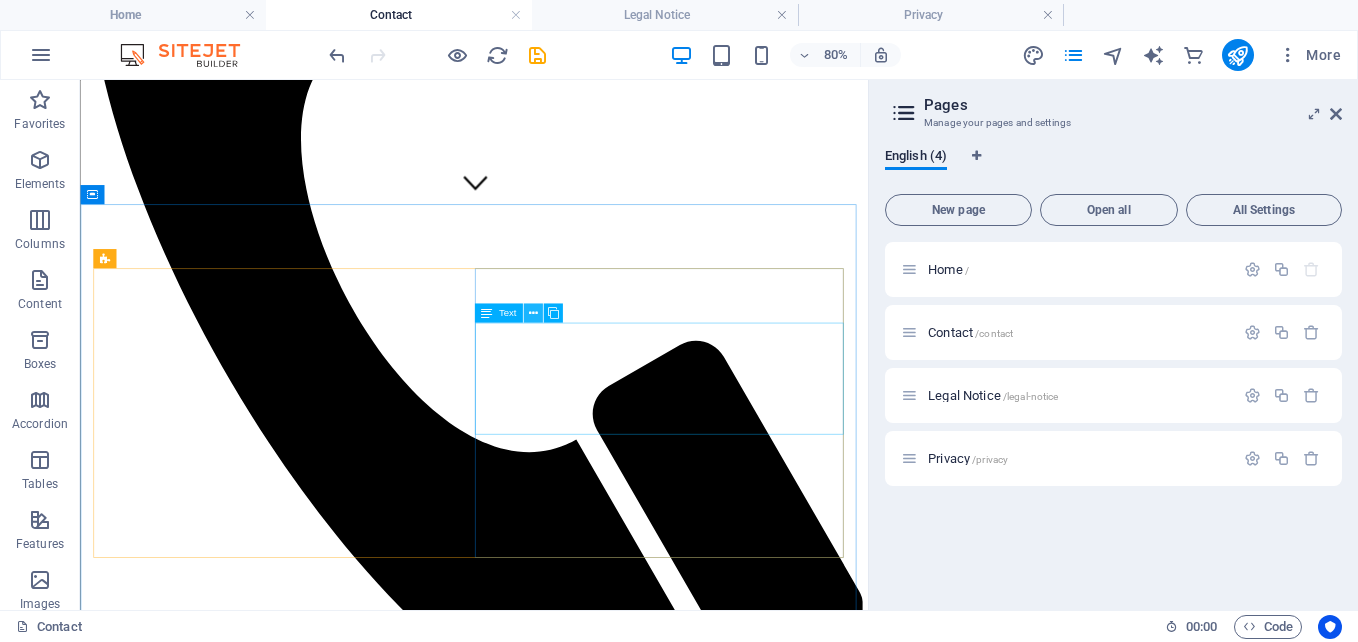 click at bounding box center [532, 312] 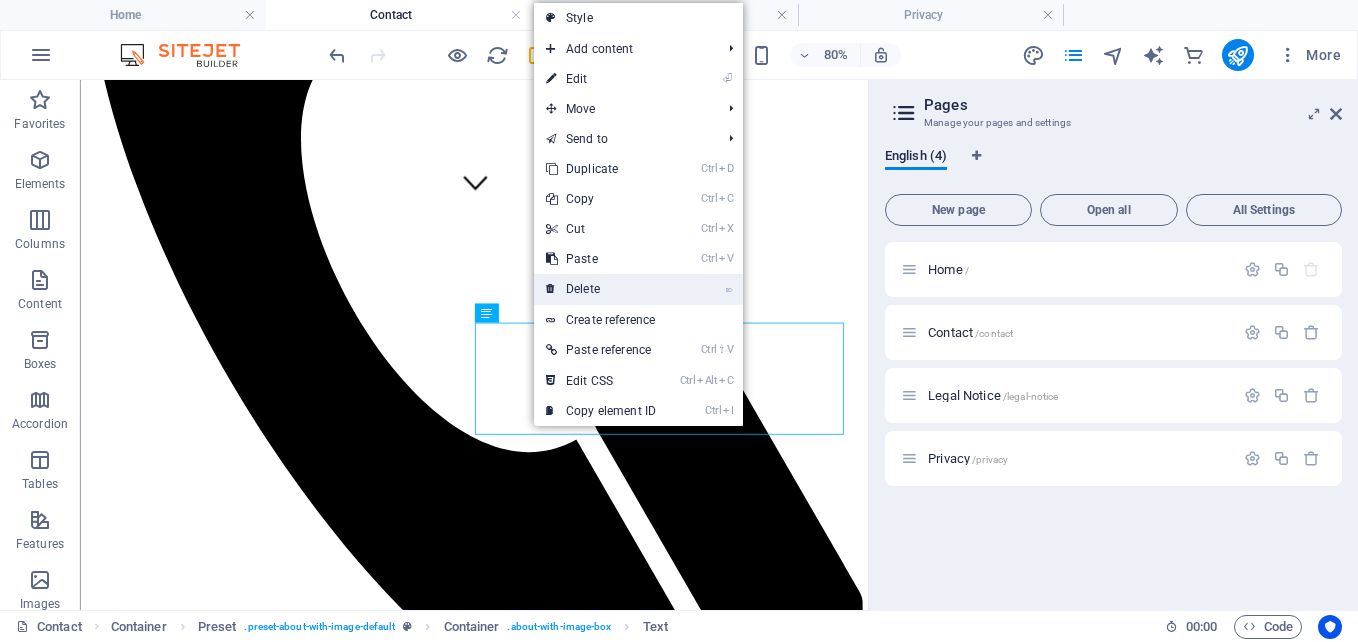 click on "⌦  Delete" at bounding box center (601, 289) 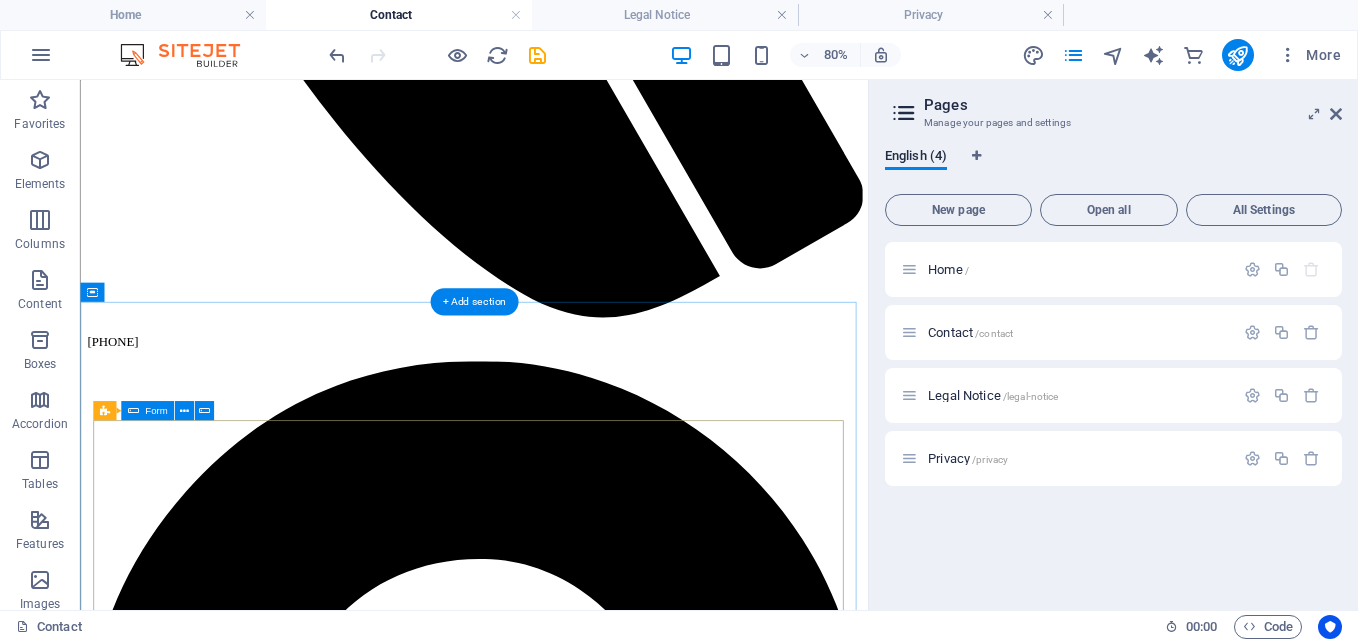 scroll, scrollTop: 1000, scrollLeft: 0, axis: vertical 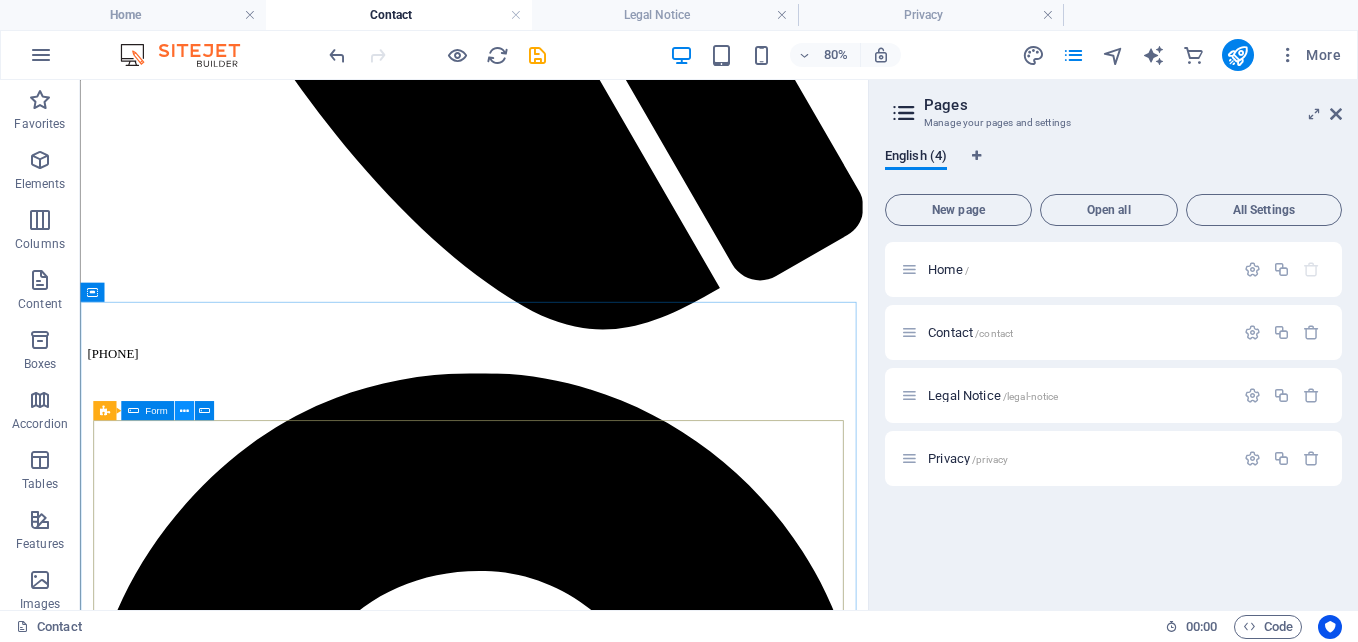 click at bounding box center [184, 410] 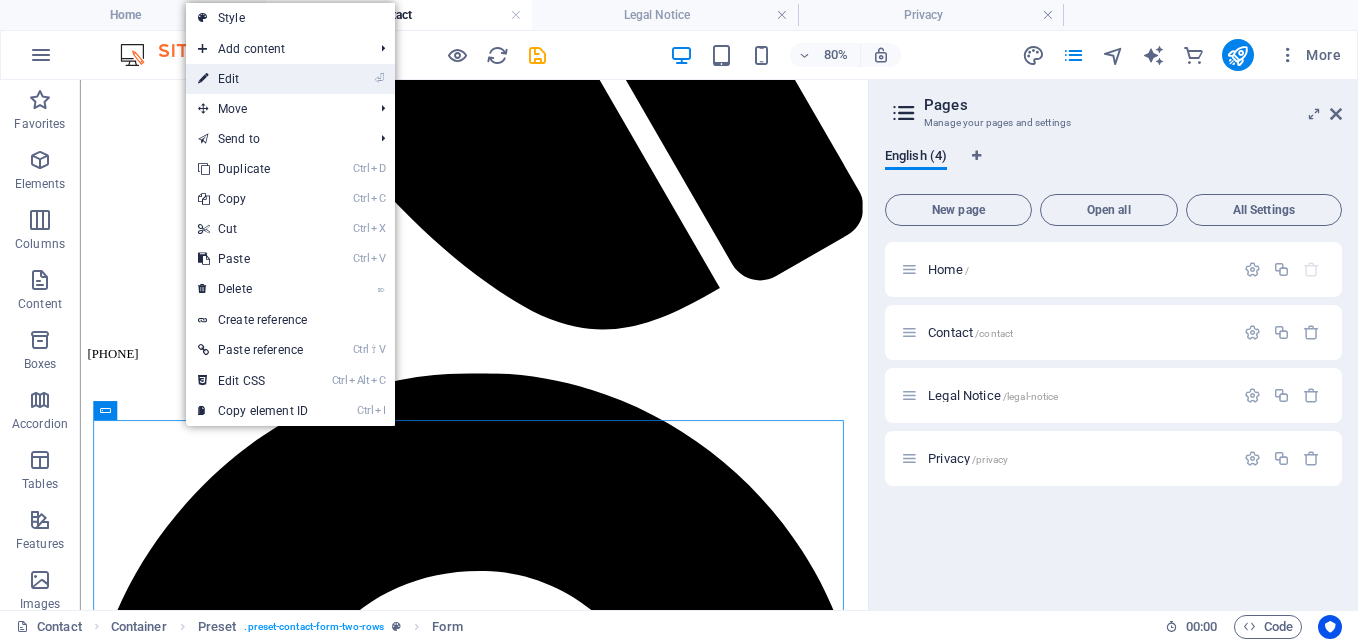 click on "⏎  Edit" at bounding box center [253, 79] 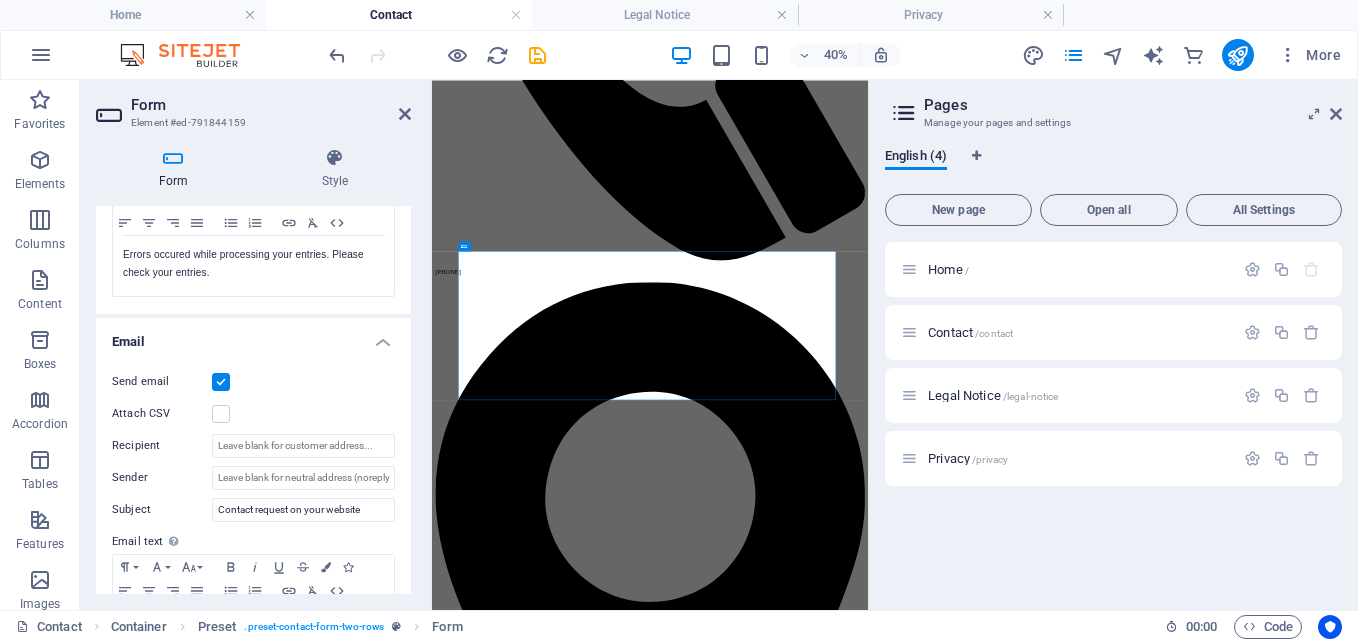 scroll, scrollTop: 500, scrollLeft: 0, axis: vertical 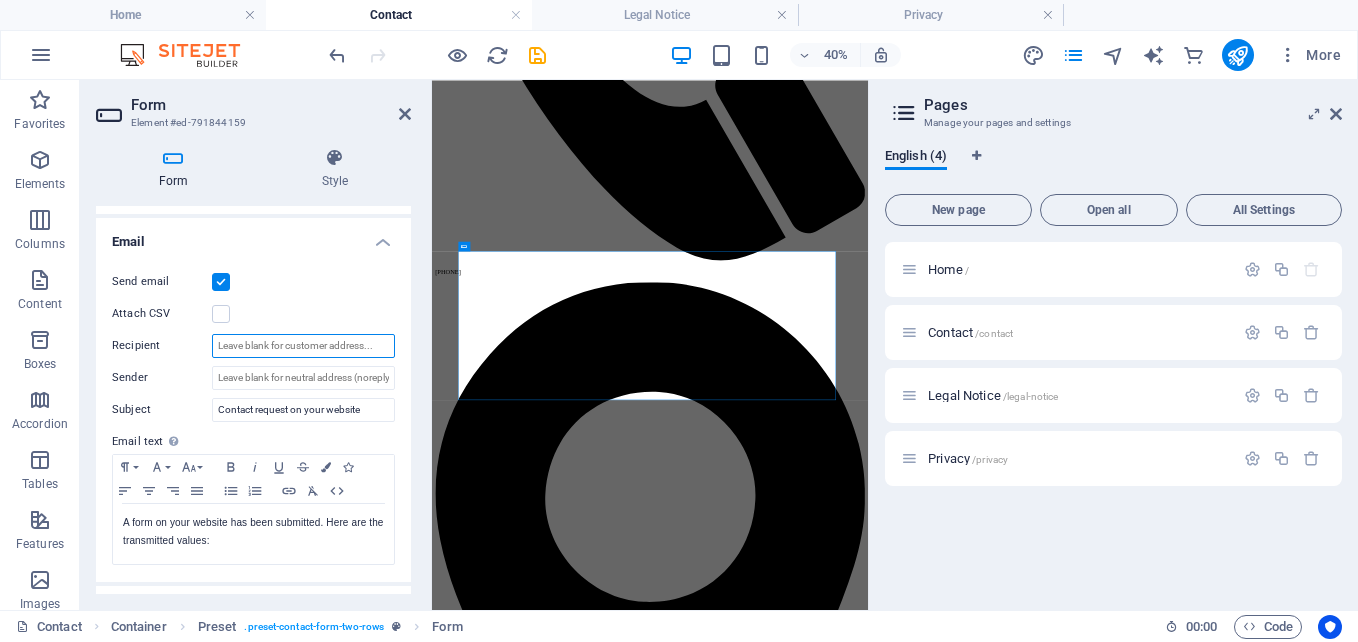click on "Recipient" at bounding box center (303, 346) 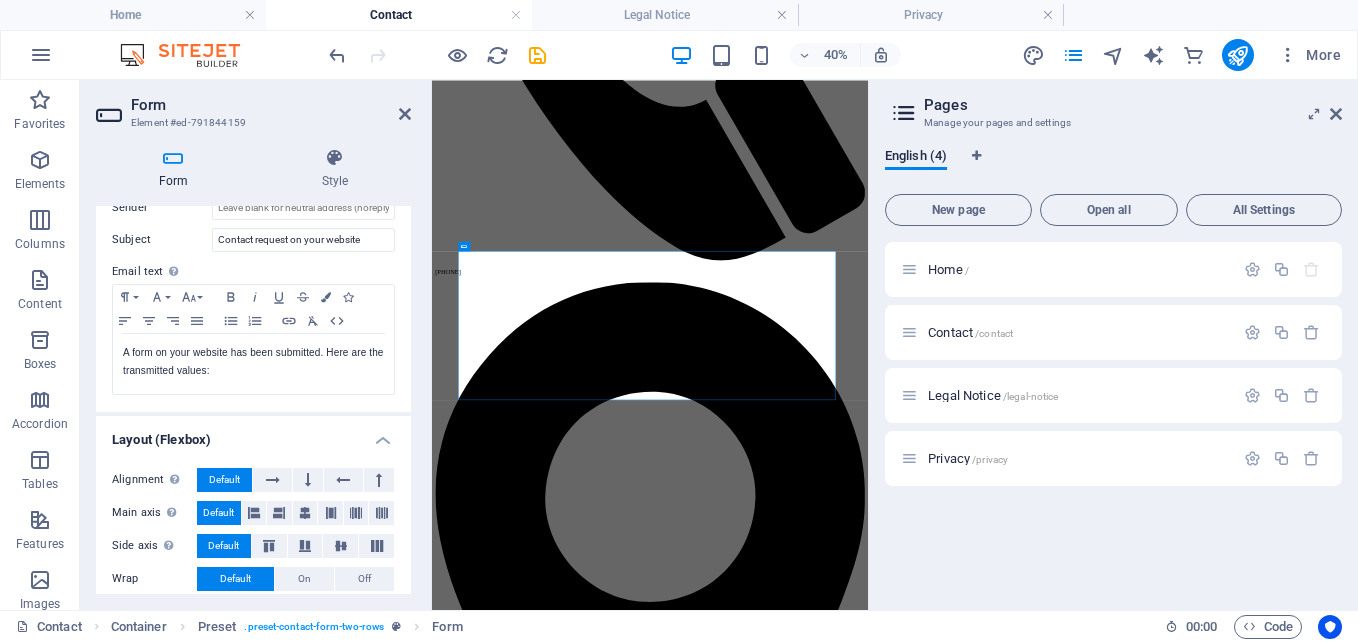 scroll, scrollTop: 717, scrollLeft: 0, axis: vertical 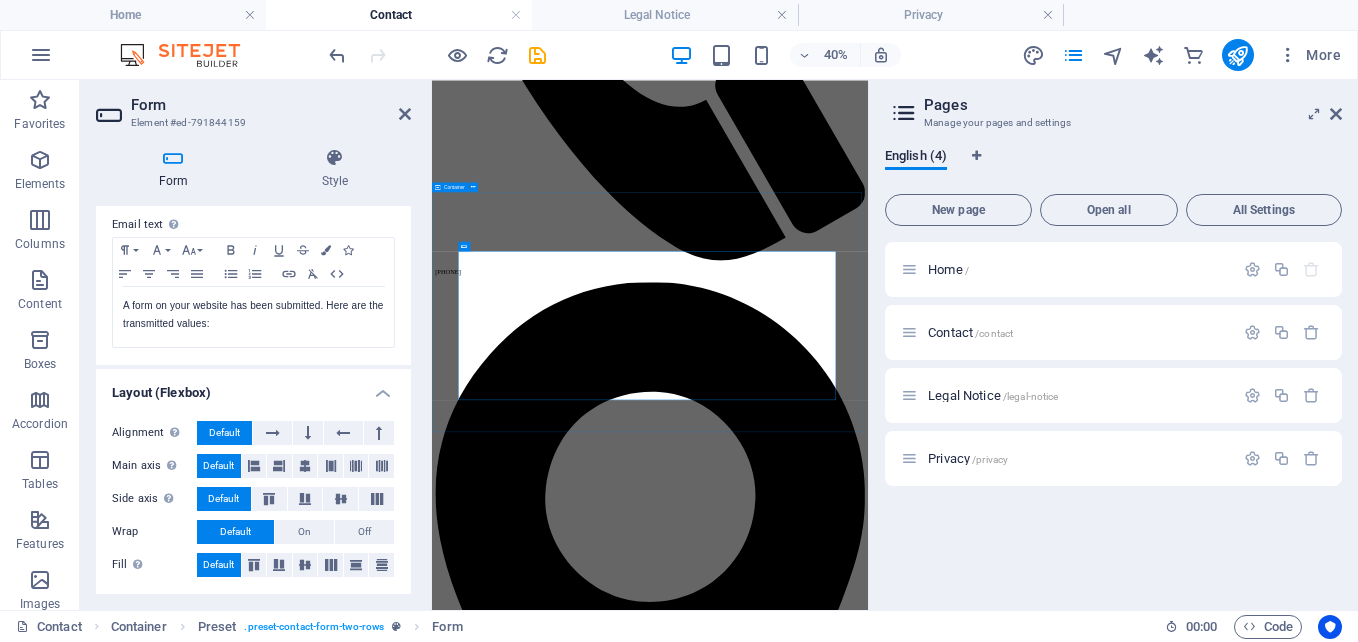 type on "kwardsmlandu@icloud.com" 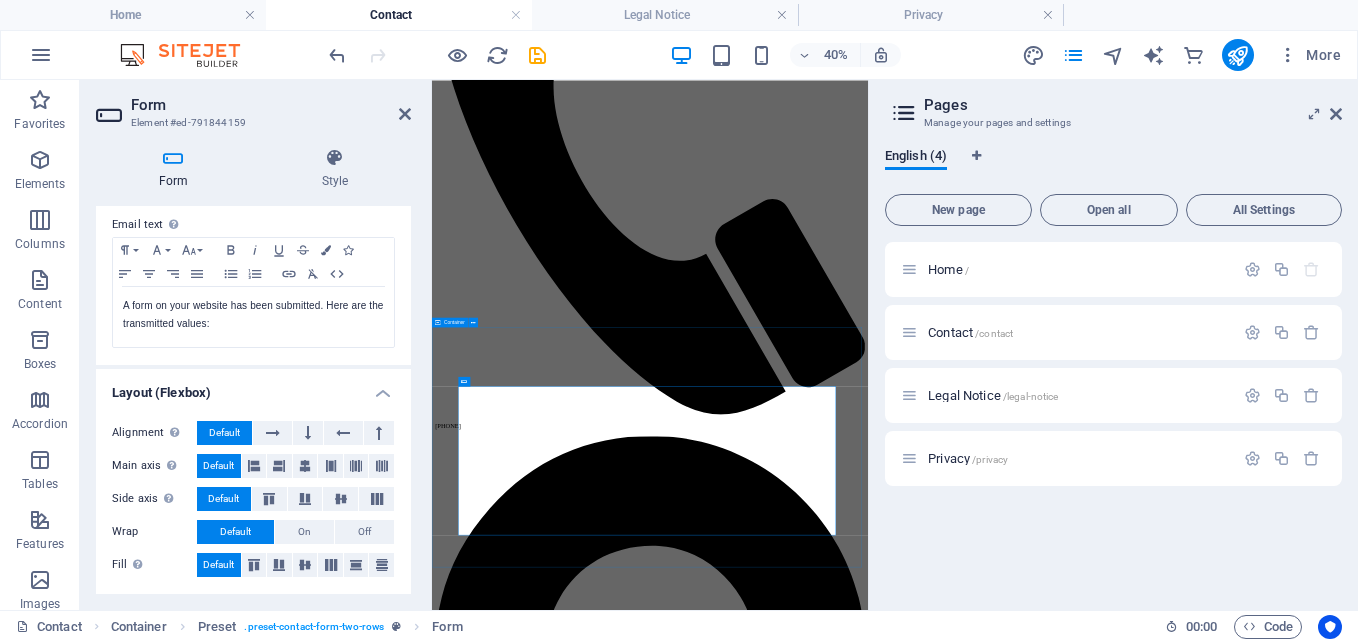 scroll, scrollTop: 600, scrollLeft: 0, axis: vertical 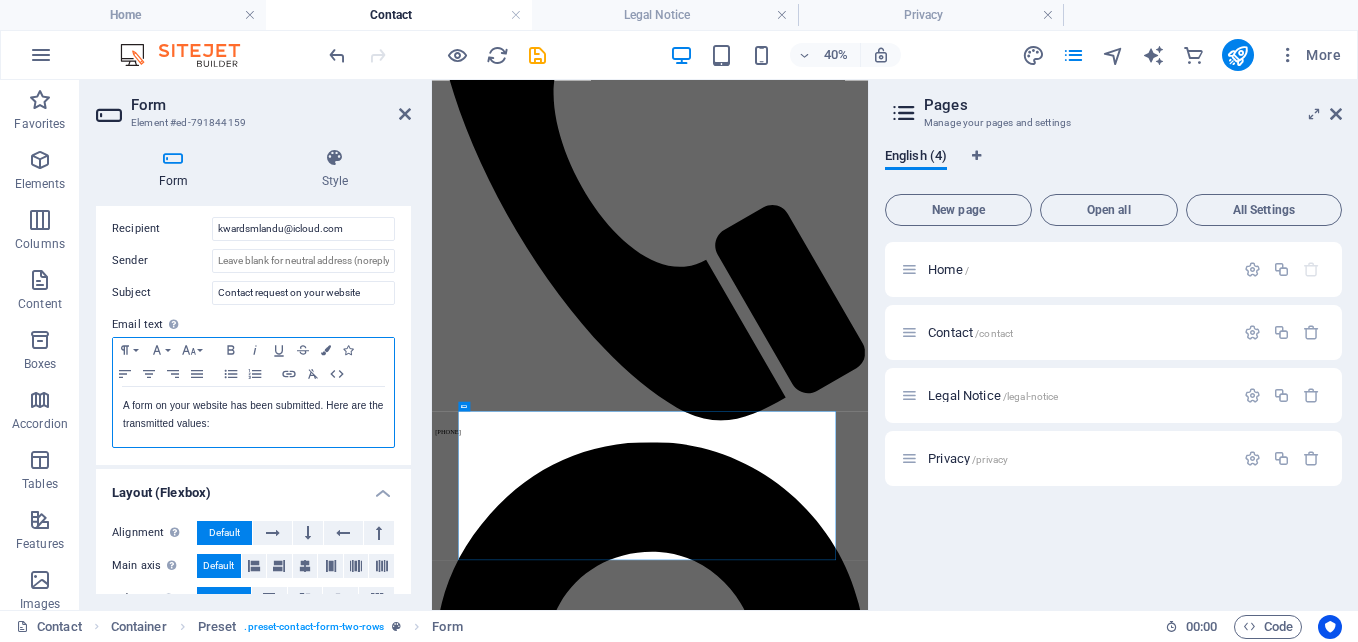 click on "A form on your website has been submitted. Here are the transmitted values:" at bounding box center [253, 415] 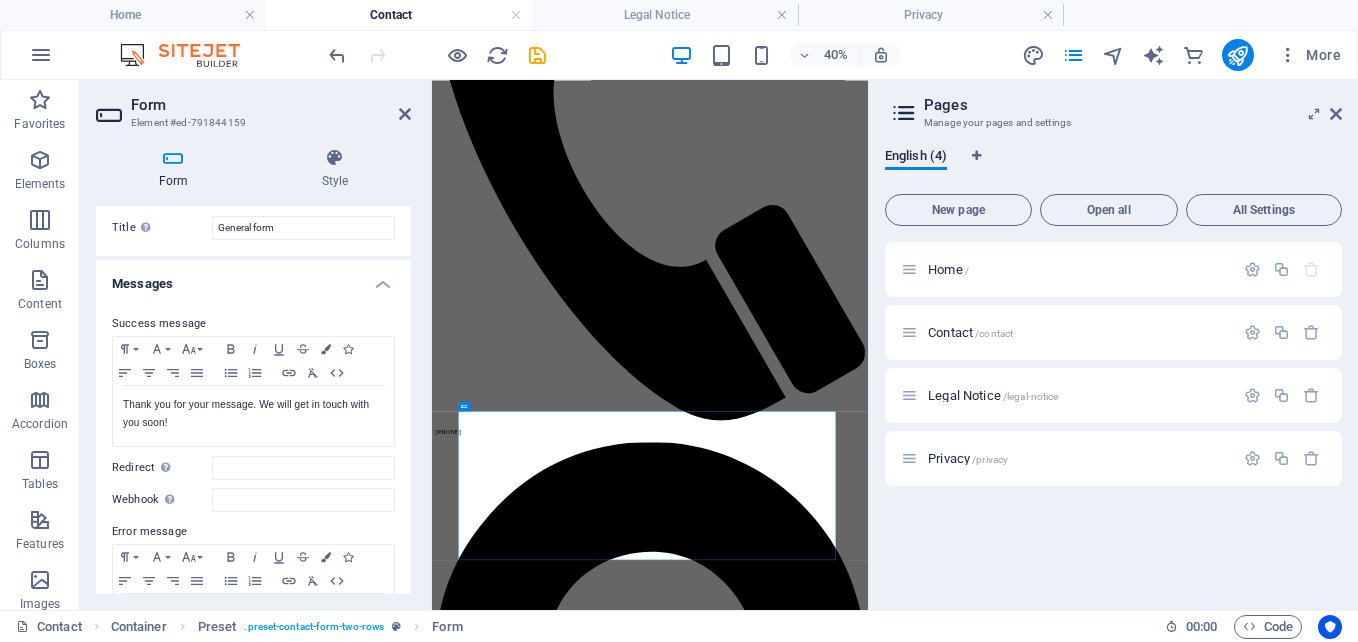 scroll, scrollTop: 17, scrollLeft: 0, axis: vertical 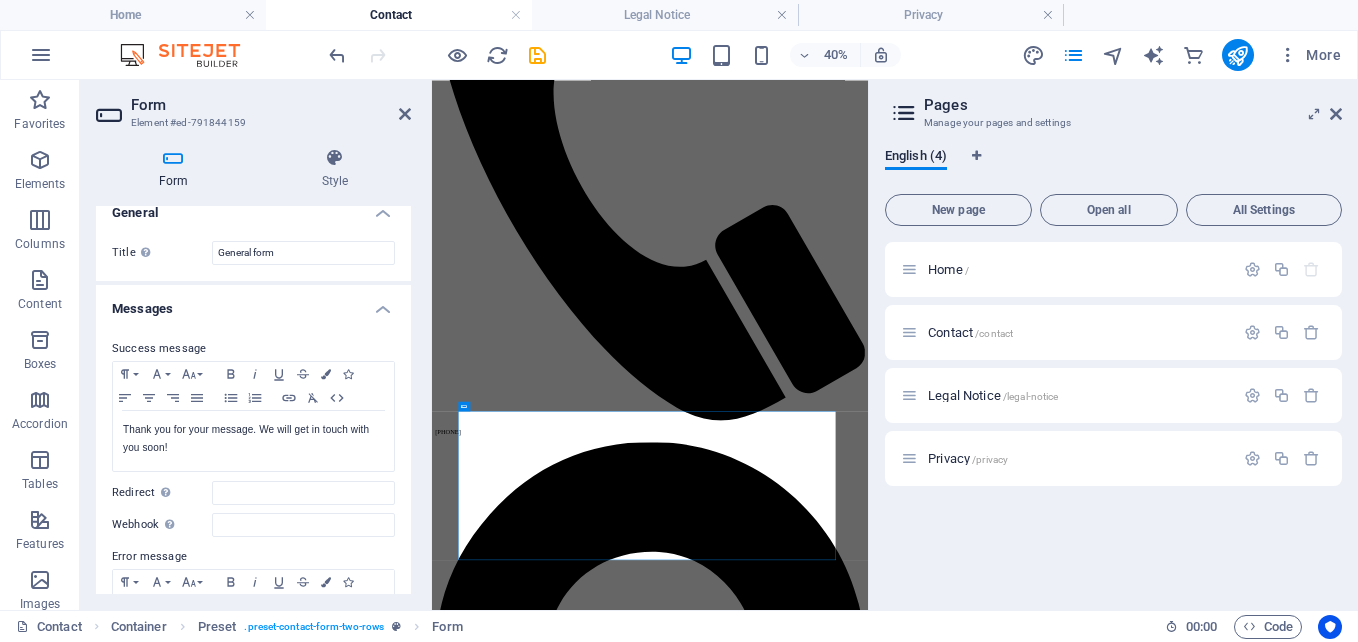 click on "Messages" at bounding box center [253, 303] 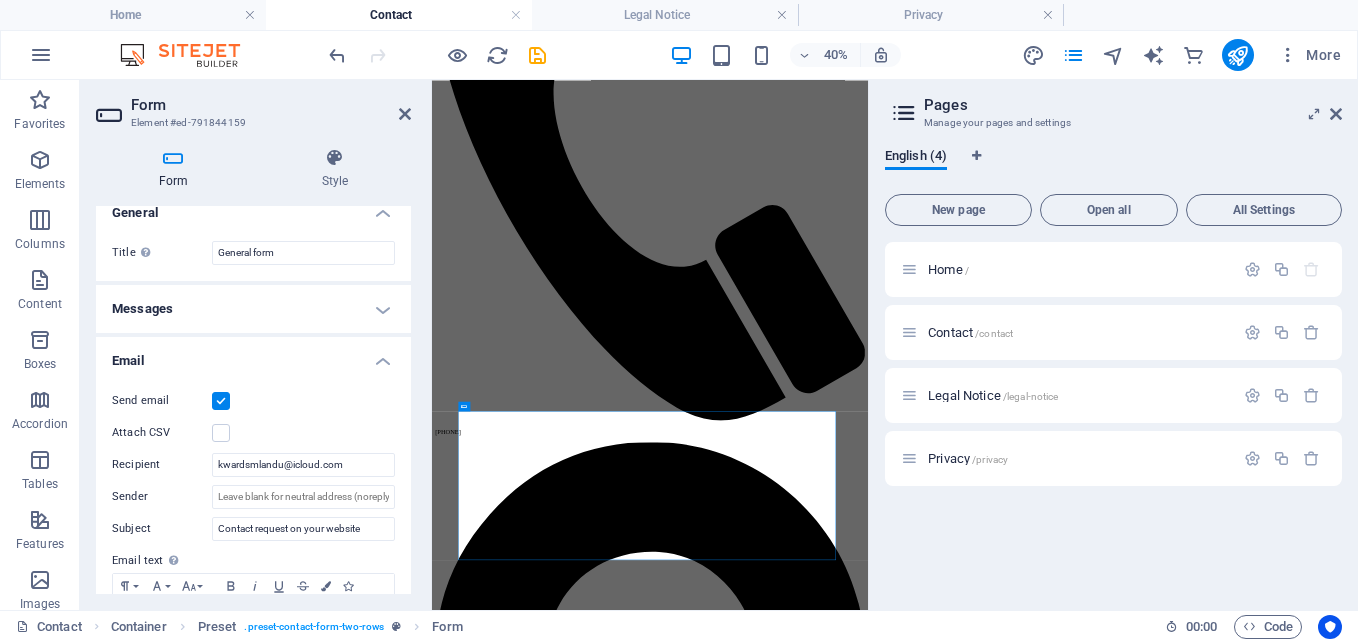 click on "Messages" at bounding box center [253, 309] 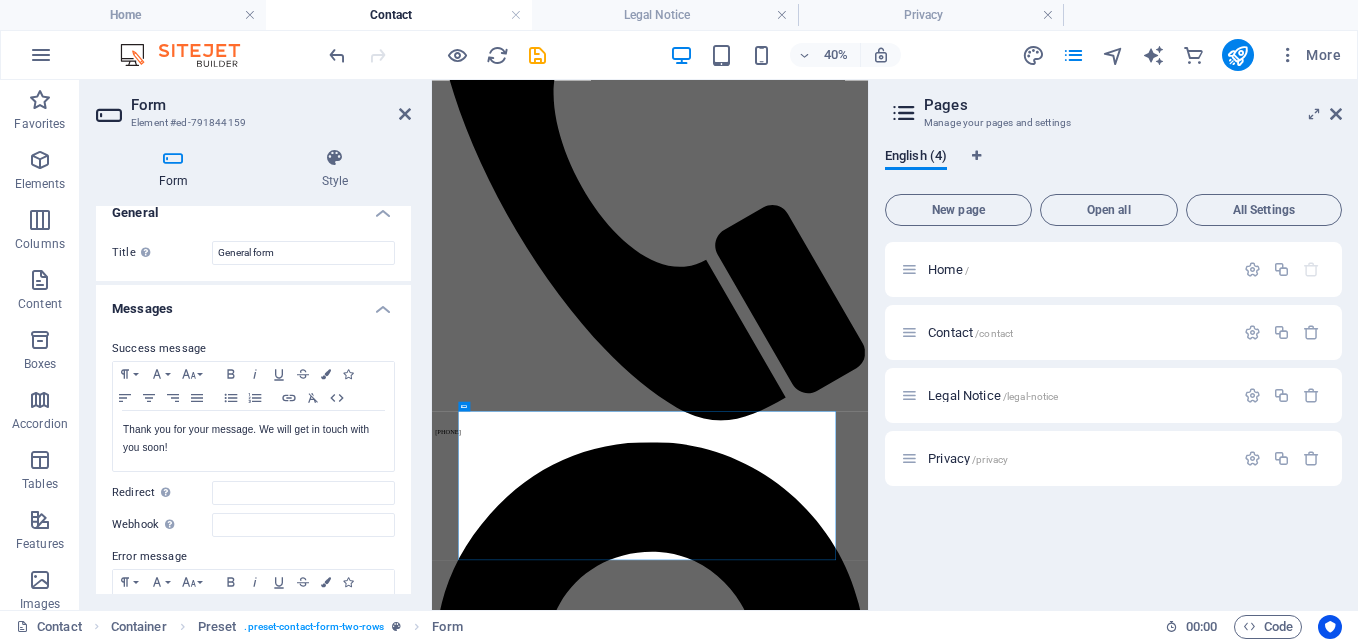 click on "Messages" at bounding box center (253, 303) 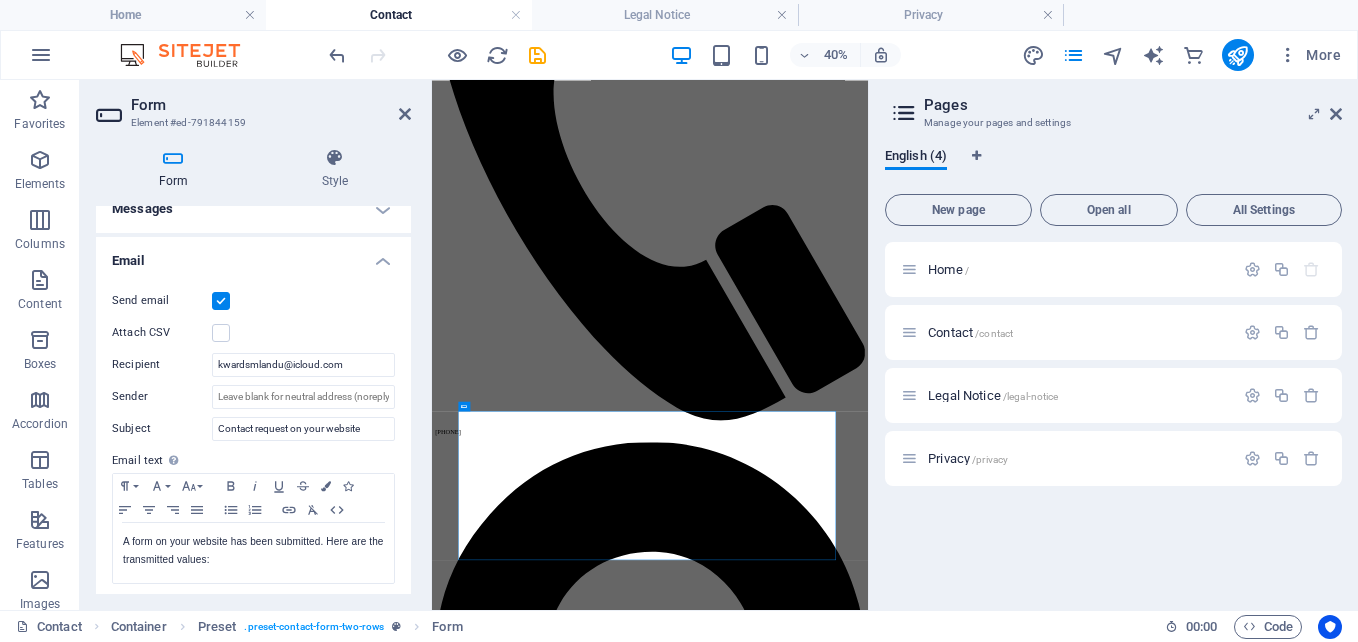 scroll, scrollTop: 17, scrollLeft: 0, axis: vertical 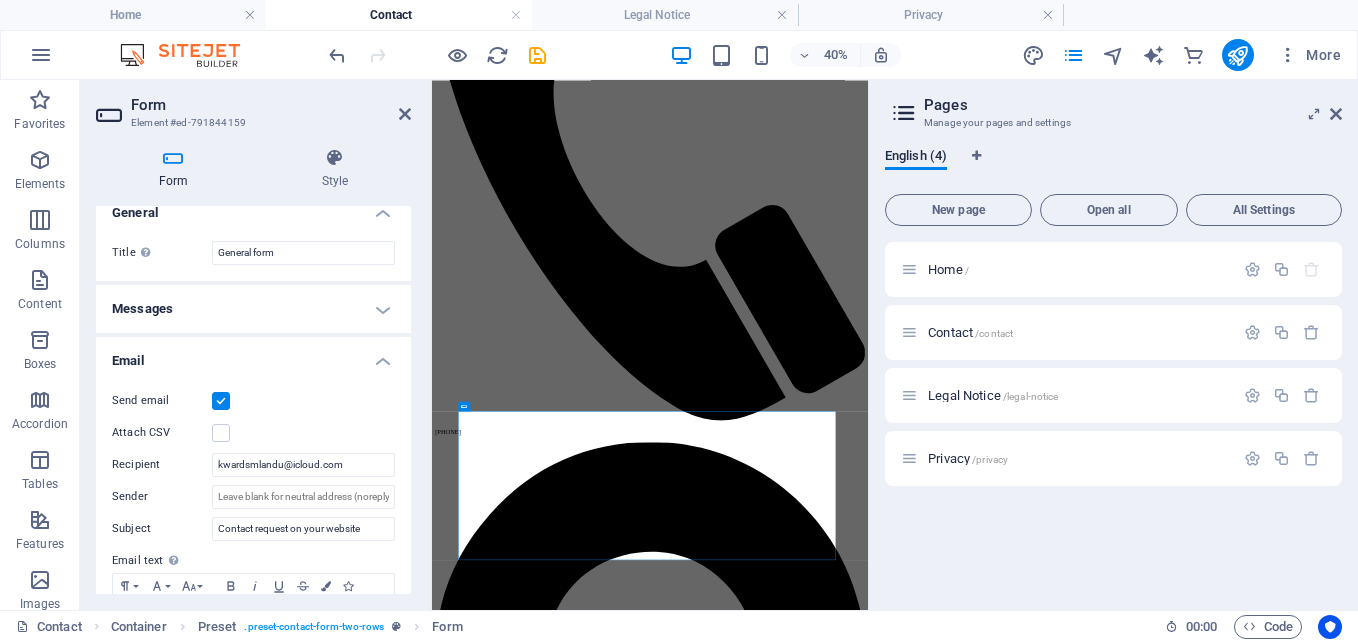 click on "Messages" at bounding box center (253, 309) 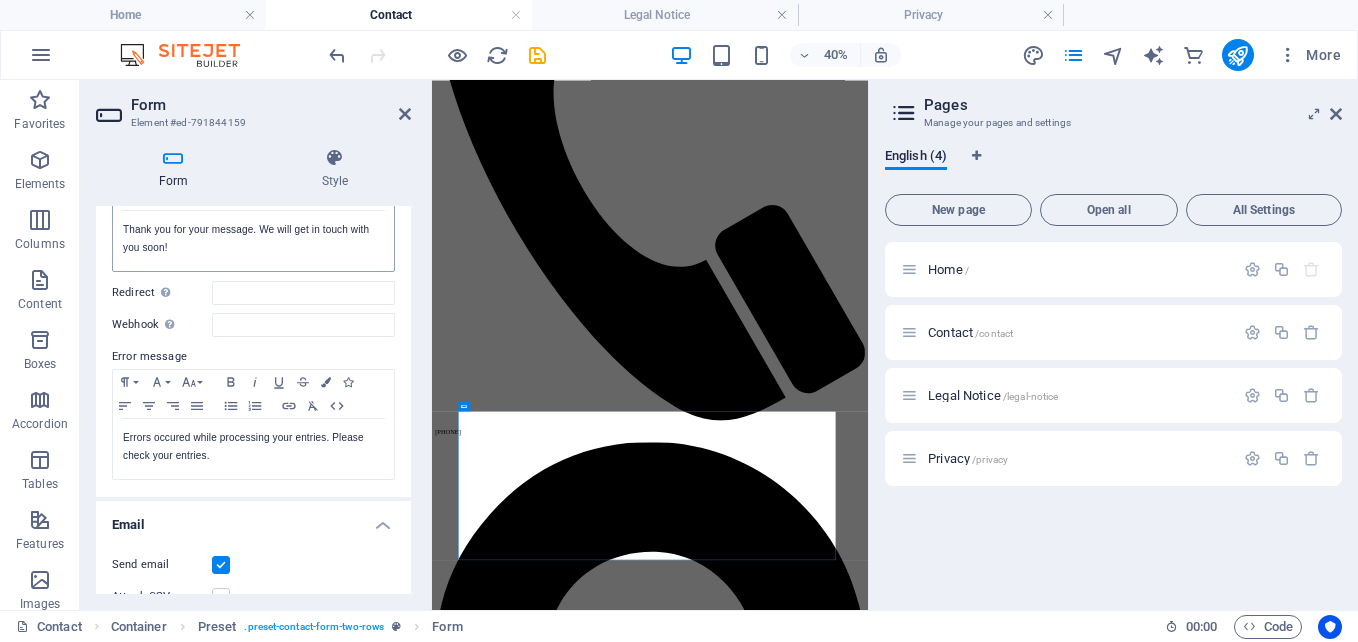 scroll, scrollTop: 117, scrollLeft: 0, axis: vertical 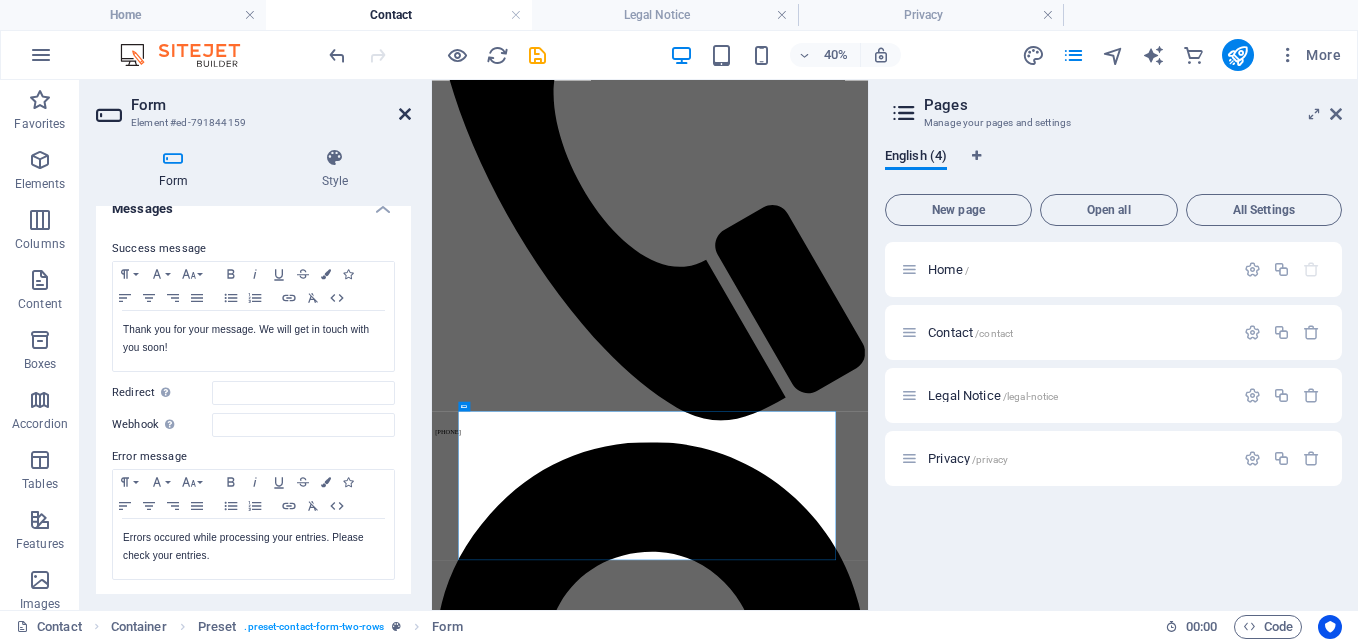 click at bounding box center [405, 114] 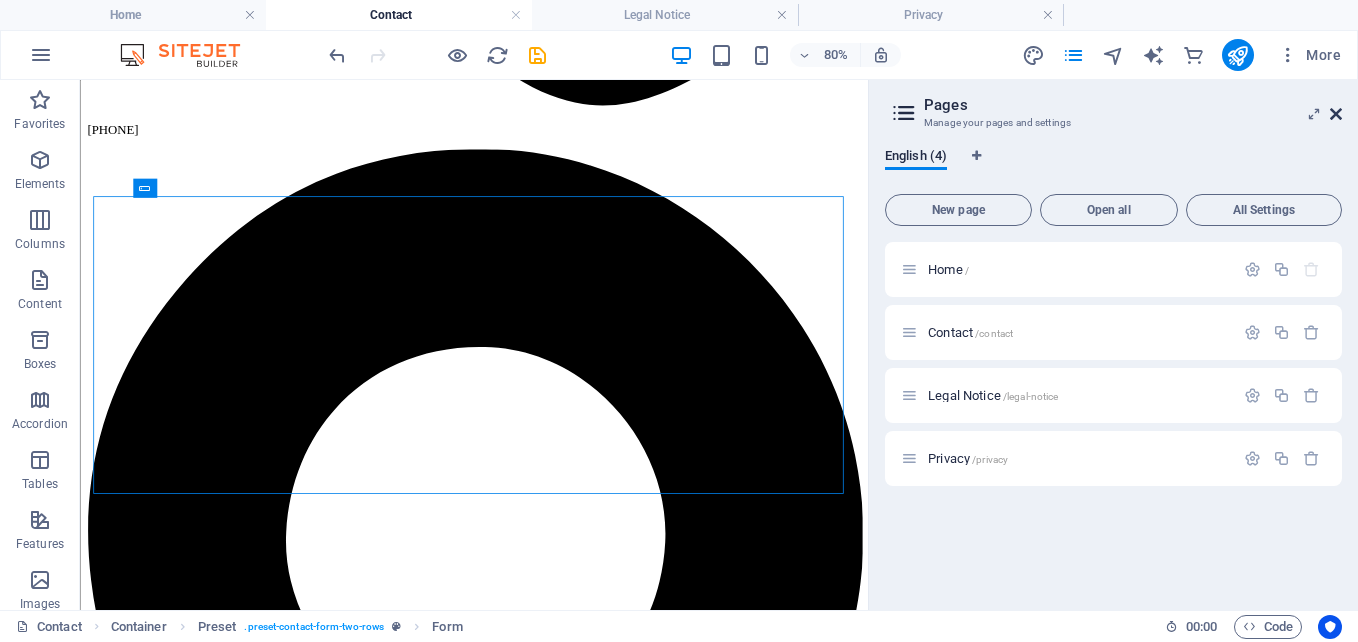 drag, startPoint x: 1336, startPoint y: 114, endPoint x: 1252, endPoint y: 32, distance: 117.388245 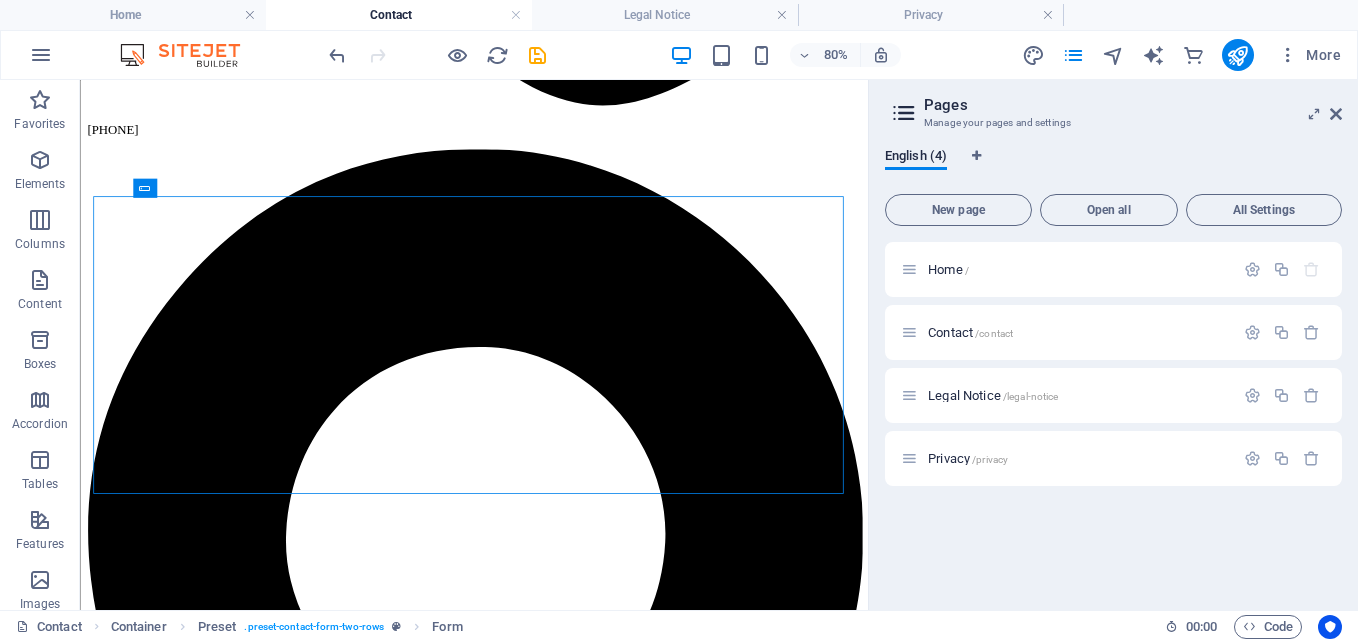 scroll, scrollTop: 1282, scrollLeft: 0, axis: vertical 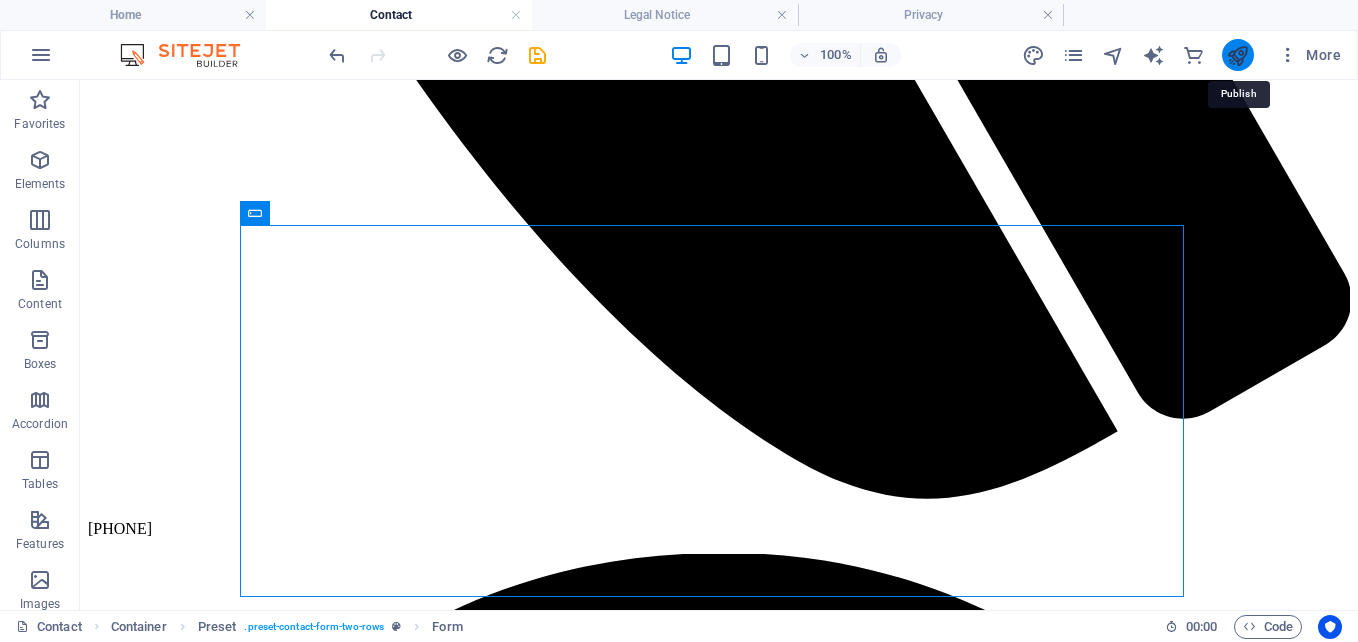 click at bounding box center [1237, 55] 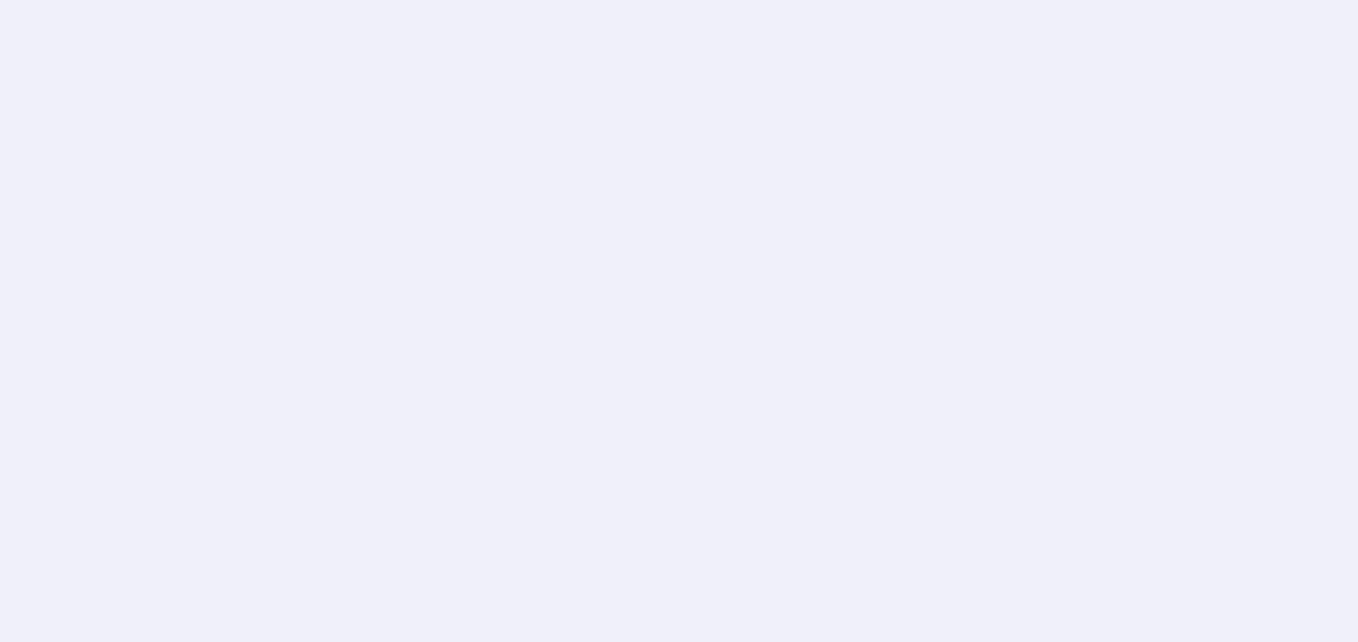 scroll, scrollTop: 0, scrollLeft: 0, axis: both 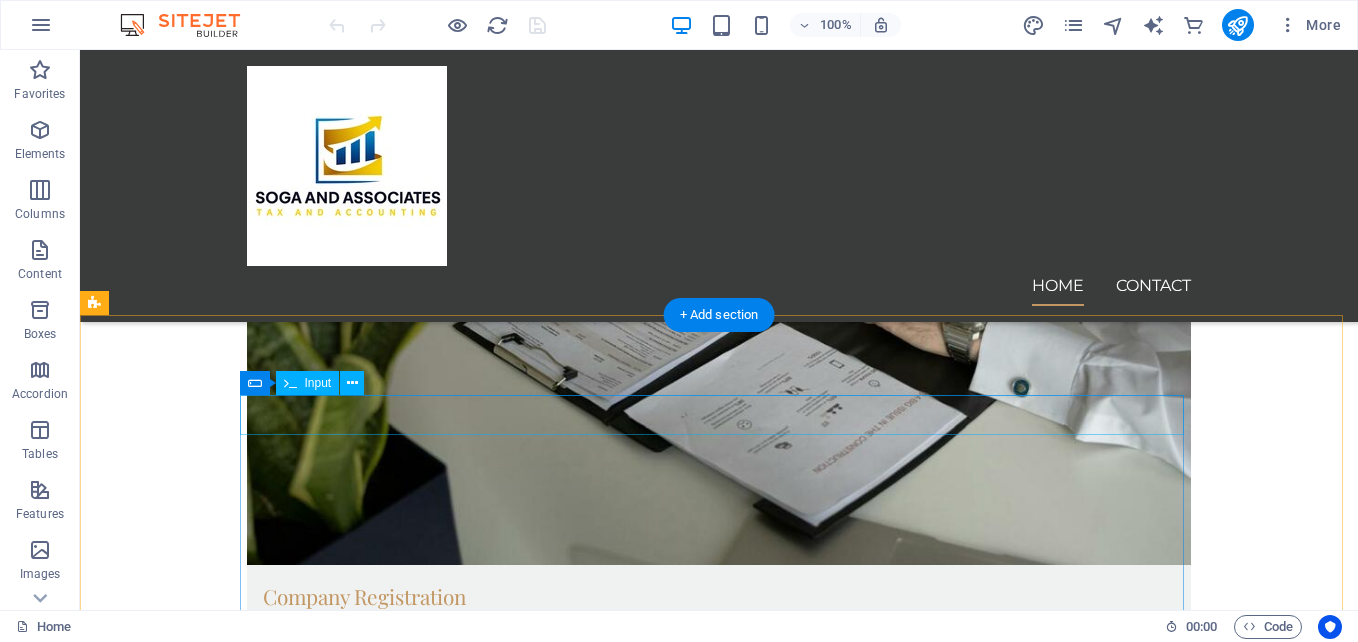 click at bounding box center [719, 5725] 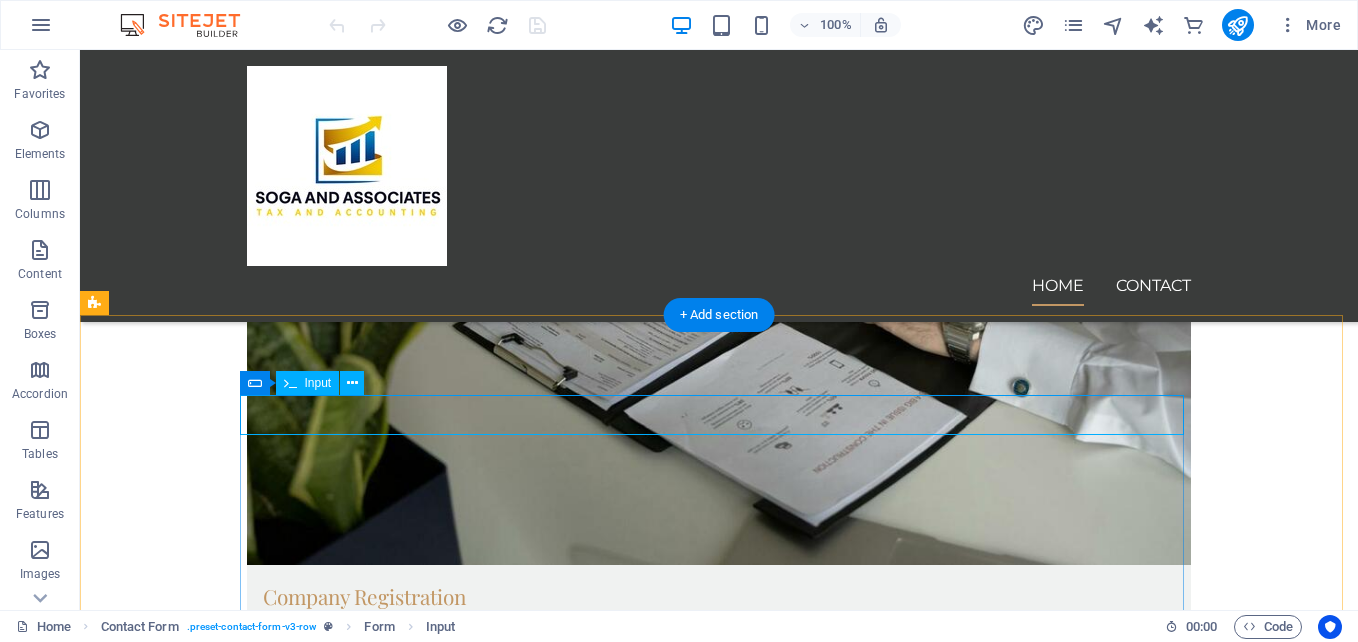 click at bounding box center [719, 5725] 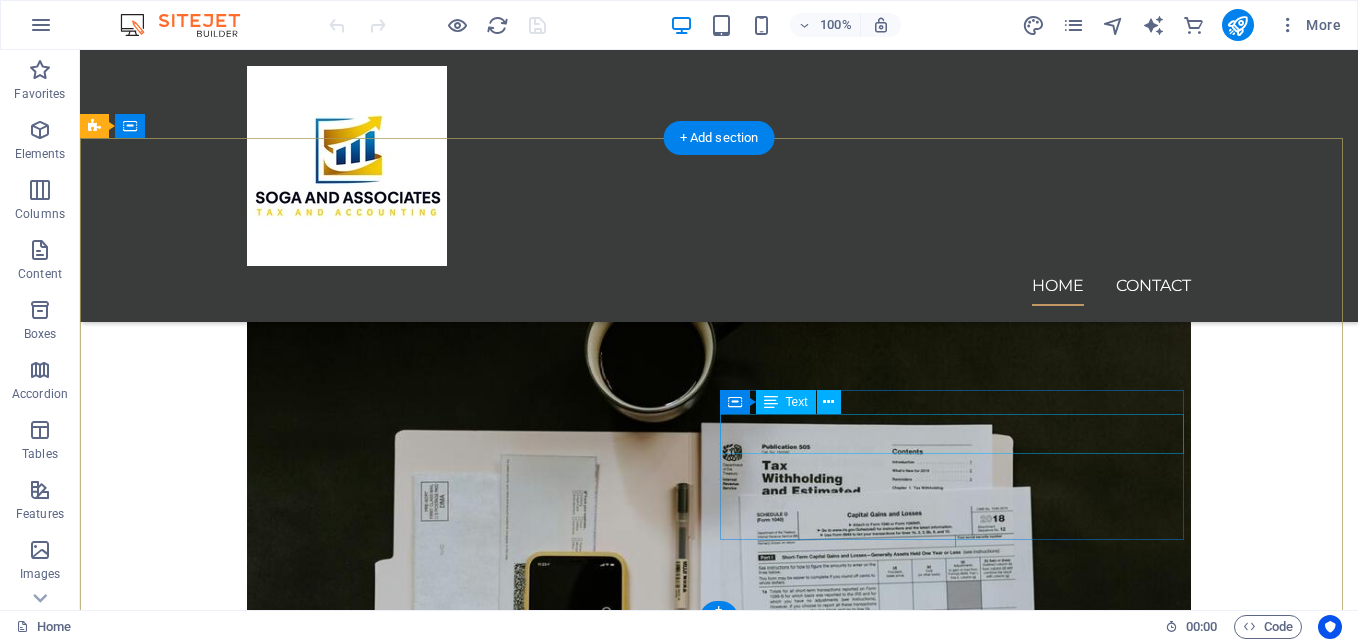 scroll, scrollTop: 4259, scrollLeft: 0, axis: vertical 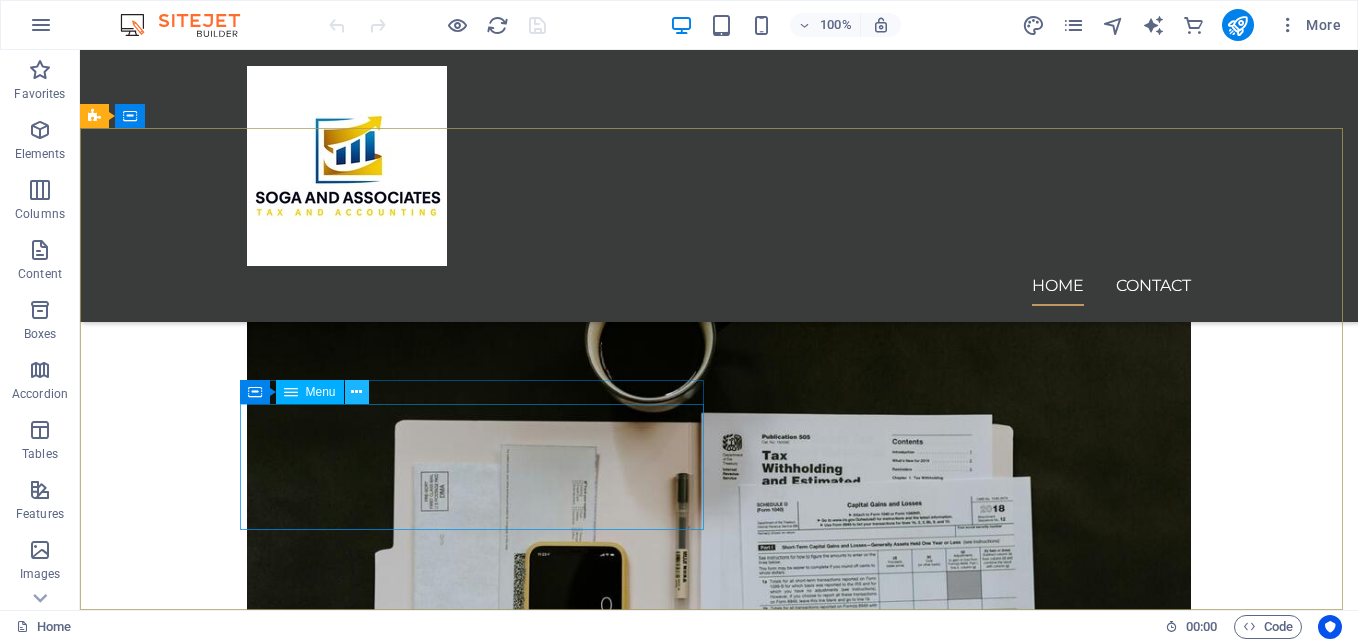 click at bounding box center [356, 392] 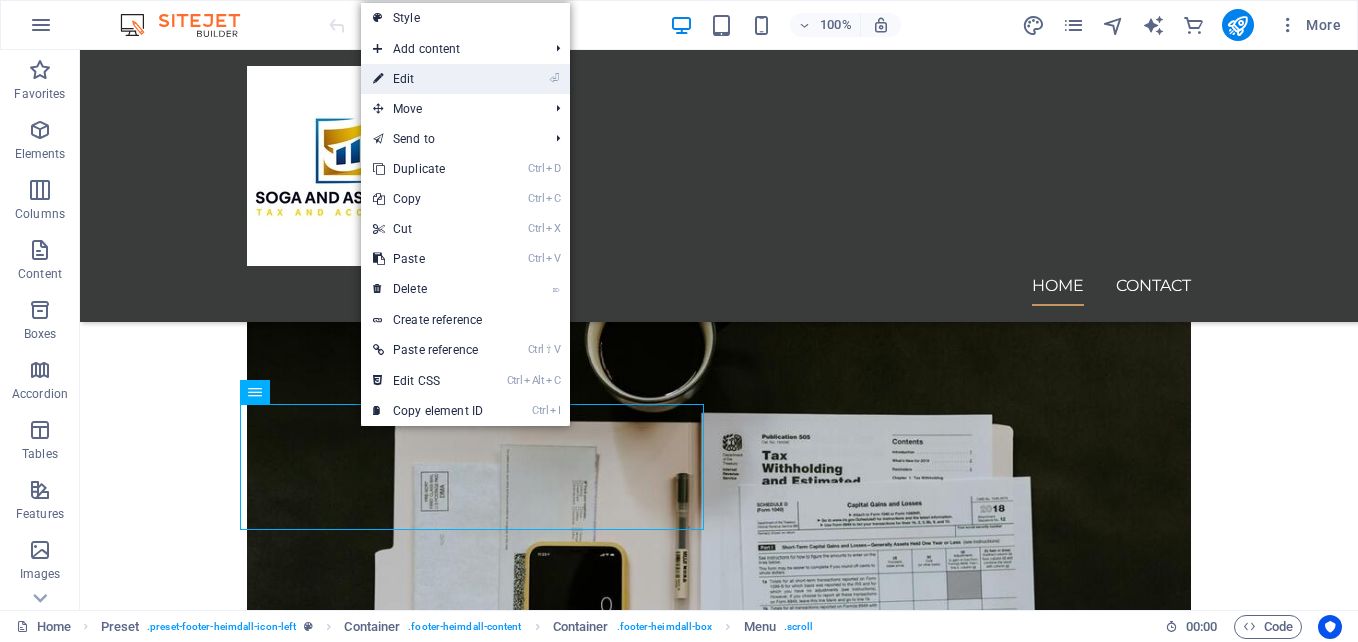 click on "⏎  Edit" at bounding box center [428, 79] 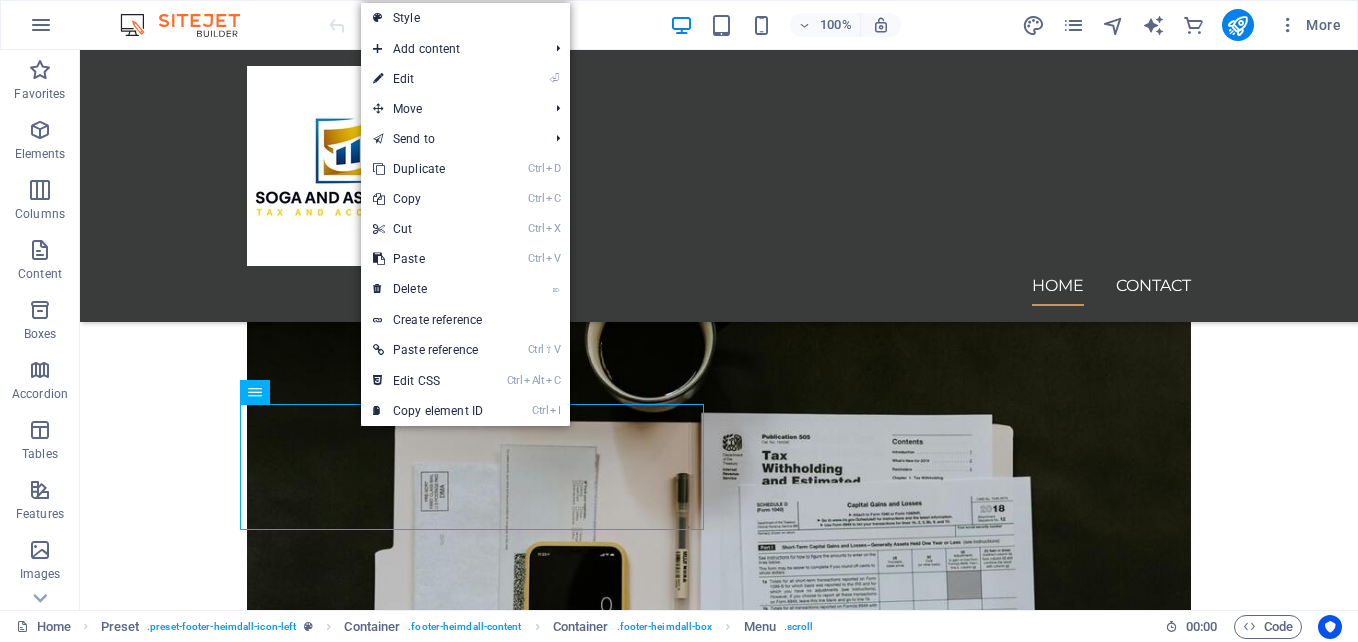 select 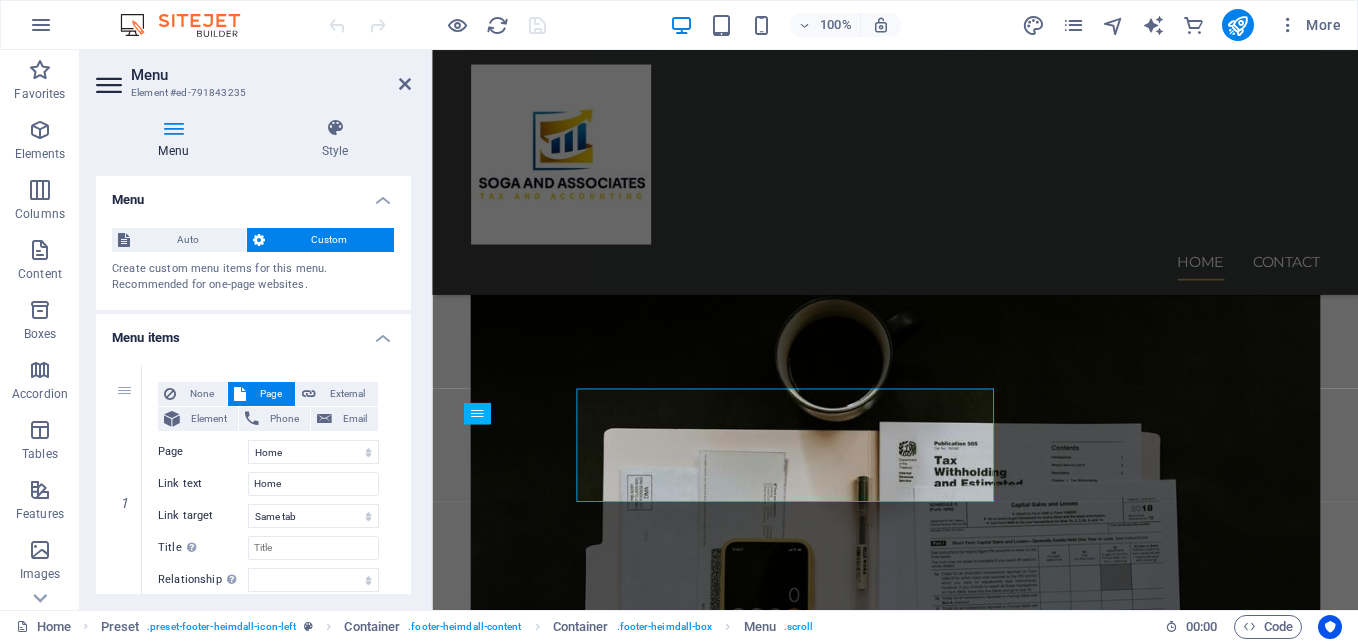 scroll, scrollTop: 4237, scrollLeft: 0, axis: vertical 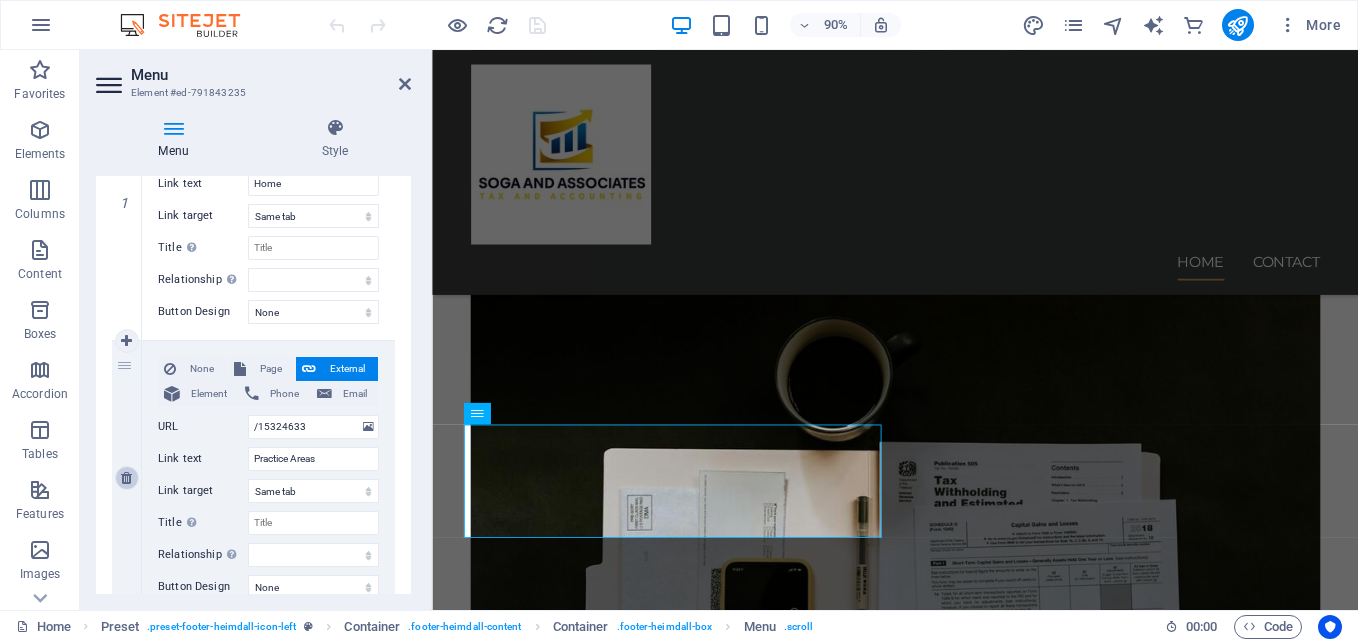 click at bounding box center (126, 478) 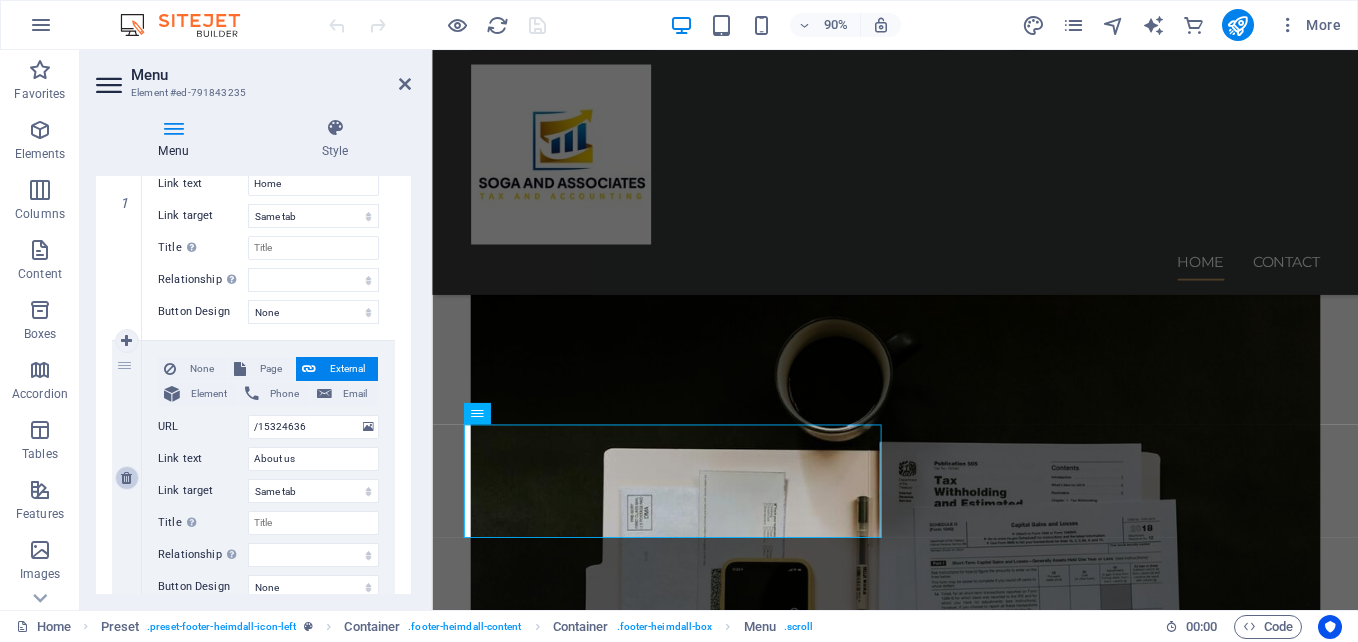 scroll, scrollTop: 4226, scrollLeft: 0, axis: vertical 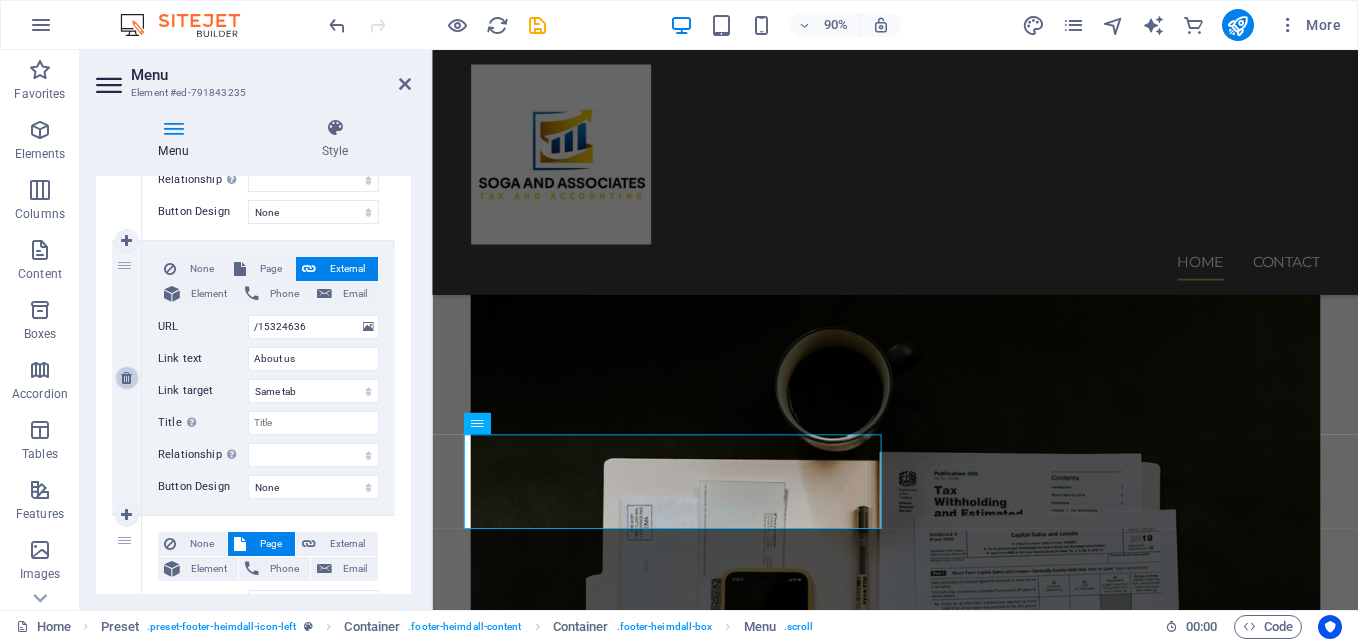 click at bounding box center [126, 378] 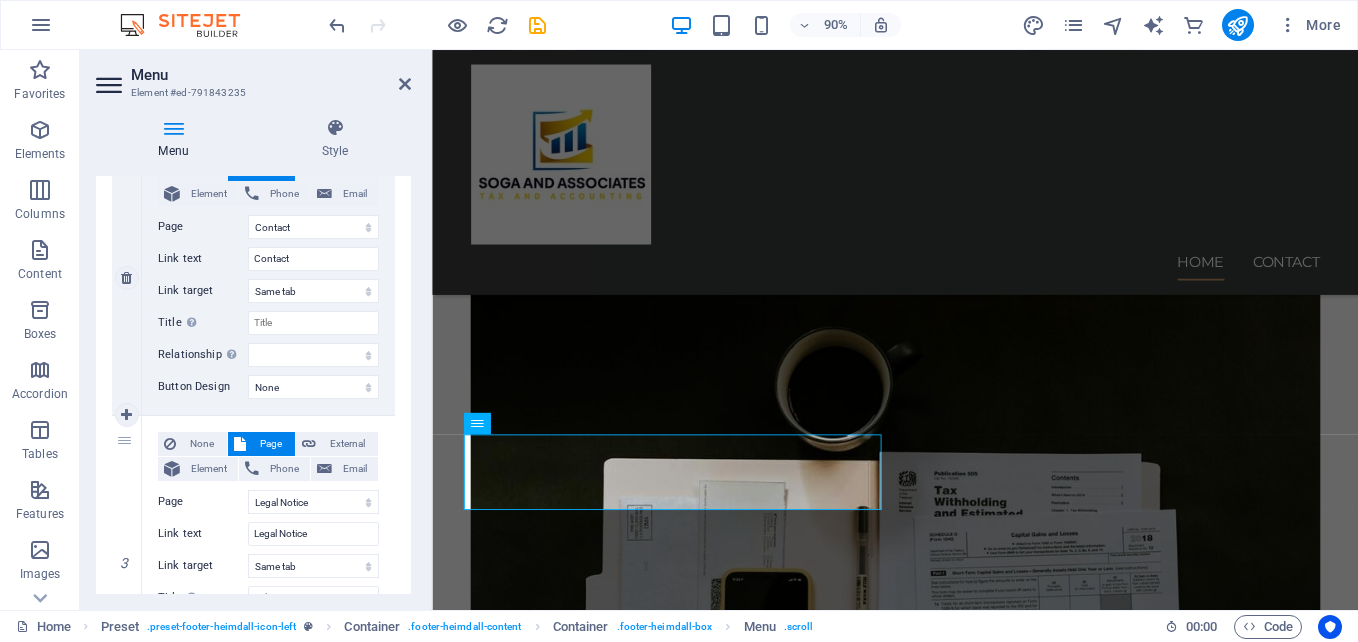 scroll, scrollTop: 600, scrollLeft: 0, axis: vertical 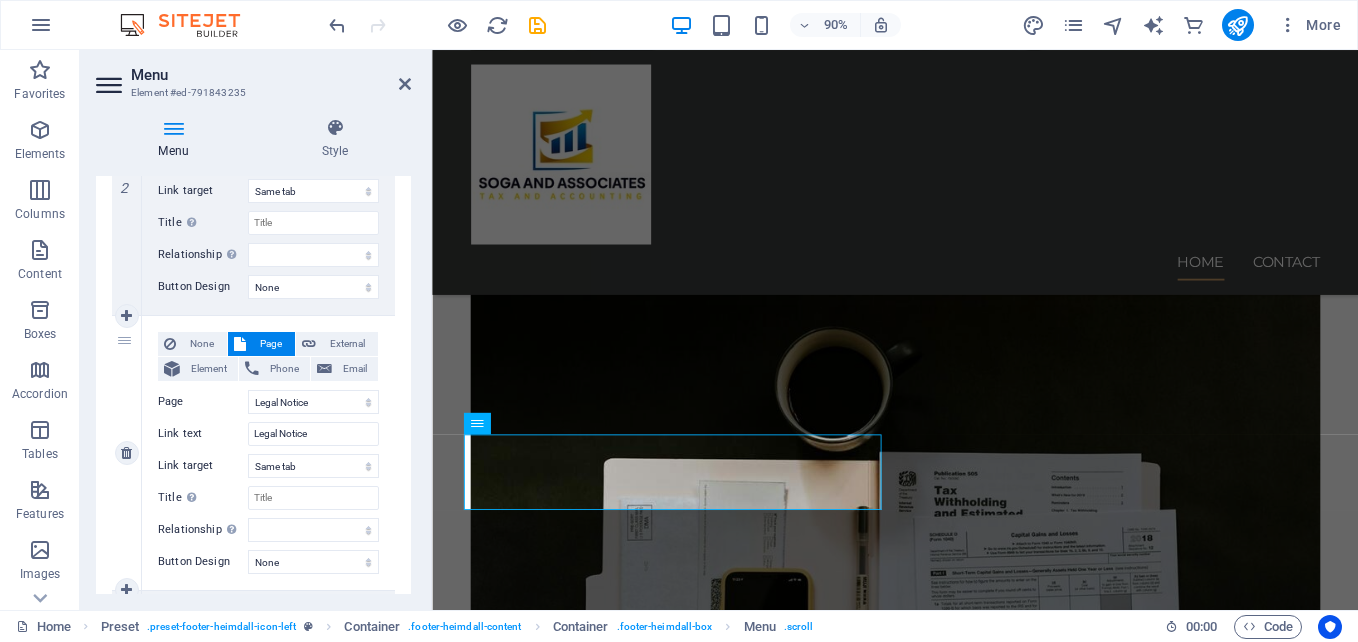 click on "3" at bounding box center [127, 453] 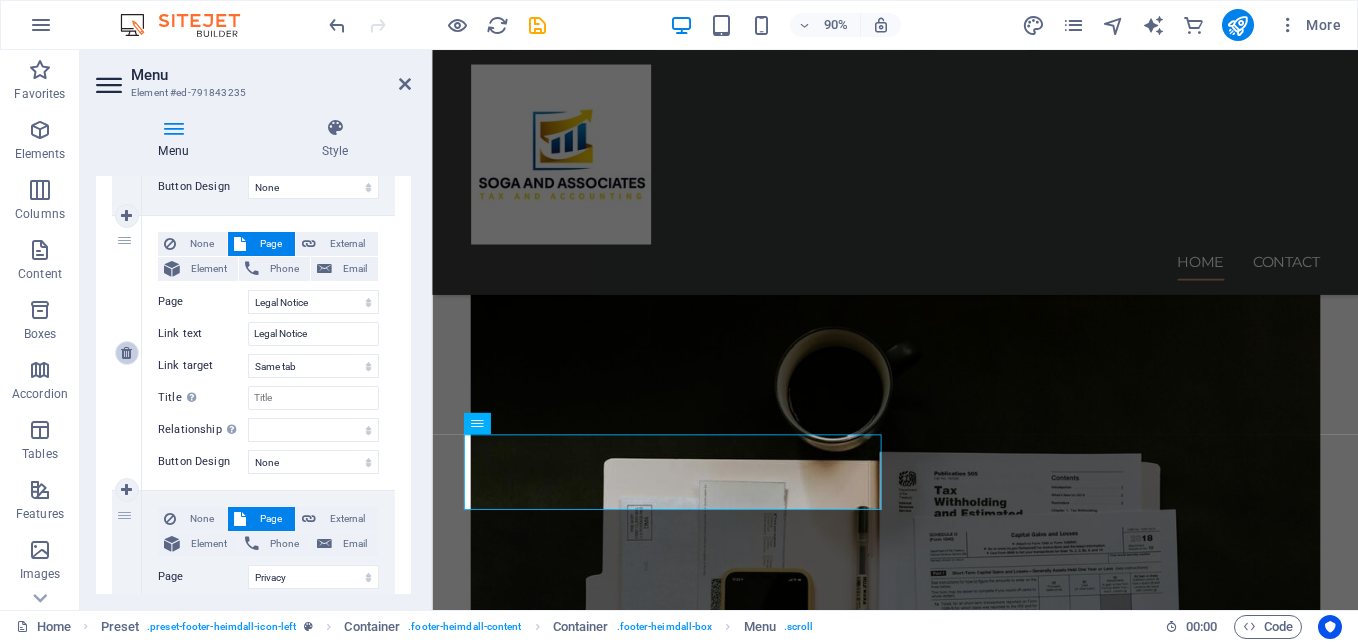 click at bounding box center [126, 353] 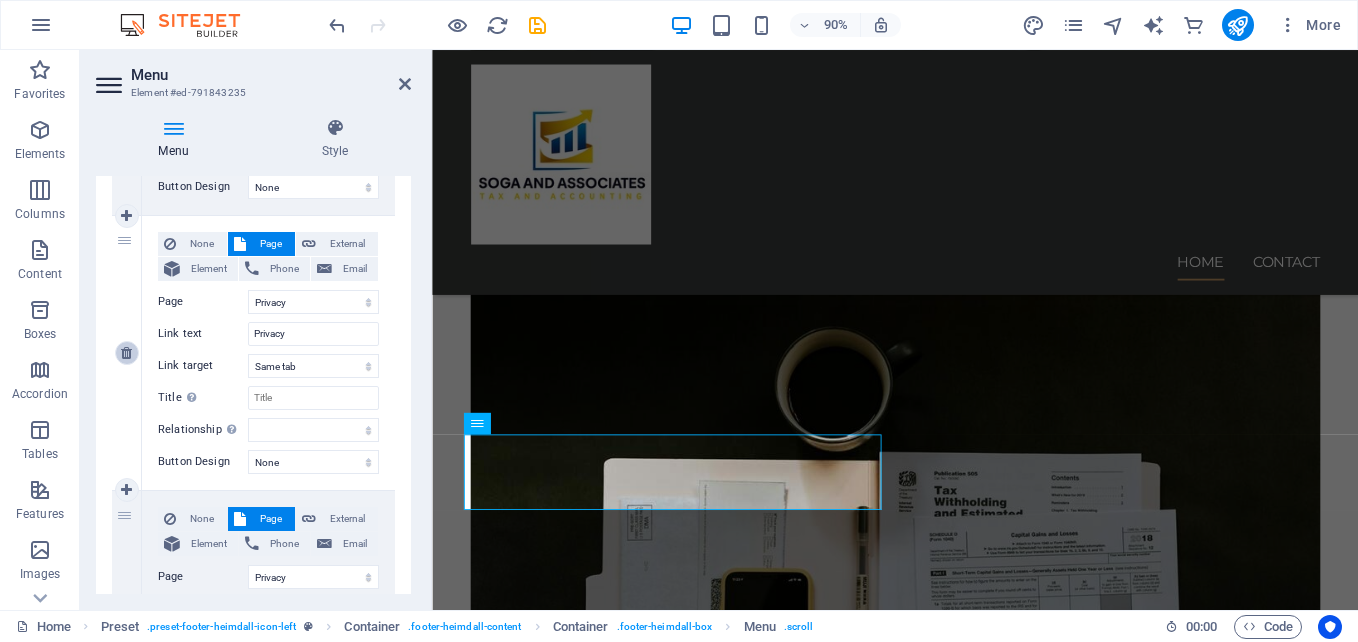 select 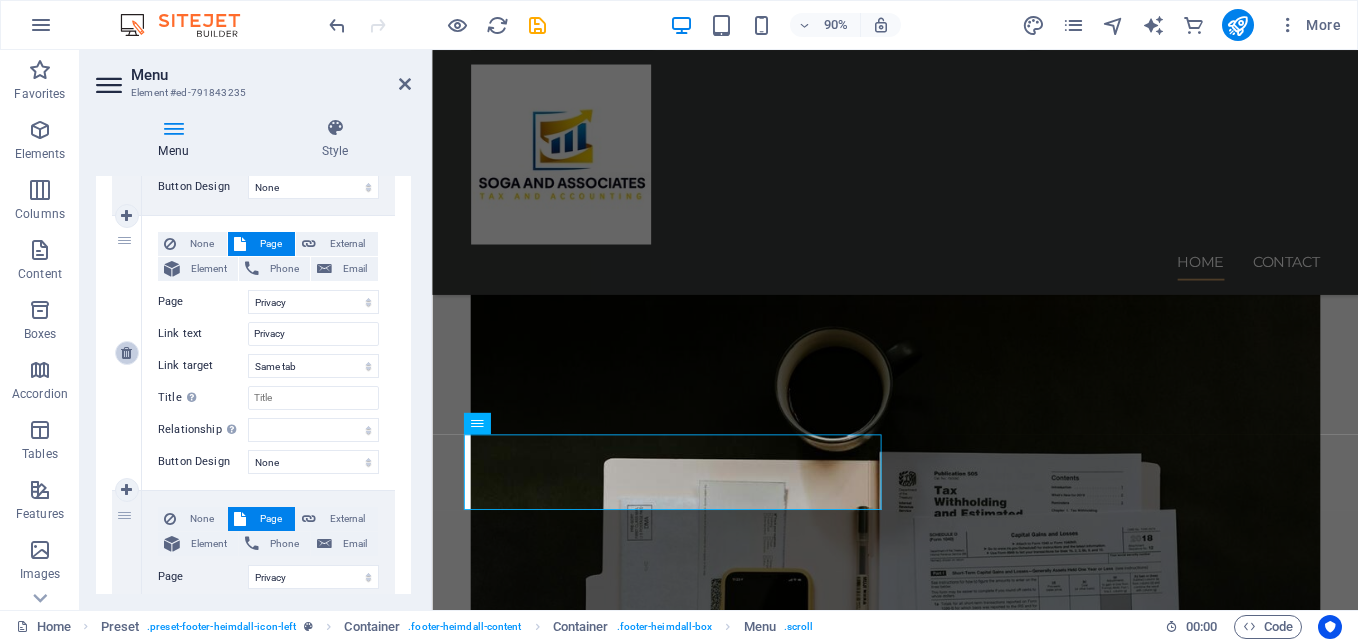 scroll, scrollTop: 652, scrollLeft: 0, axis: vertical 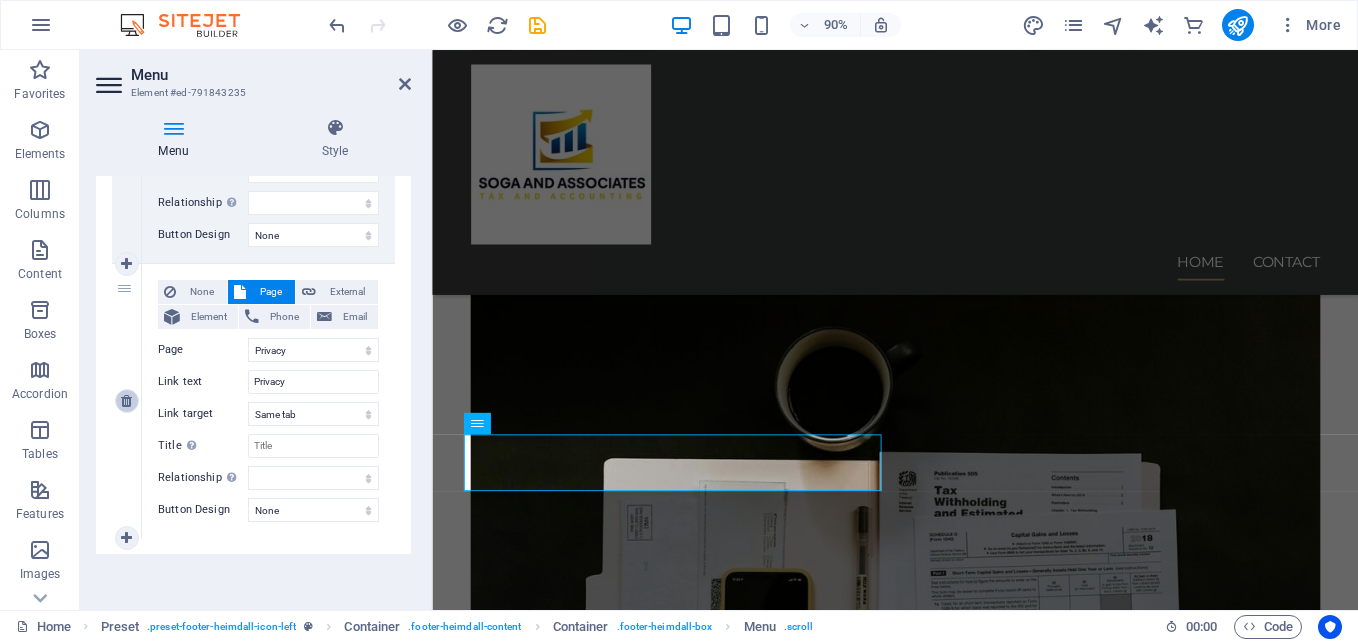 click at bounding box center (126, 401) 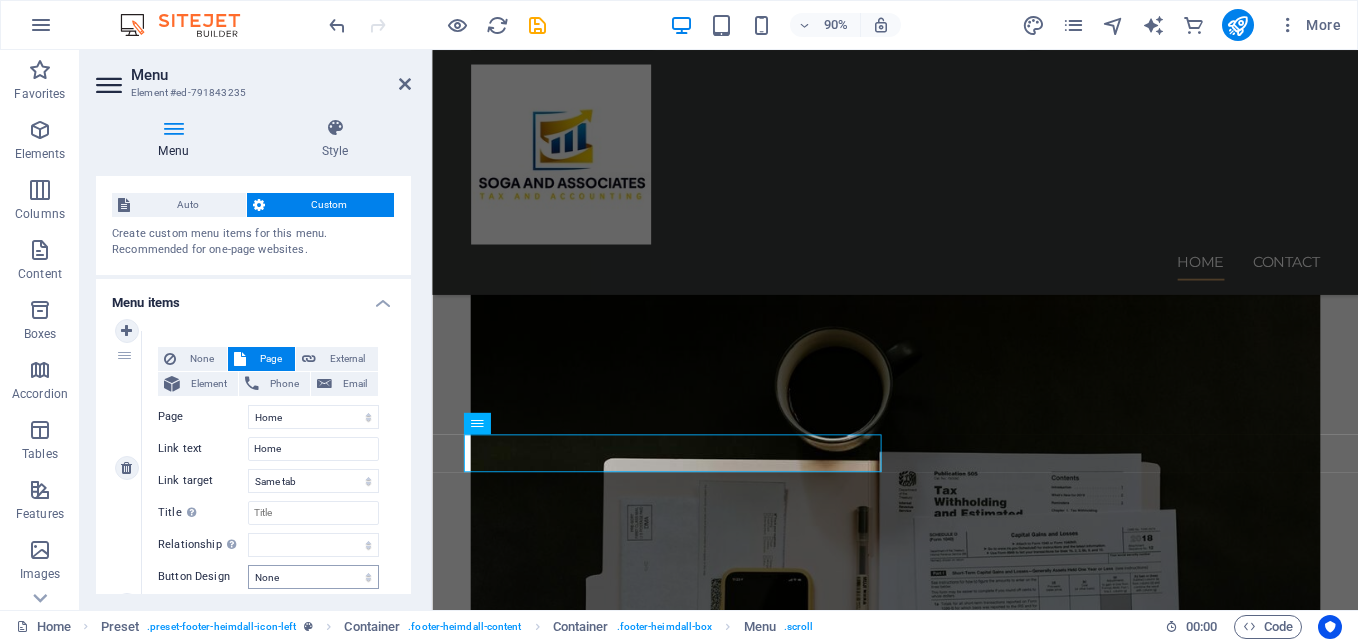 scroll, scrollTop: 0, scrollLeft: 0, axis: both 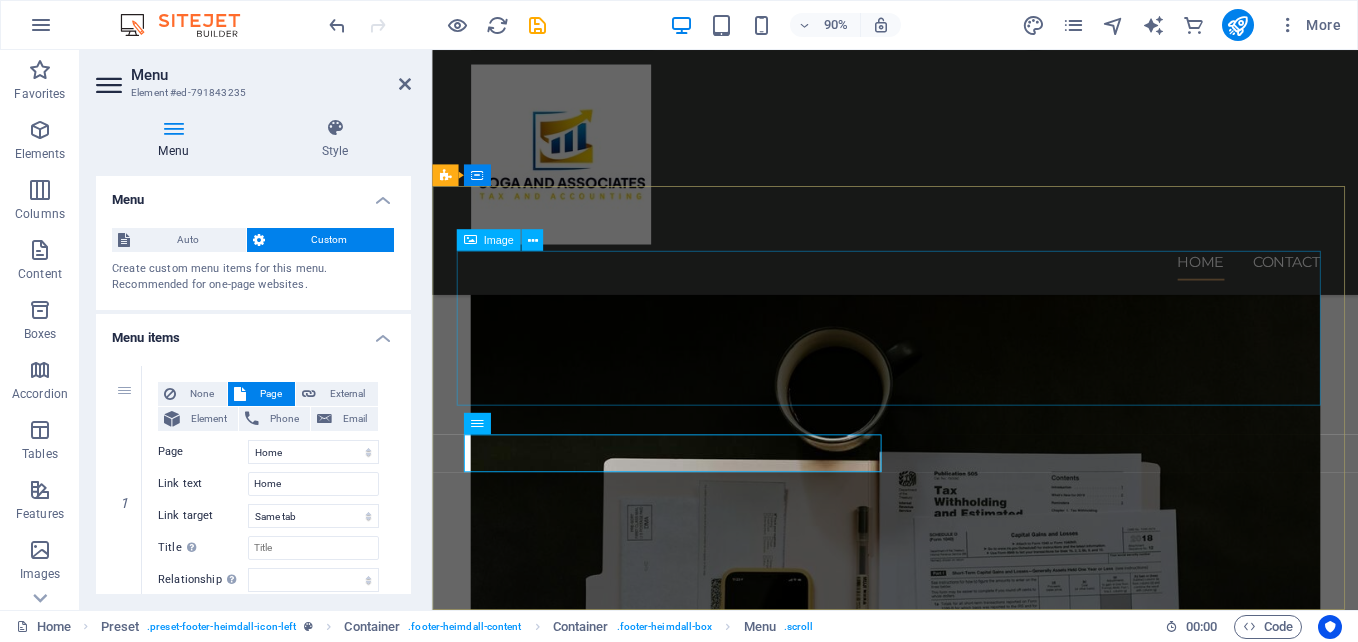 click at bounding box center (920, 5912) 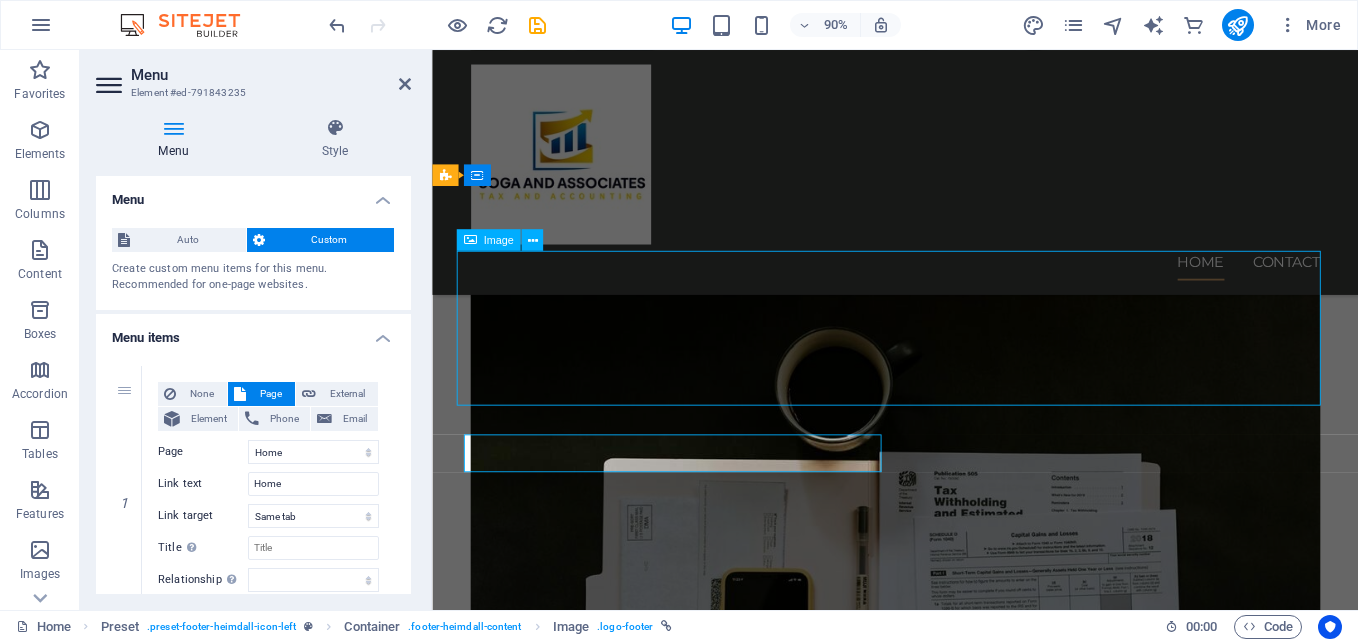 scroll, scrollTop: 4248, scrollLeft: 0, axis: vertical 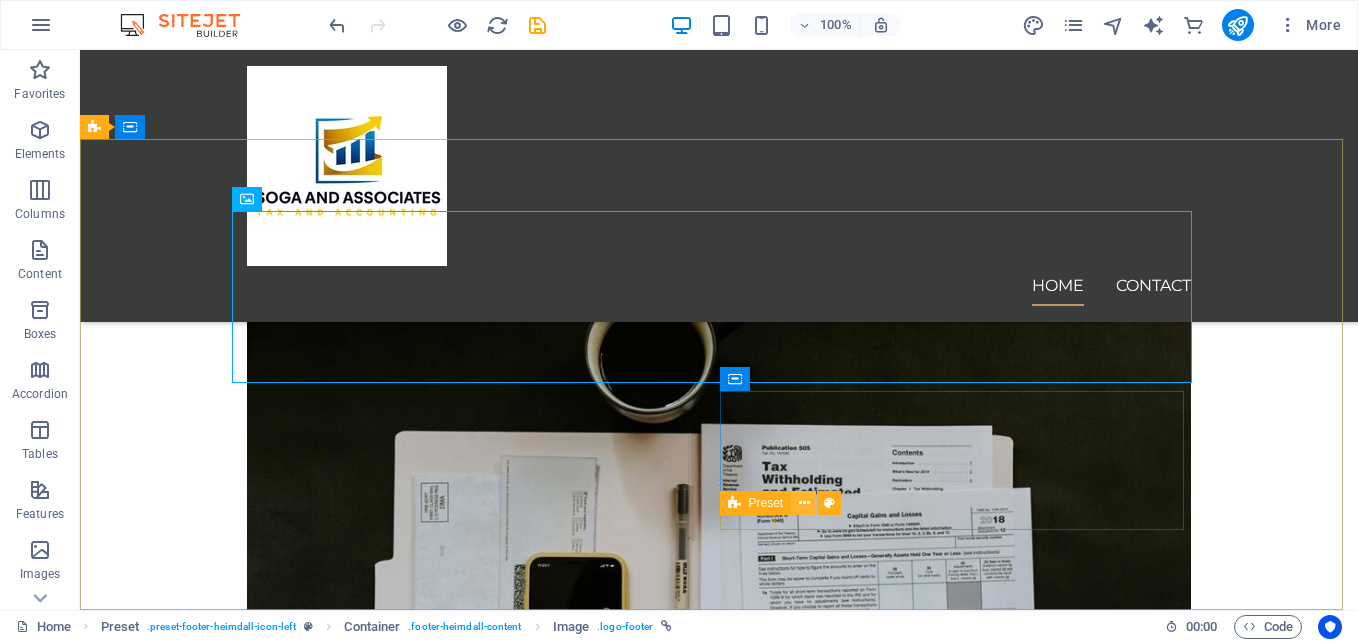 click at bounding box center [804, 503] 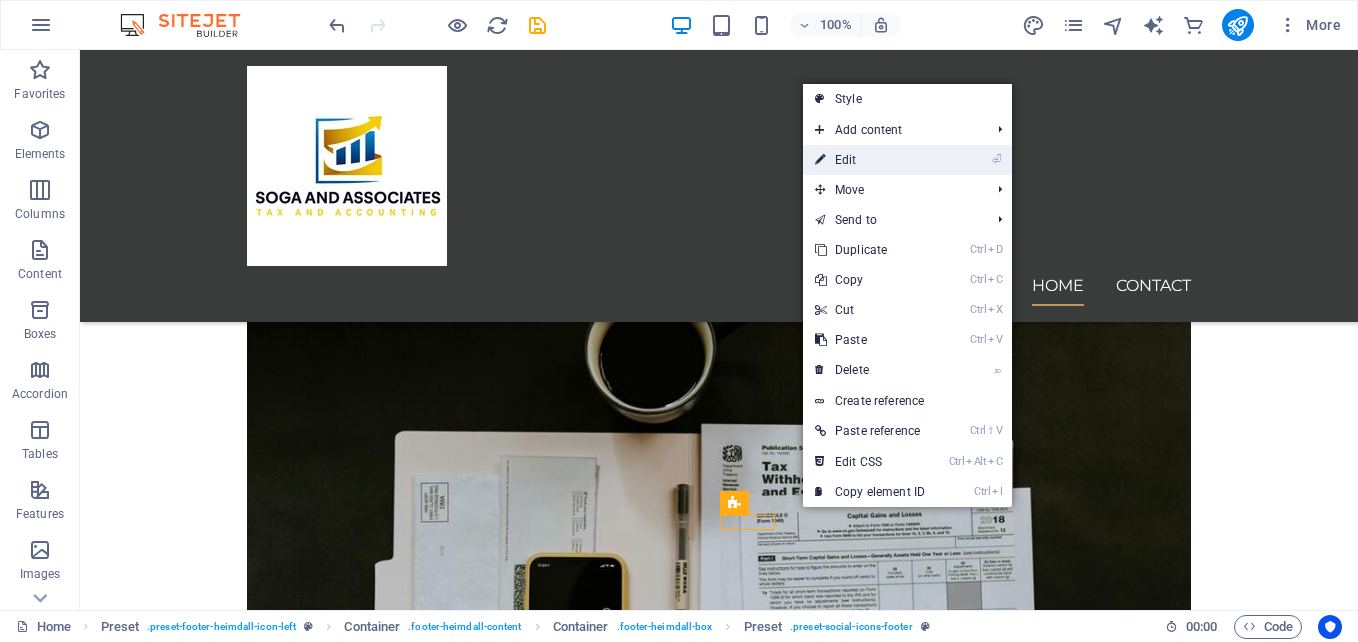 click on "⏎  Edit" at bounding box center [870, 160] 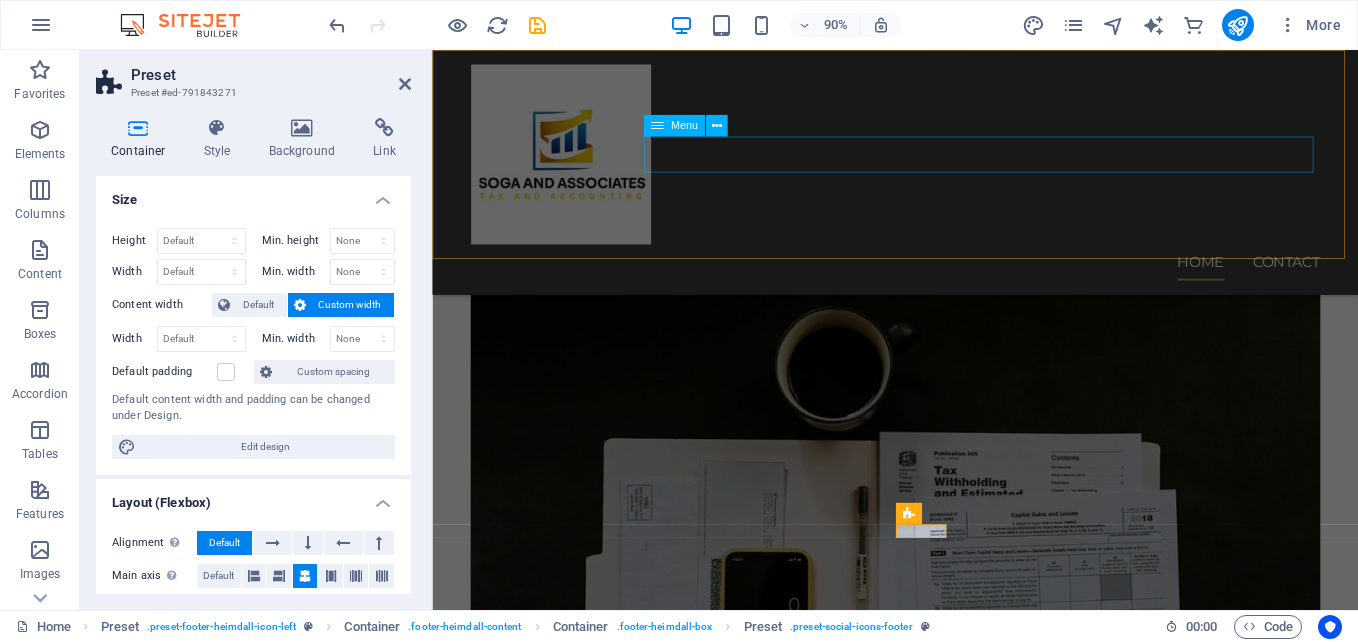 scroll, scrollTop: 4226, scrollLeft: 0, axis: vertical 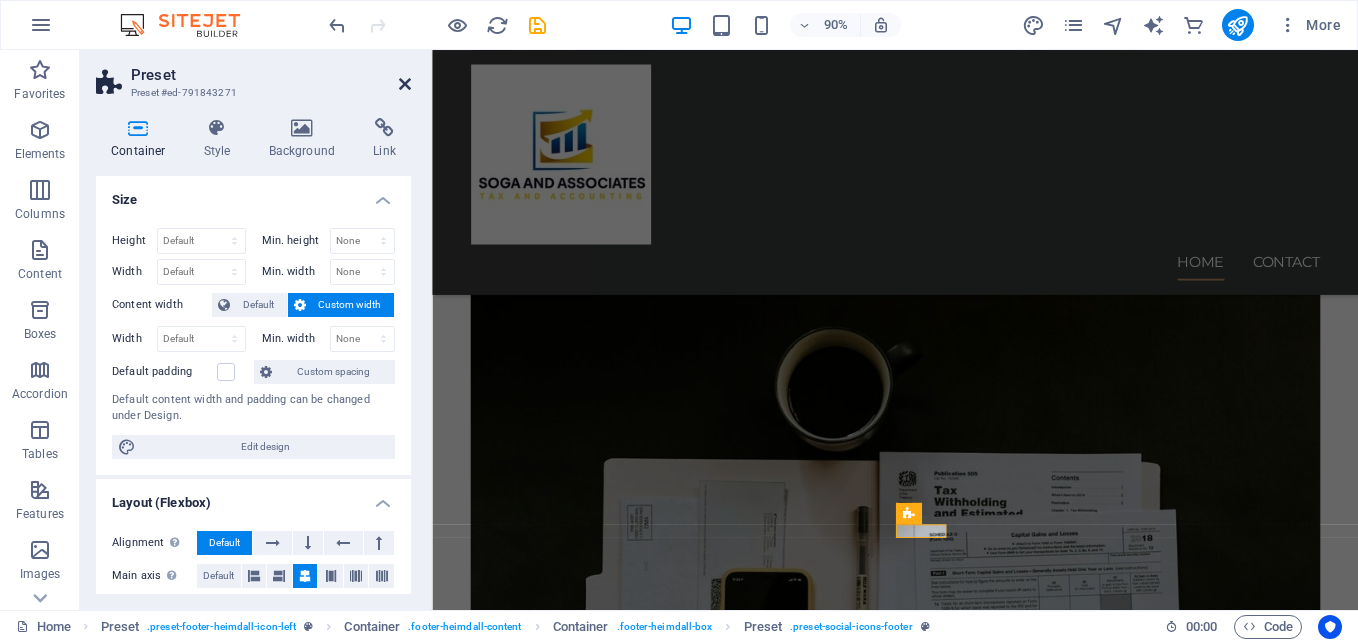 click at bounding box center [405, 84] 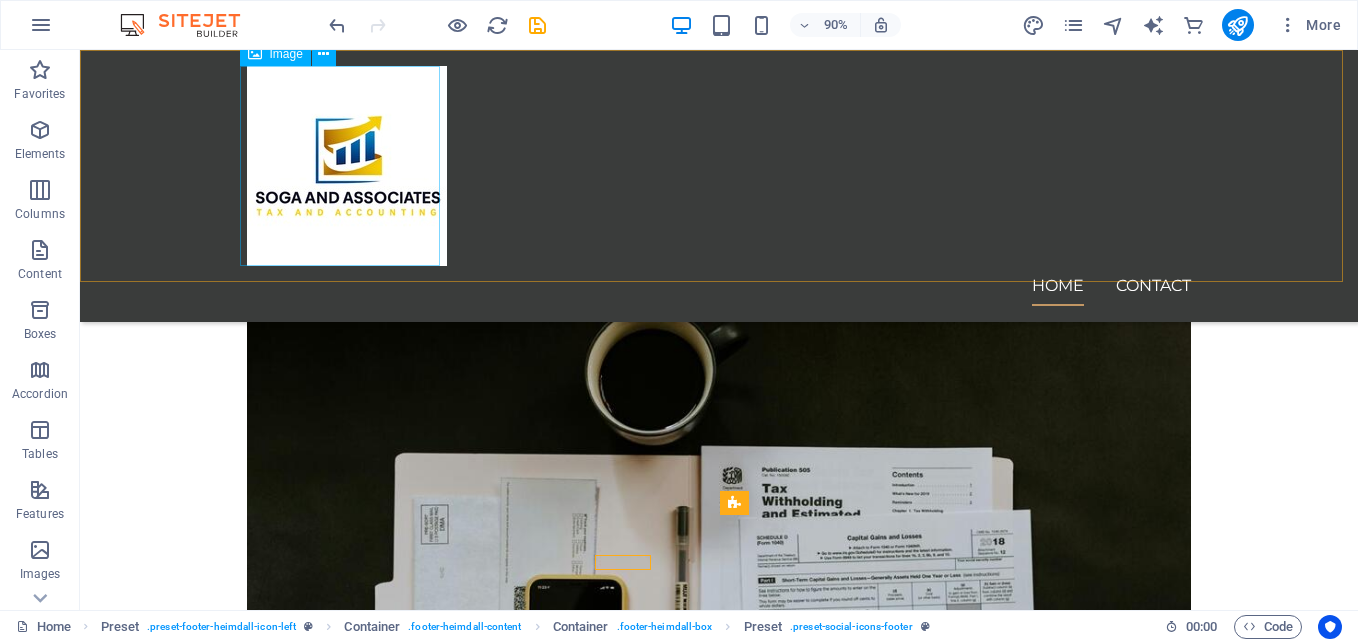 scroll, scrollTop: 4248, scrollLeft: 0, axis: vertical 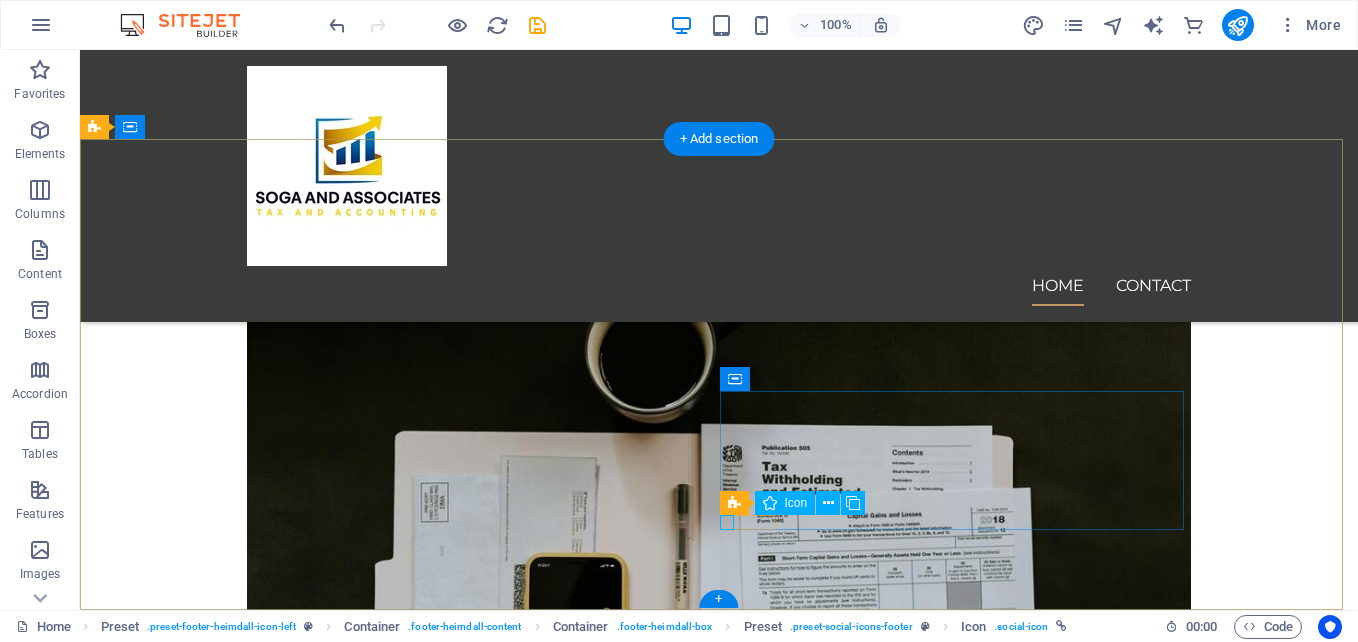 click at bounding box center [568, 6136] 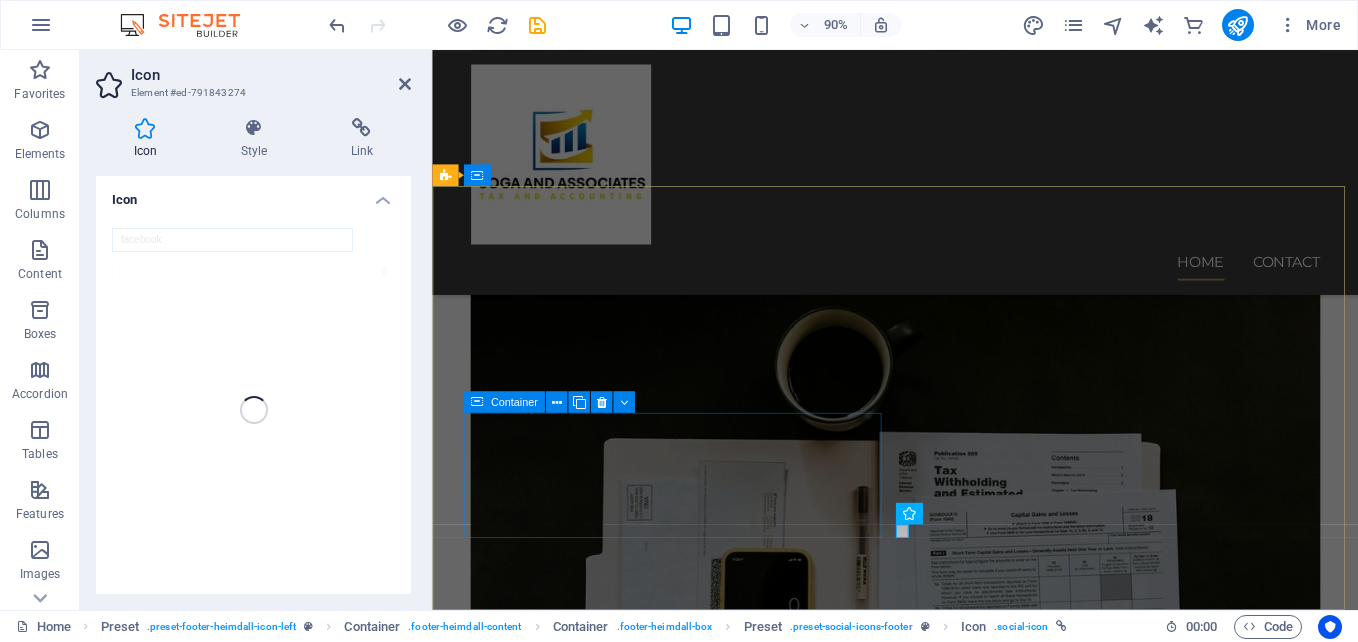 scroll, scrollTop: 4226, scrollLeft: 0, axis: vertical 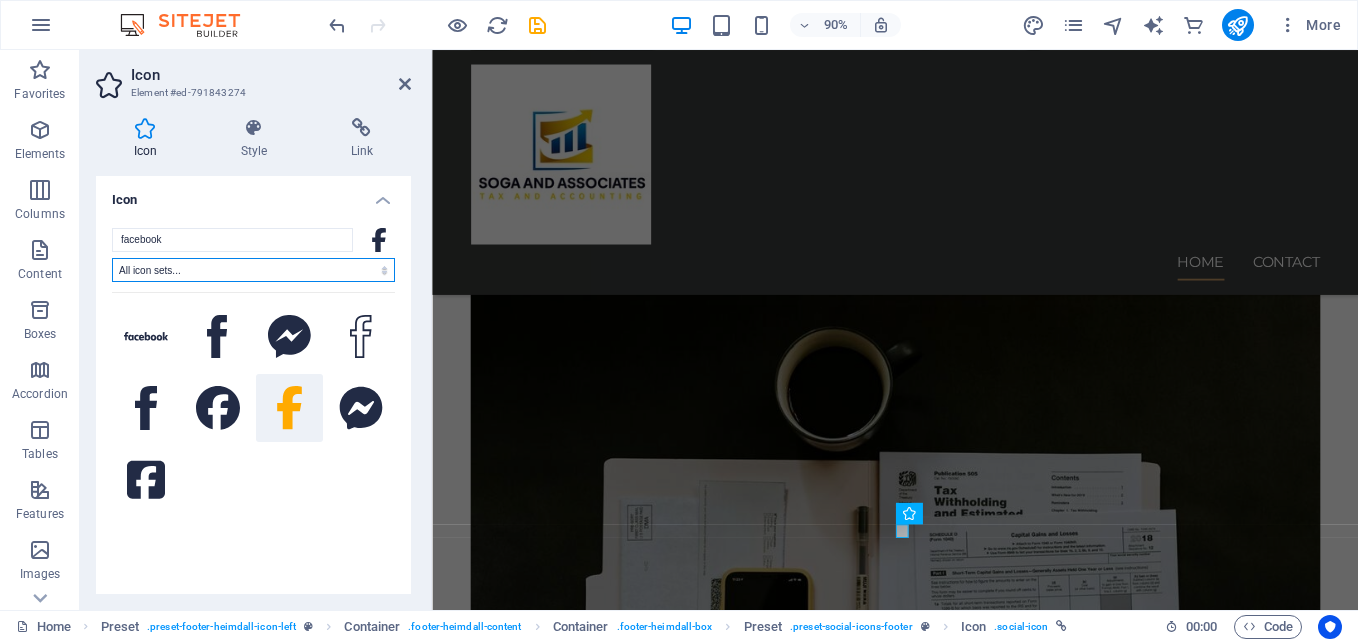 click on "All icon sets... IcoFont Ionicons FontAwesome Brands FontAwesome Duotone FontAwesome Solid FontAwesome Regular FontAwesome Light FontAwesome Thin FontAwesome Sharp Solid FontAwesome Sharp Regular FontAwesome Sharp Light FontAwesome Sharp Thin" at bounding box center [253, 270] 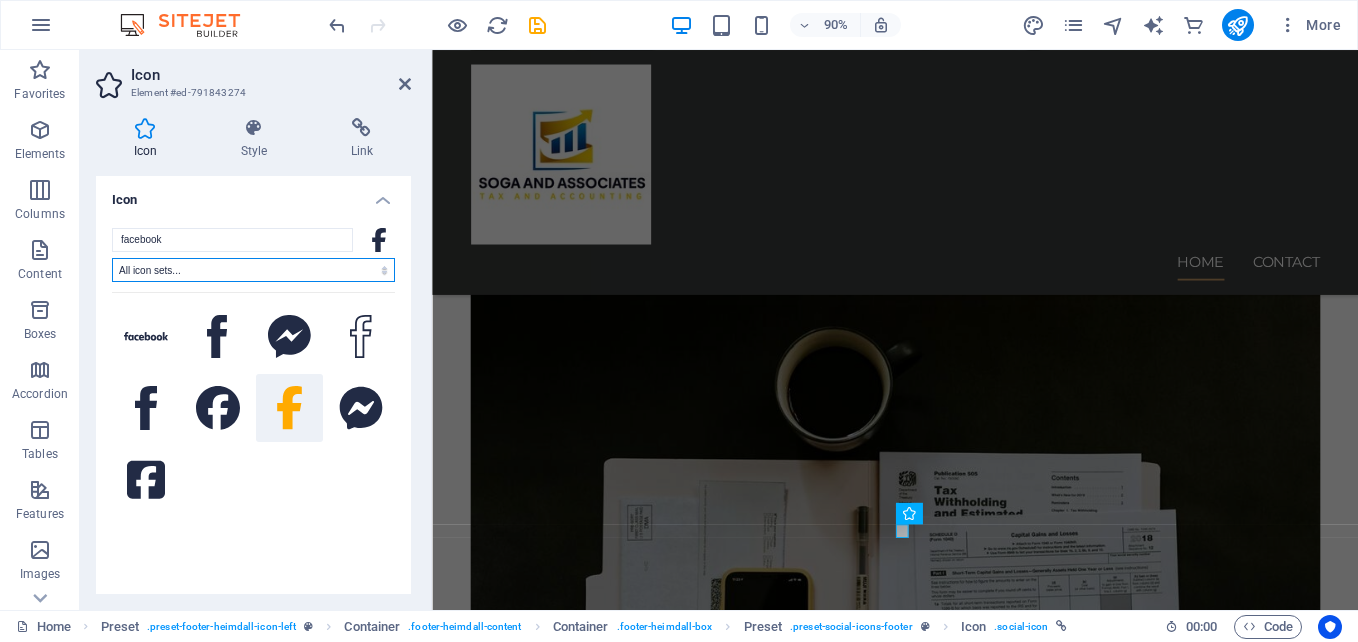 click on "All icon sets... IcoFont Ionicons FontAwesome Brands FontAwesome Duotone FontAwesome Solid FontAwesome Regular FontAwesome Light FontAwesome Thin FontAwesome Sharp Solid FontAwesome Sharp Regular FontAwesome Sharp Light FontAwesome Sharp Thin" at bounding box center (253, 270) 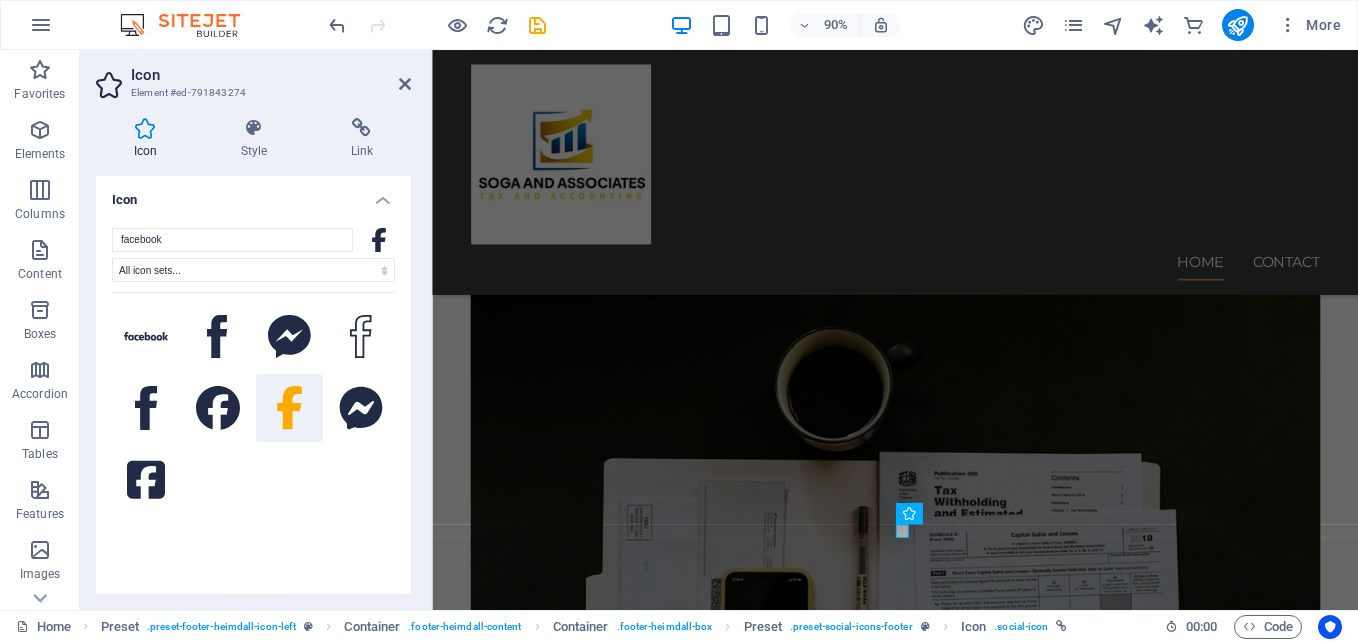 click on "Element #ed-791843274" at bounding box center [251, 93] 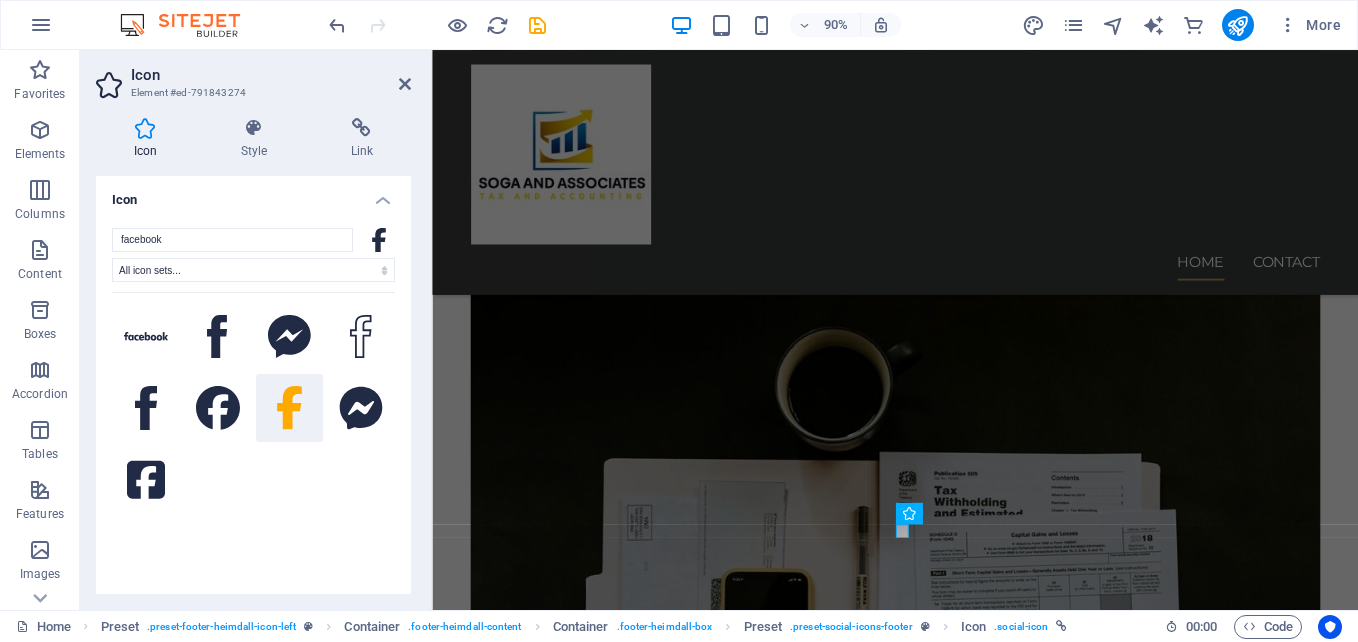 drag, startPoint x: 178, startPoint y: 90, endPoint x: 166, endPoint y: 113, distance: 25.942244 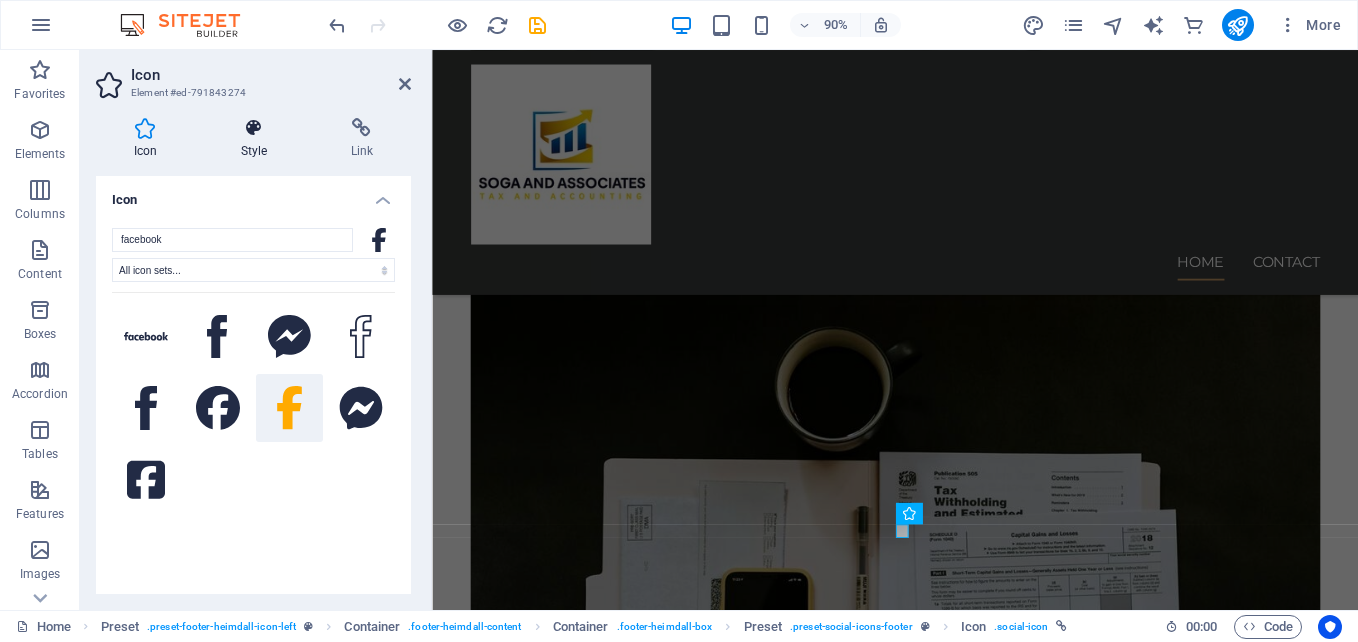 click at bounding box center [254, 128] 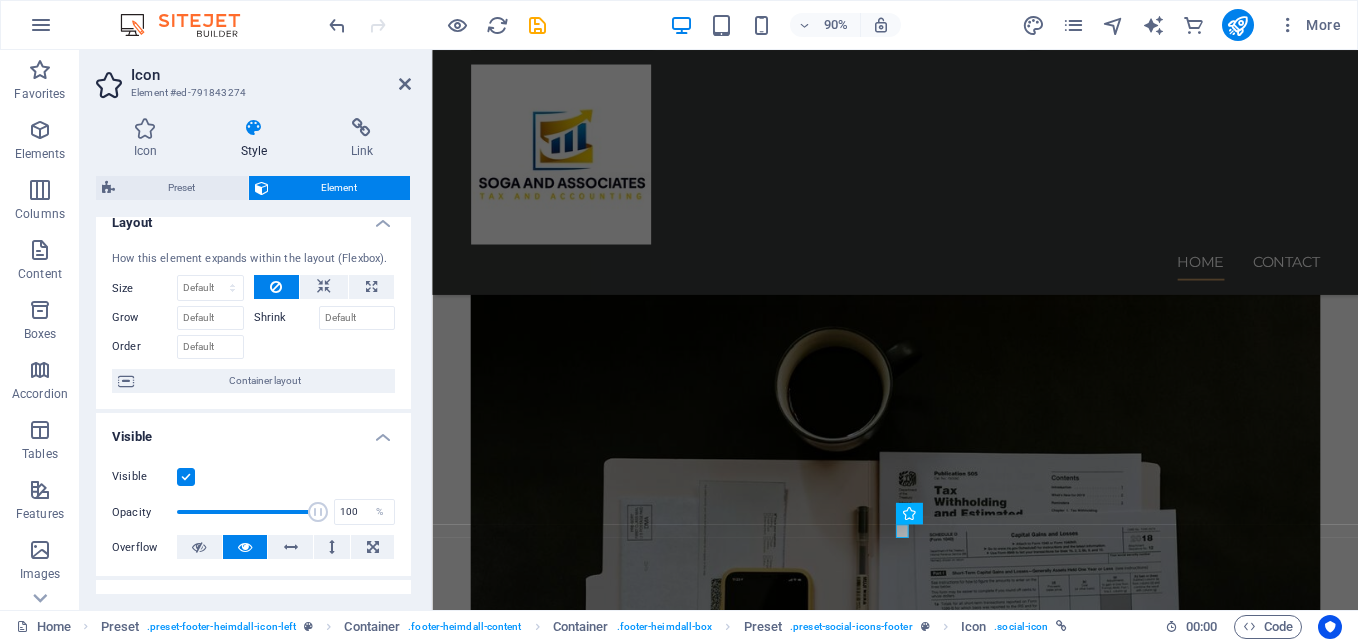 scroll, scrollTop: 0, scrollLeft: 0, axis: both 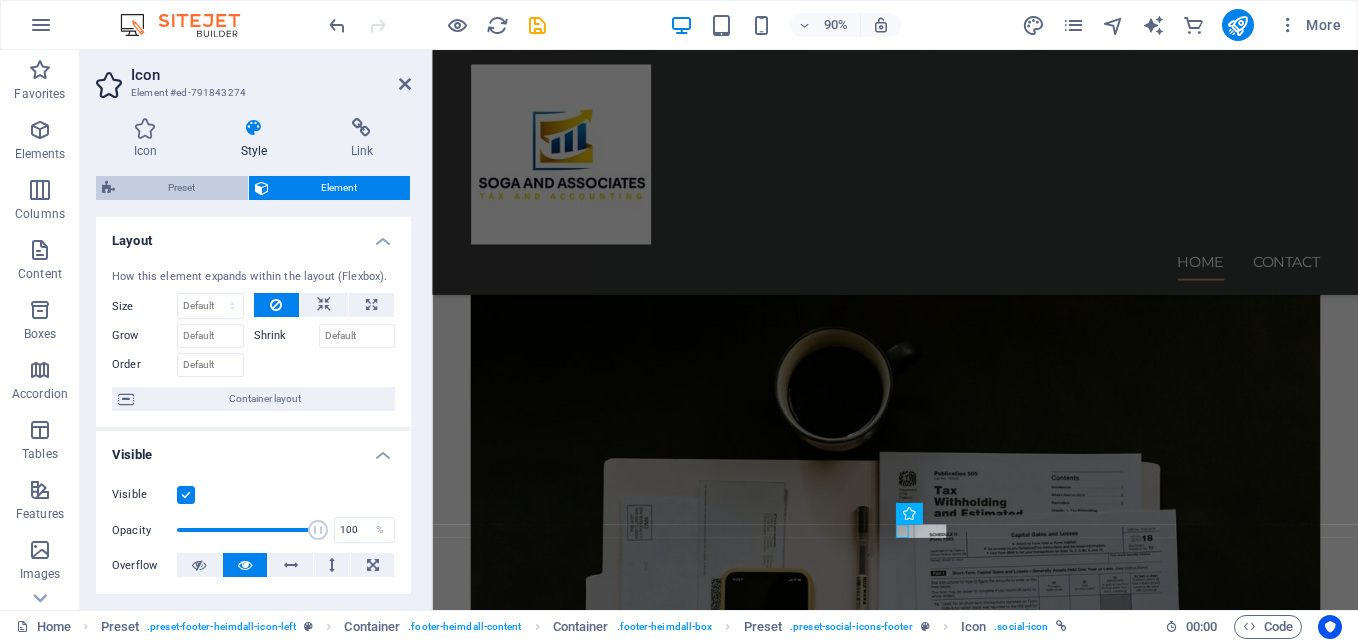 click on "Preset" at bounding box center [181, 188] 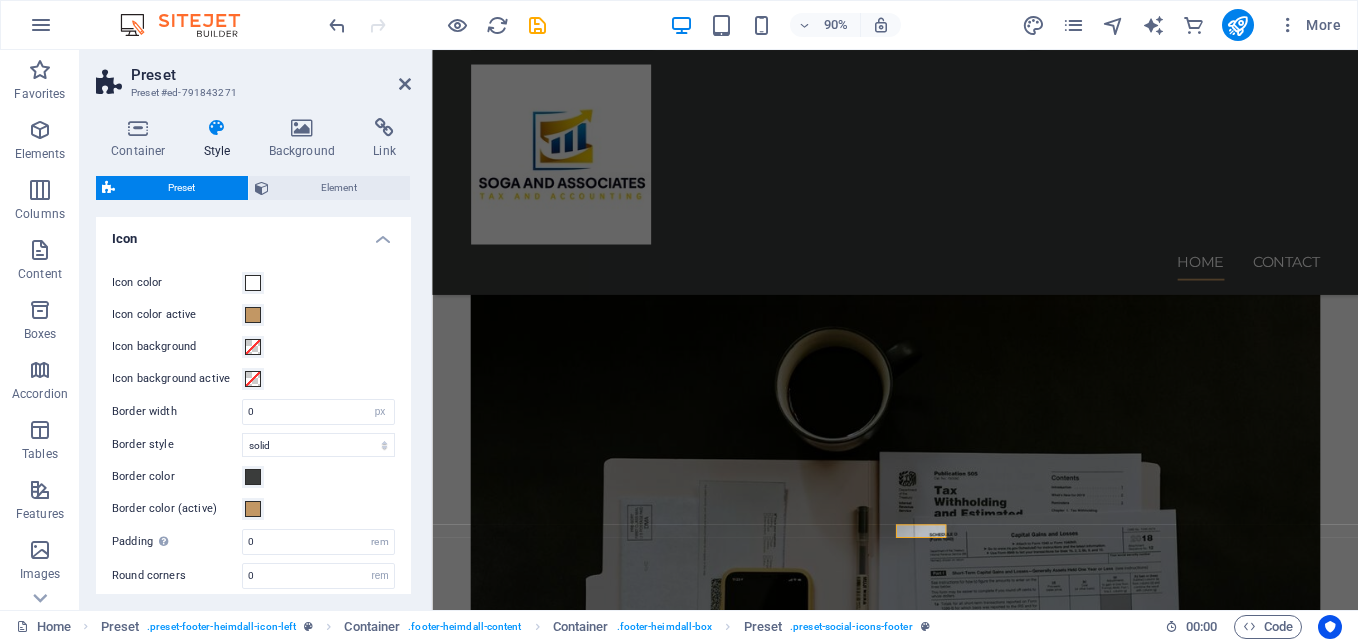 scroll, scrollTop: 0, scrollLeft: 0, axis: both 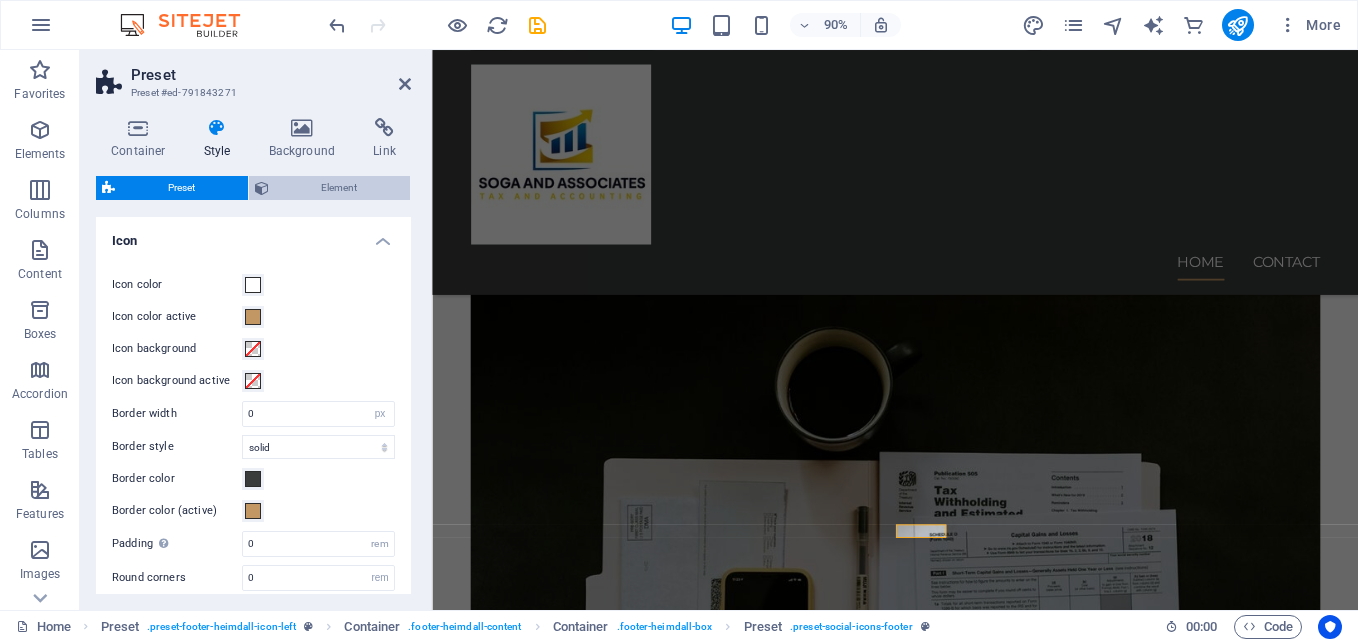 click on "Element" at bounding box center [340, 188] 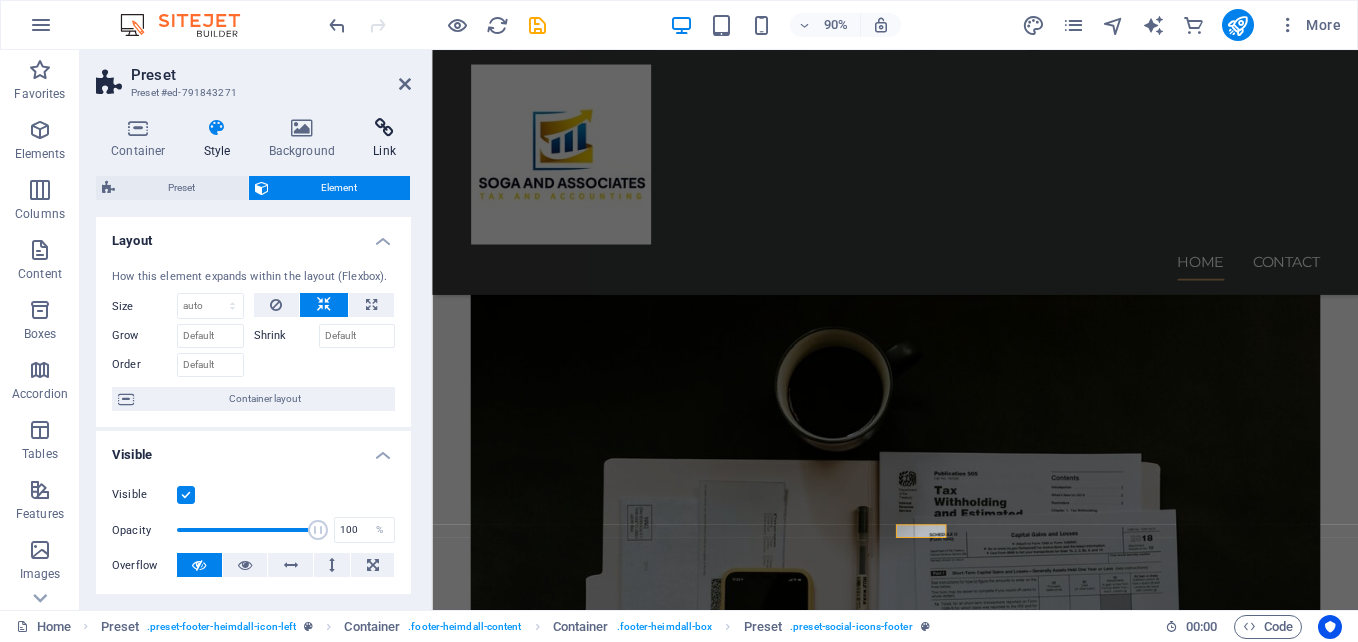 click at bounding box center [384, 128] 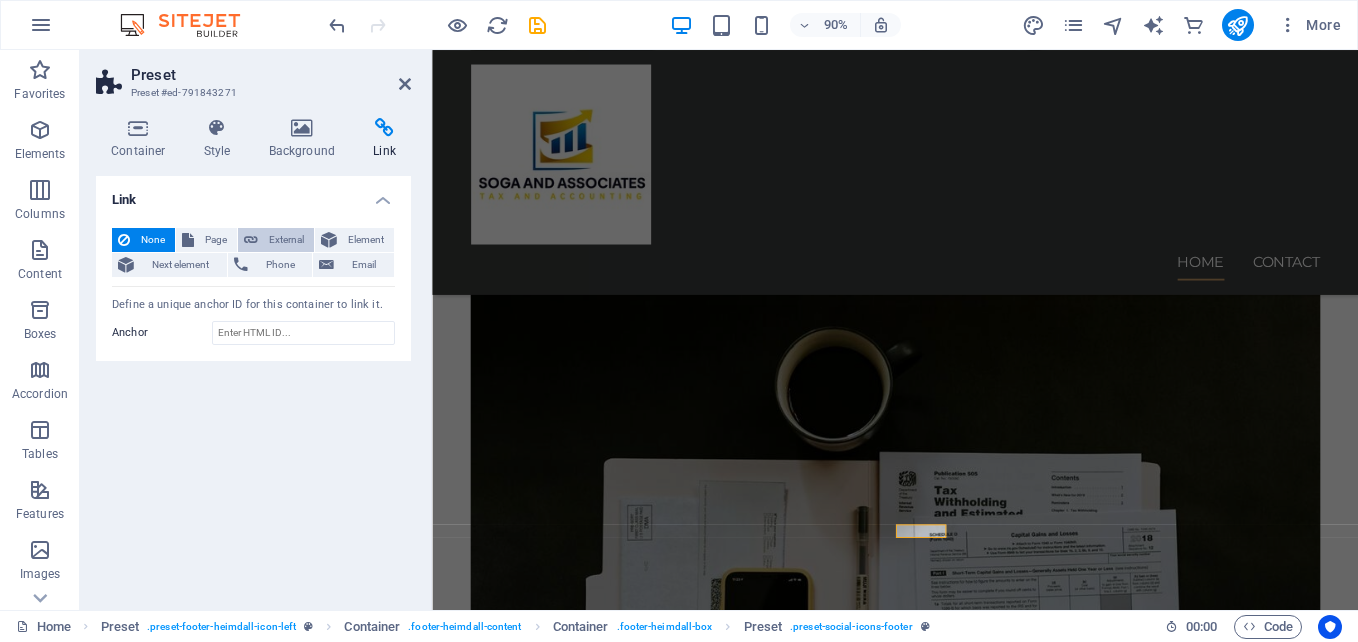 click at bounding box center (251, 240) 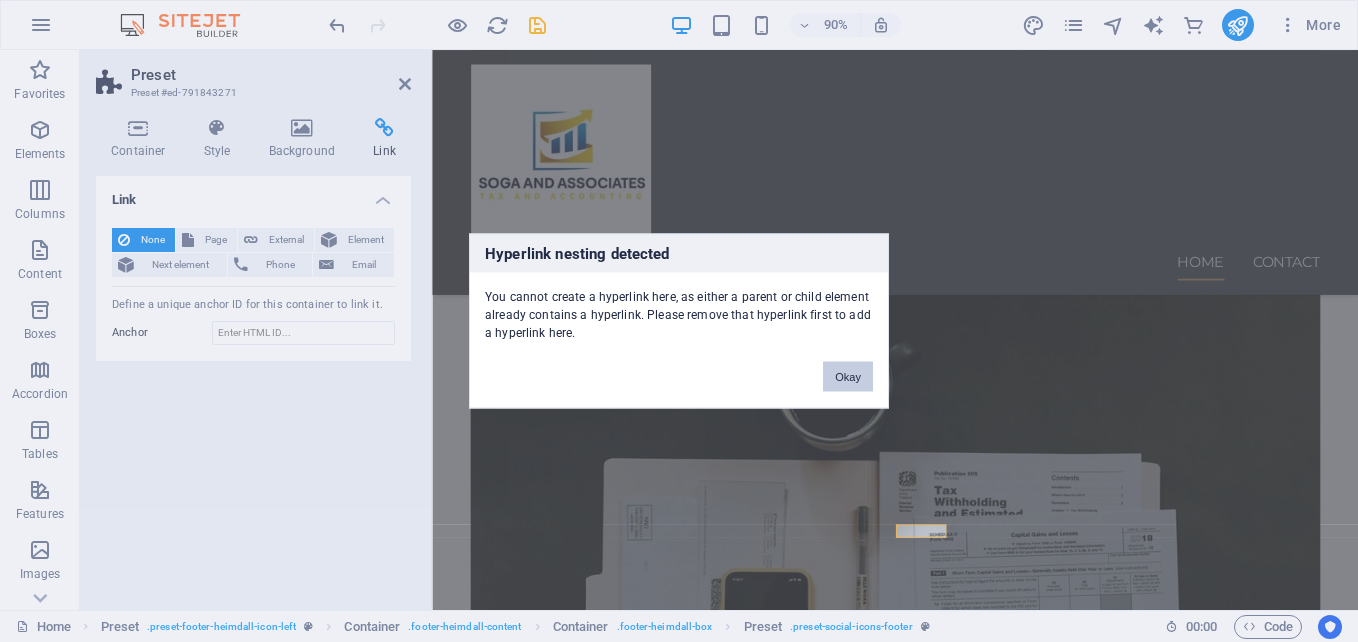 click on "Okay" at bounding box center [848, 377] 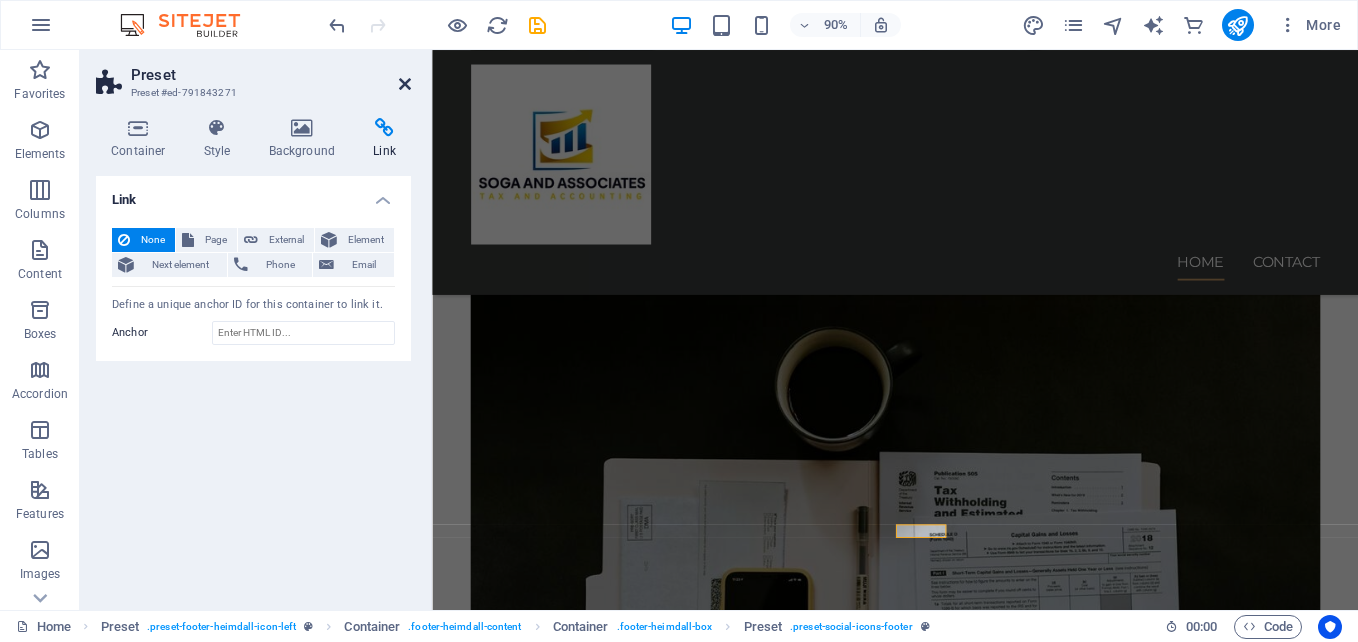 click at bounding box center [405, 84] 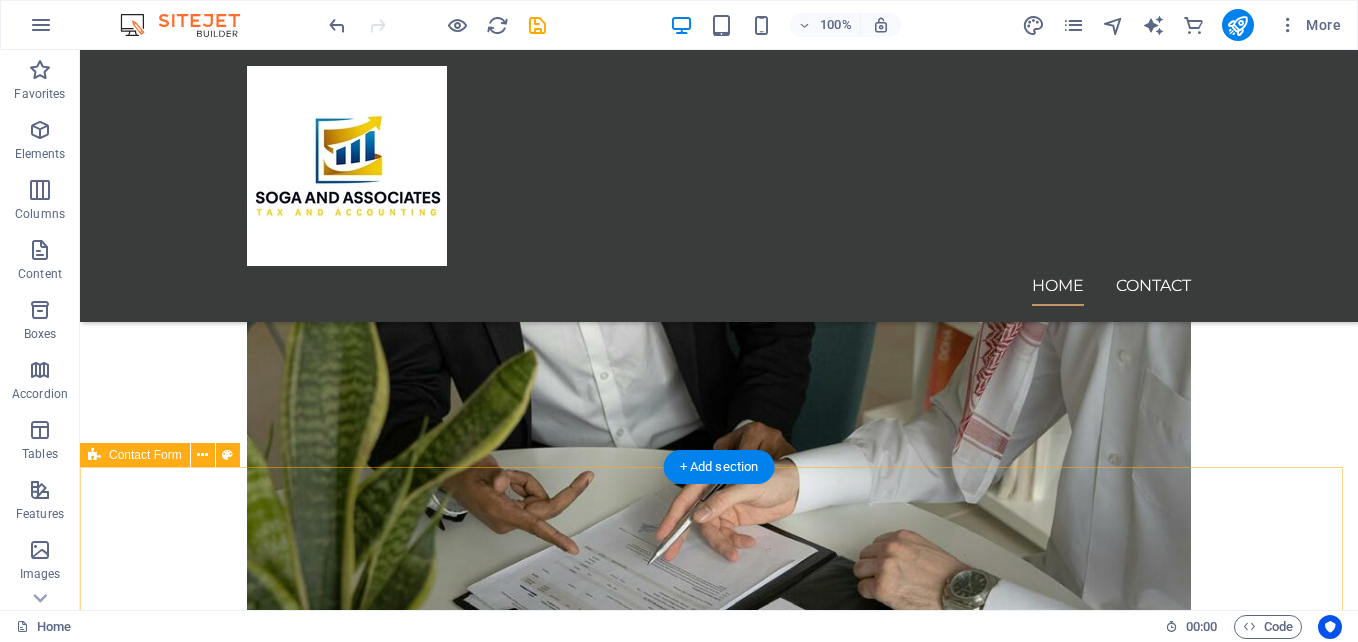 scroll, scrollTop: 3348, scrollLeft: 0, axis: vertical 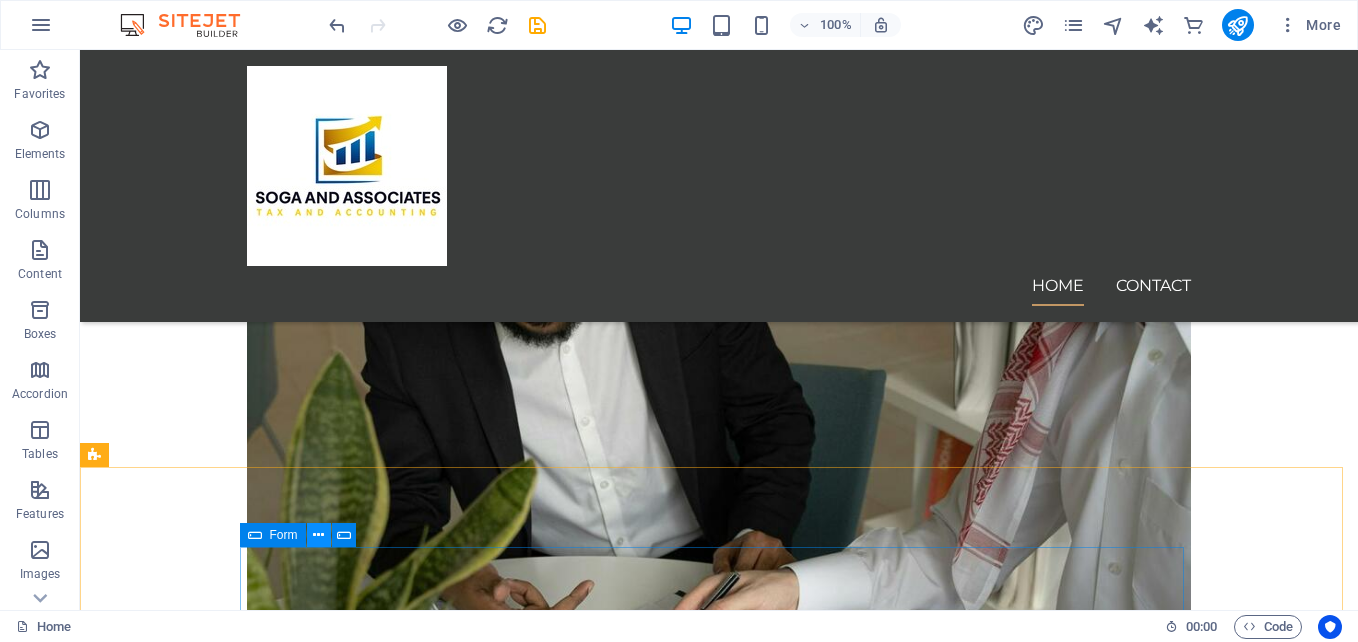 click at bounding box center [318, 535] 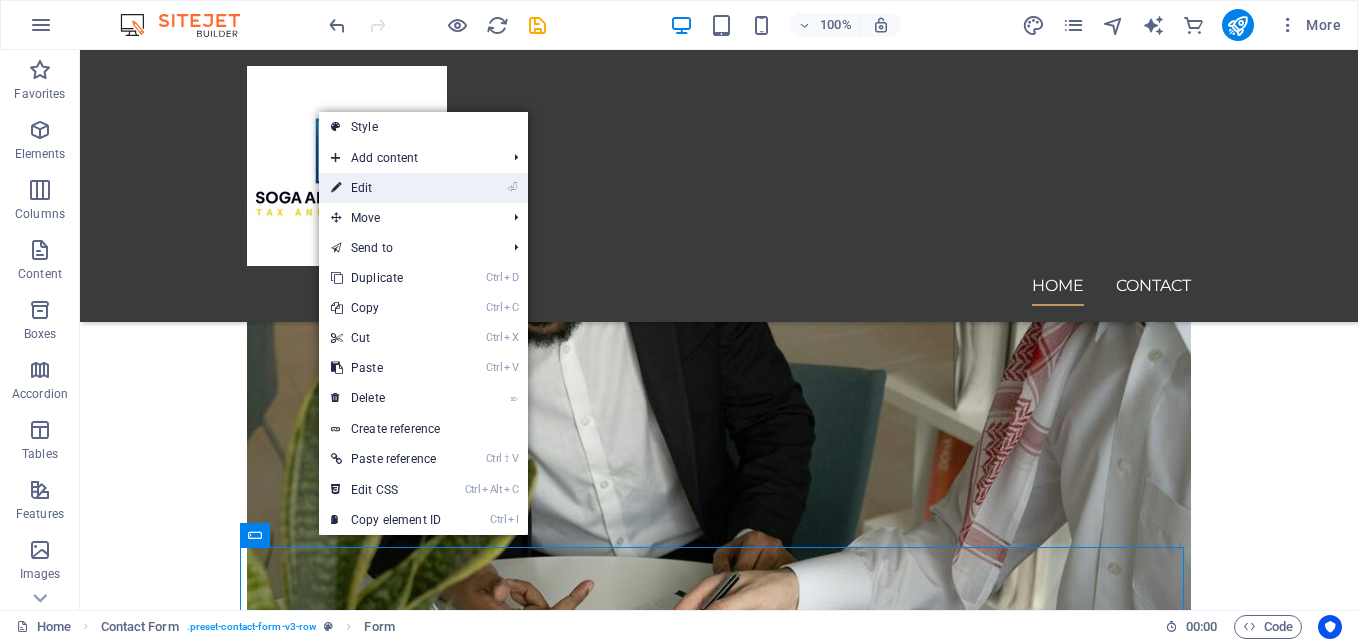 click on "⏎  Edit" at bounding box center (386, 188) 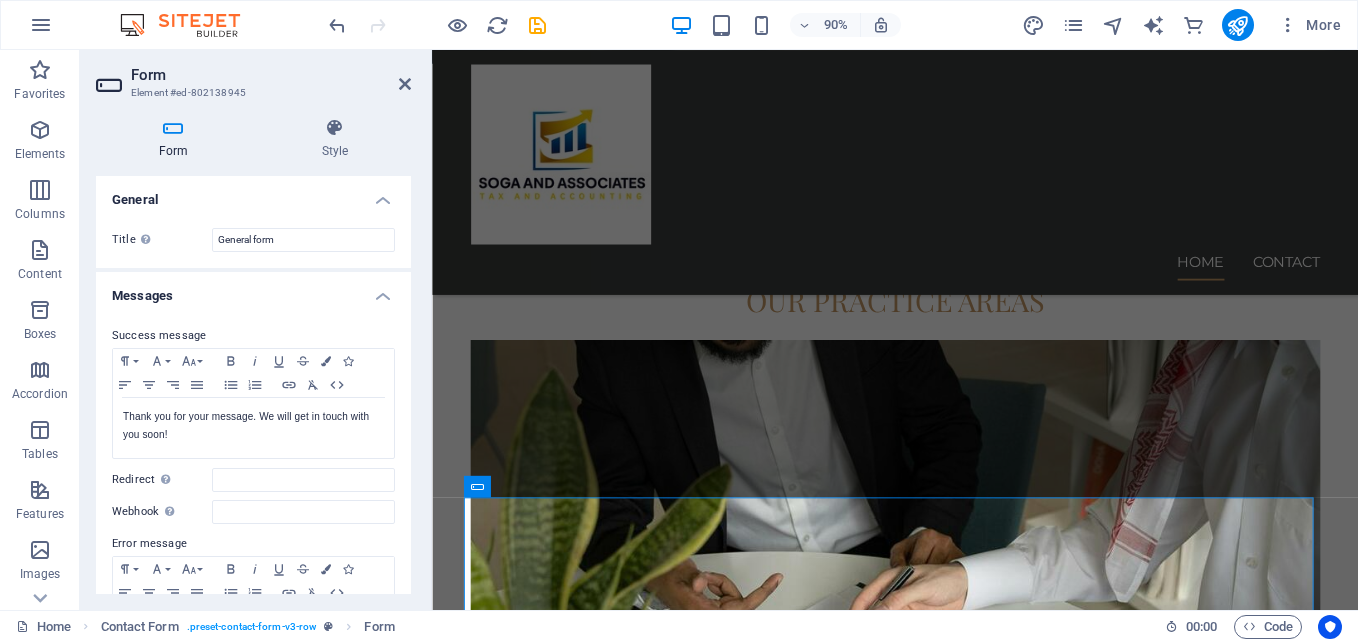 scroll, scrollTop: 3388, scrollLeft: 0, axis: vertical 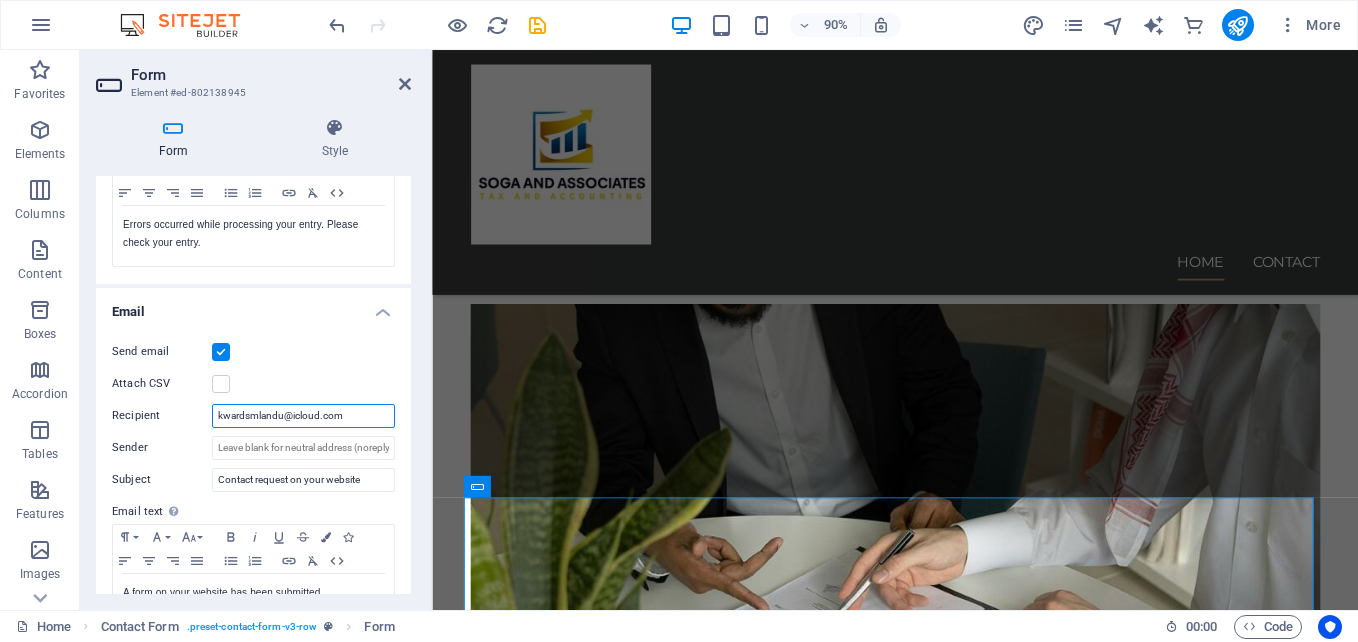 drag, startPoint x: 343, startPoint y: 420, endPoint x: 213, endPoint y: 418, distance: 130.01538 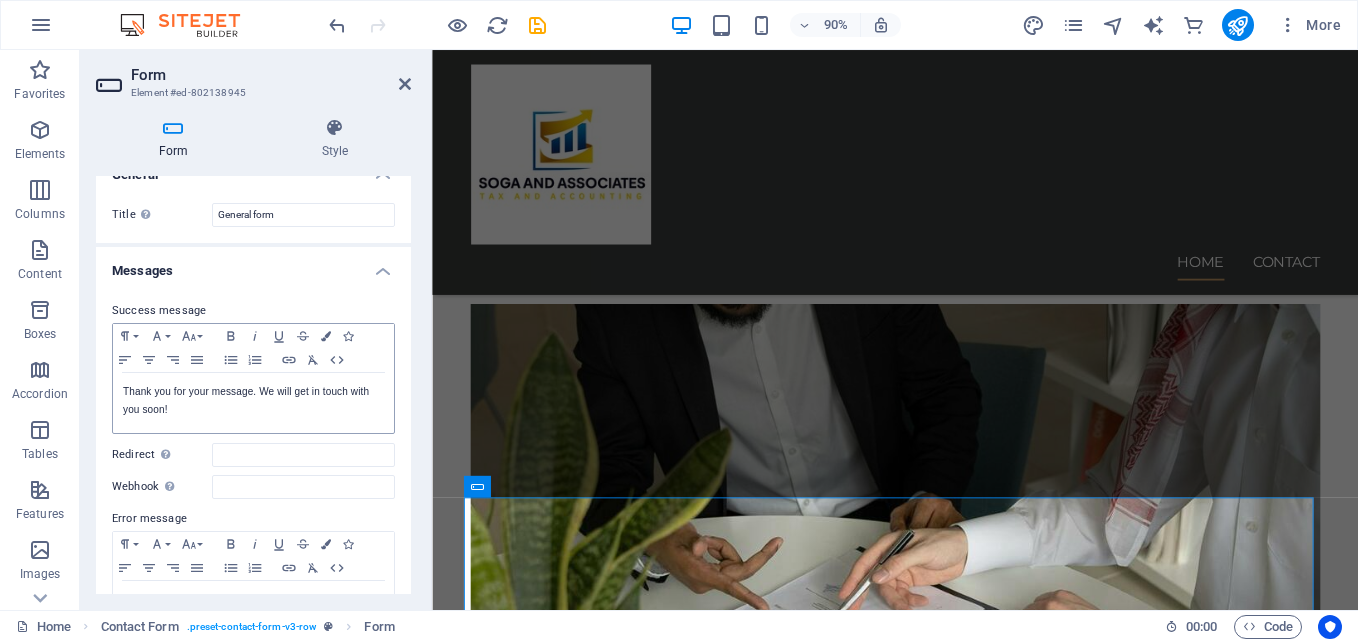 scroll, scrollTop: 0, scrollLeft: 0, axis: both 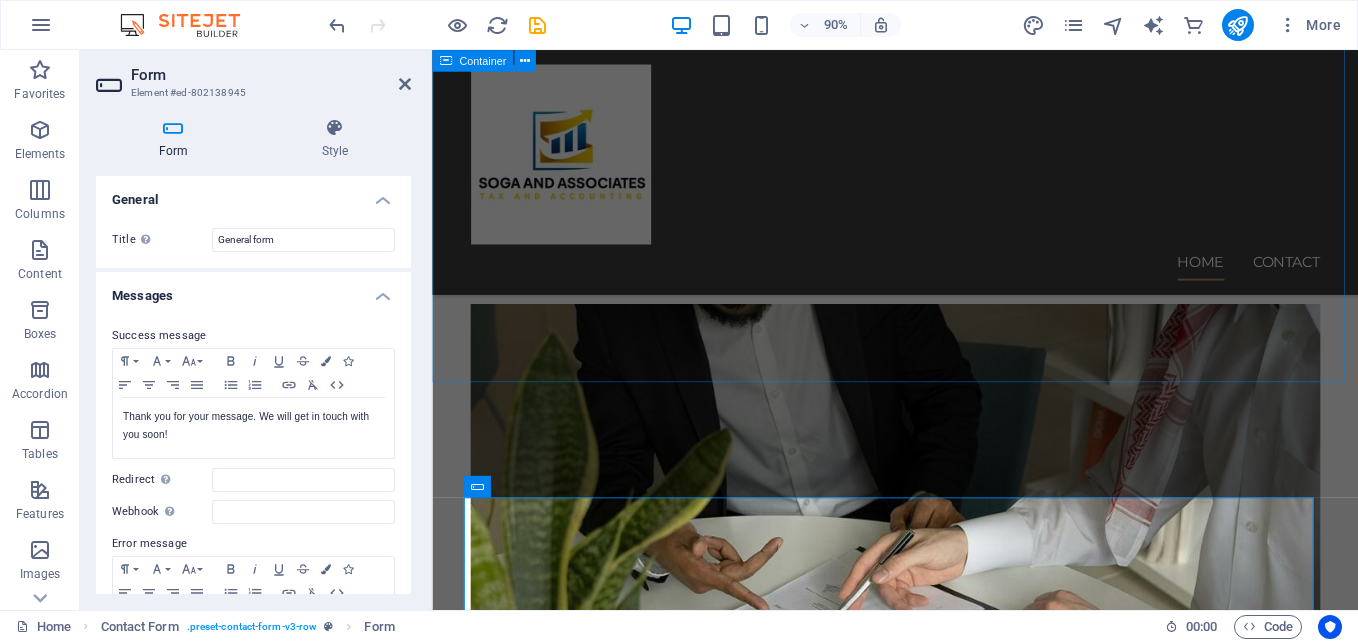 type on "[EMAIL]" 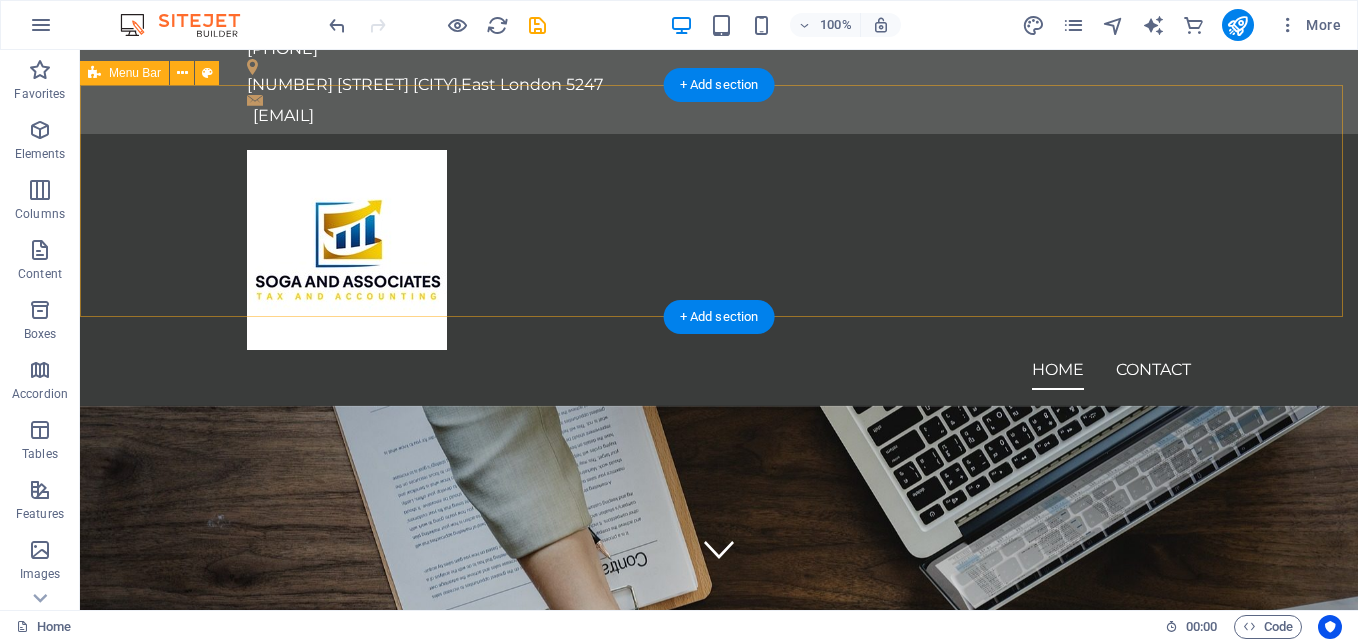 scroll, scrollTop: 0, scrollLeft: 0, axis: both 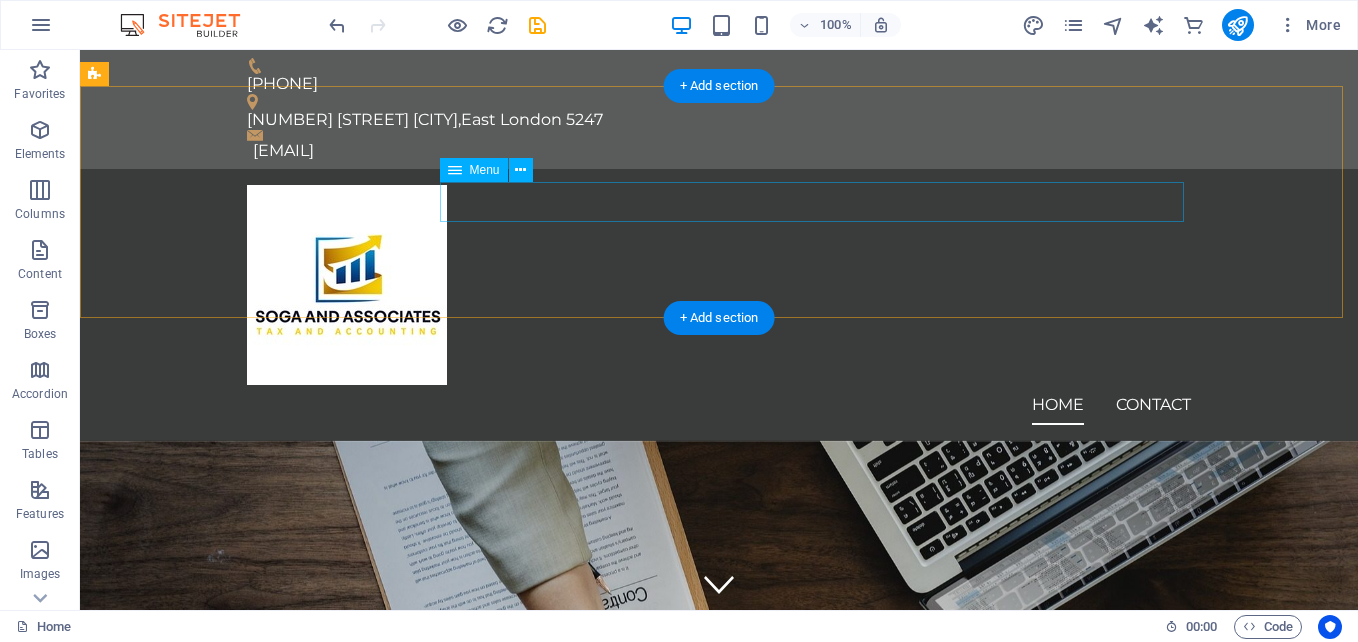 click on "Home Contact" at bounding box center [719, 405] 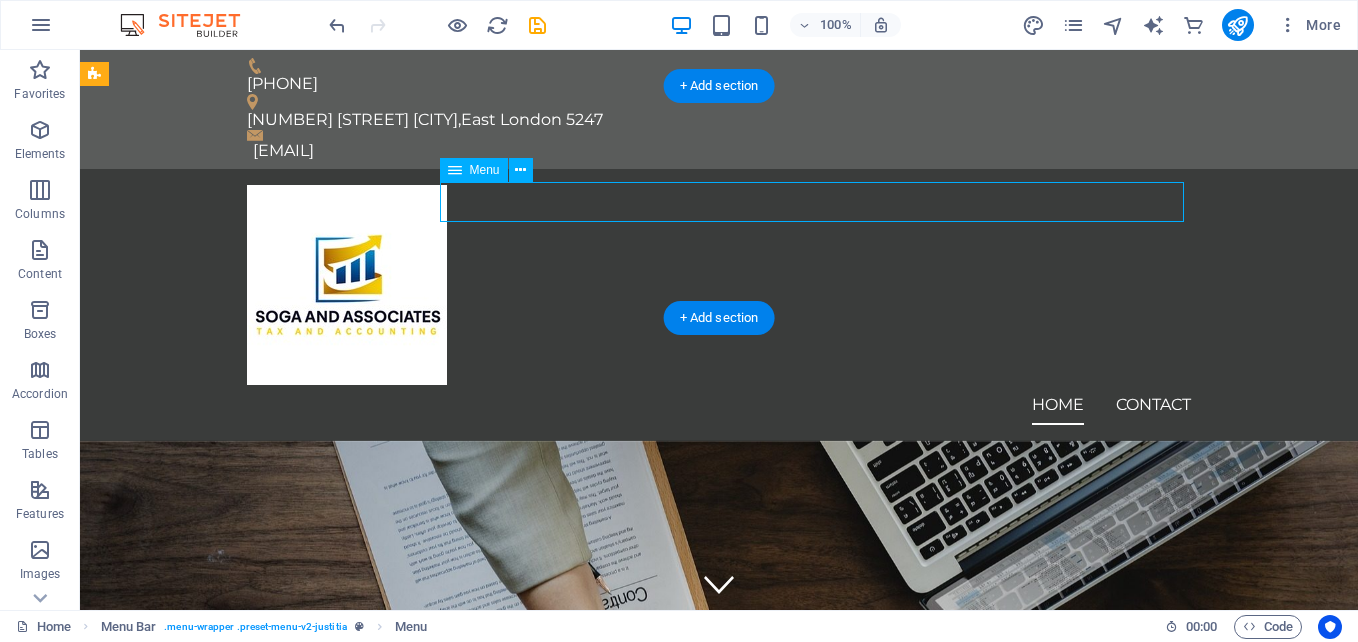 click on "Home Contact" at bounding box center [719, 405] 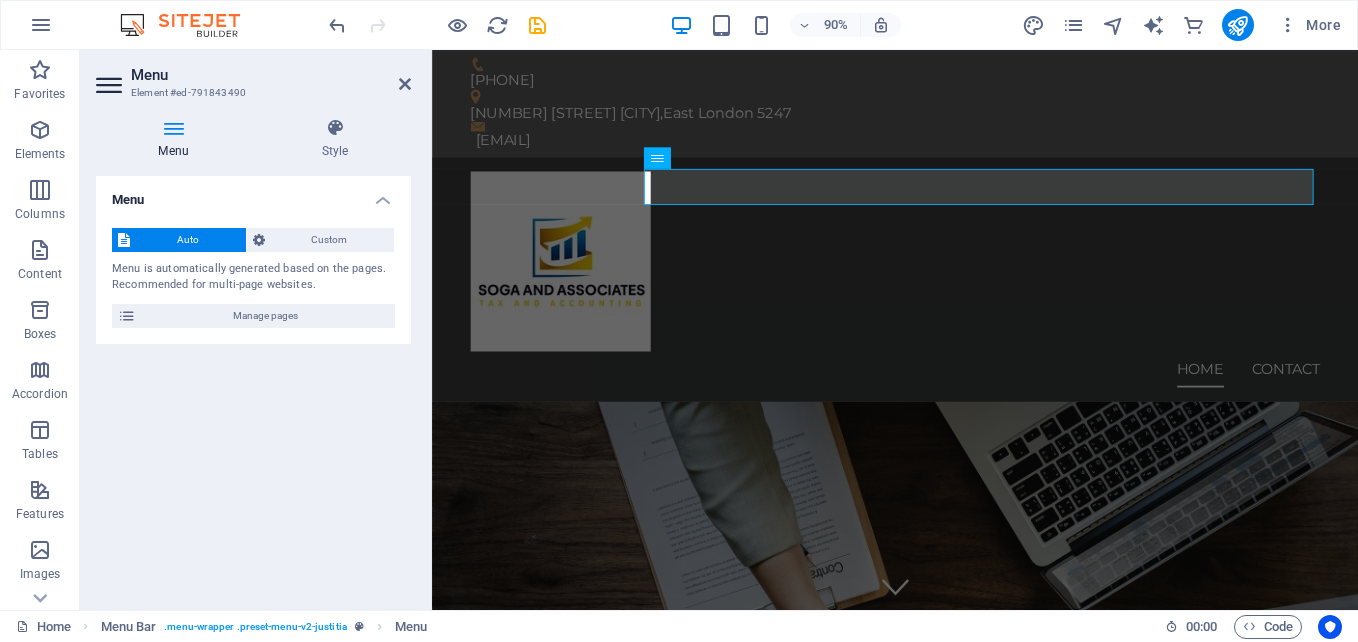 click at bounding box center (173, 128) 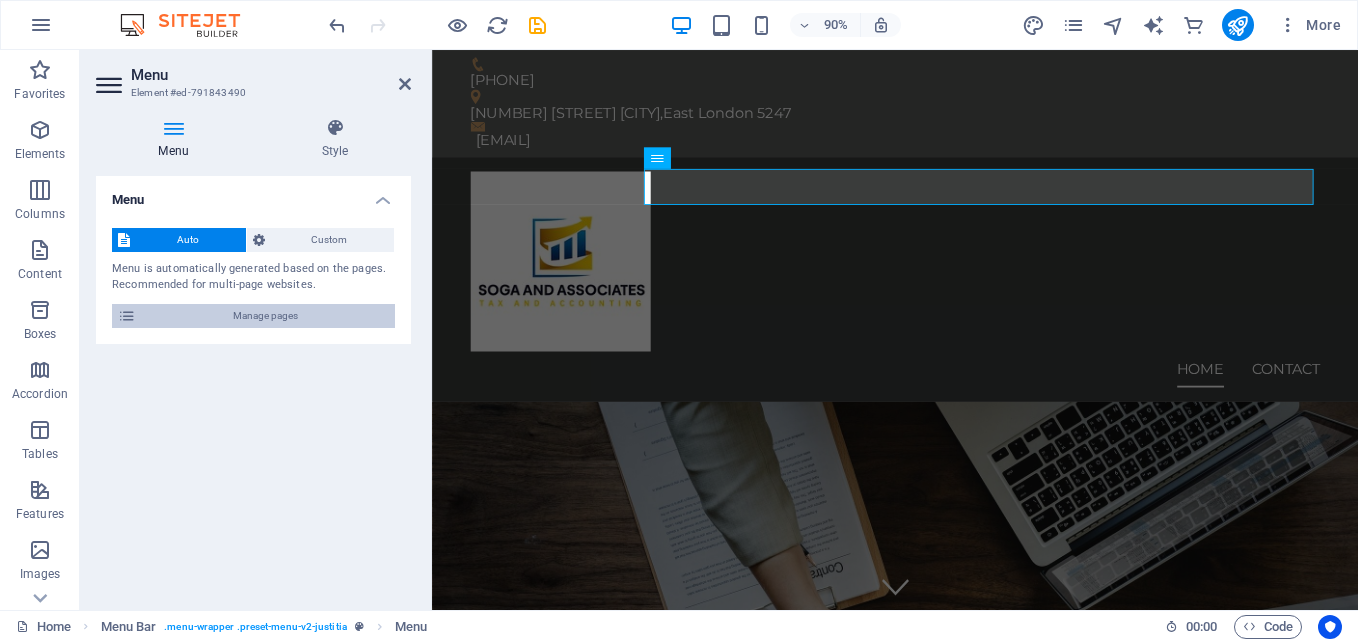 click on "Manage pages" at bounding box center (265, 316) 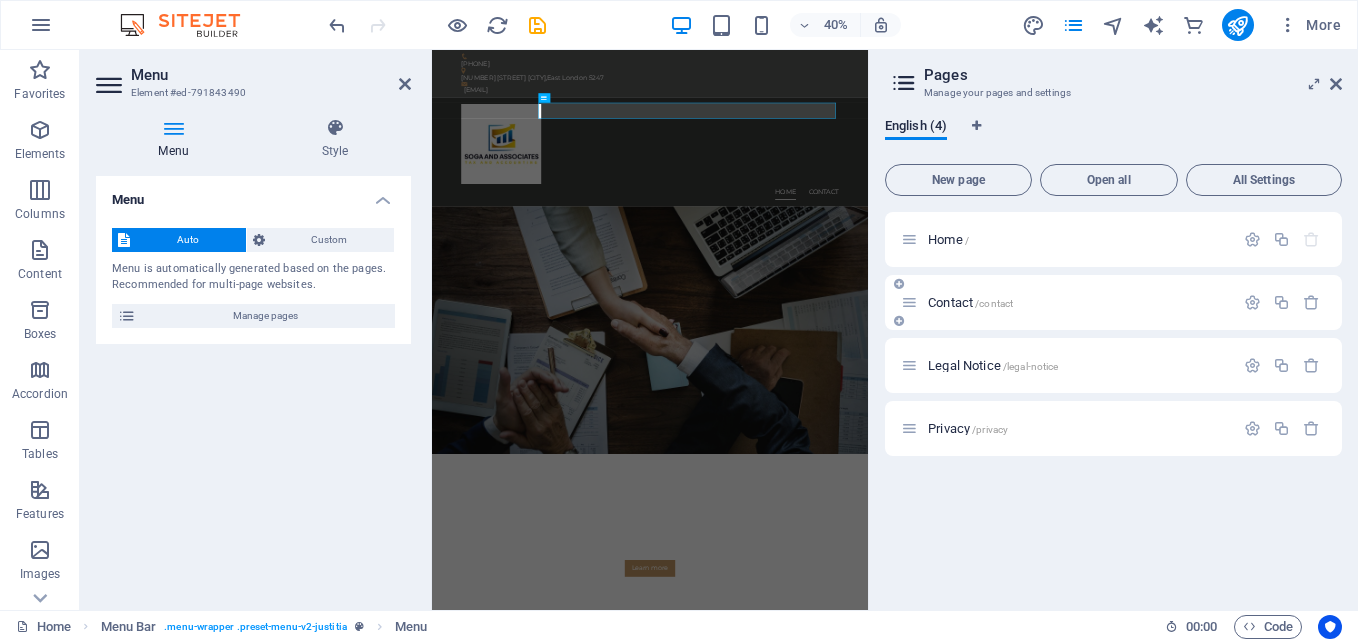 click on "Contact /contact" at bounding box center (1078, 302) 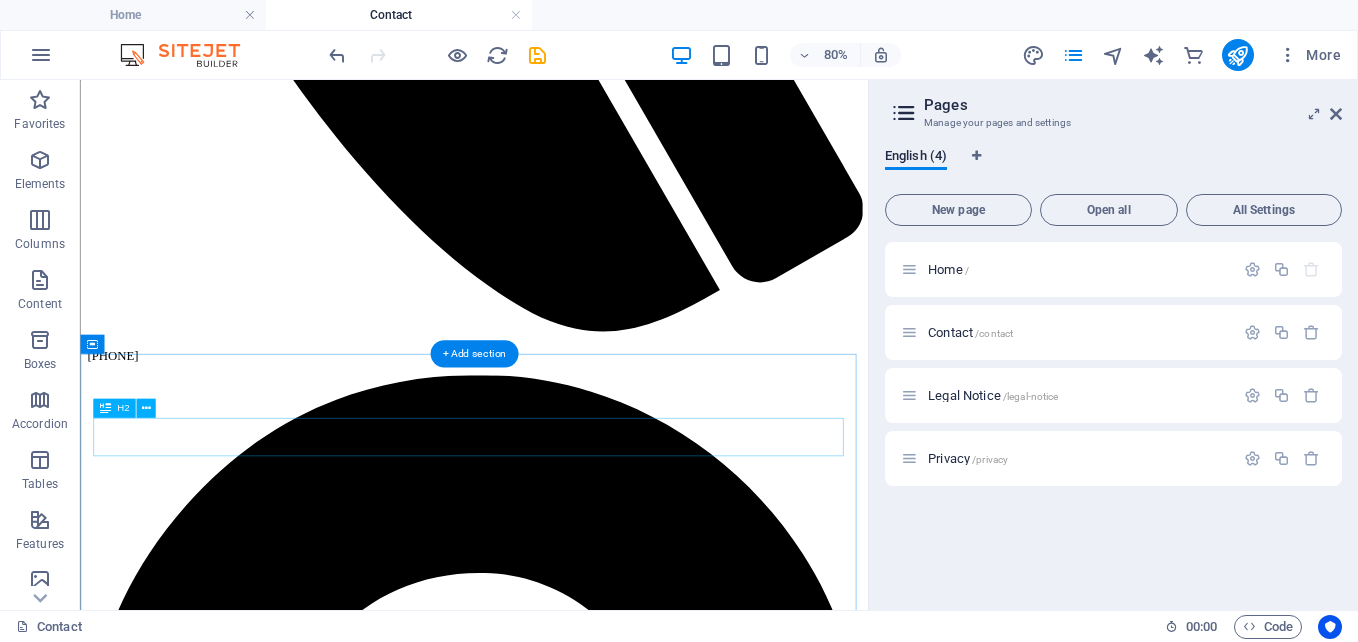 scroll, scrollTop: 900, scrollLeft: 0, axis: vertical 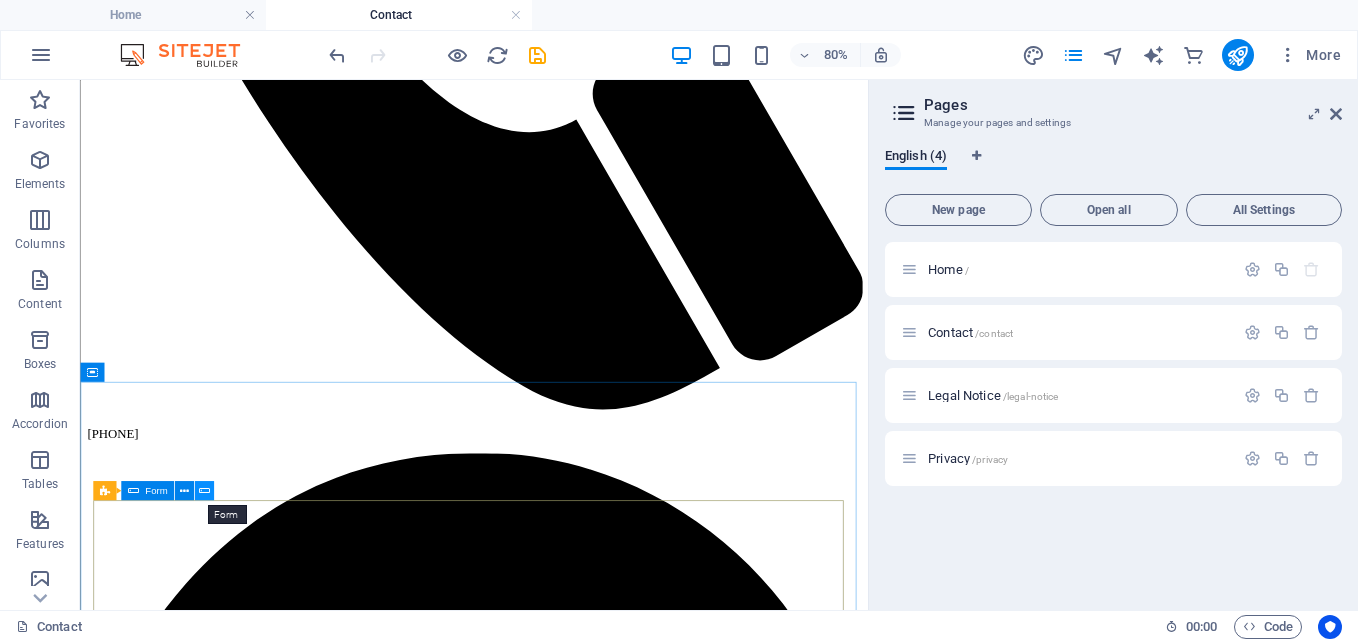 click at bounding box center [203, 490] 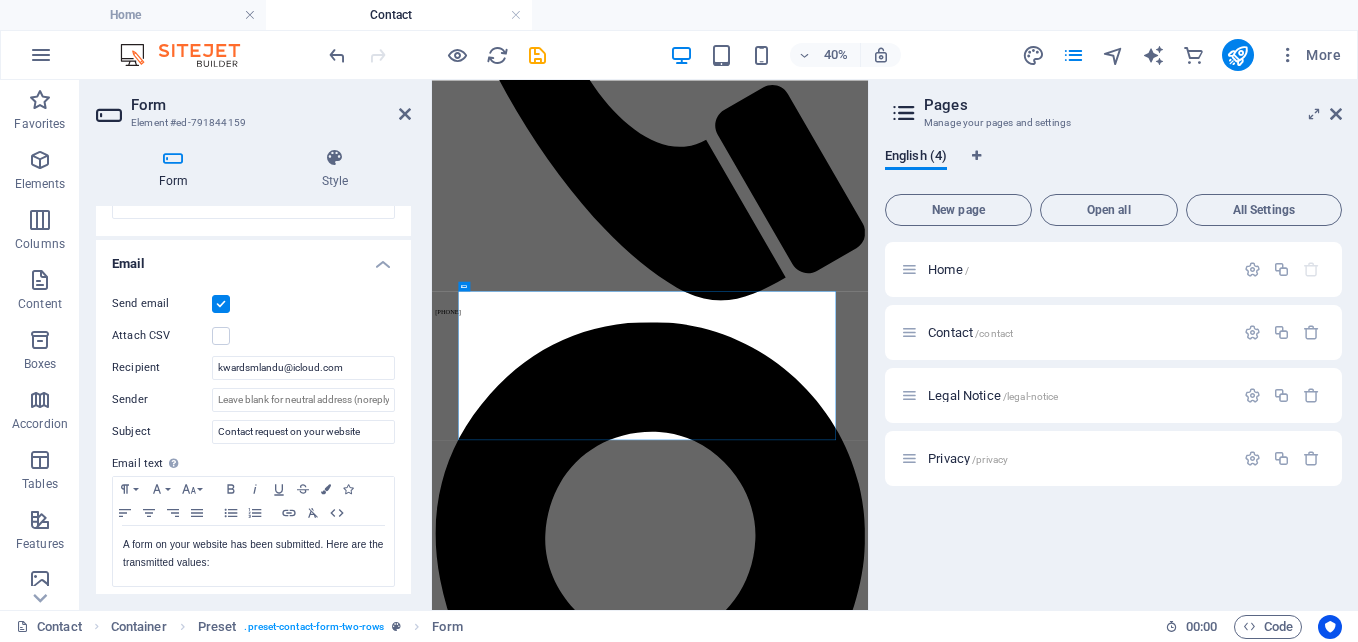 scroll, scrollTop: 500, scrollLeft: 0, axis: vertical 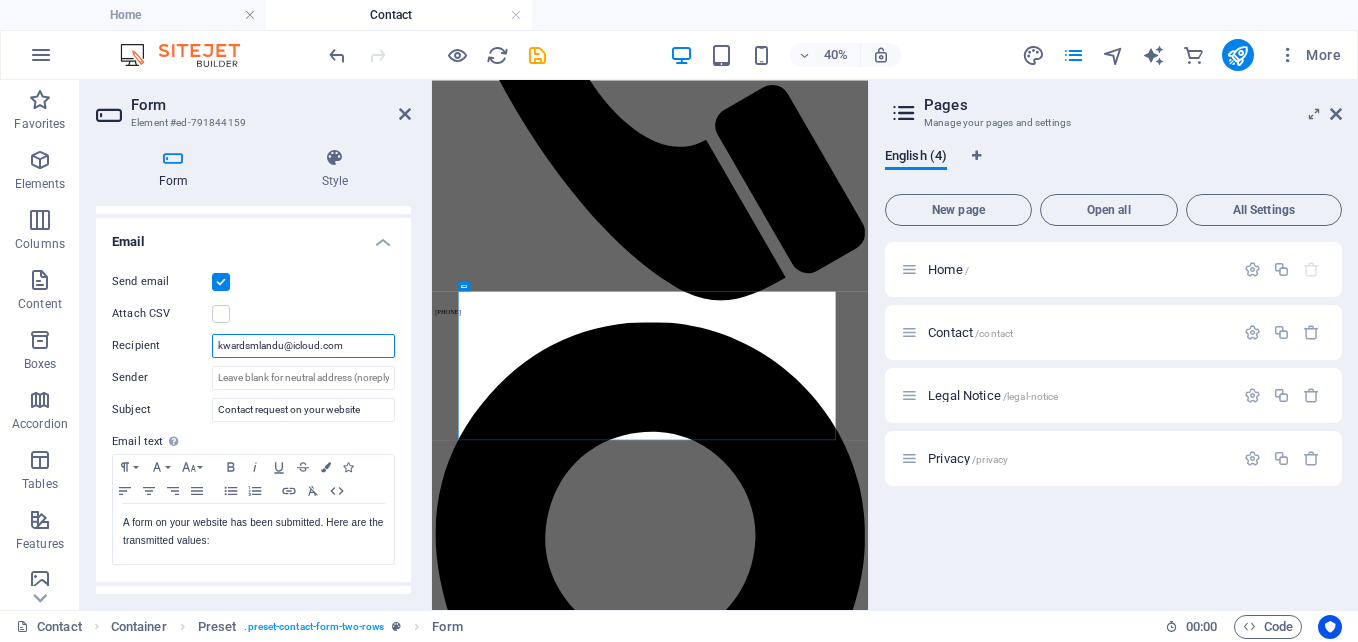 click on "kwardsmlandu@icloud.com" at bounding box center (303, 346) 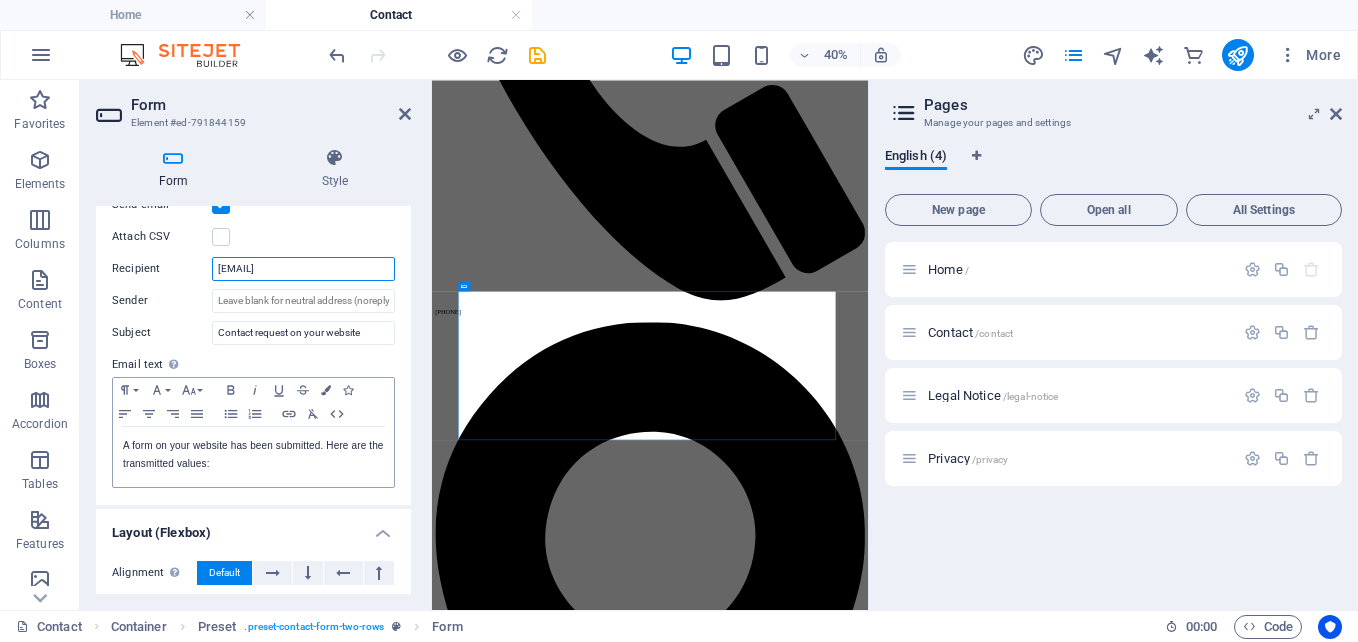 scroll, scrollTop: 600, scrollLeft: 0, axis: vertical 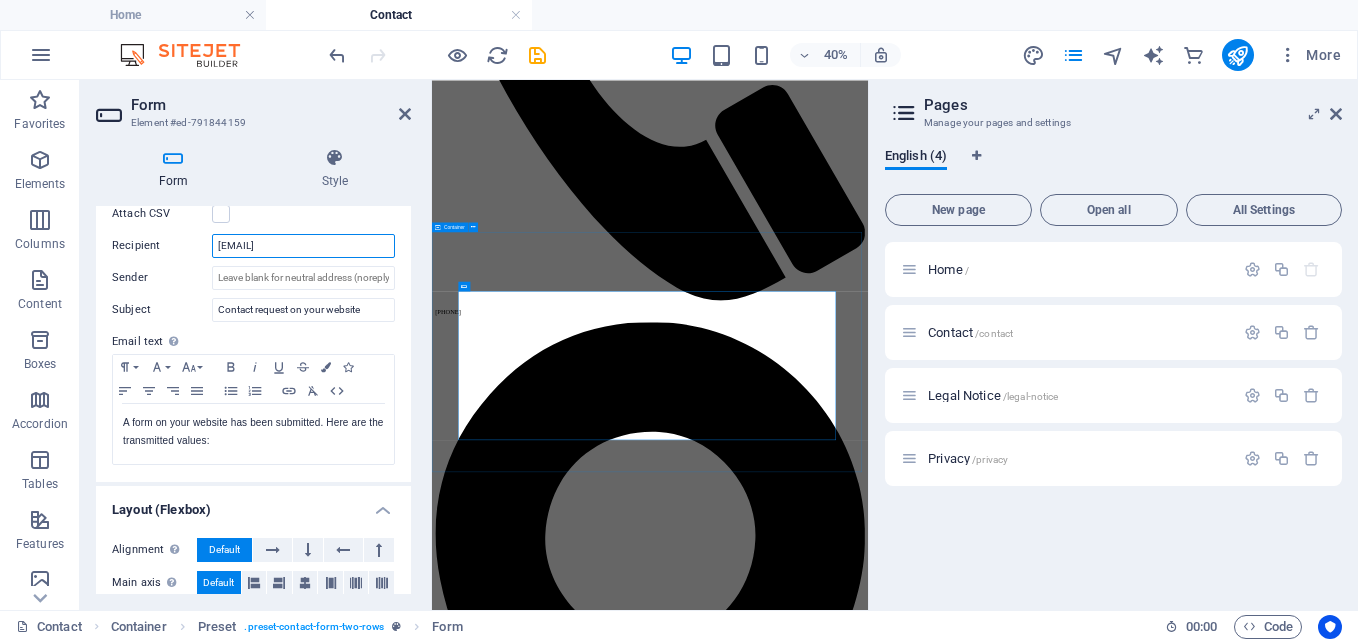 type on "[EMAIL]" 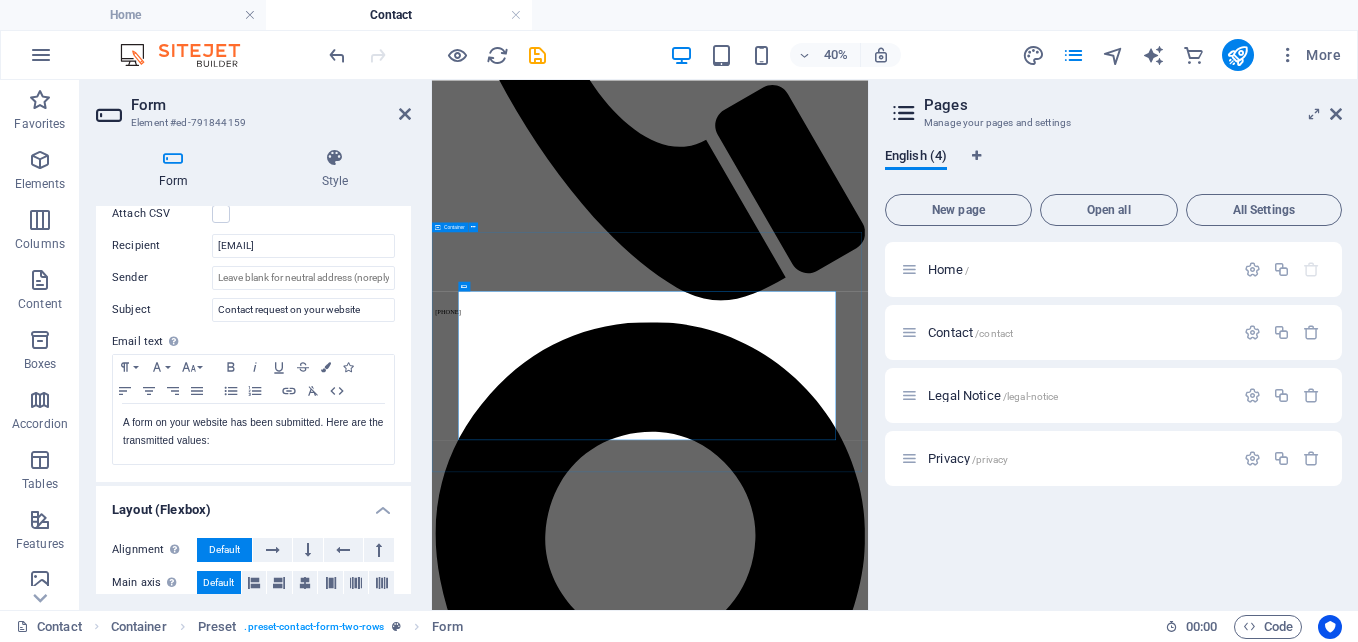 click on "Contact us now   I have read and understand the privacy policy. Unreadable? Load new Submit" at bounding box center (977, 10528) 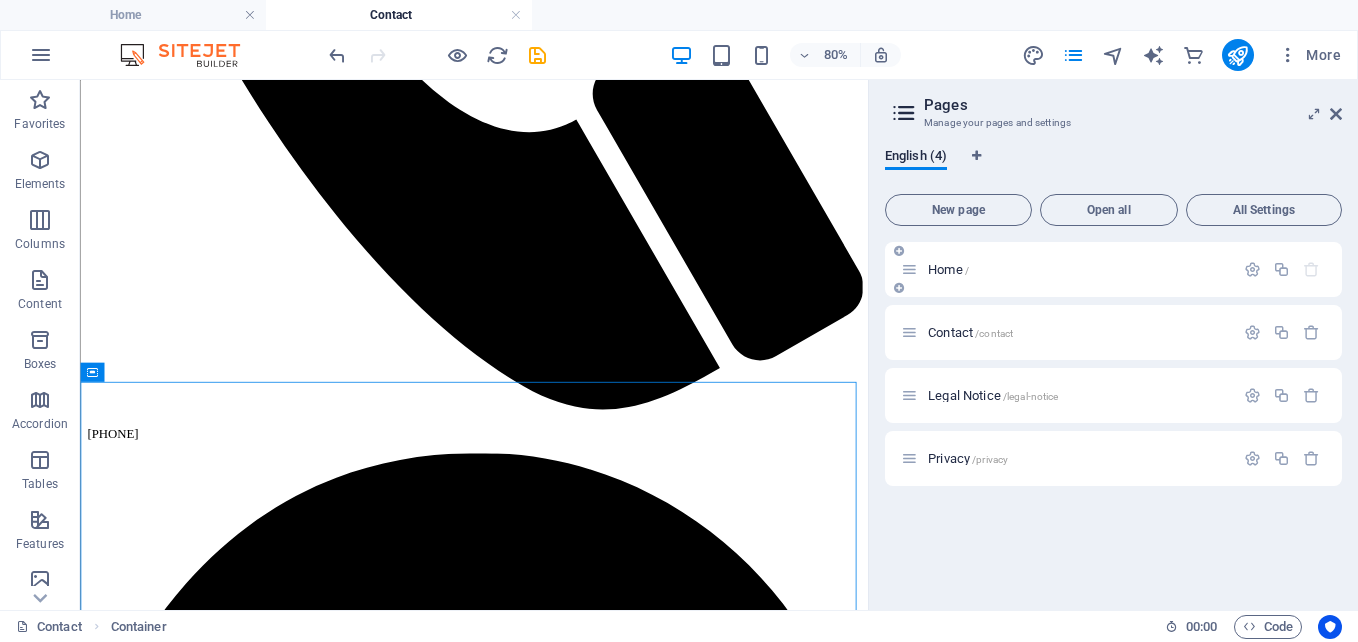 click on "Home /" at bounding box center [948, 269] 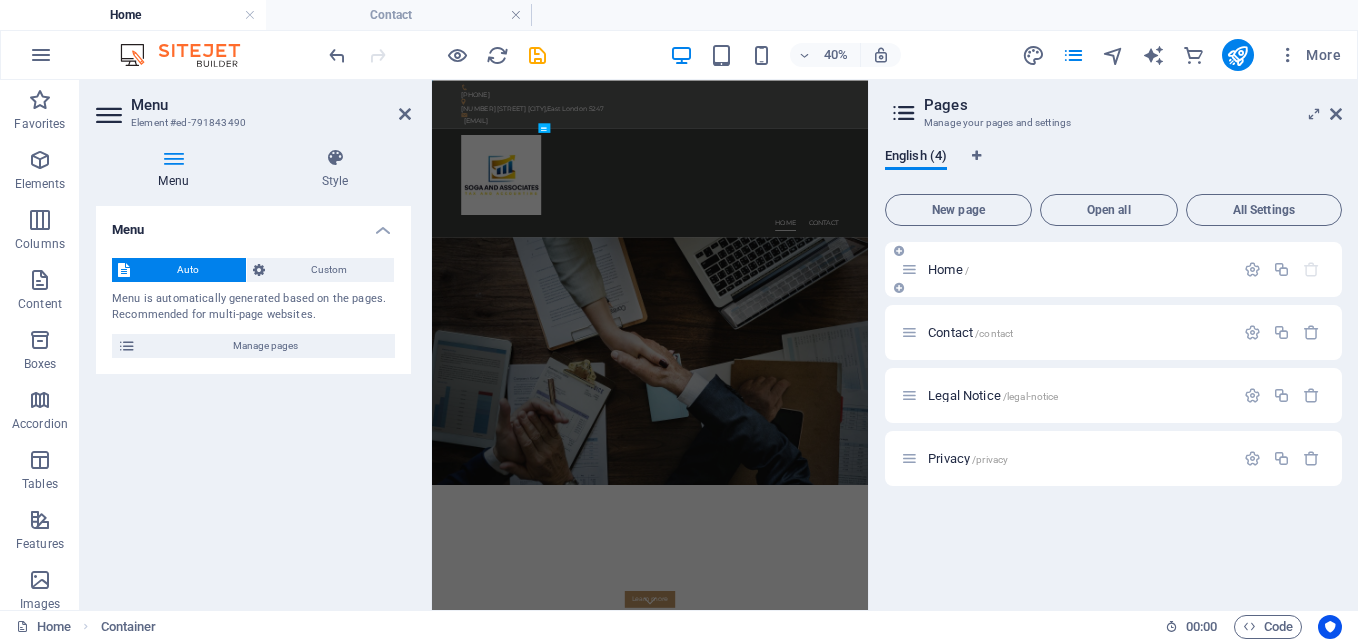 scroll, scrollTop: 0, scrollLeft: 0, axis: both 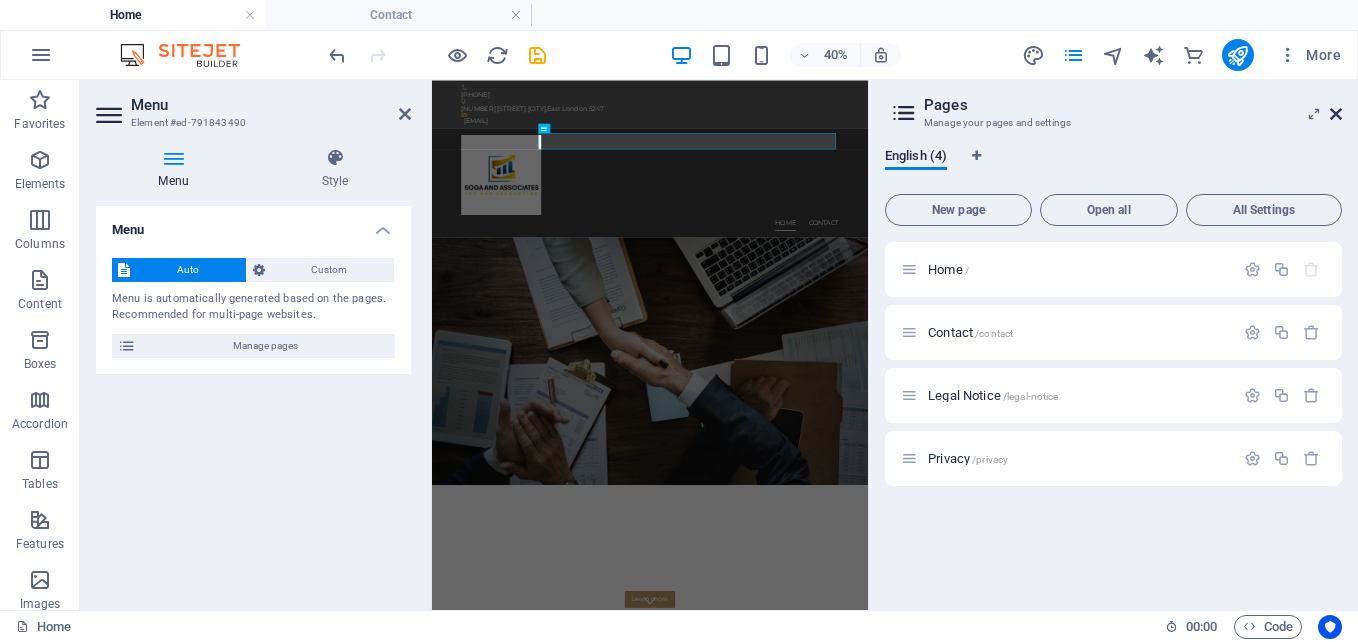 click at bounding box center [1336, 114] 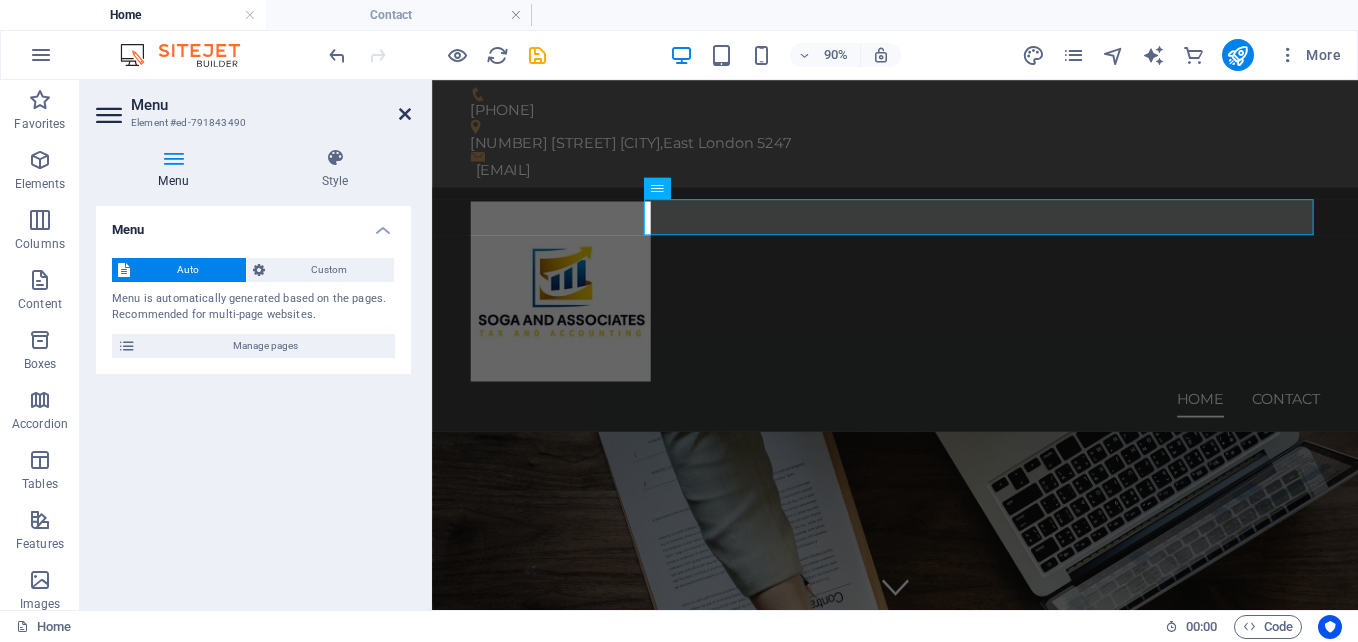 click at bounding box center (405, 114) 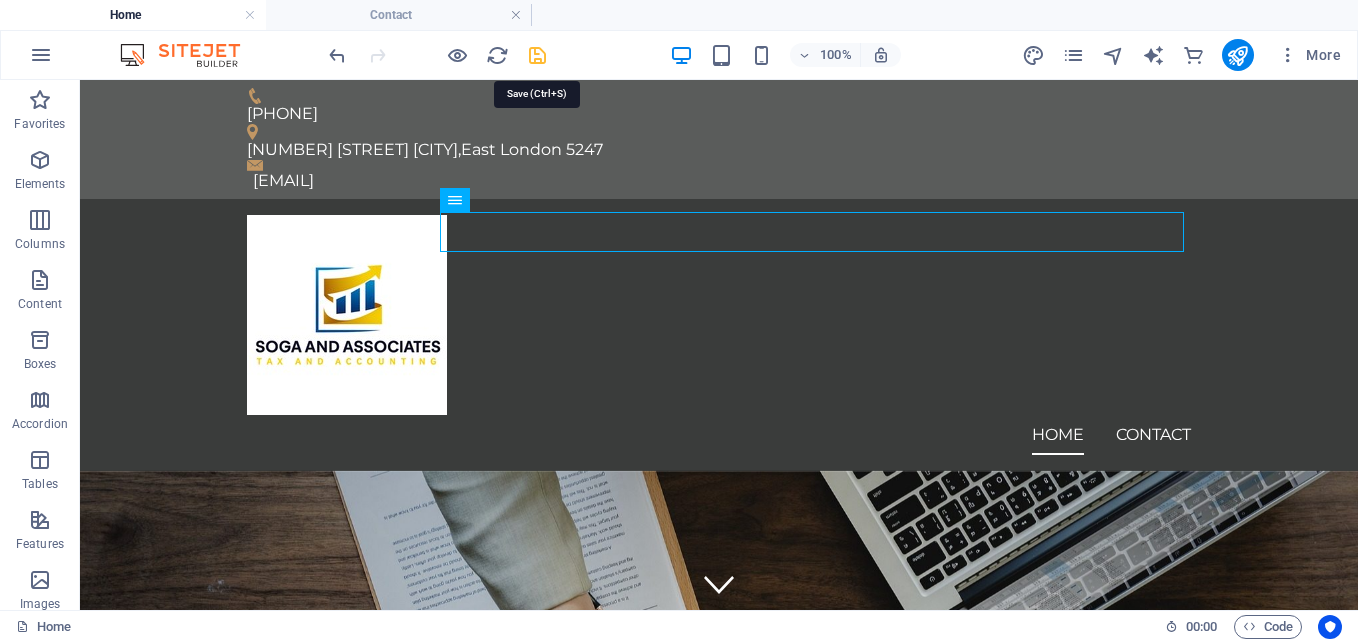 click at bounding box center (537, 55) 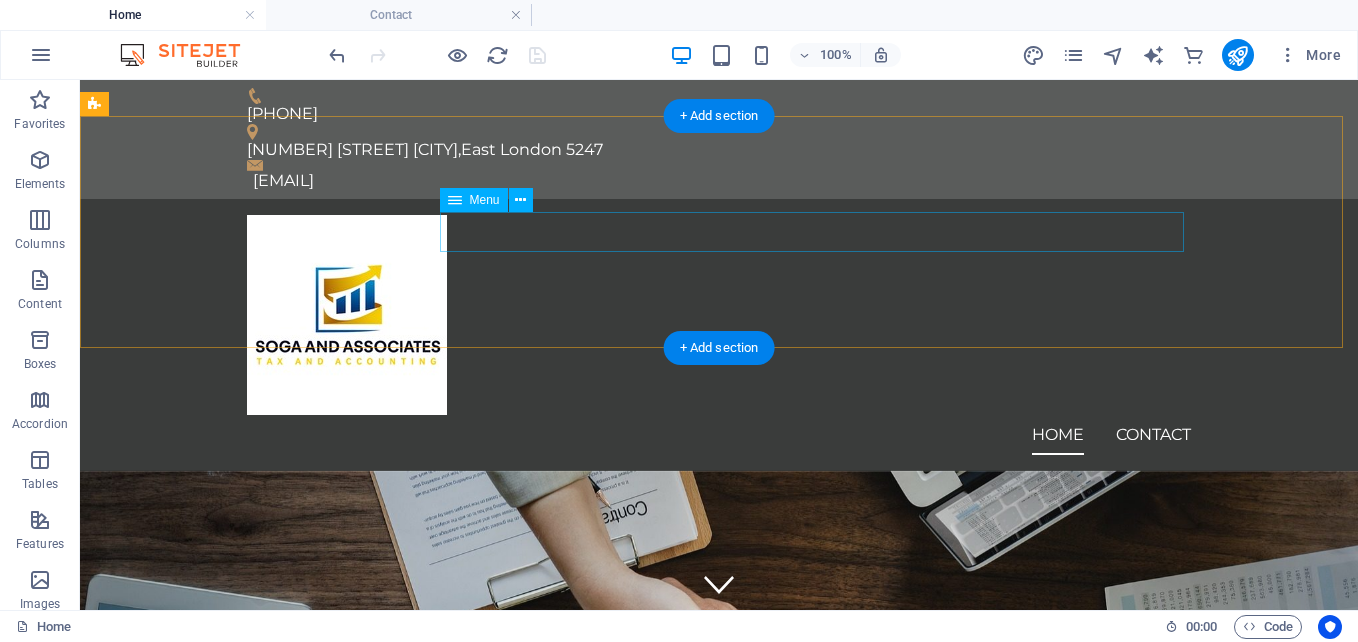click on "Home Contact" at bounding box center [719, 435] 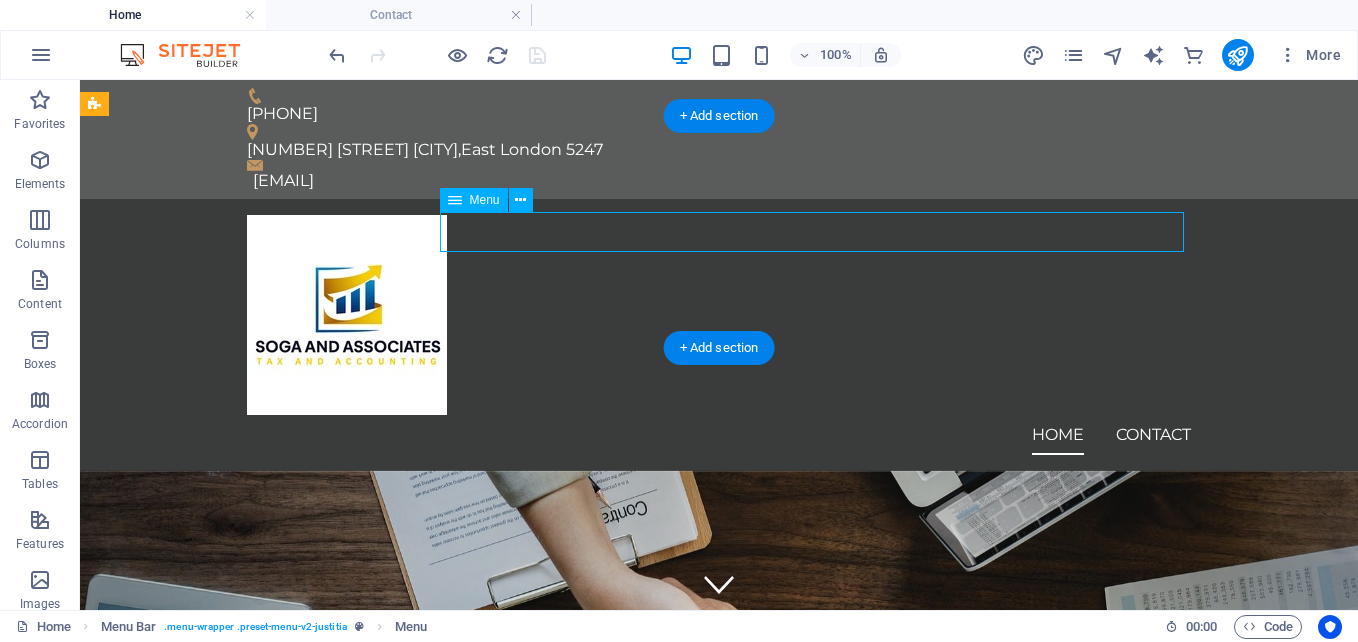 click on "Home Contact" at bounding box center (719, 435) 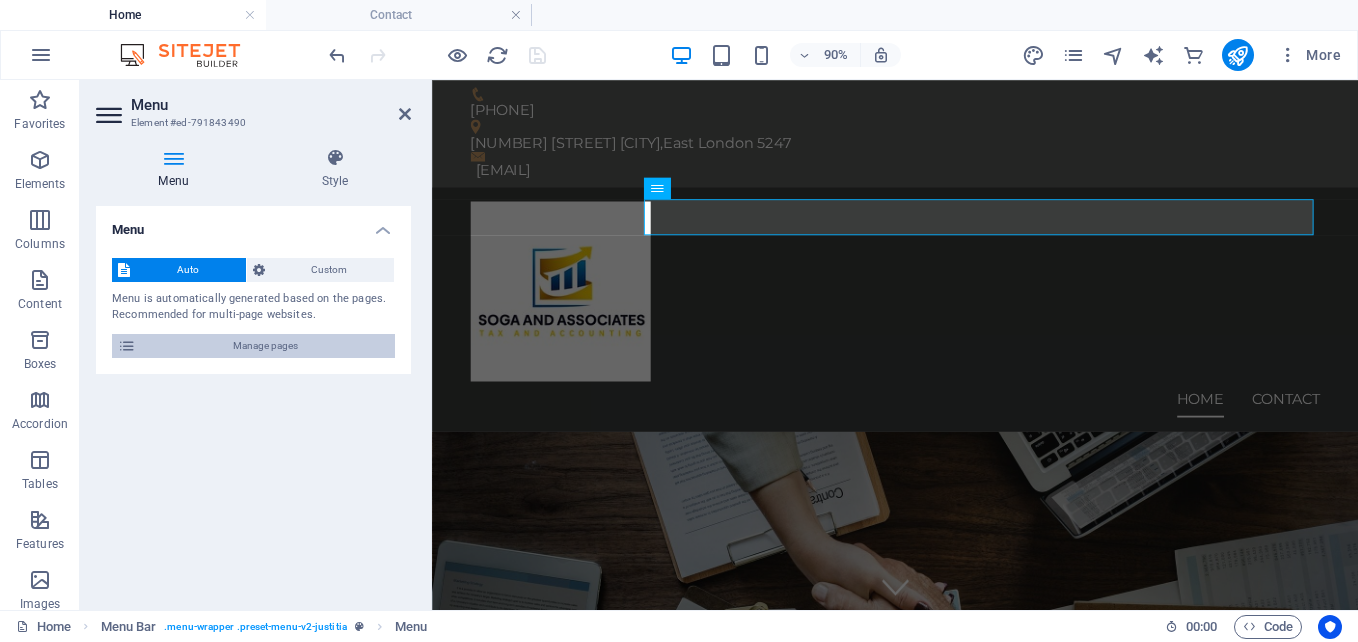 click at bounding box center [127, 346] 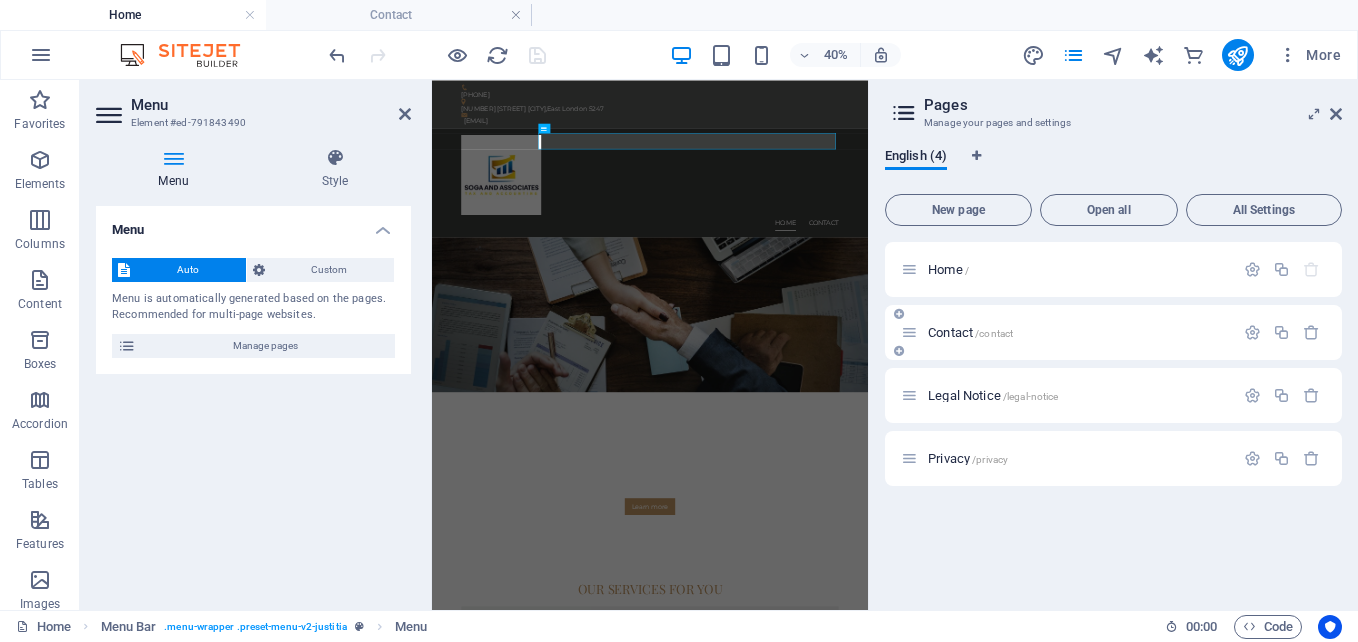 click on "/contact" at bounding box center [994, 333] 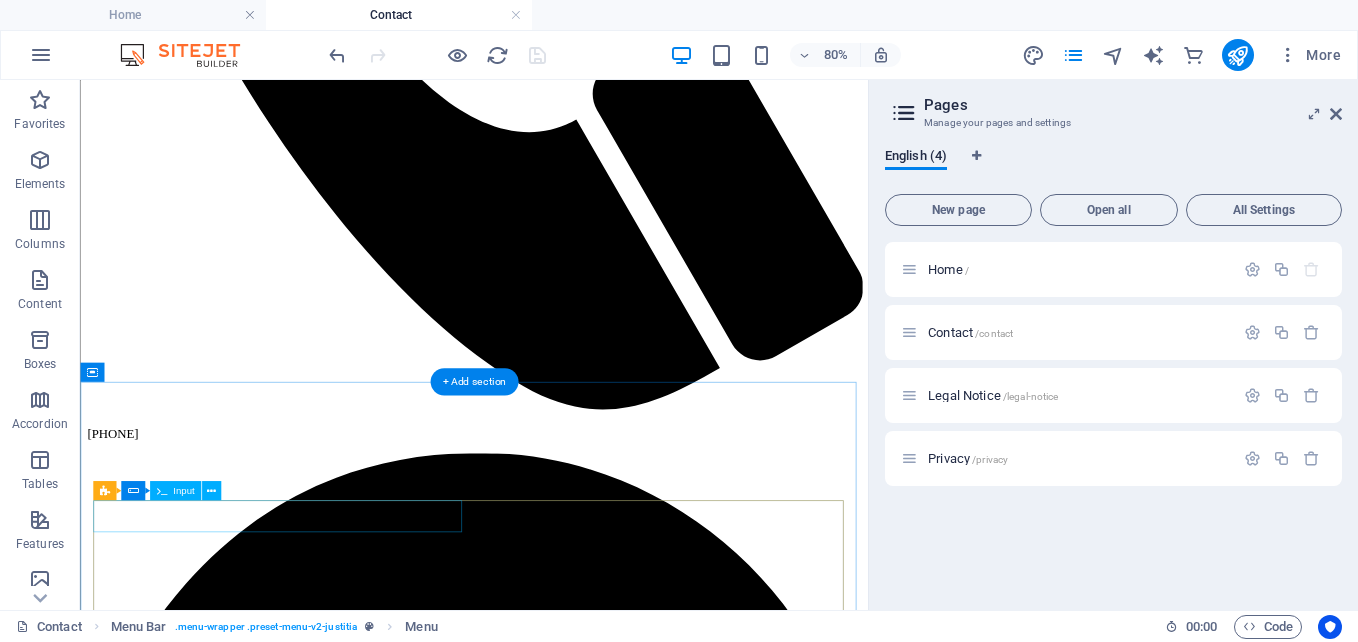scroll, scrollTop: 1000, scrollLeft: 0, axis: vertical 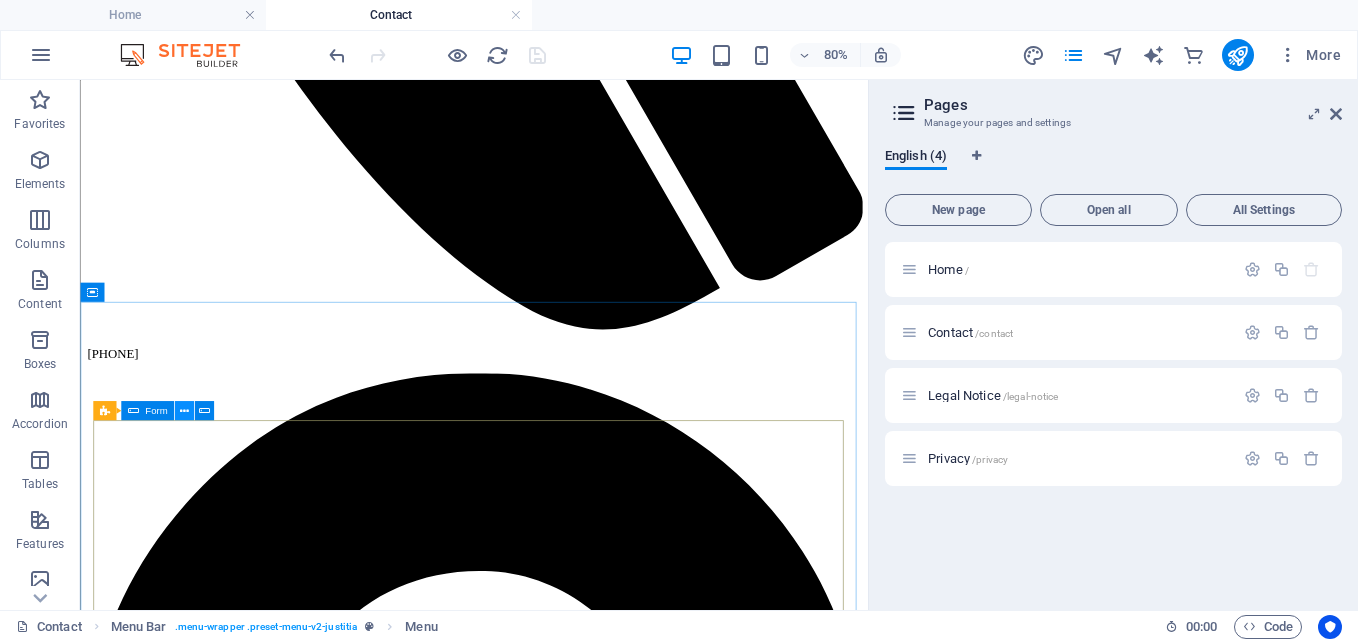 click at bounding box center (184, 410) 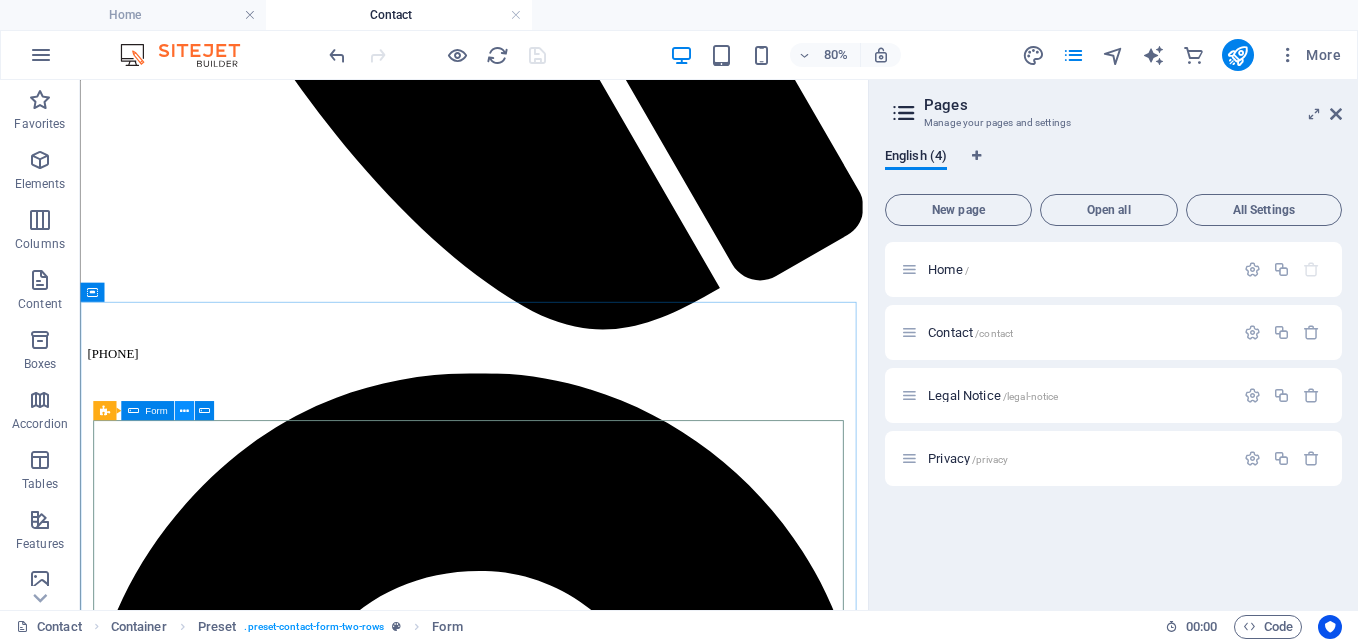 click at bounding box center [184, 410] 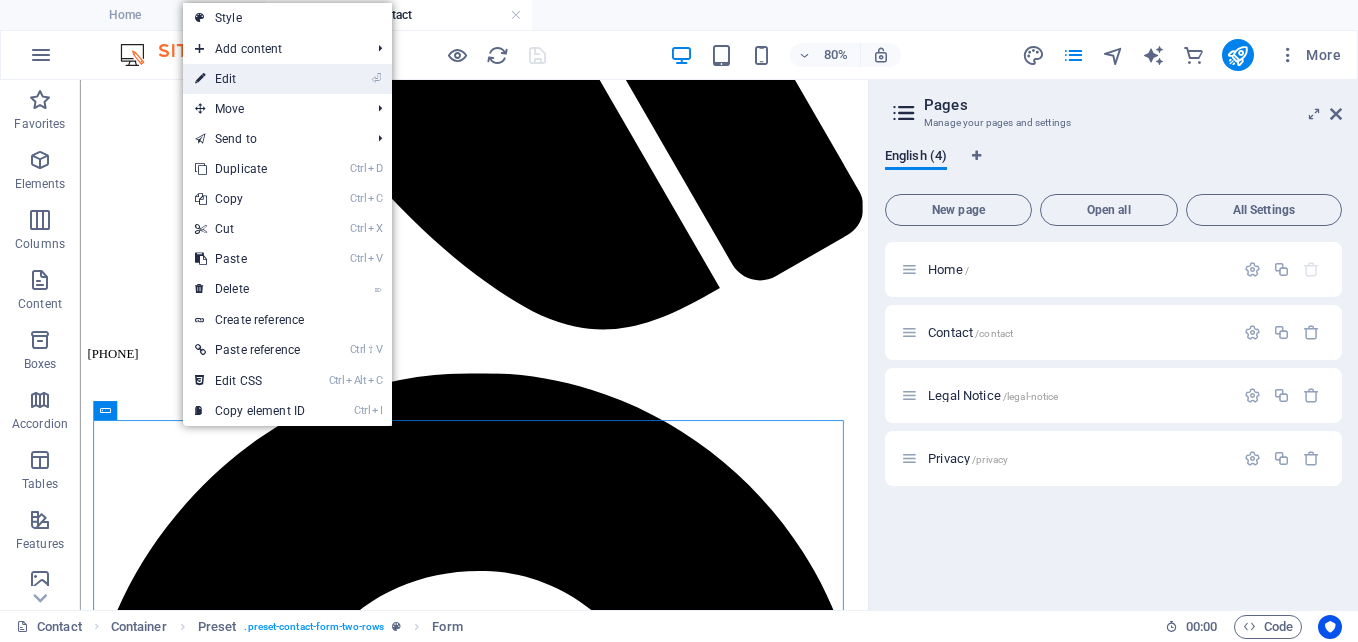 click on "⏎  Edit" at bounding box center (250, 79) 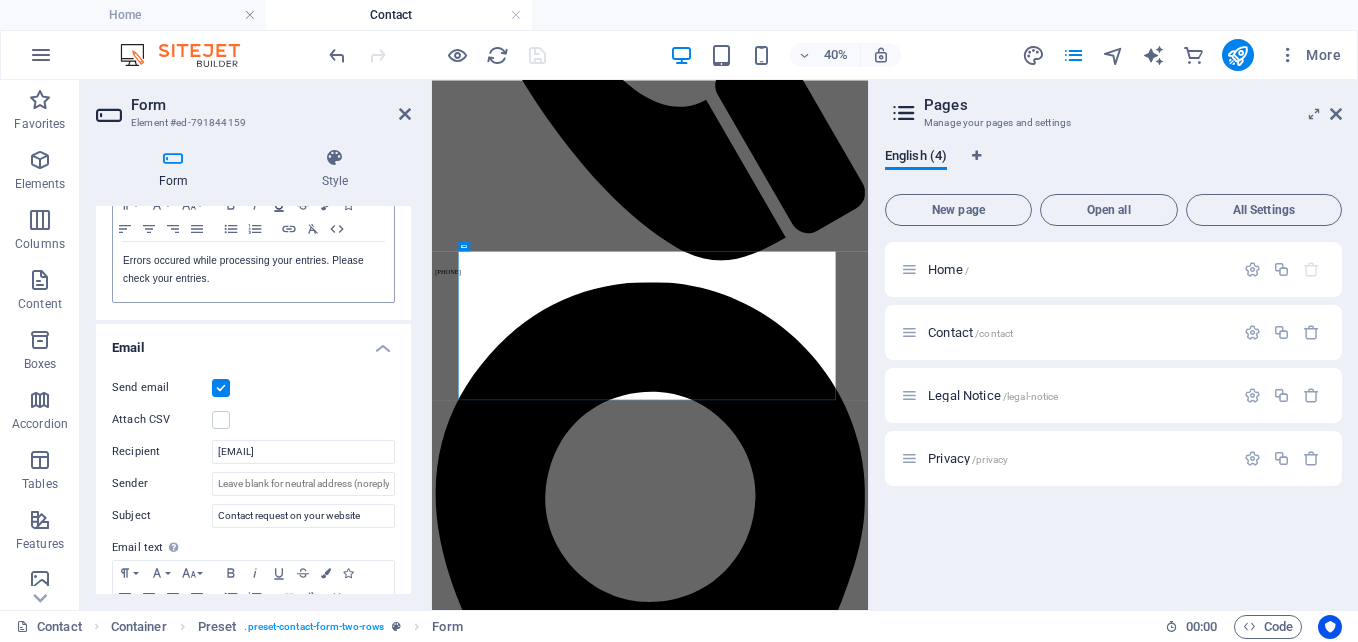 scroll, scrollTop: 400, scrollLeft: 0, axis: vertical 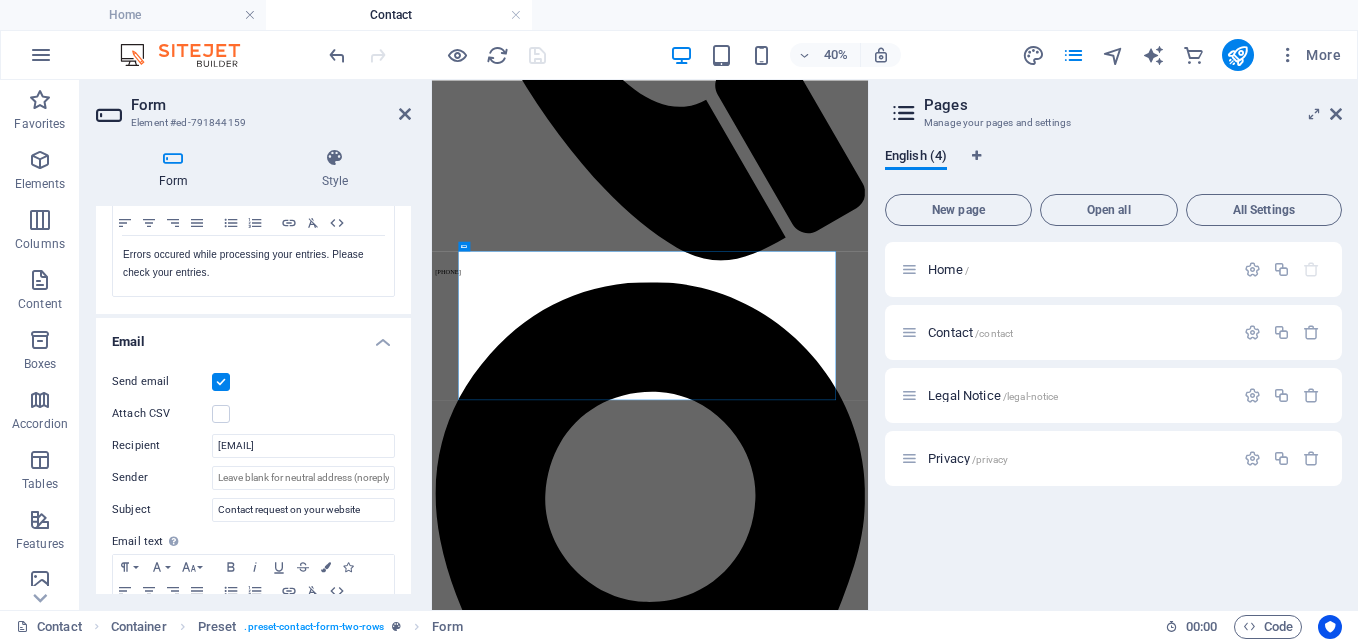 click on "40% More" at bounding box center (837, 55) 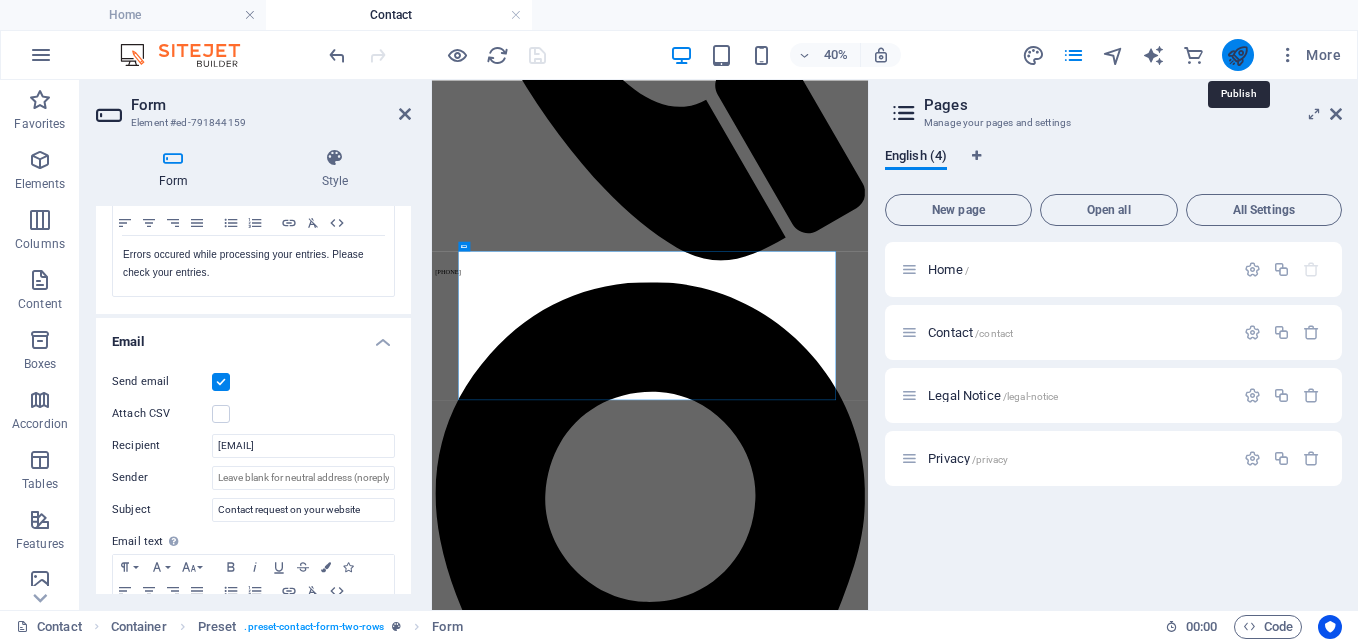 click at bounding box center (1237, 55) 